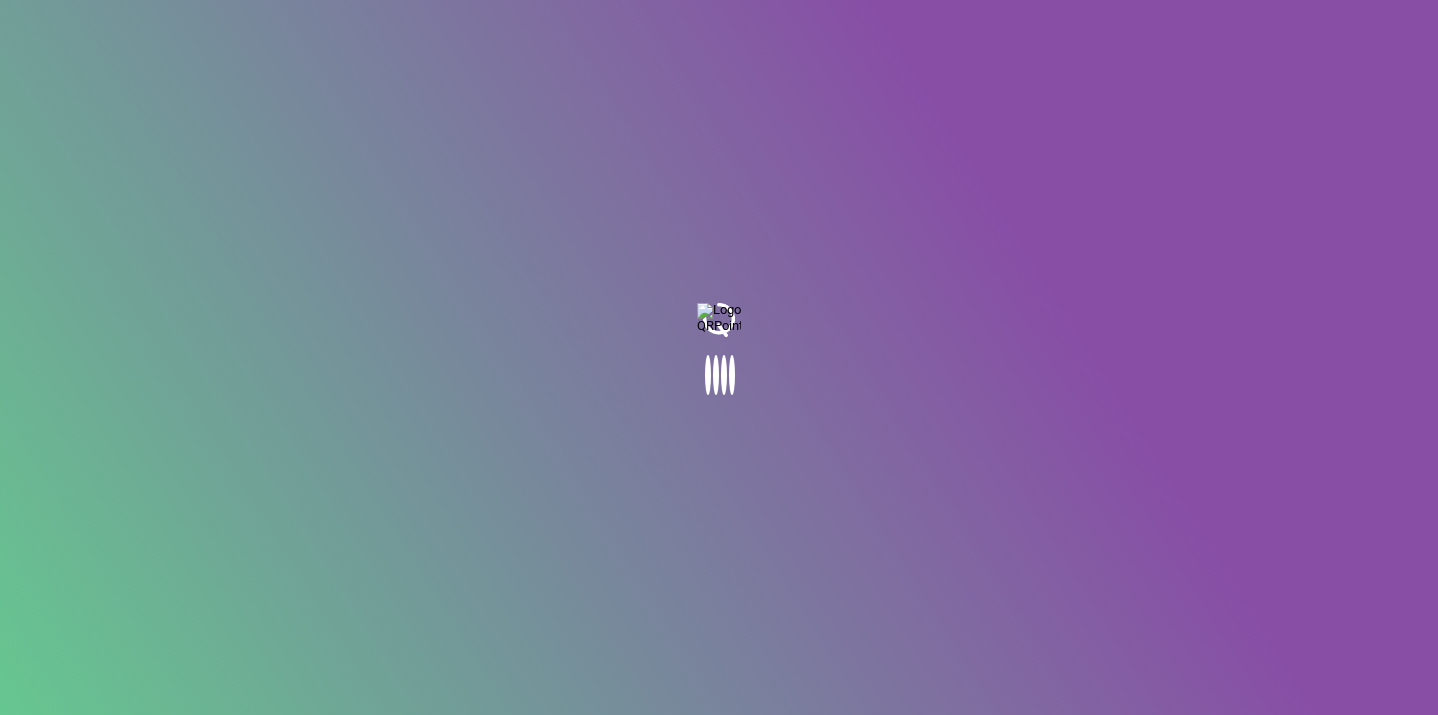 scroll, scrollTop: 0, scrollLeft: 0, axis: both 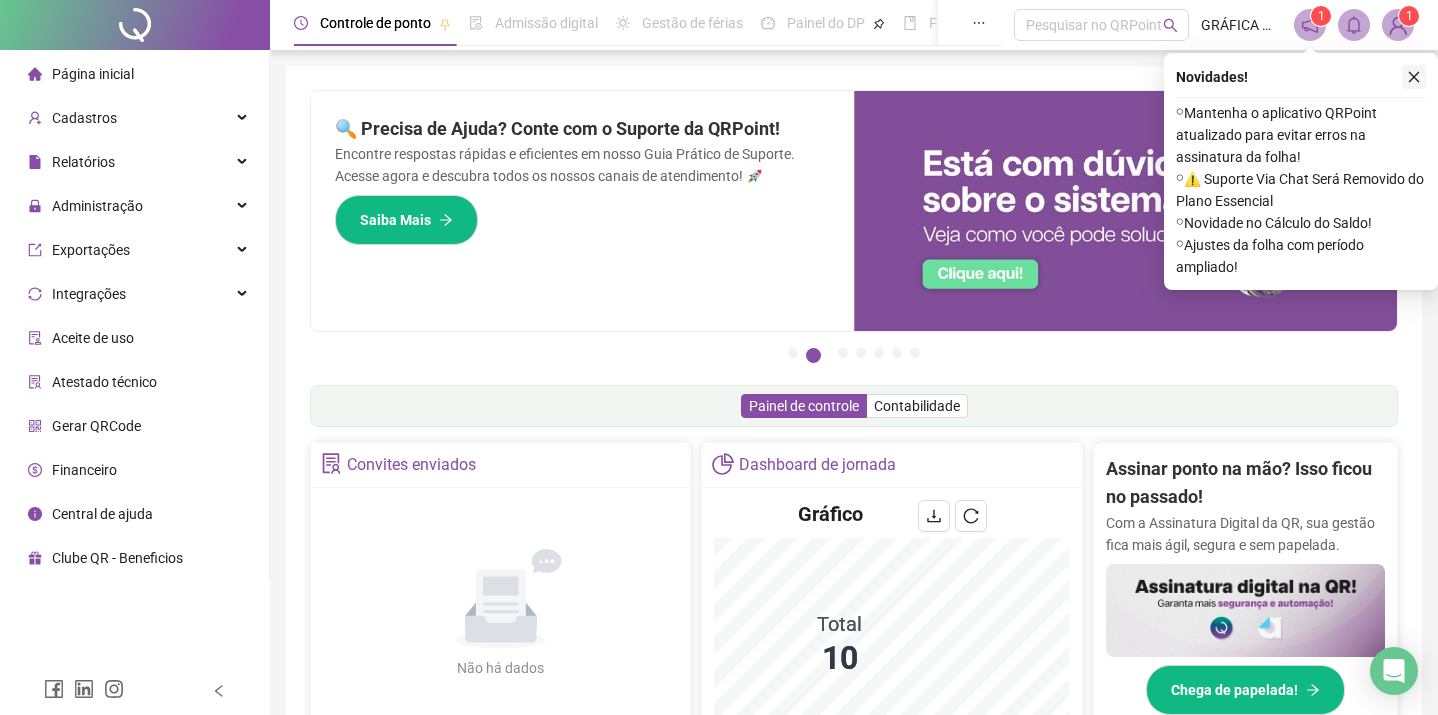 click 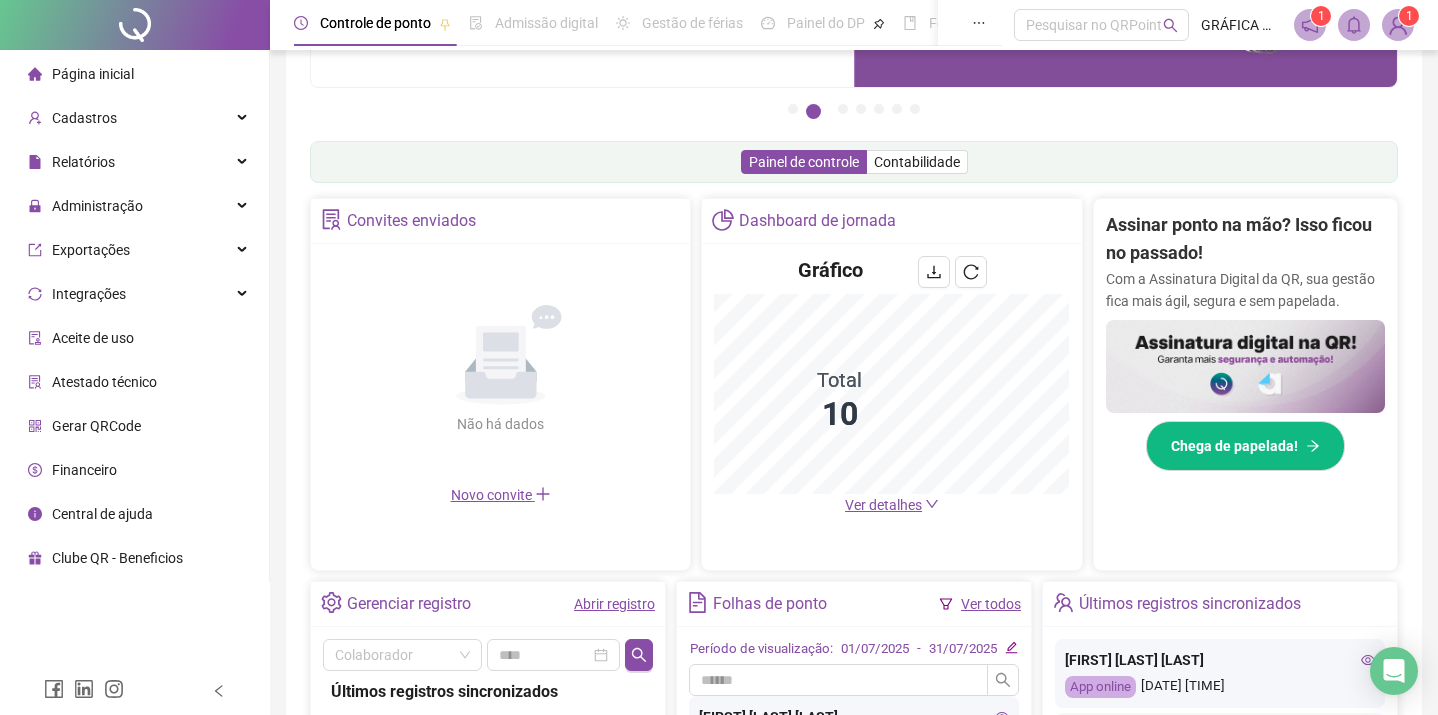 scroll, scrollTop: 245, scrollLeft: 0, axis: vertical 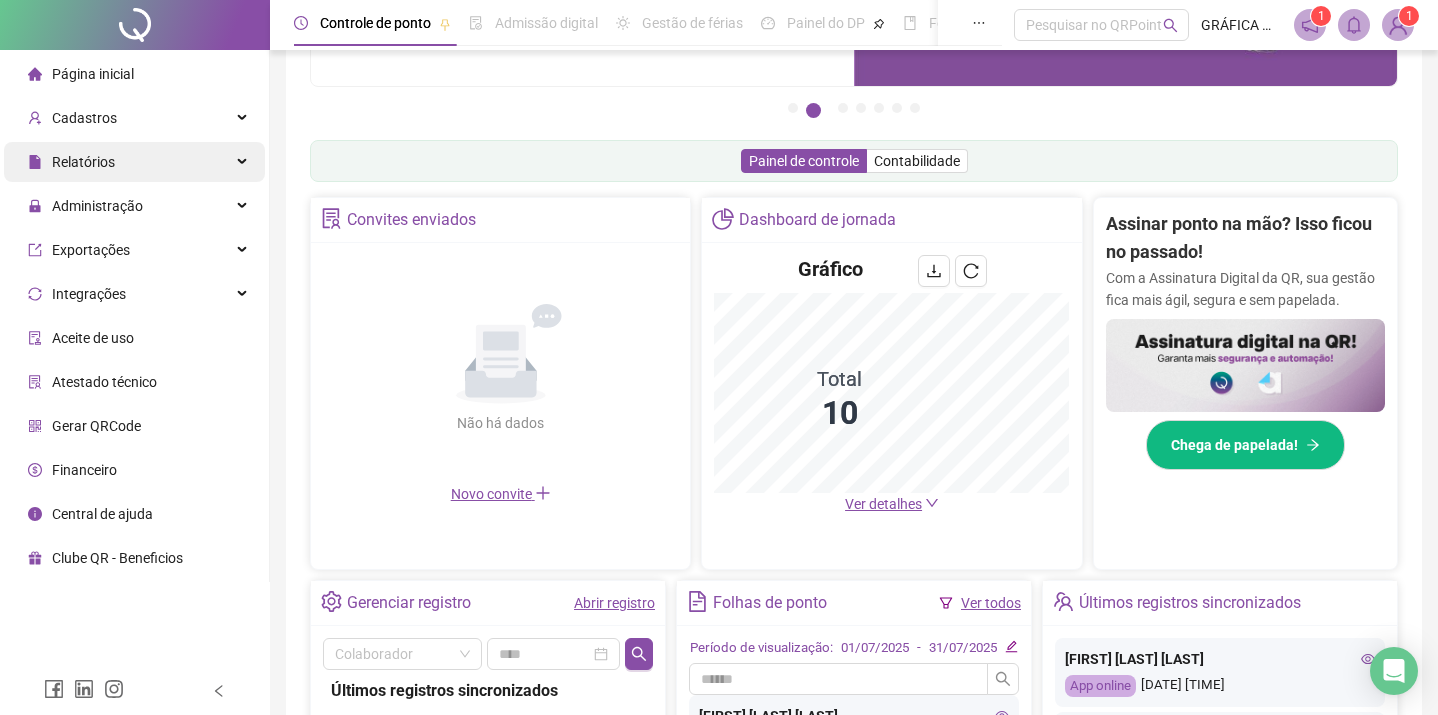 click on "Relatórios" at bounding box center [71, 162] 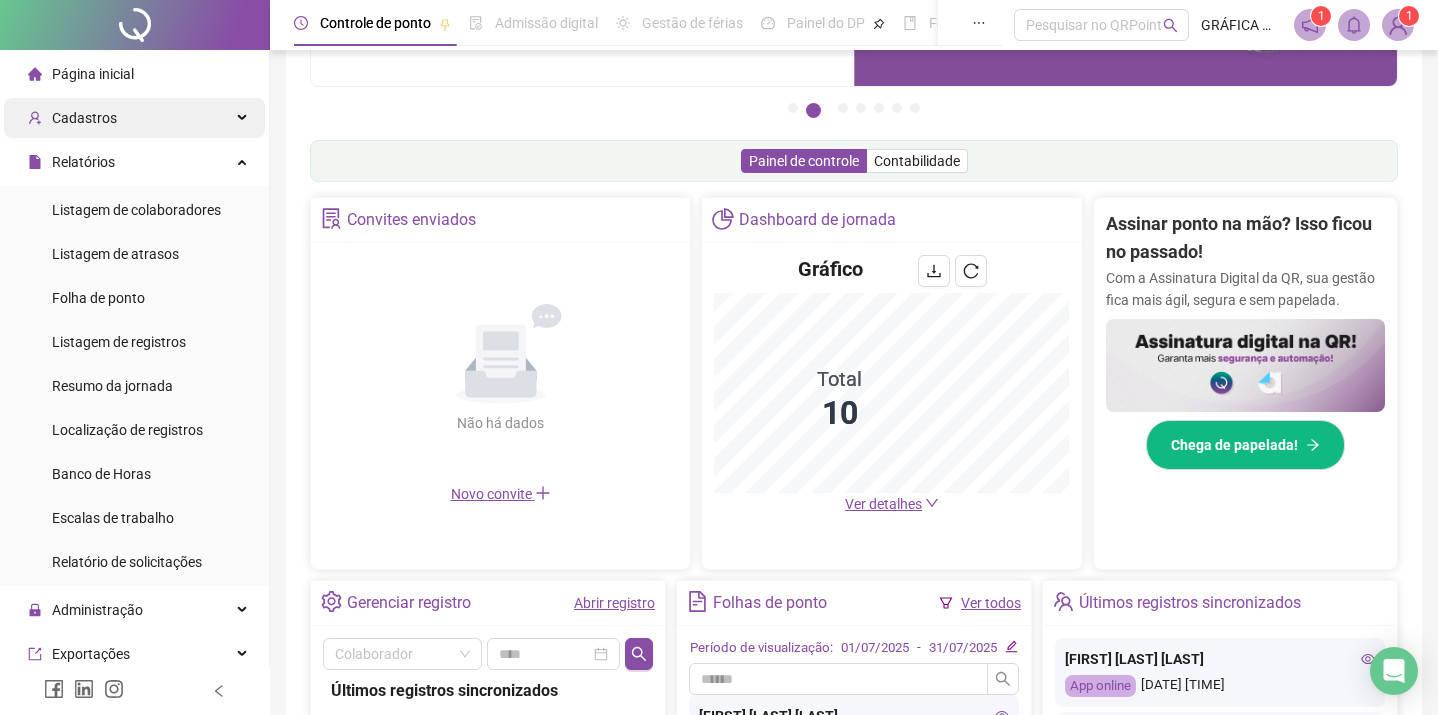 click on "Cadastros" at bounding box center [134, 118] 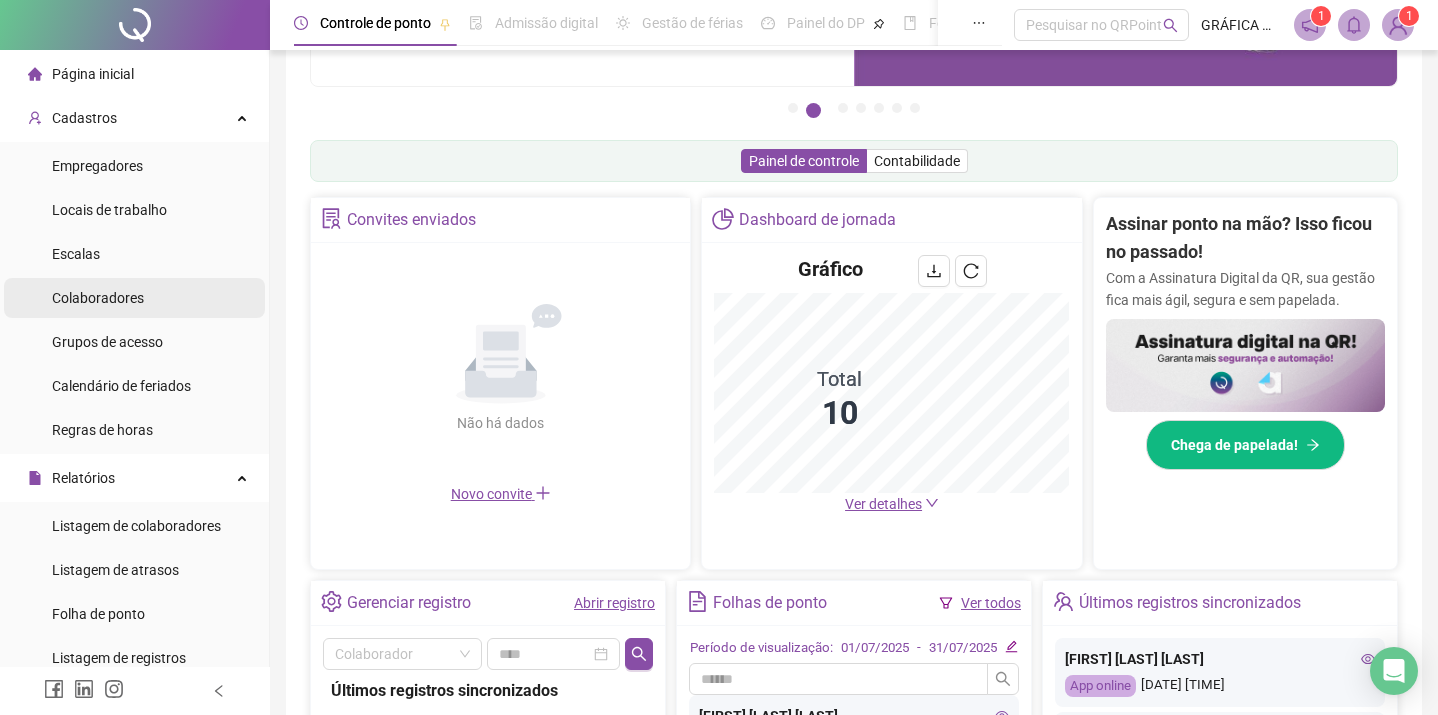 click on "Colaboradores" at bounding box center (98, 298) 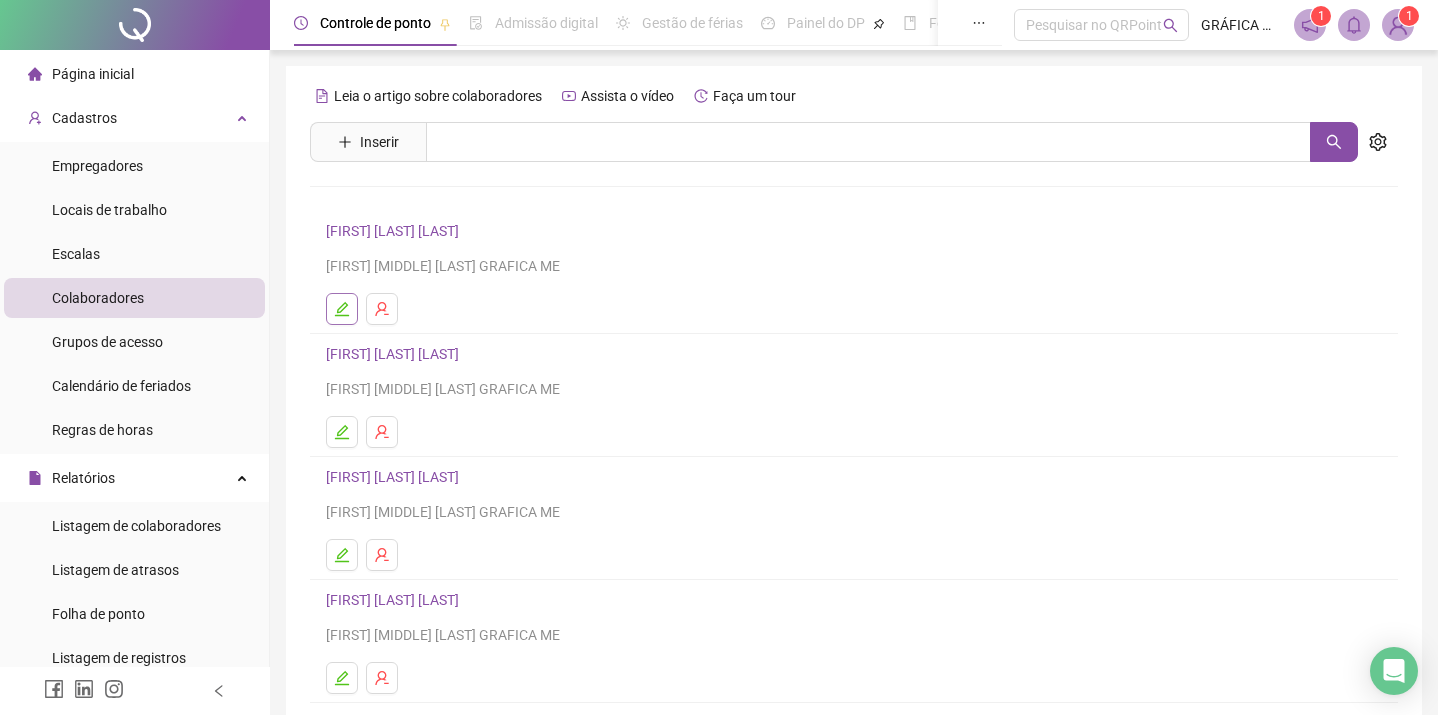click 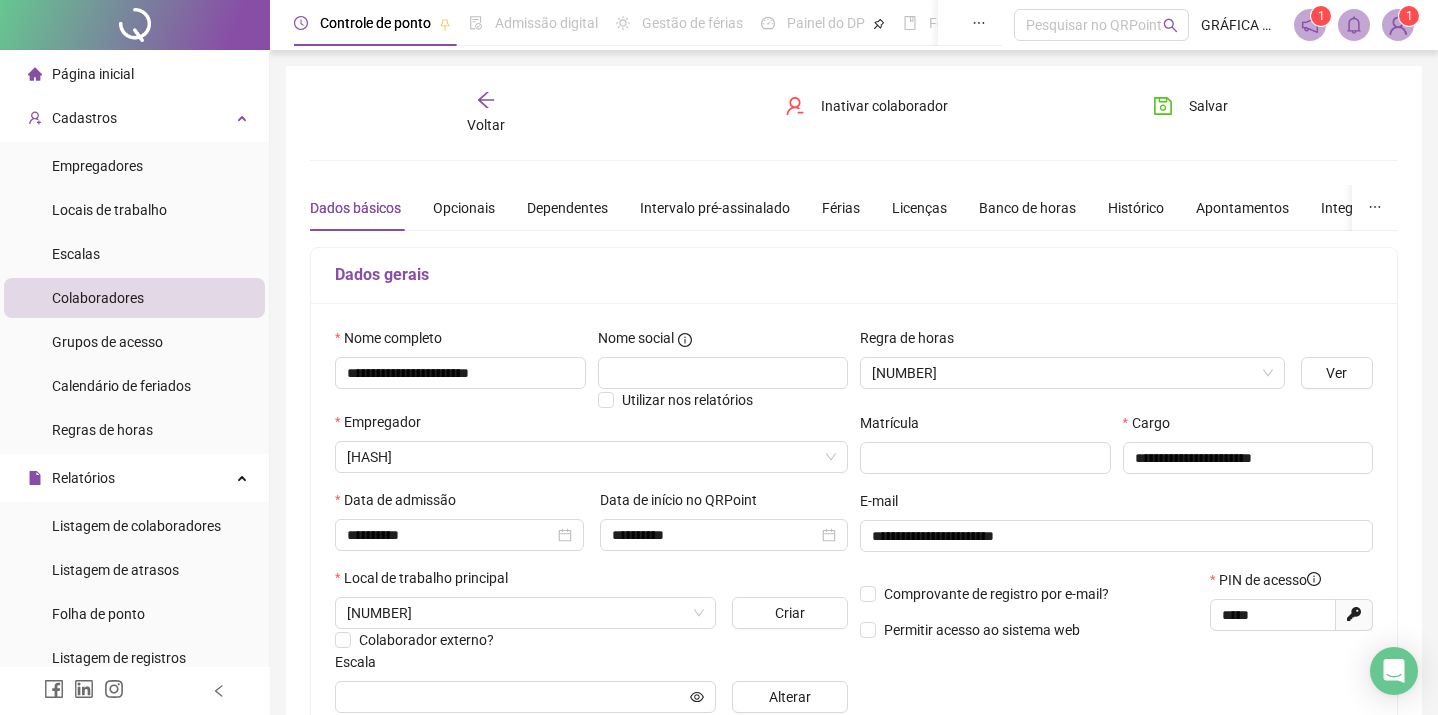 type on "**********" 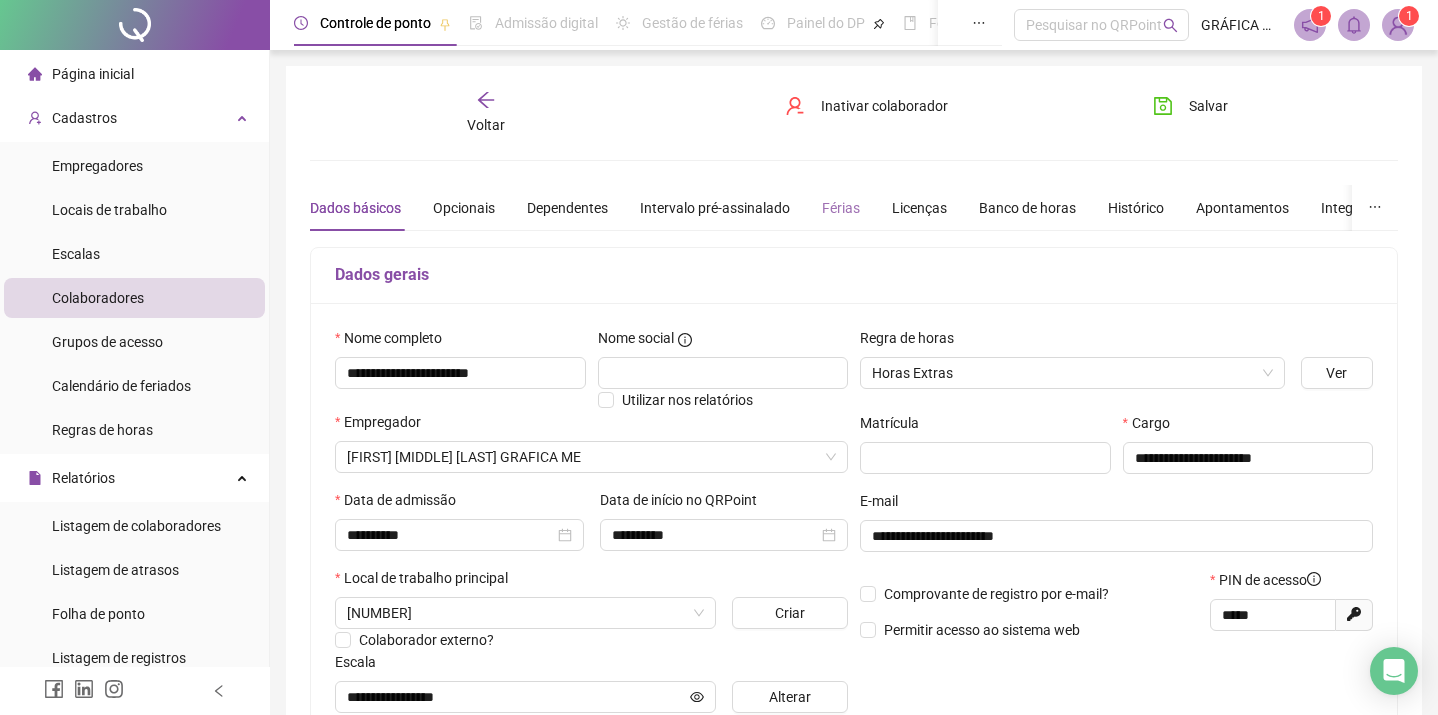 click on "Dados básicos Opcionais Dependentes Intervalo pré-assinalado Férias Licenças Banco de horas Histórico Apontamentos Integrações Preferências" at bounding box center [907, 208] 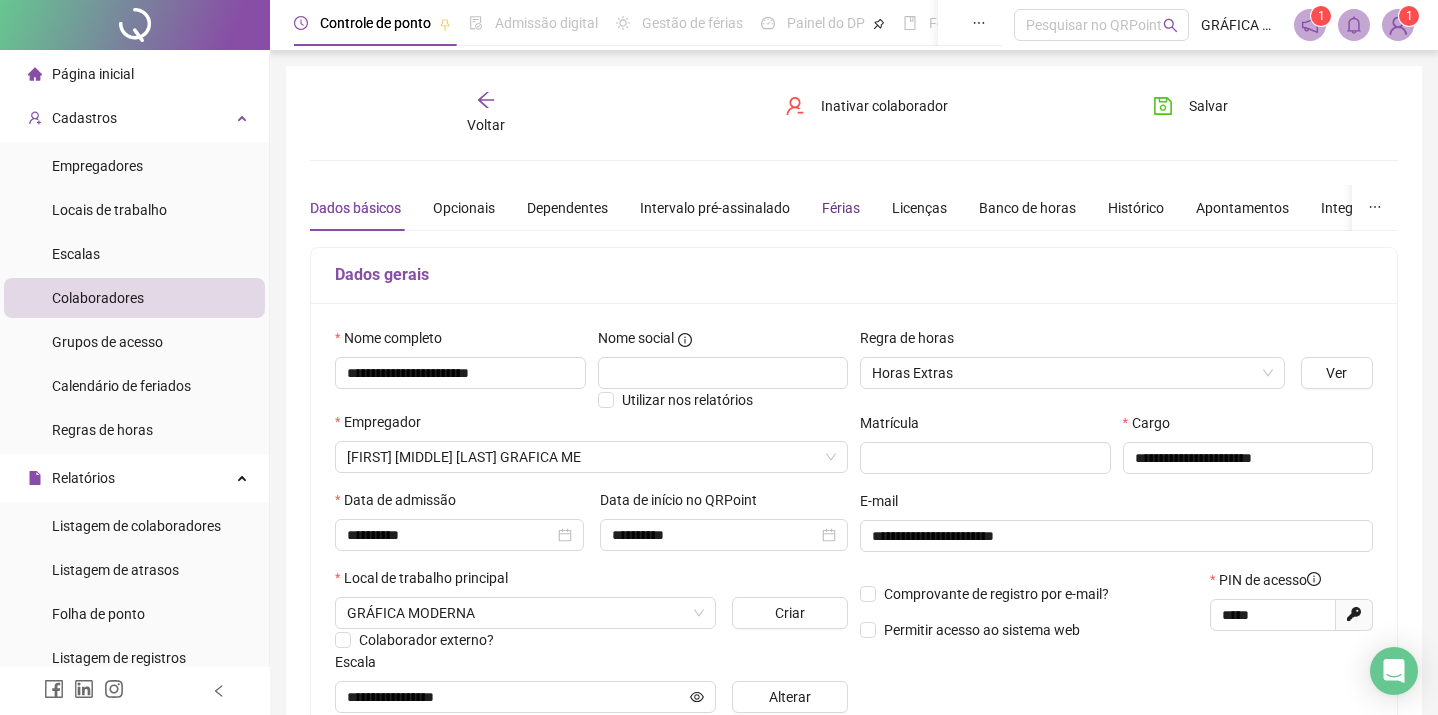 click on "Férias" at bounding box center [841, 208] 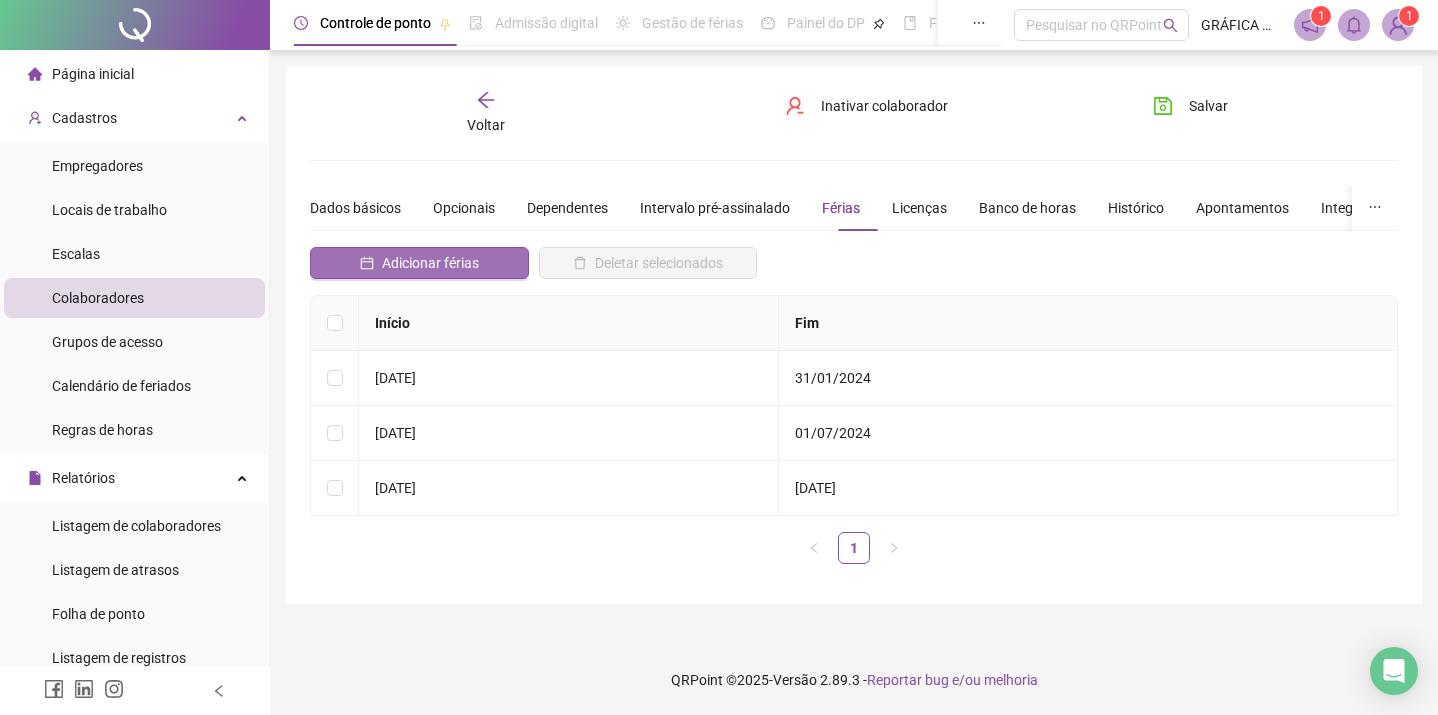 click on "Adicionar férias" at bounding box center (419, 263) 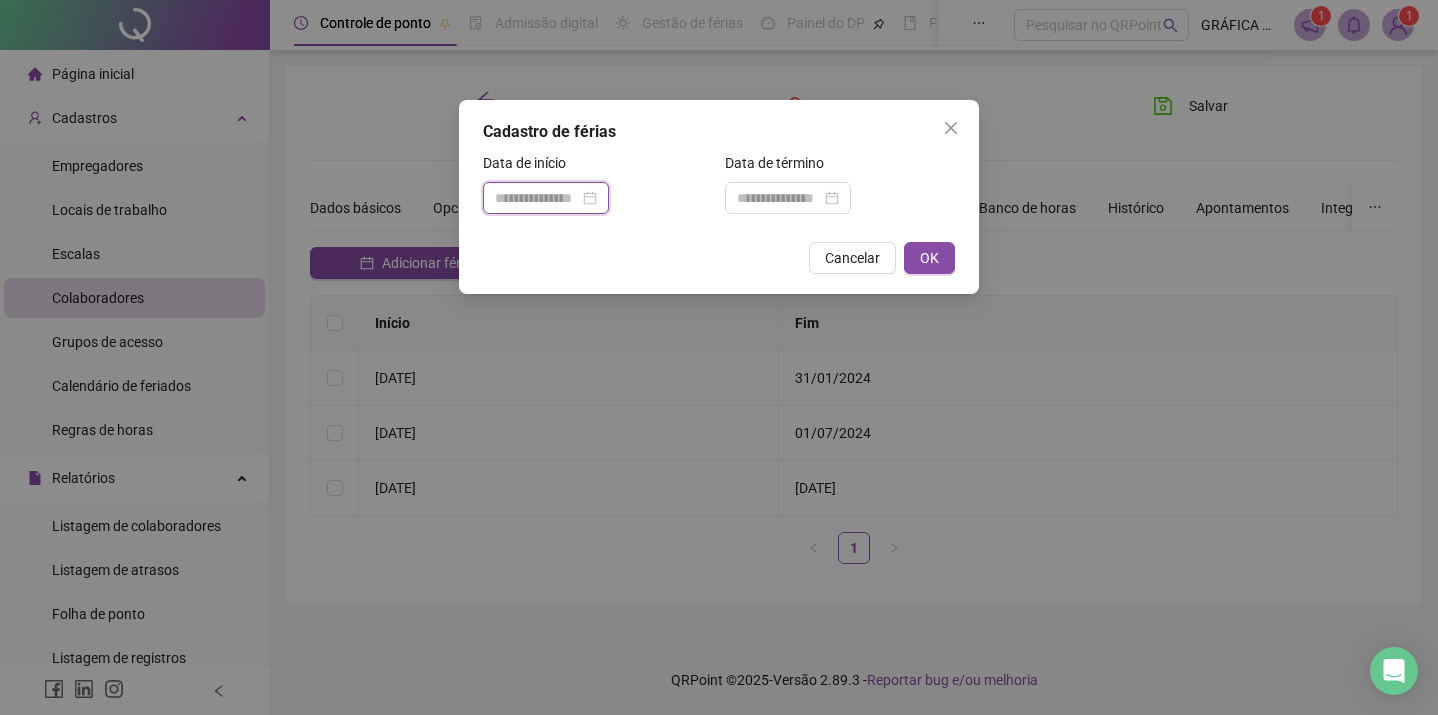click at bounding box center (537, 198) 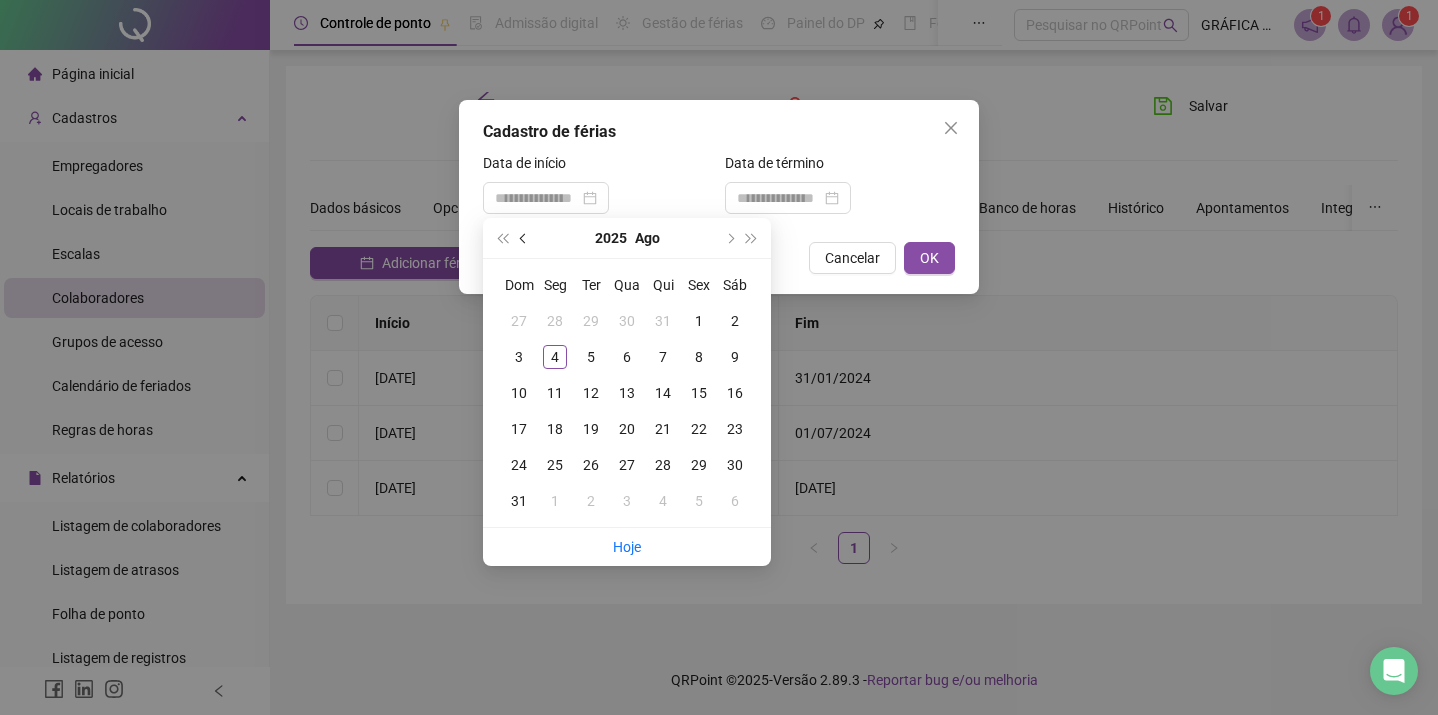 click at bounding box center [524, 238] 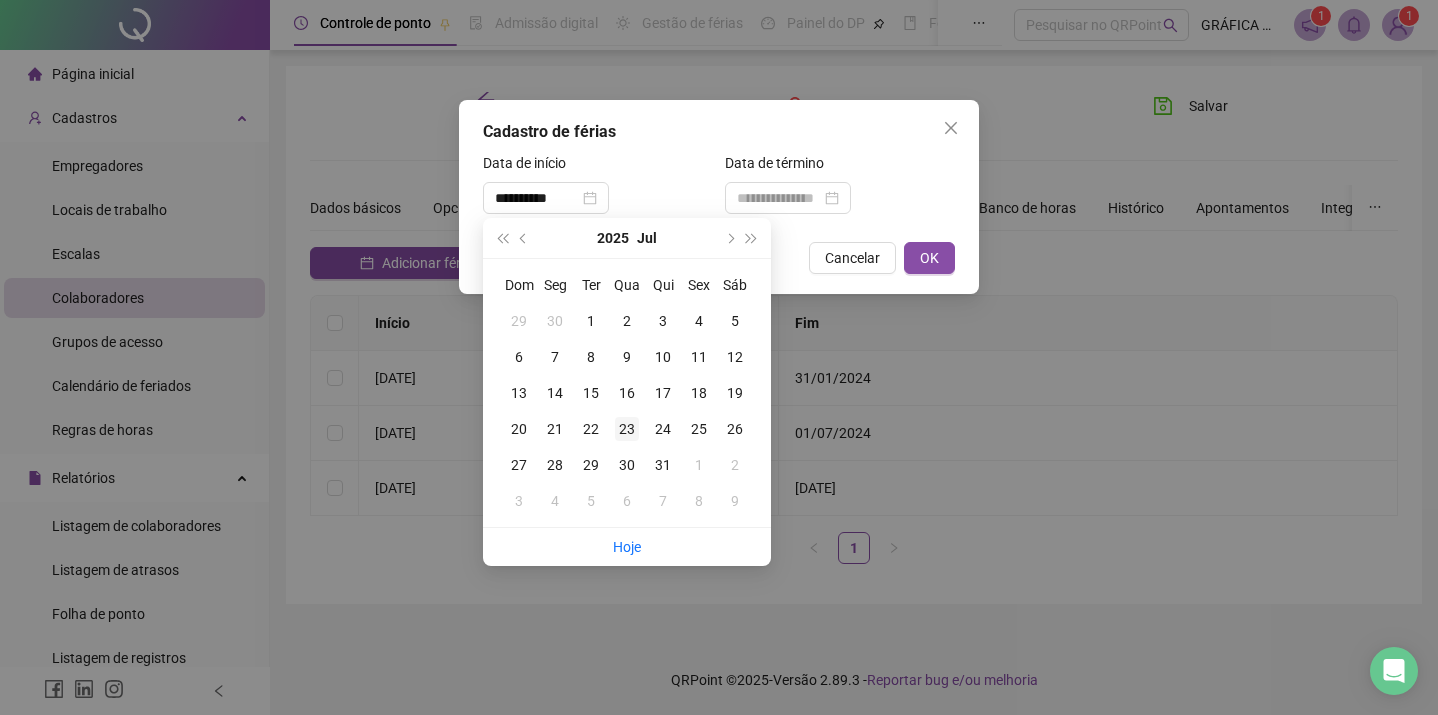 type on "**********" 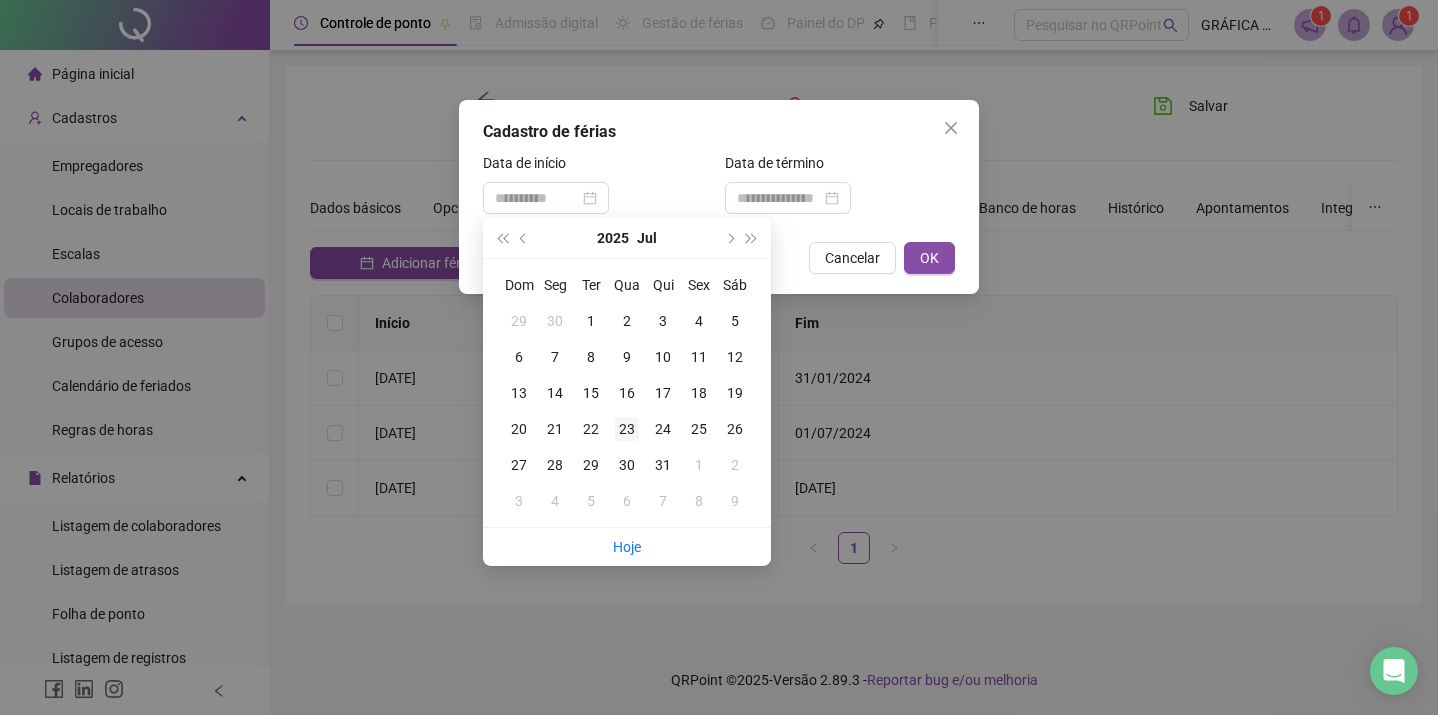 click on "23" at bounding box center [627, 429] 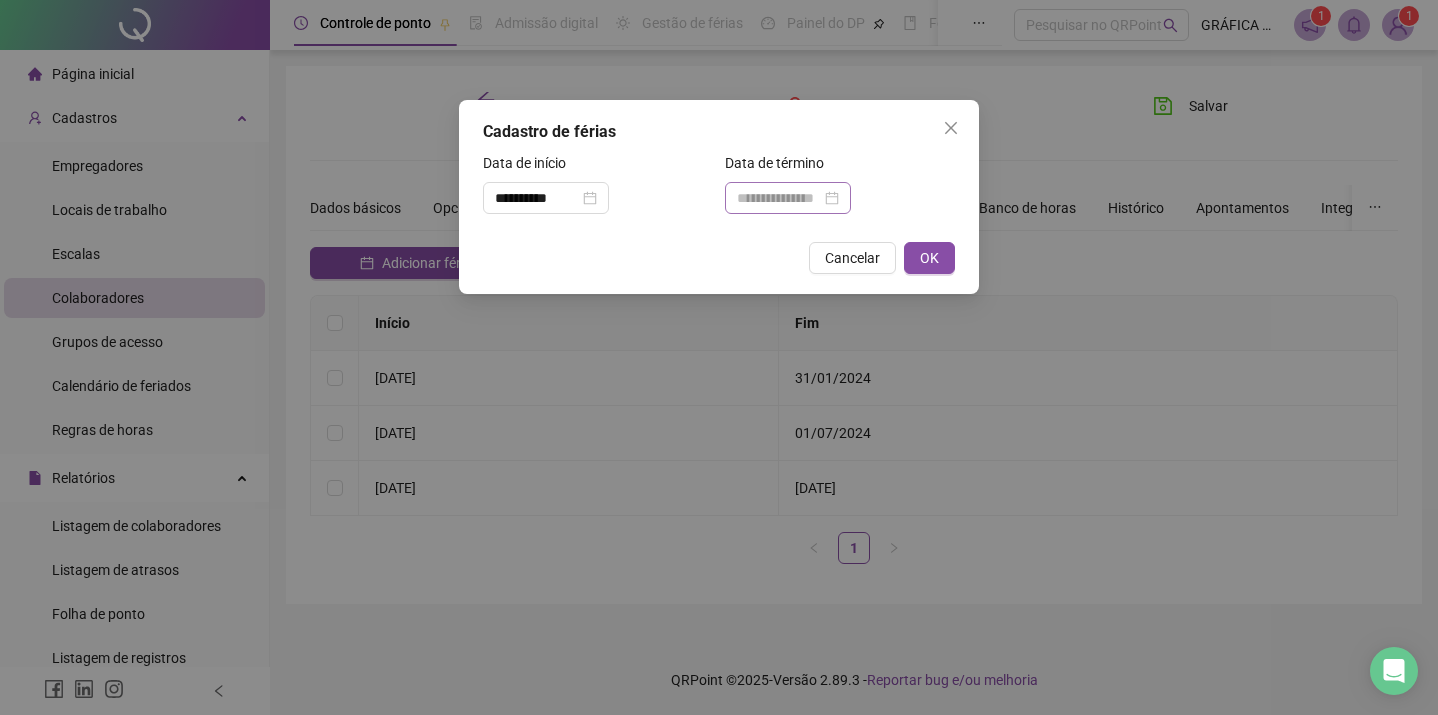 click at bounding box center (788, 198) 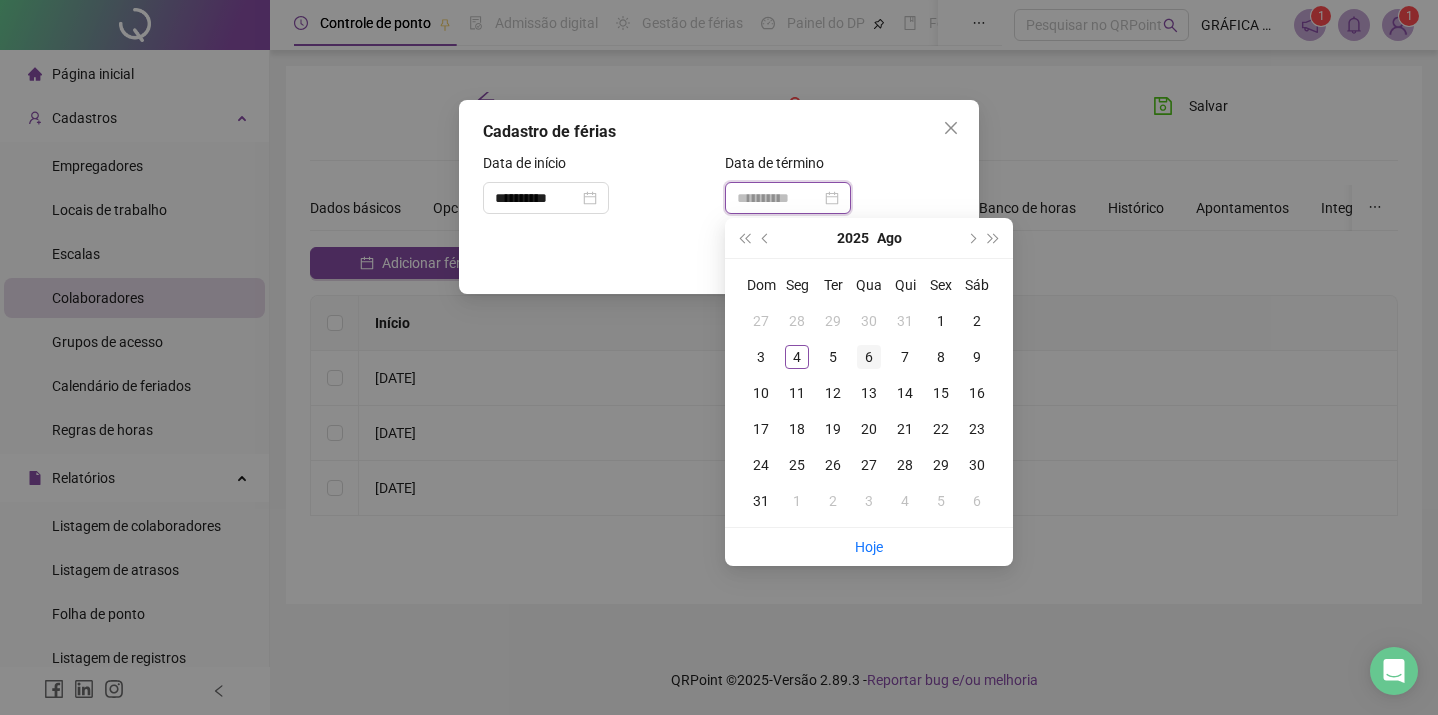 type on "**********" 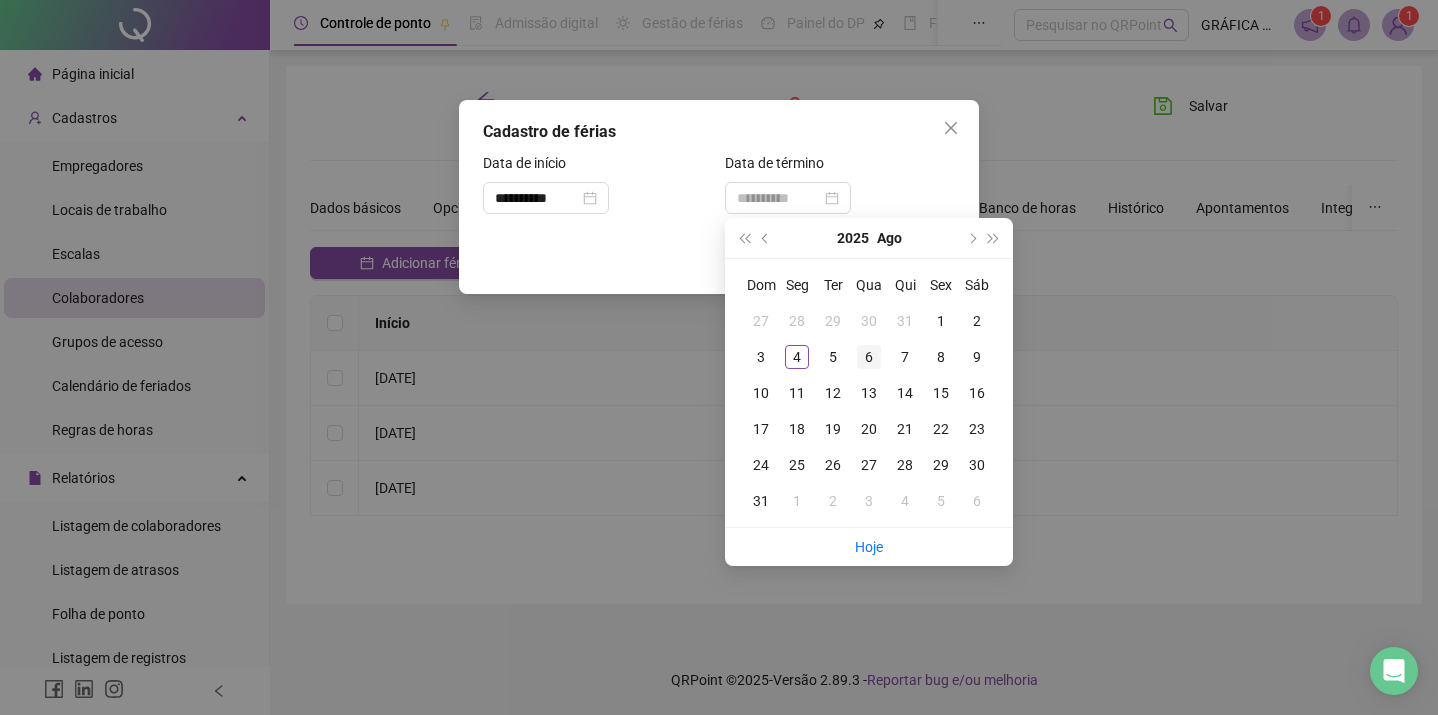 click on "6" at bounding box center (869, 357) 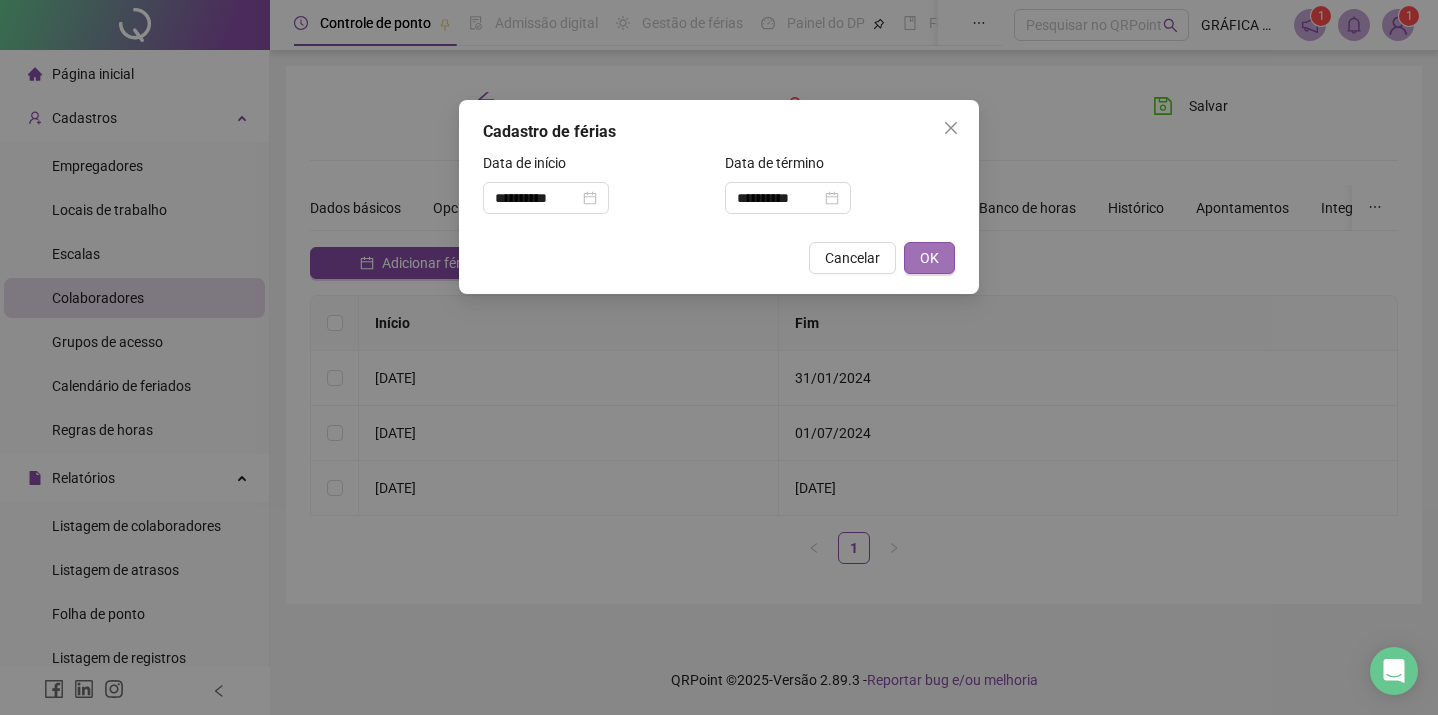 click on "OK" at bounding box center [929, 258] 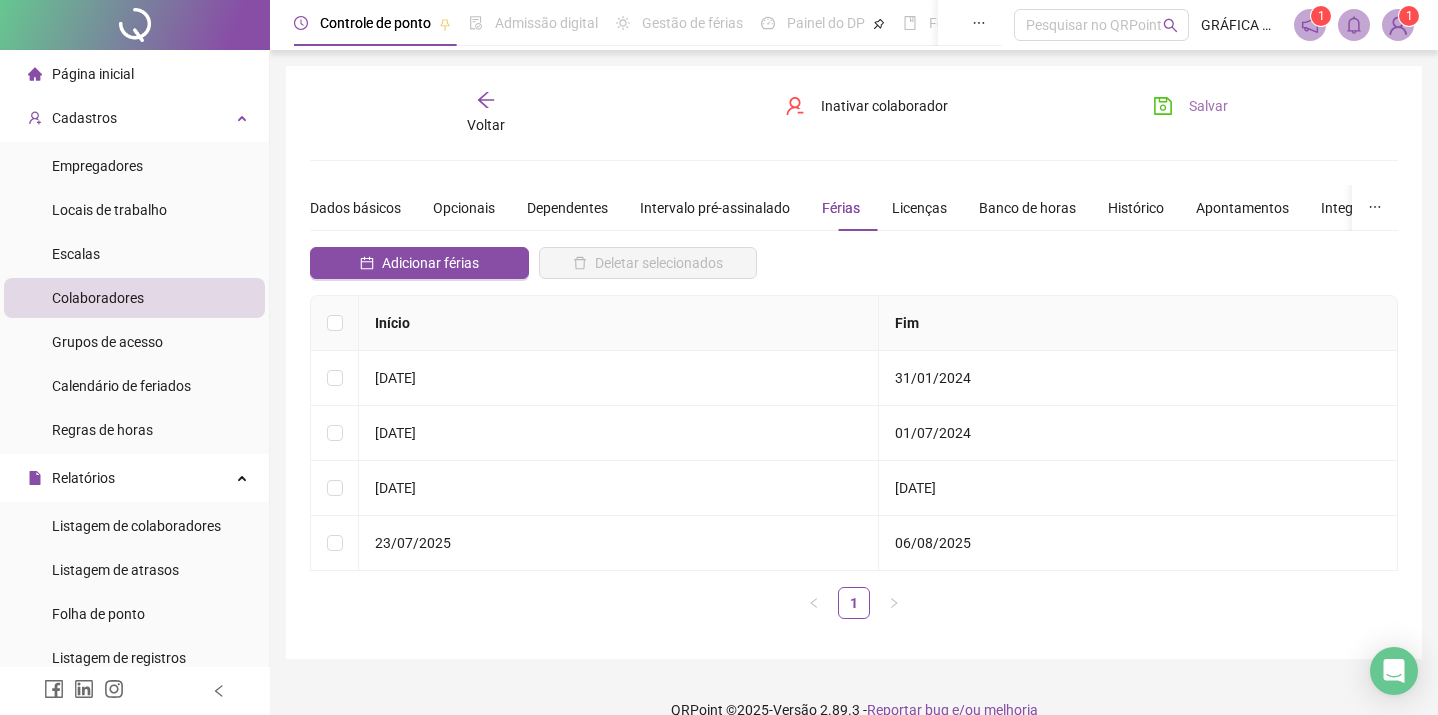 click on "Salvar" at bounding box center (1222, 113) 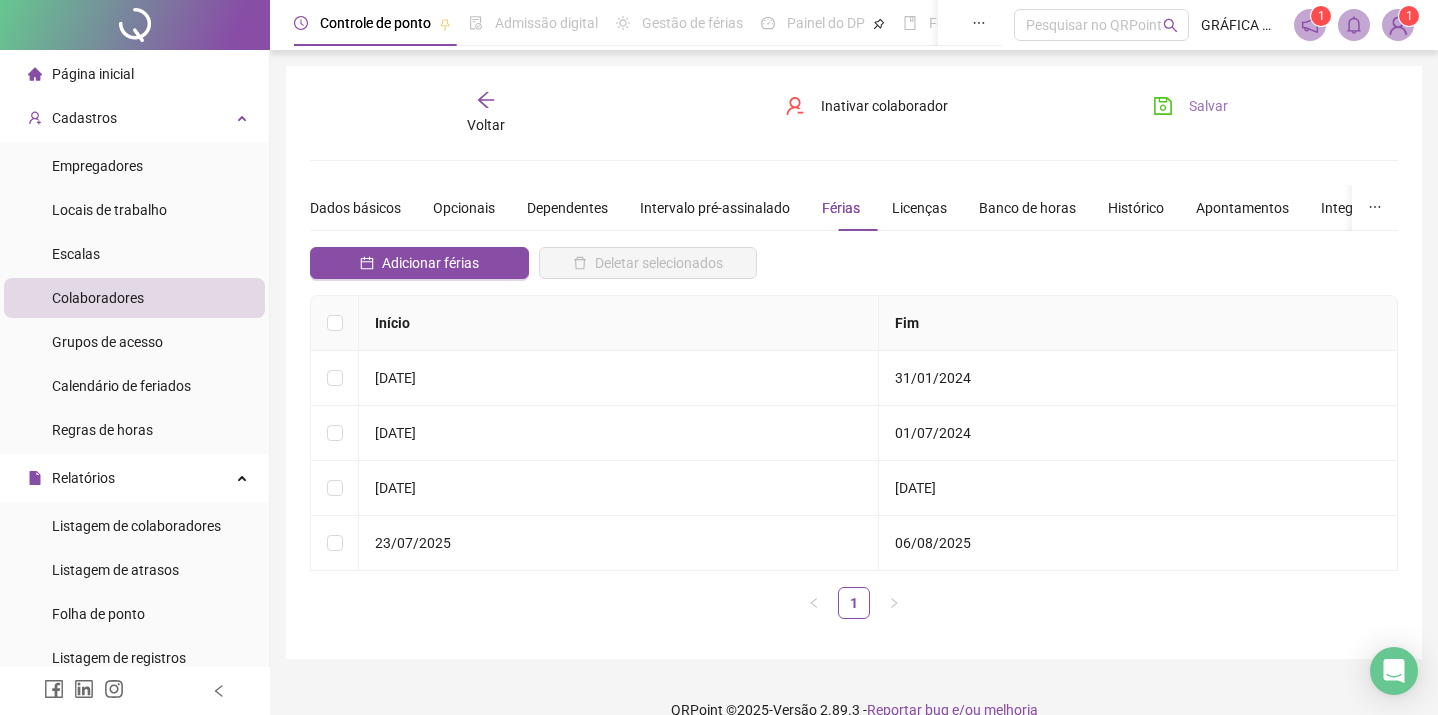 click on "Salvar" at bounding box center [1190, 106] 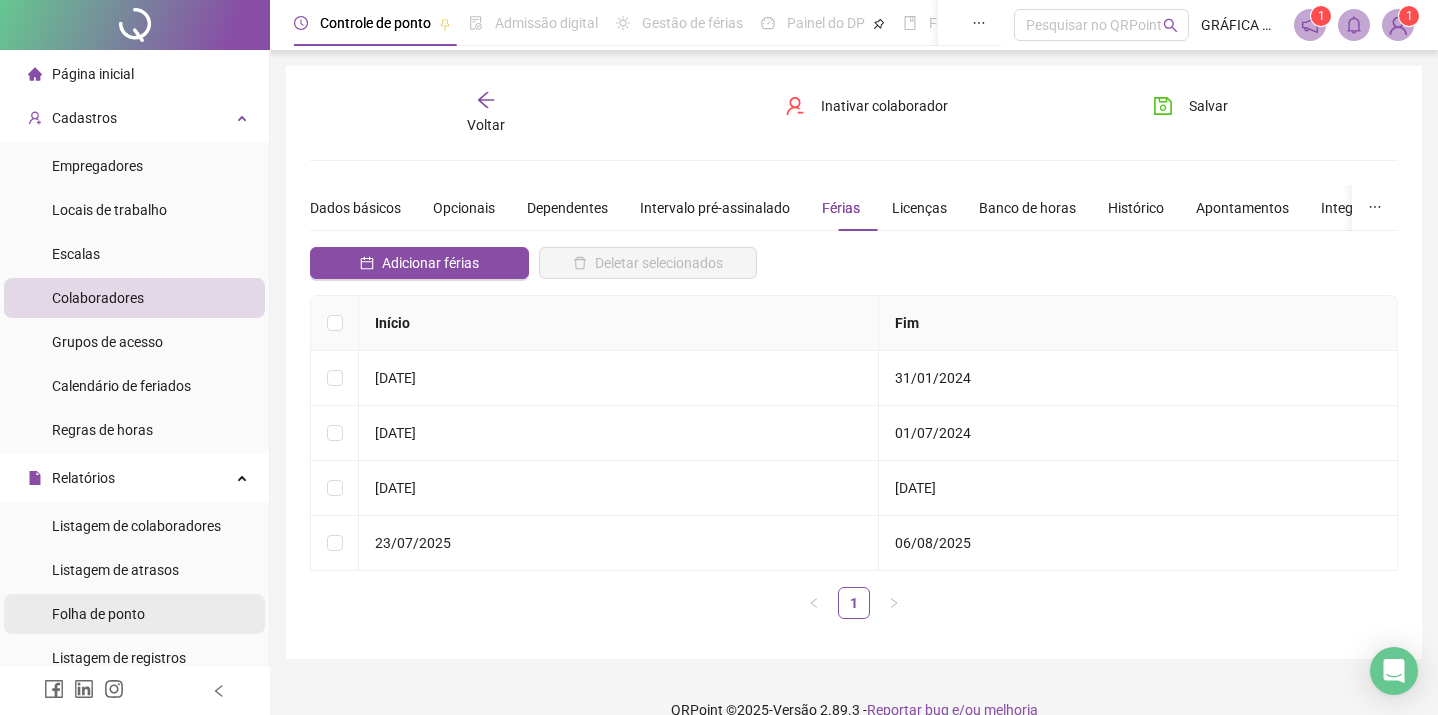 click on "Folha de ponto" at bounding box center [98, 614] 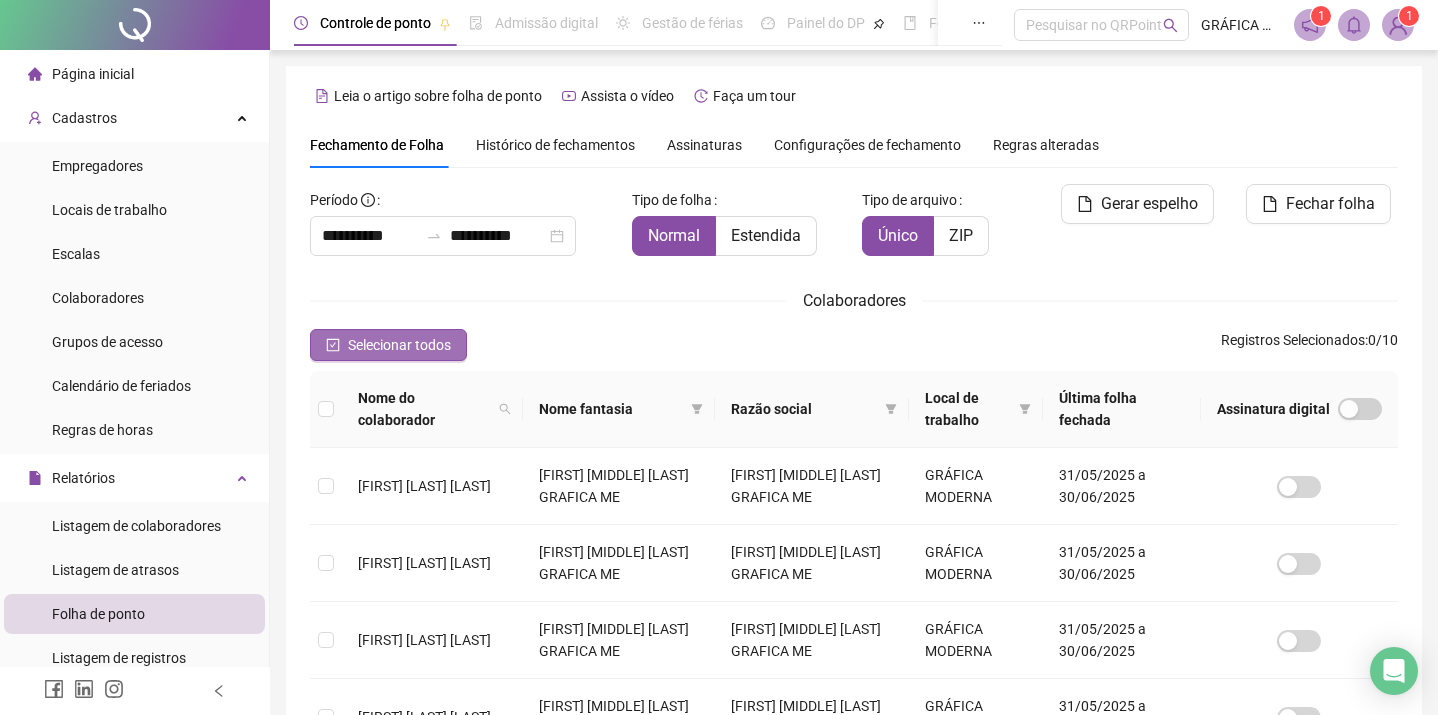 click on "Selecionar todos" at bounding box center (399, 345) 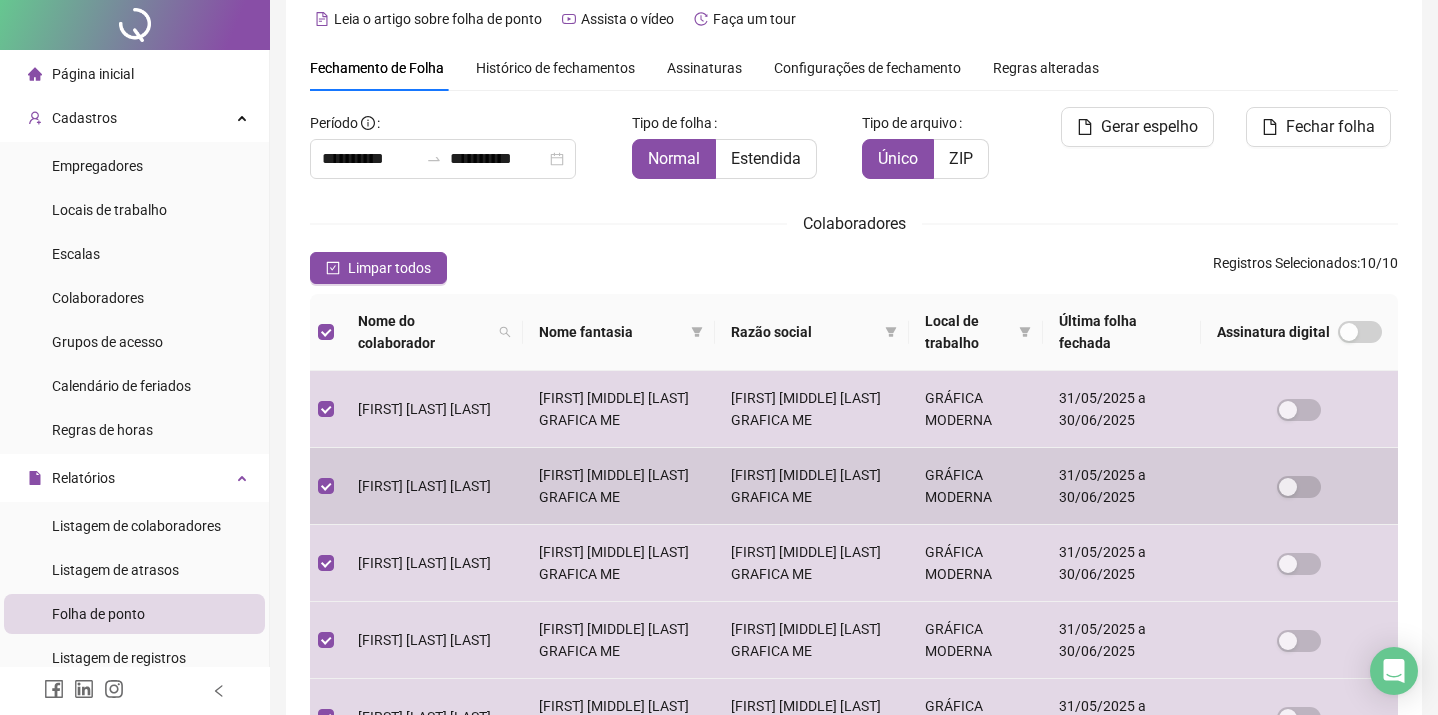 scroll, scrollTop: 0, scrollLeft: 0, axis: both 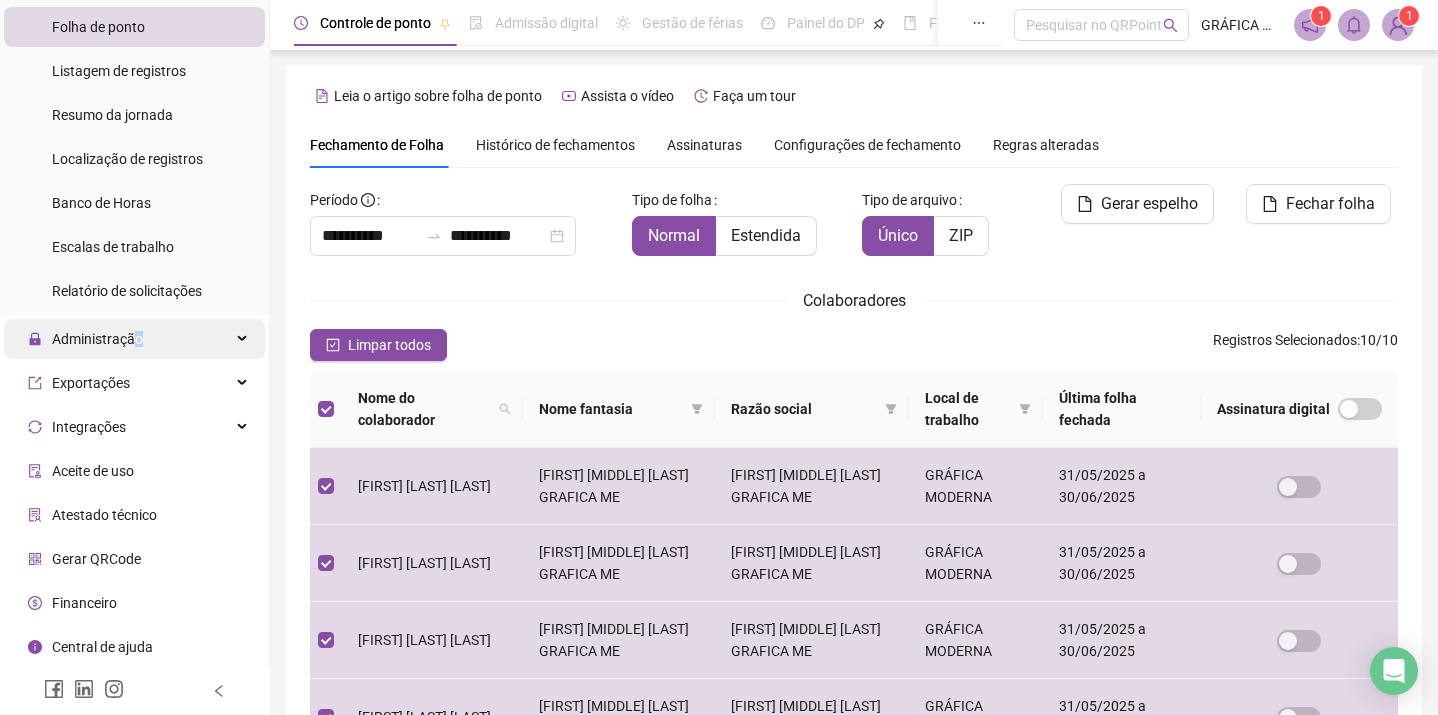 click on "Administração" at bounding box center (85, 339) 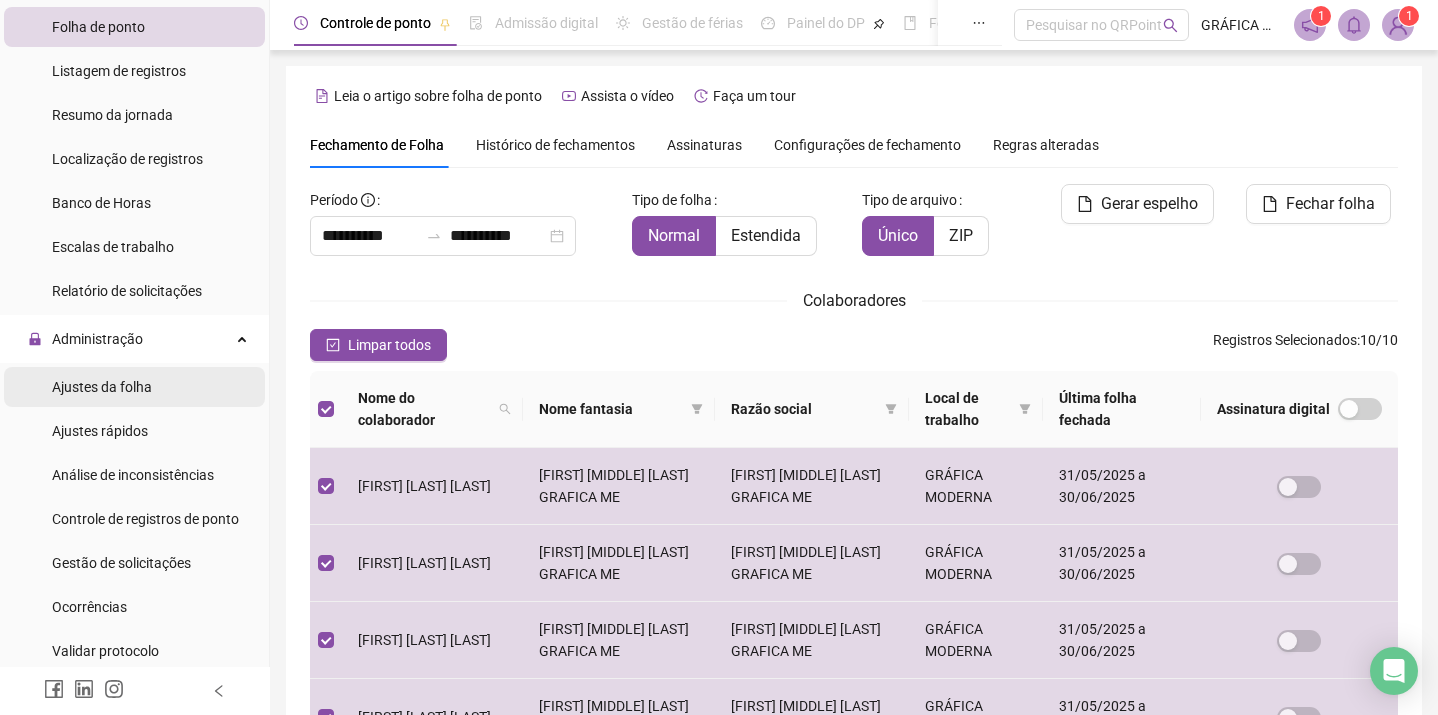 click on "Ajustes da folha" at bounding box center (102, 387) 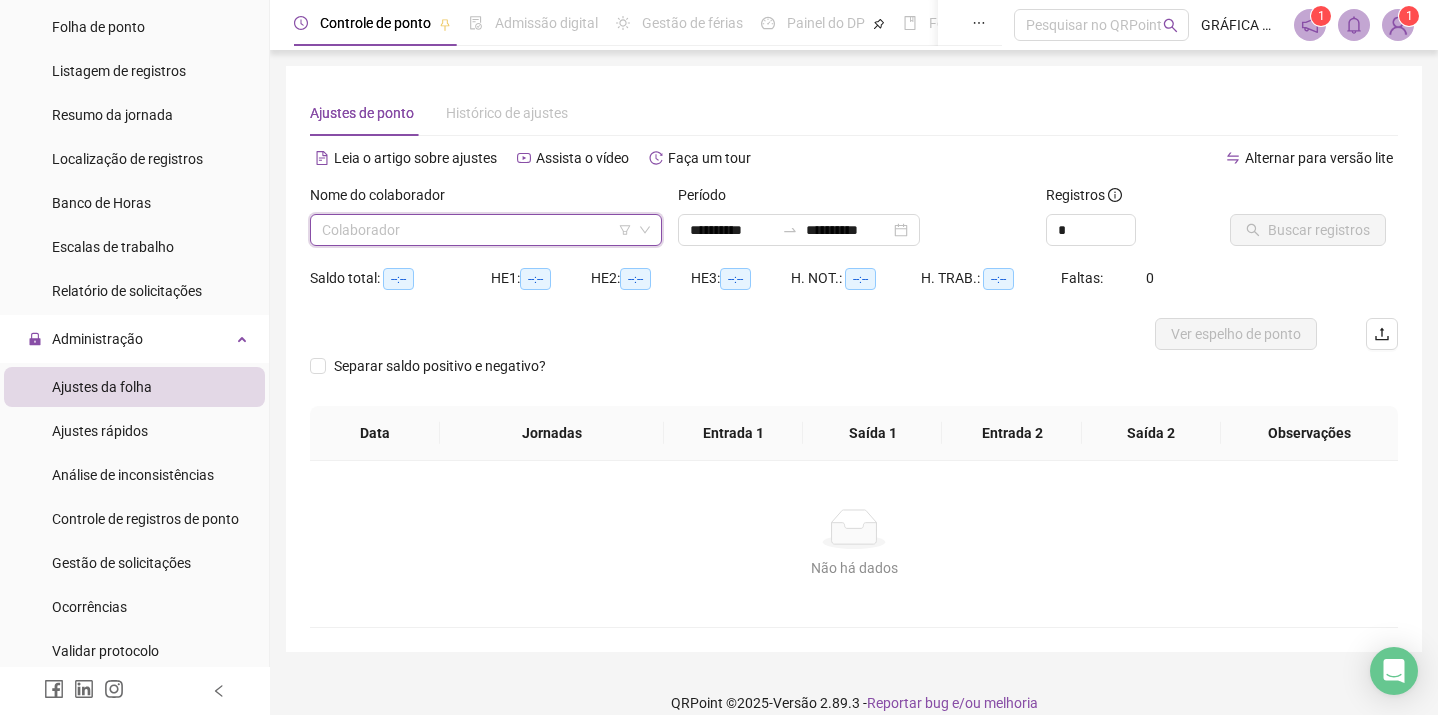 click at bounding box center (477, 230) 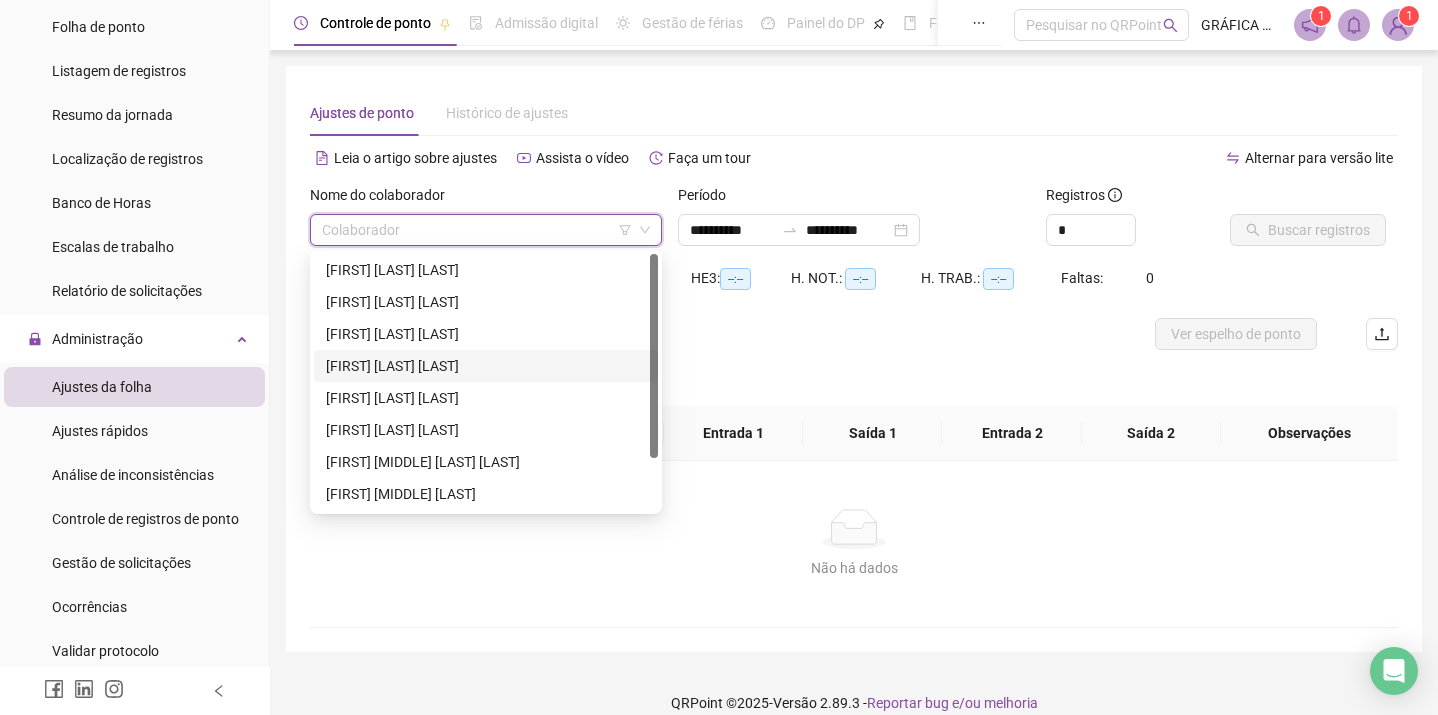 click on "[FIRST] [LAST] [LAST]" at bounding box center [486, 366] 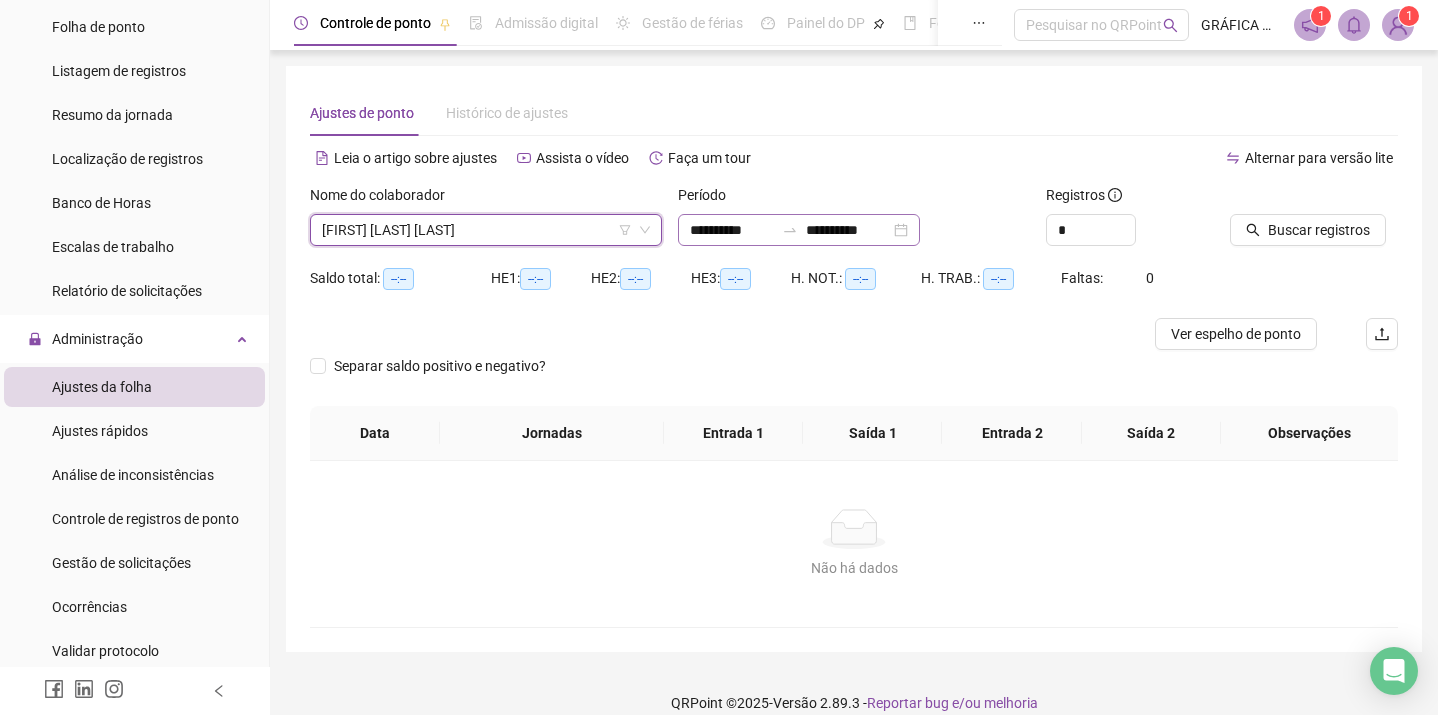 click on "**********" at bounding box center [799, 230] 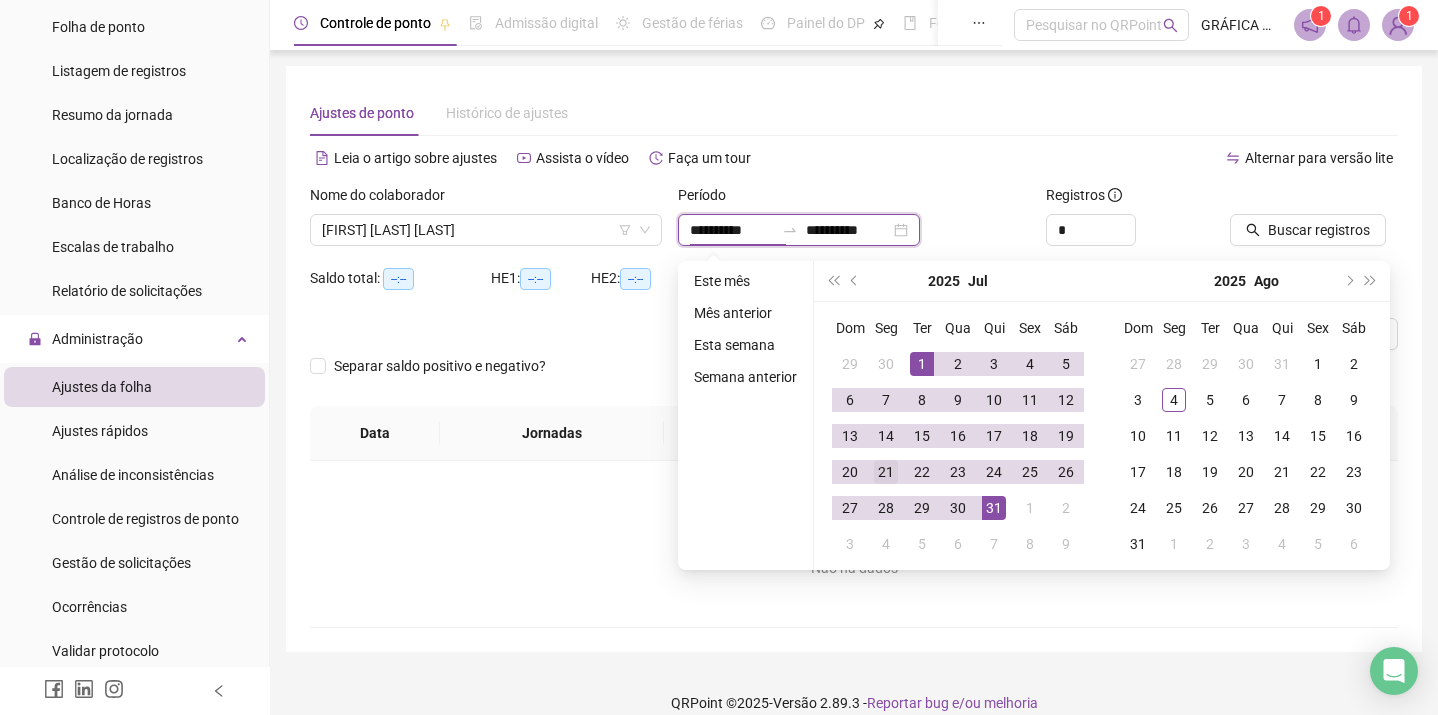 type on "**********" 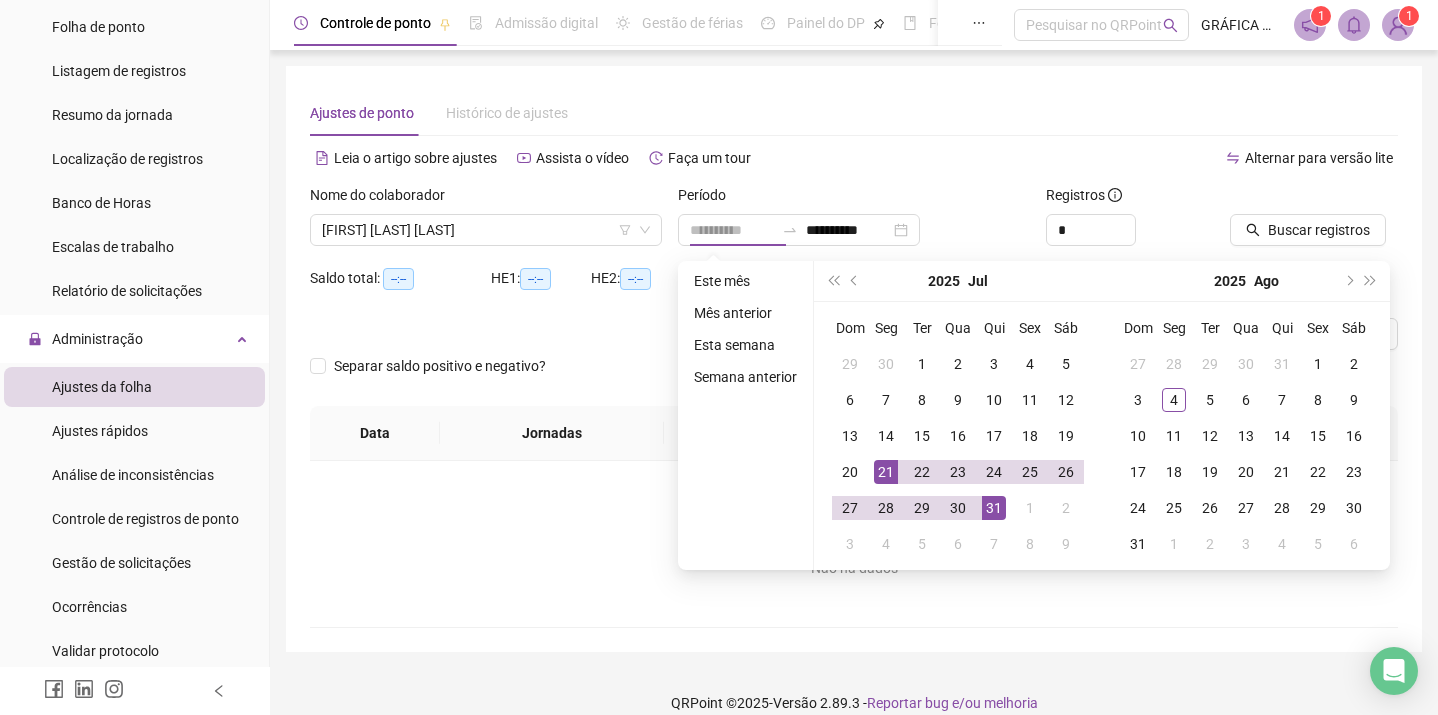 click on "21" at bounding box center [886, 472] 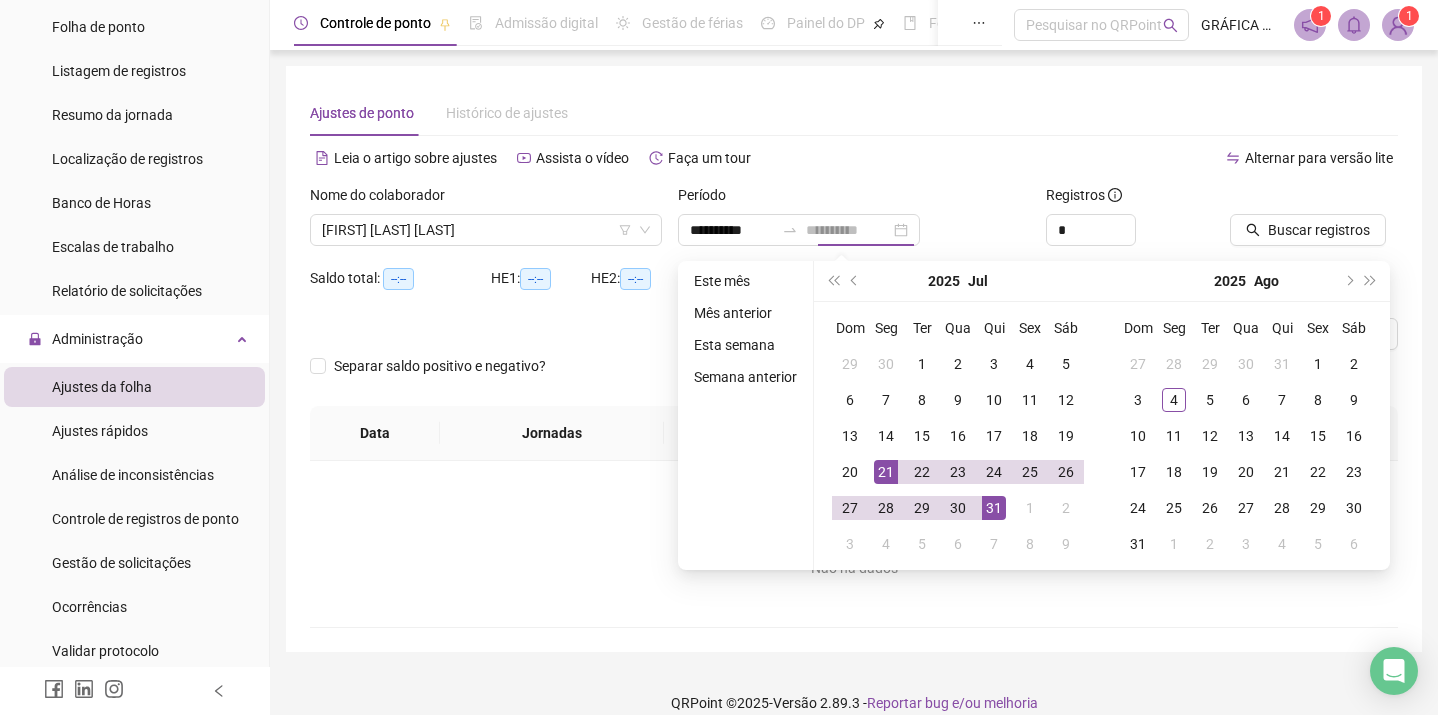click on "21" at bounding box center (886, 472) 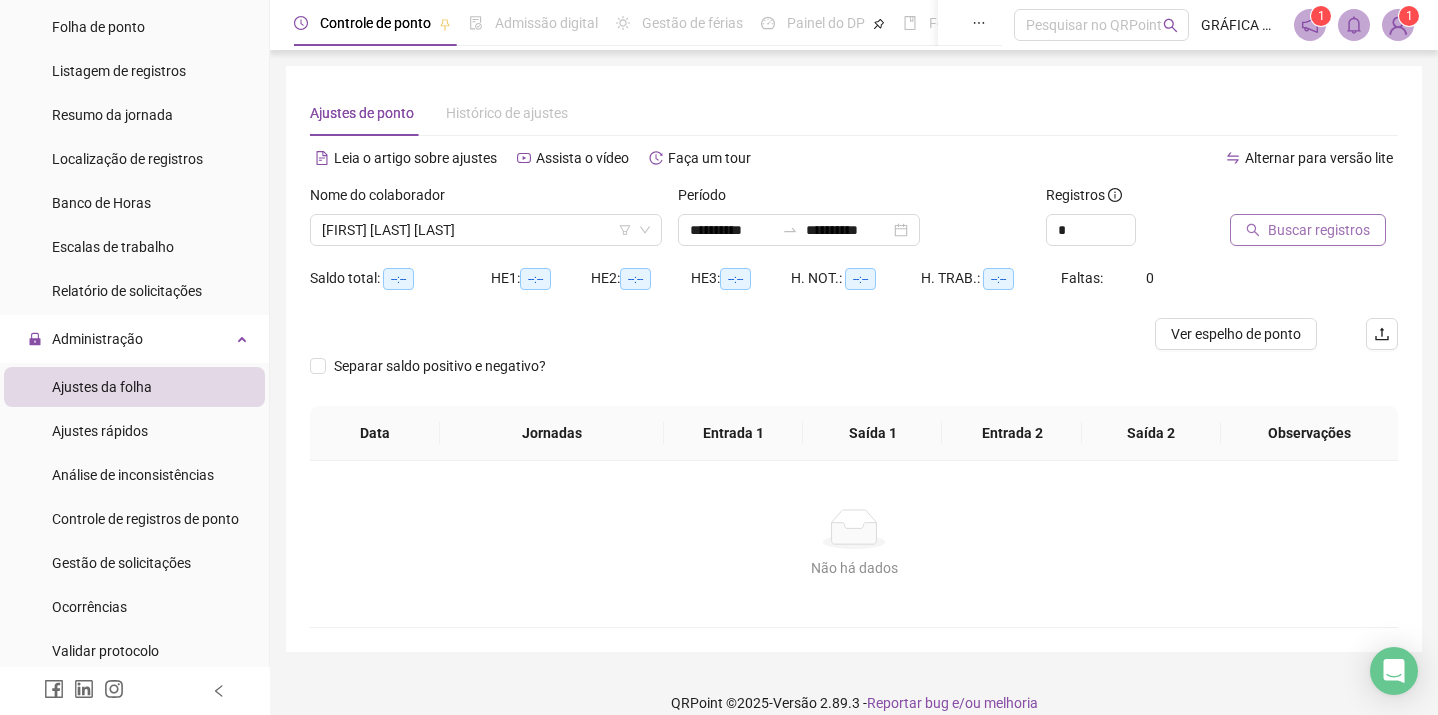 click 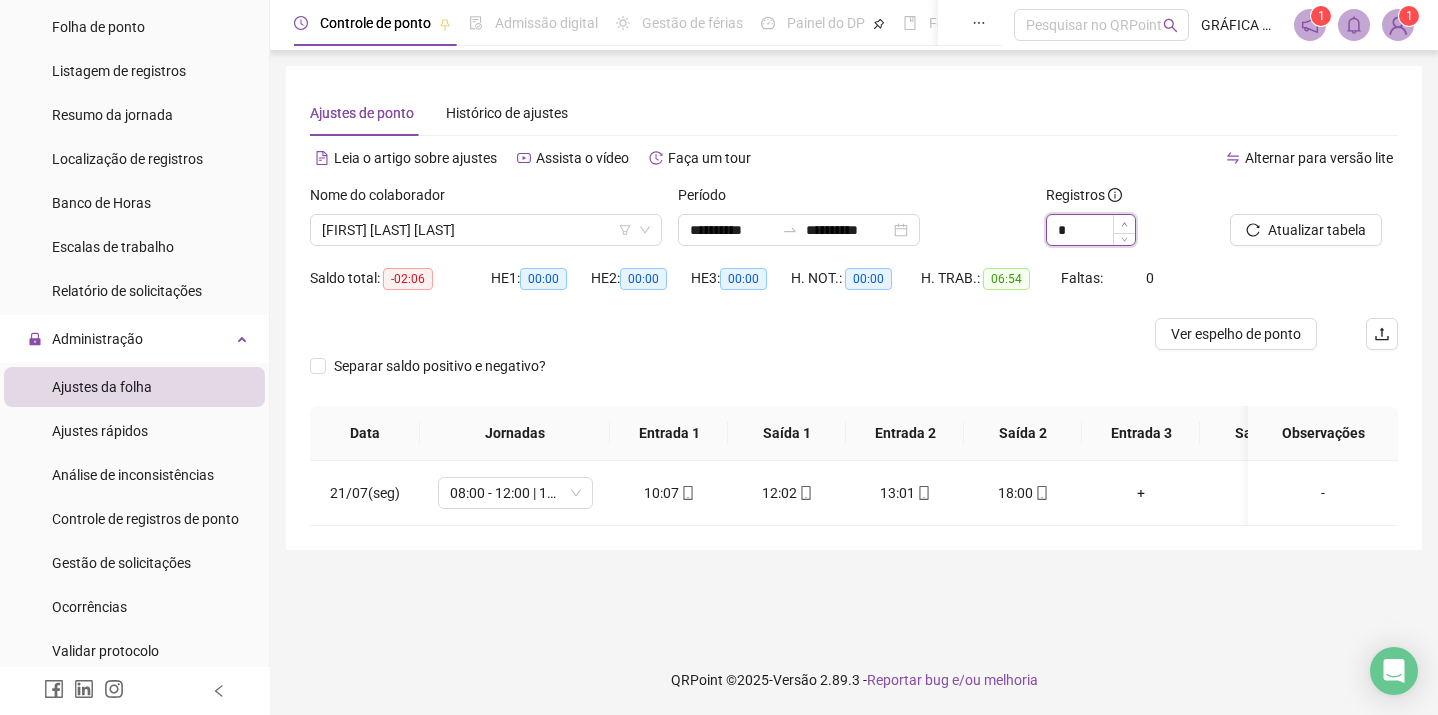 click at bounding box center (1124, 224) 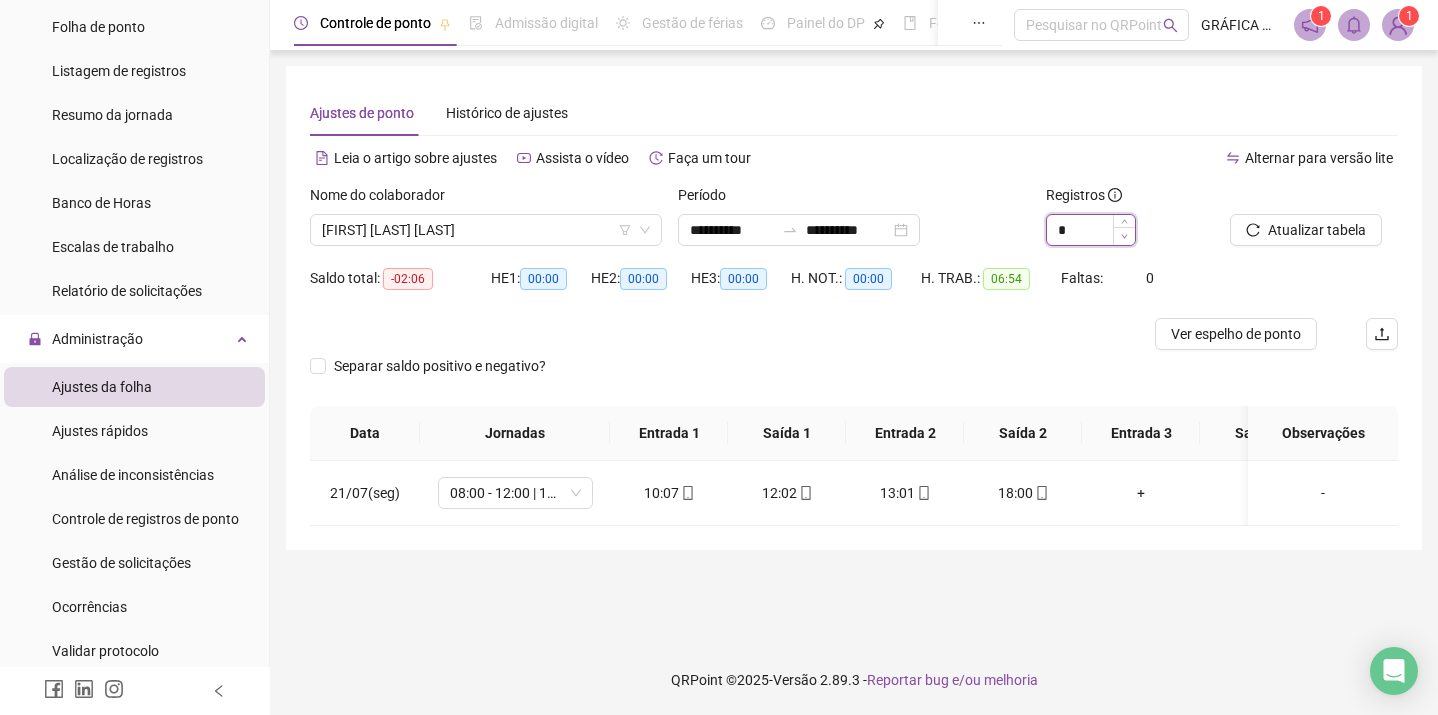 type on "*" 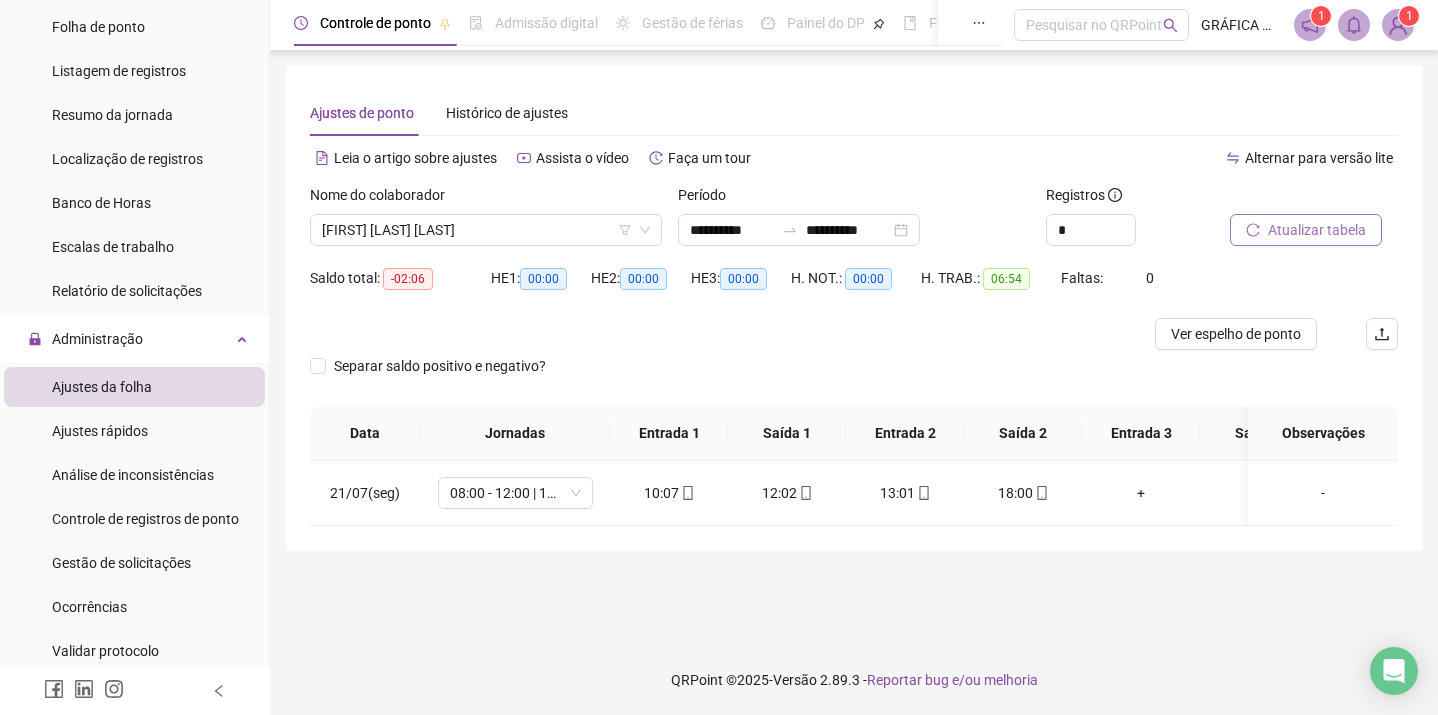 click on "Atualizar tabela" at bounding box center (1317, 230) 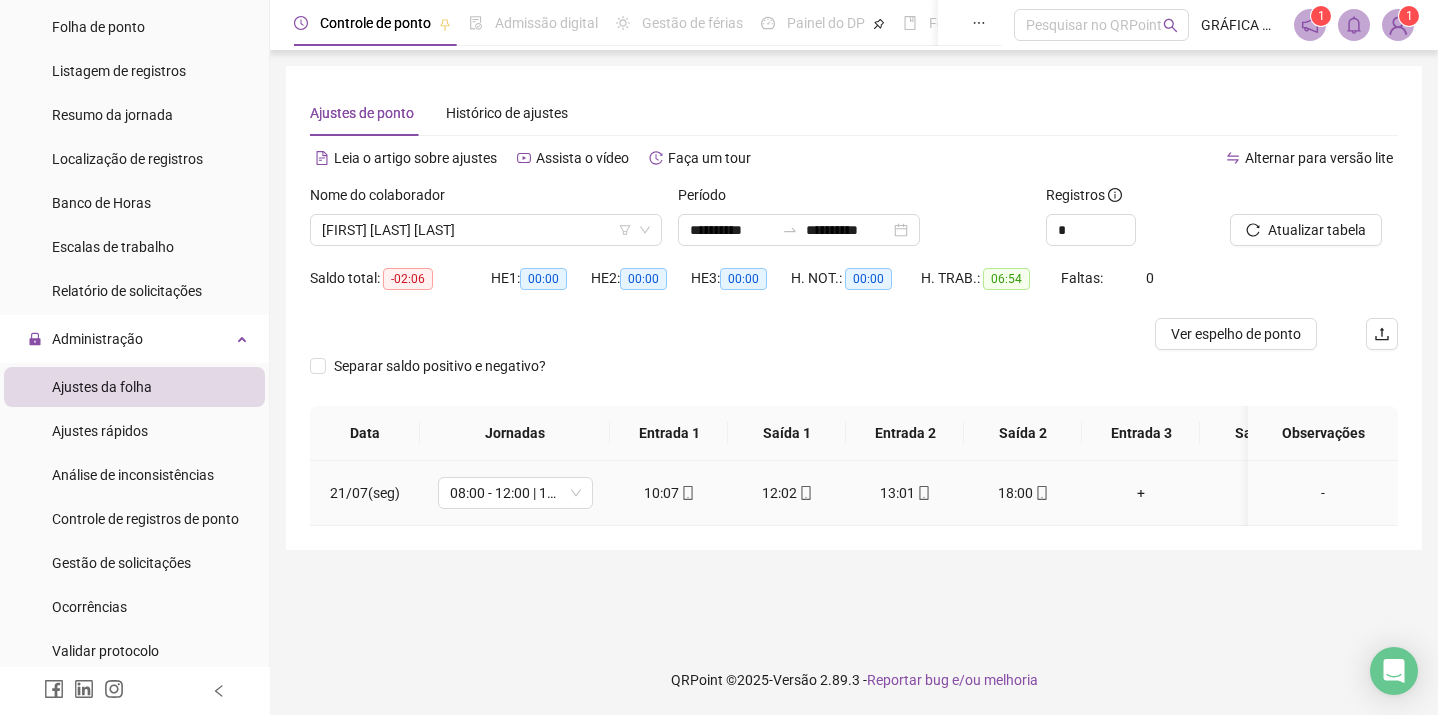click on "-" at bounding box center [1323, 493] 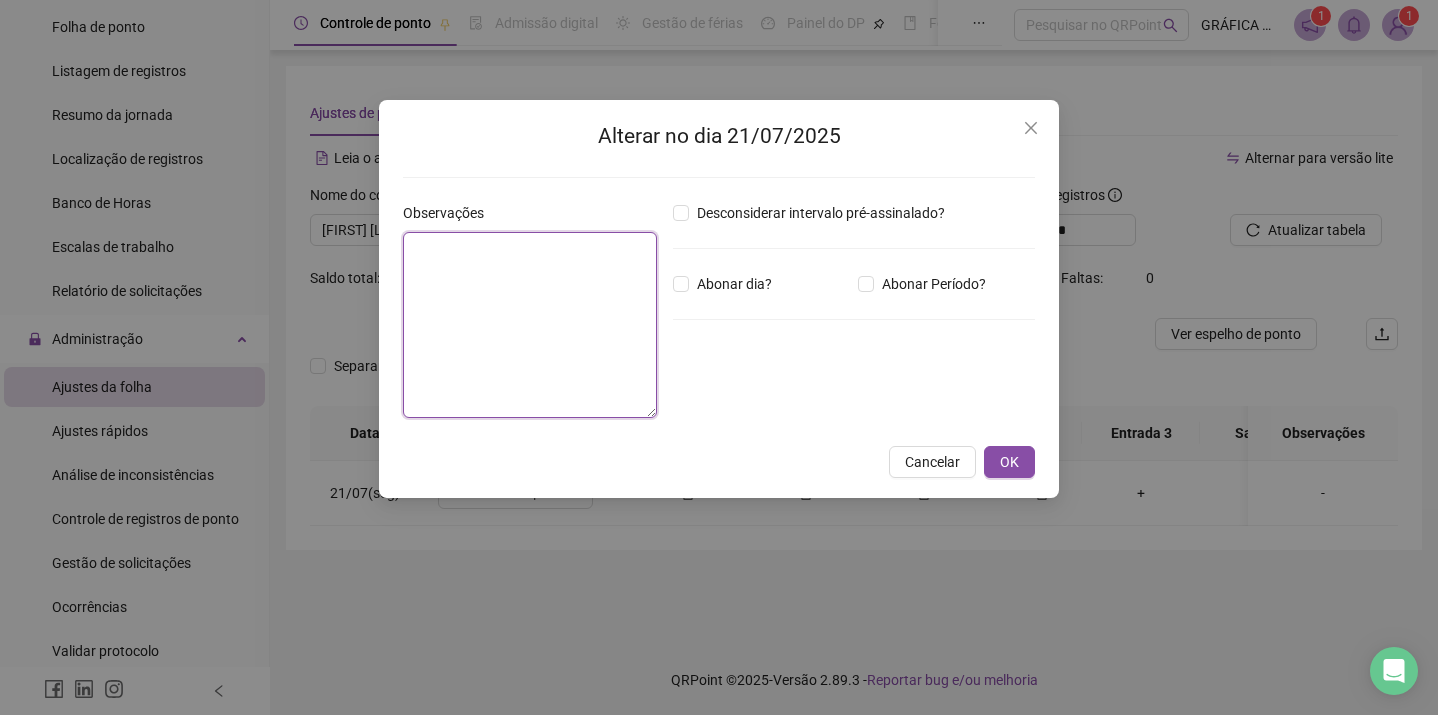 click at bounding box center [530, 325] 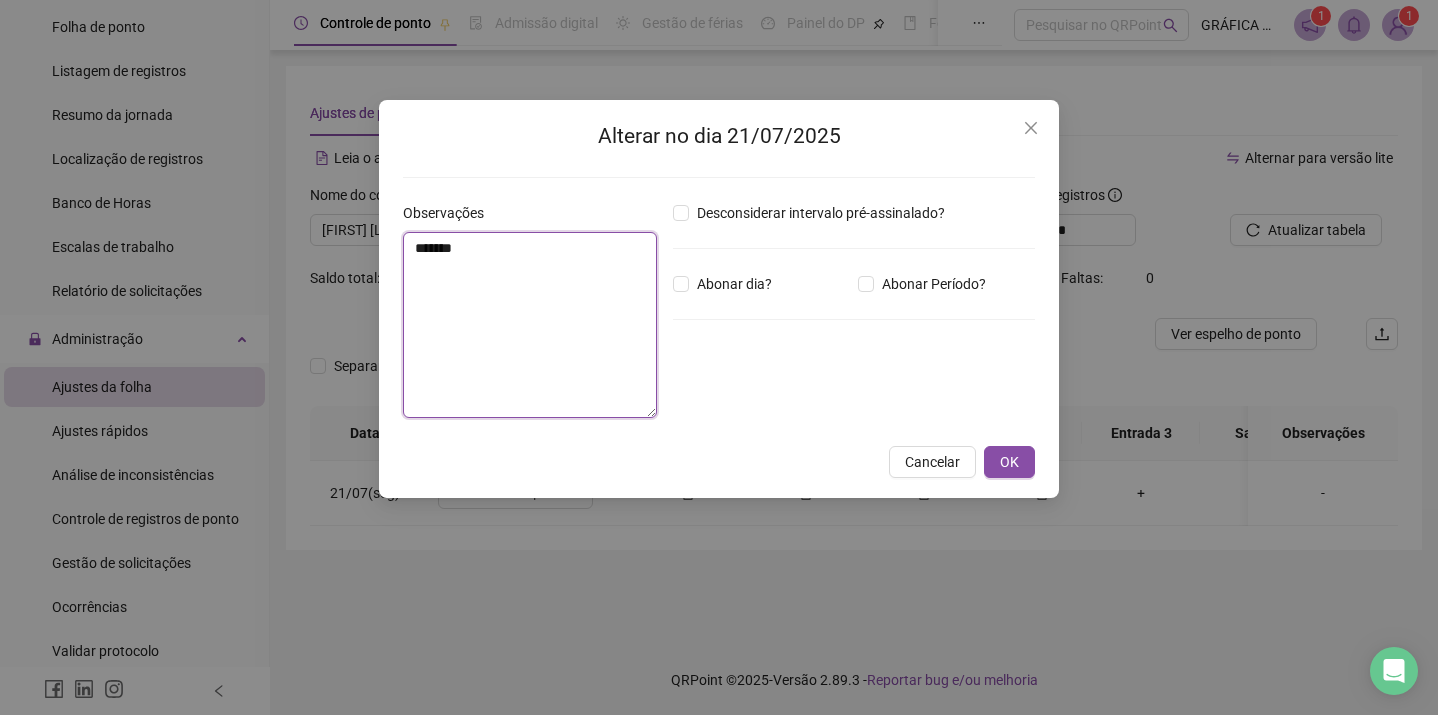 click on "*******" at bounding box center (530, 325) 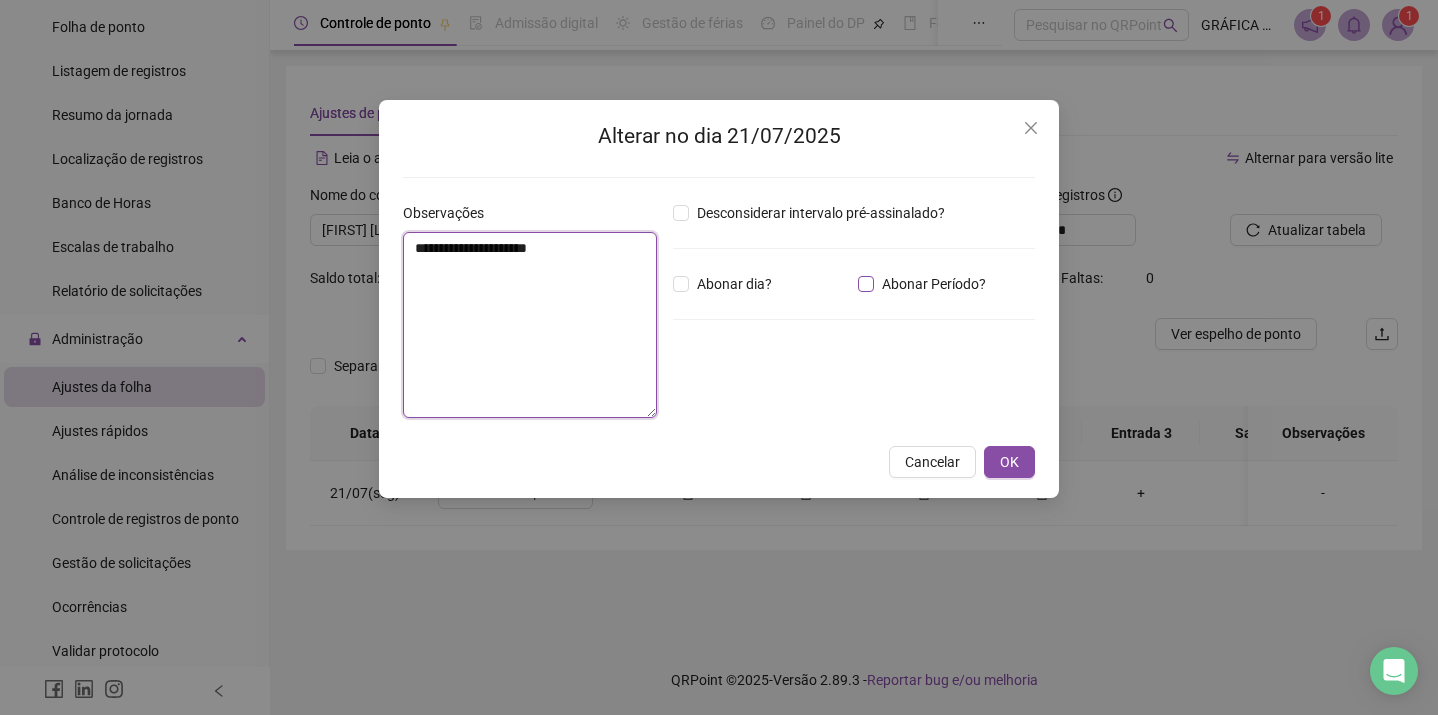type on "**********" 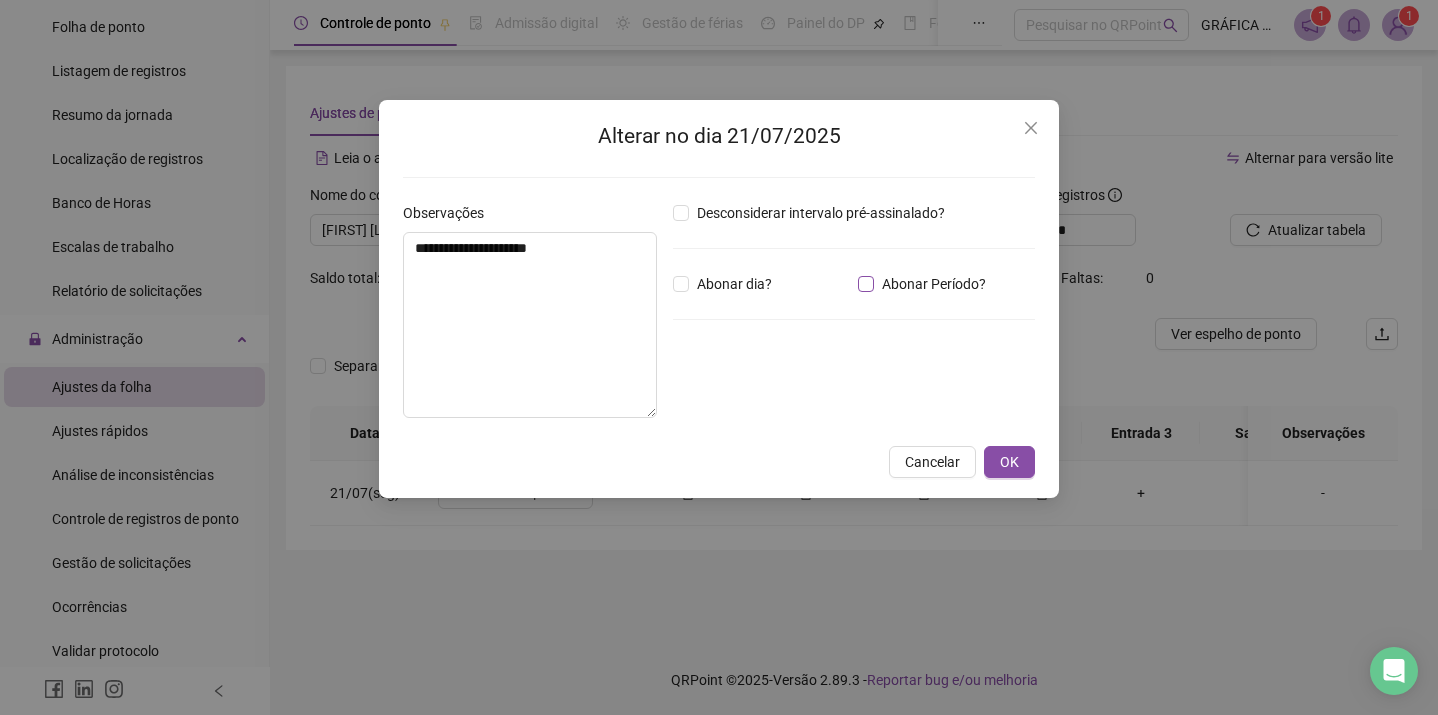 click on "Abonar Período?" at bounding box center [934, 284] 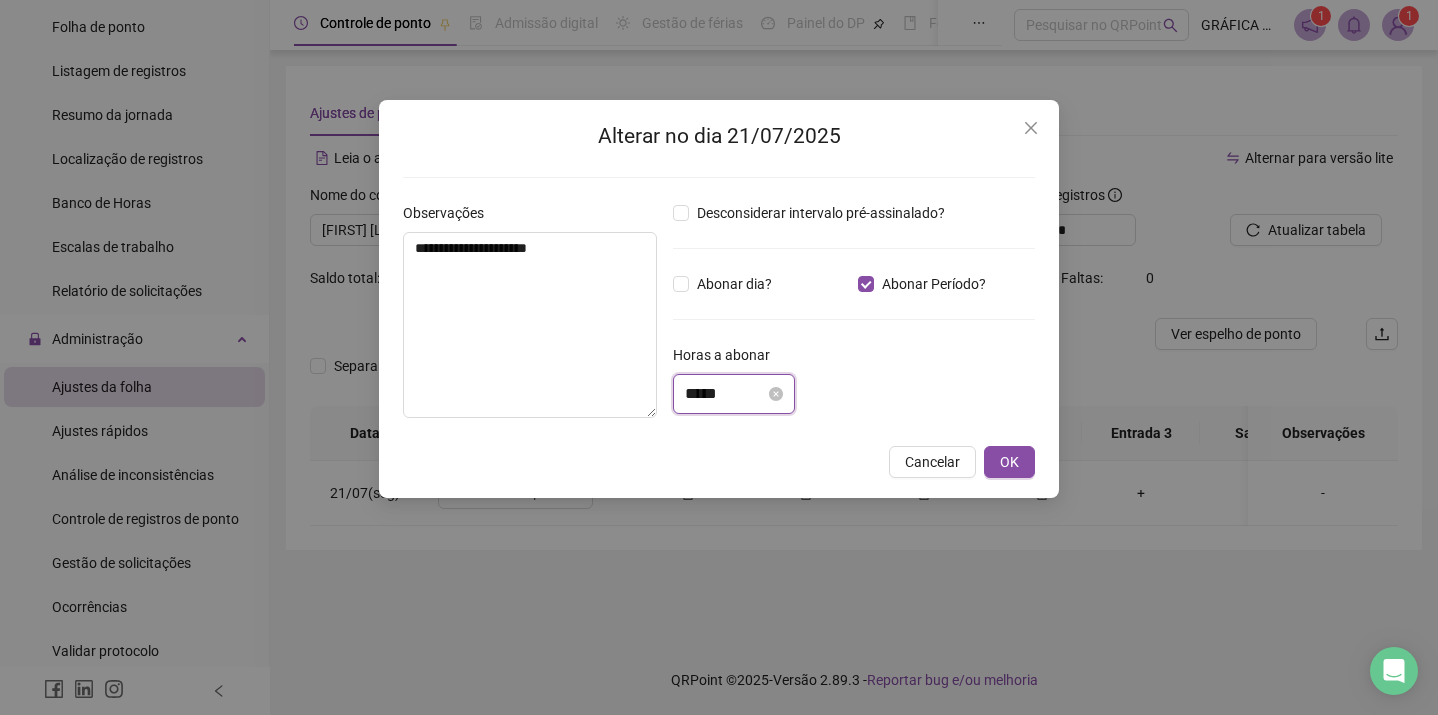 click on "*****" at bounding box center [725, 394] 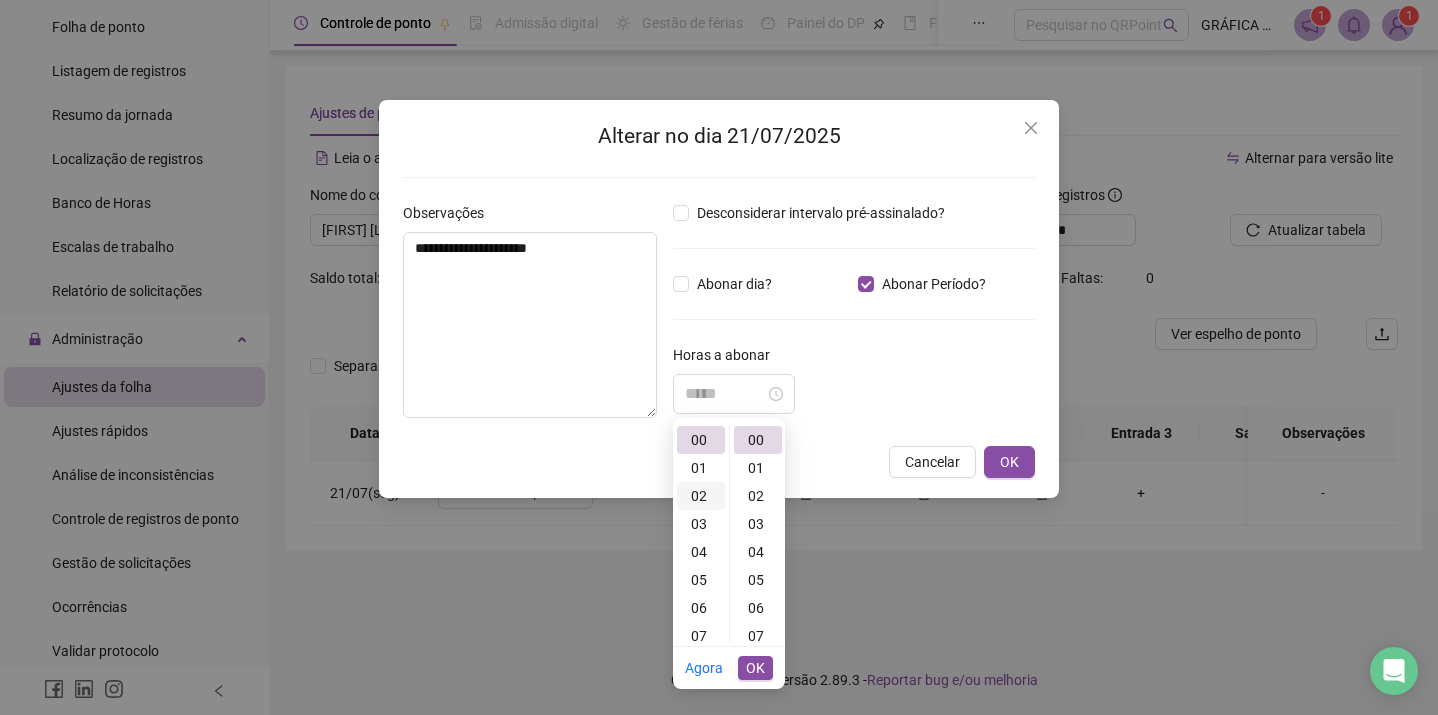 click on "02" at bounding box center (701, 496) 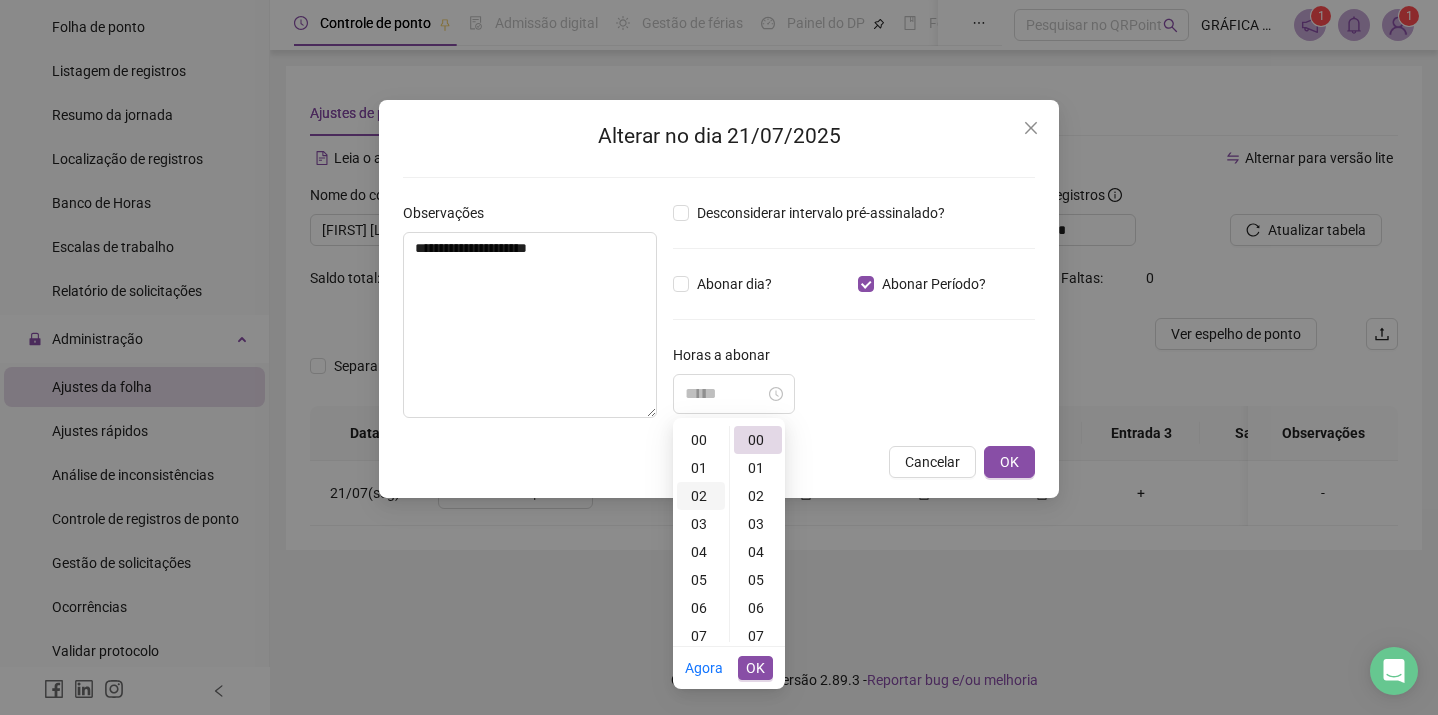 scroll, scrollTop: 56, scrollLeft: 0, axis: vertical 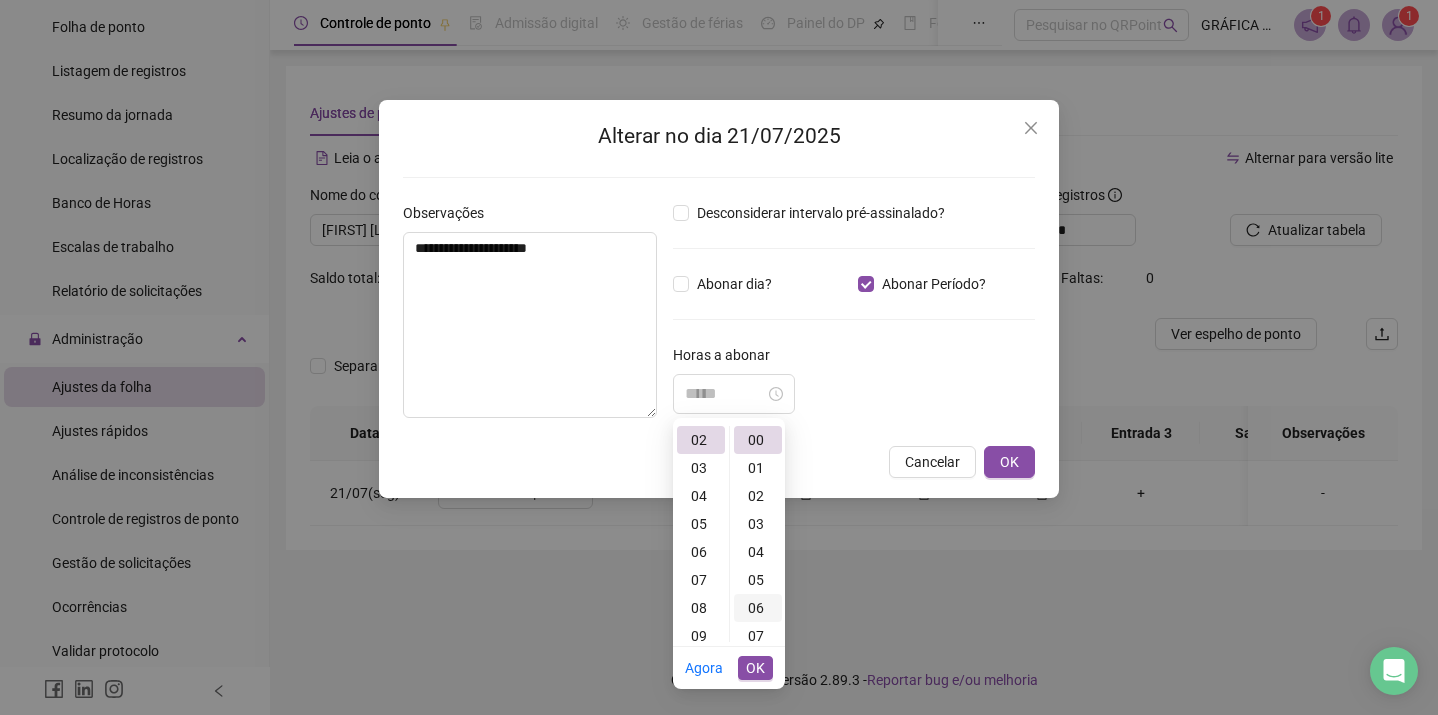 click on "06" at bounding box center [758, 608] 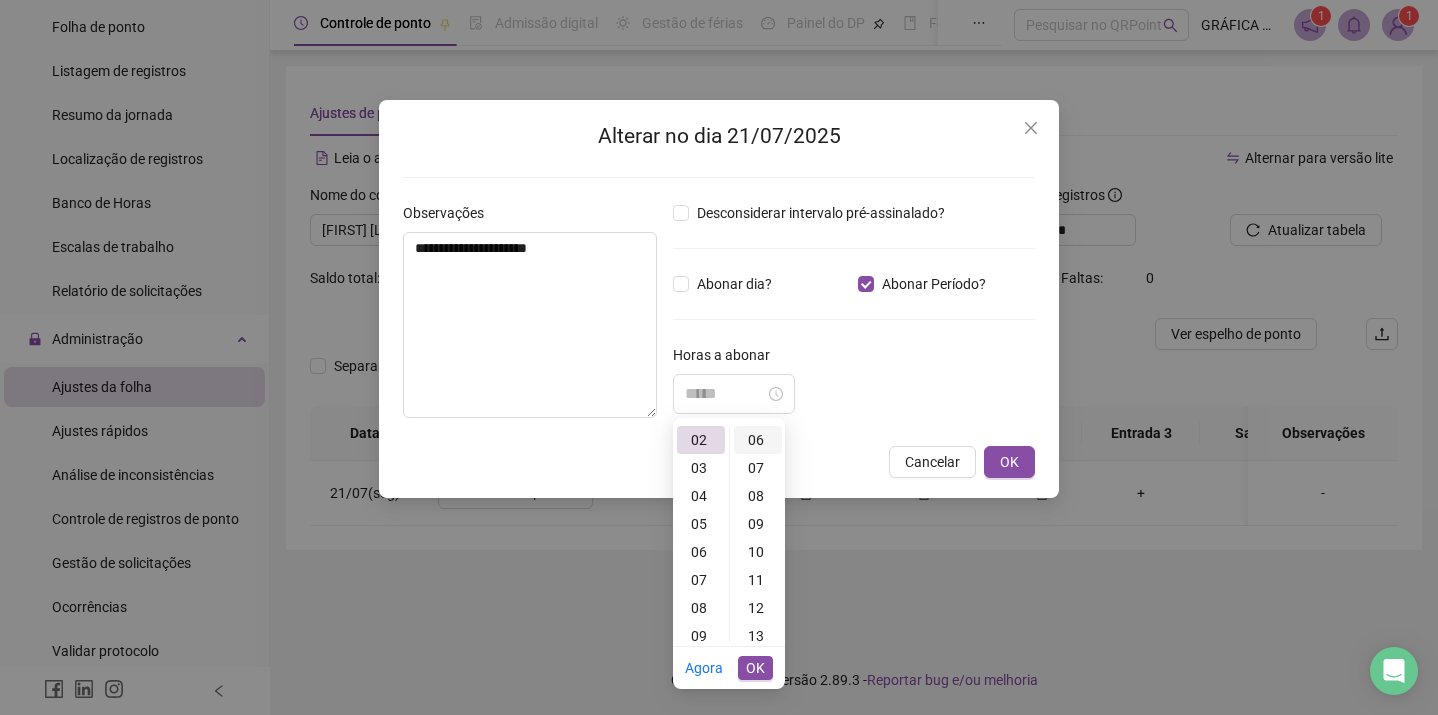 scroll, scrollTop: 168, scrollLeft: 0, axis: vertical 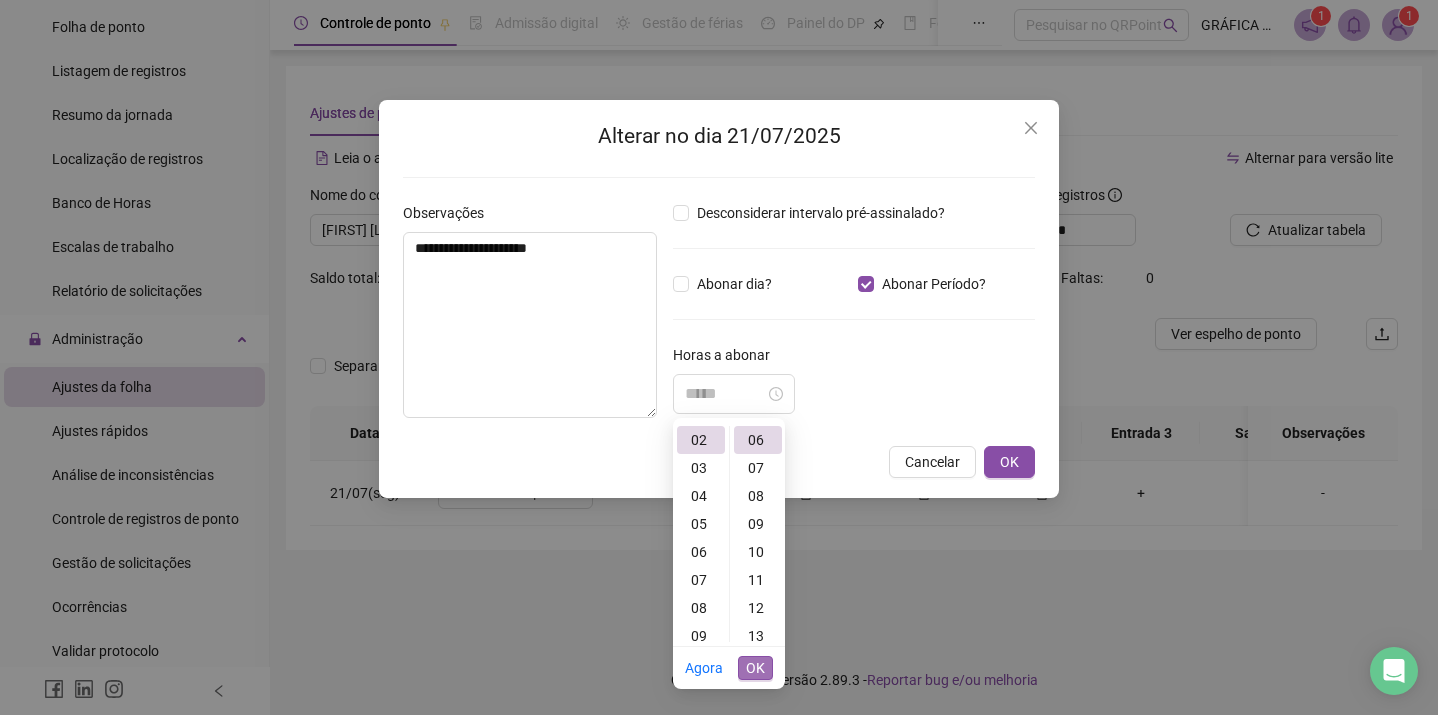 type on "*****" 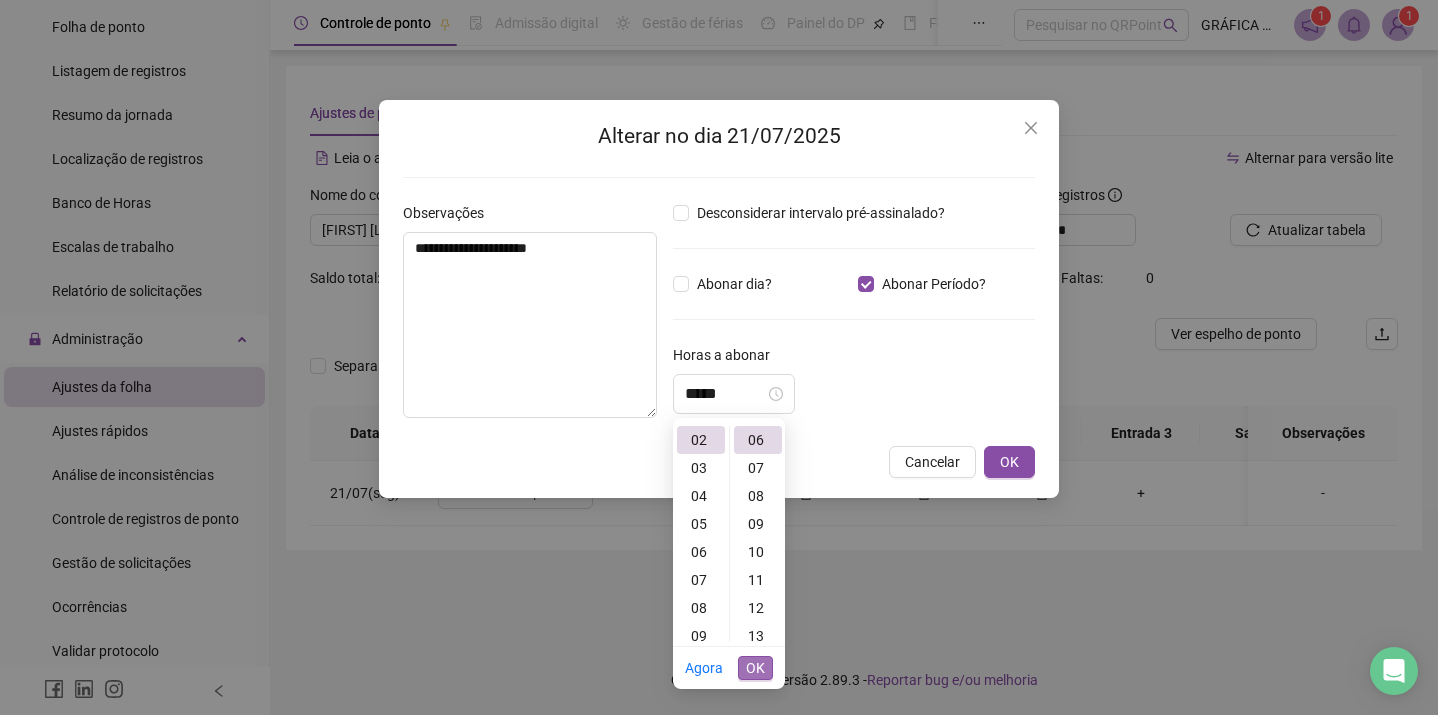 click on "OK" at bounding box center (755, 668) 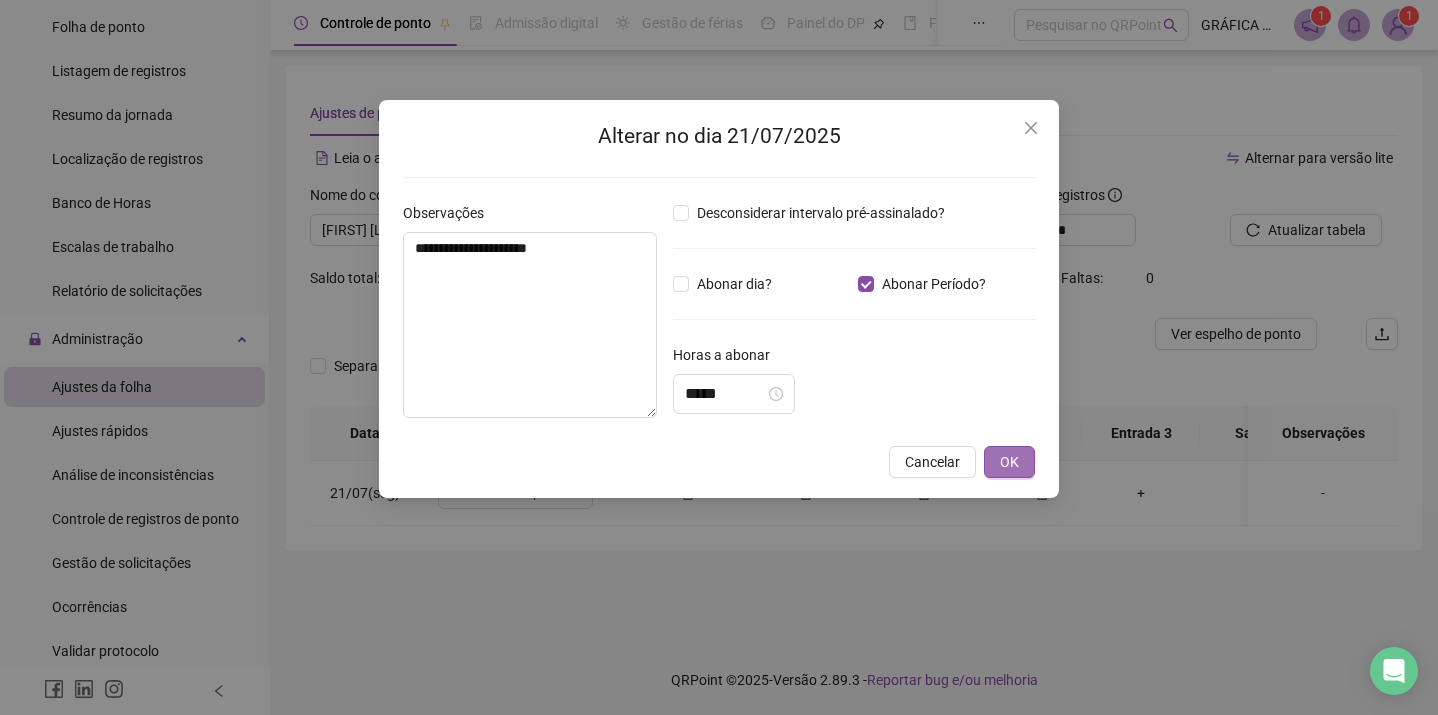 click on "OK" at bounding box center (1009, 462) 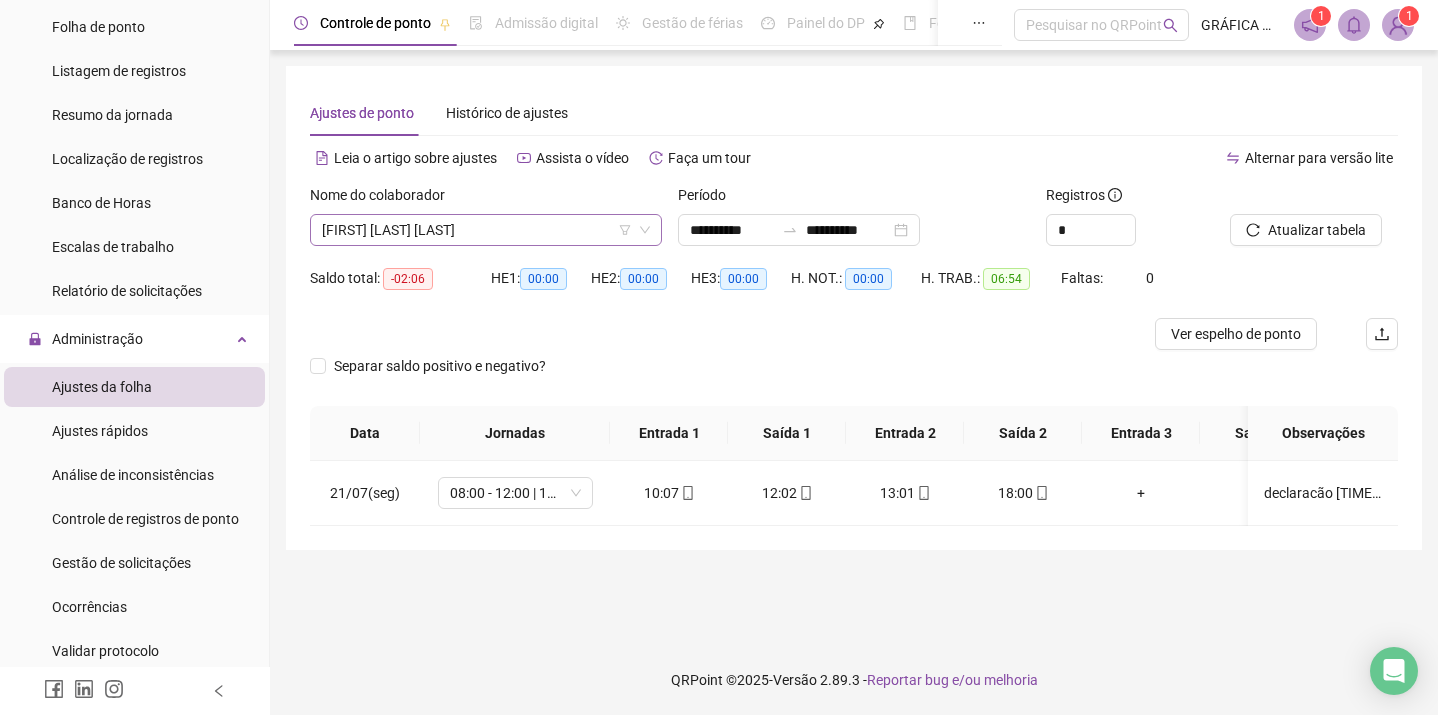 click 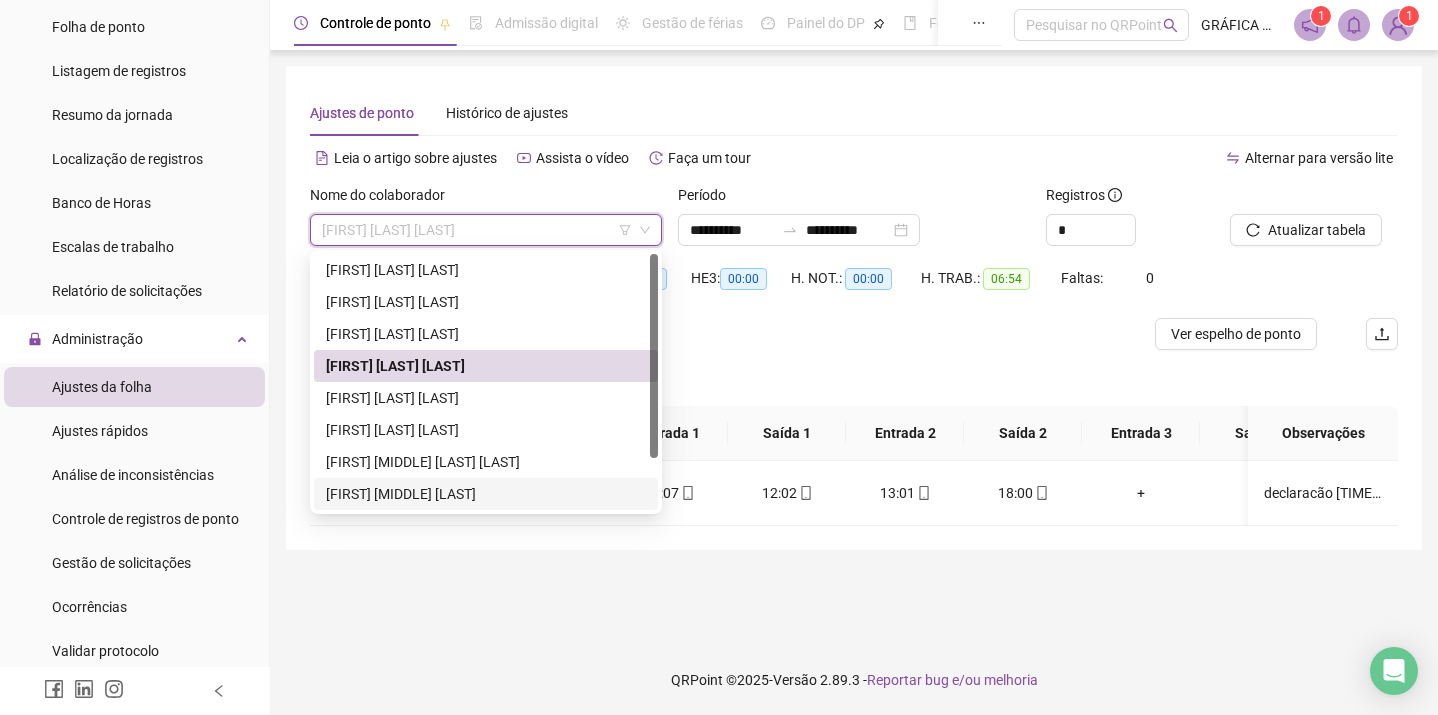 click on "[FIRST] [MIDDLE] [LAST]" at bounding box center (486, 494) 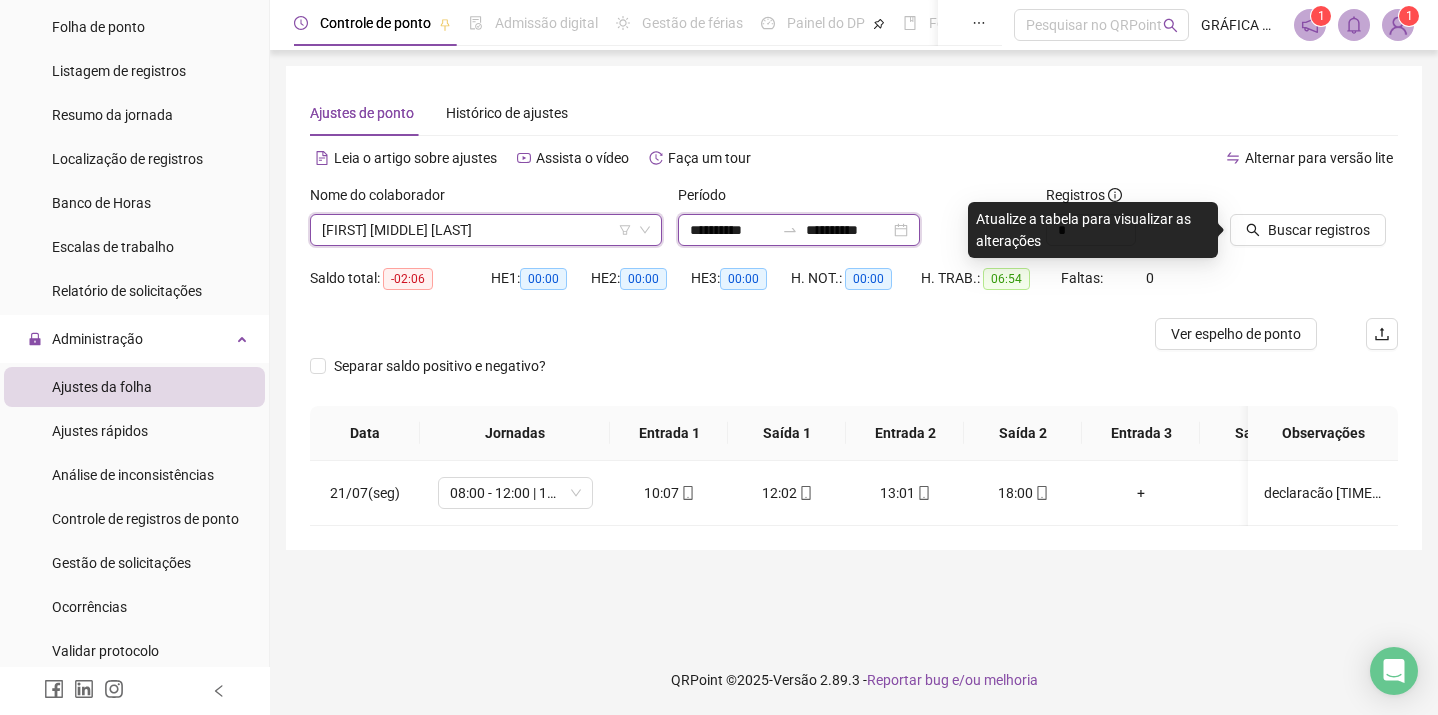 click on "**********" at bounding box center (848, 230) 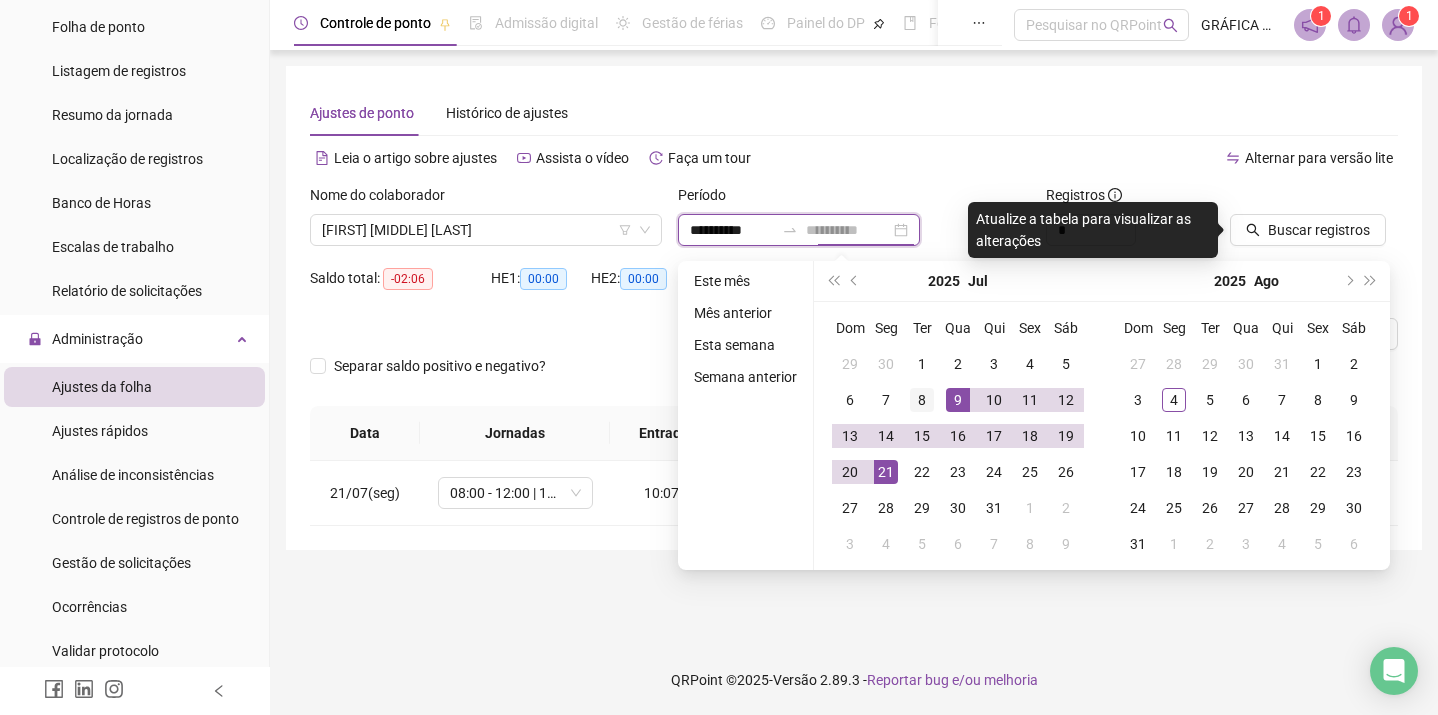 type on "**********" 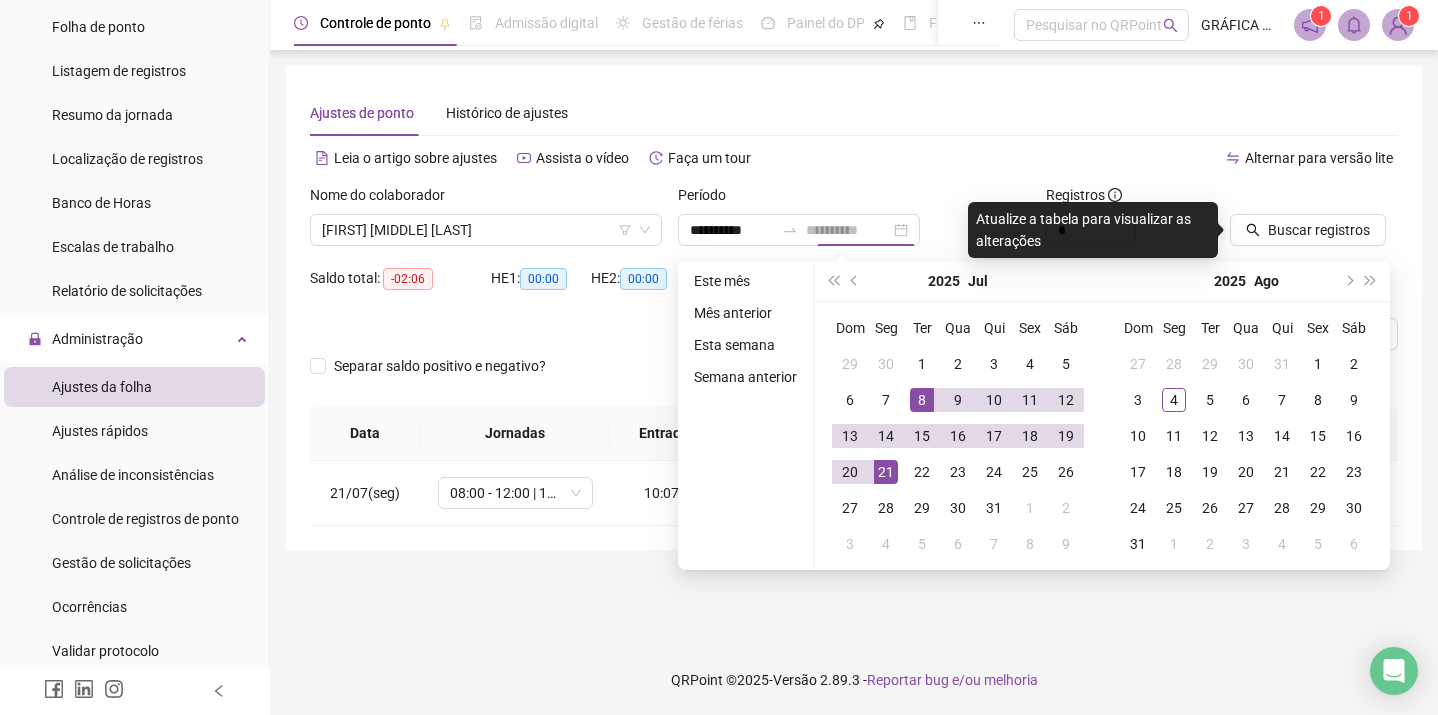 click on "8" at bounding box center (922, 400) 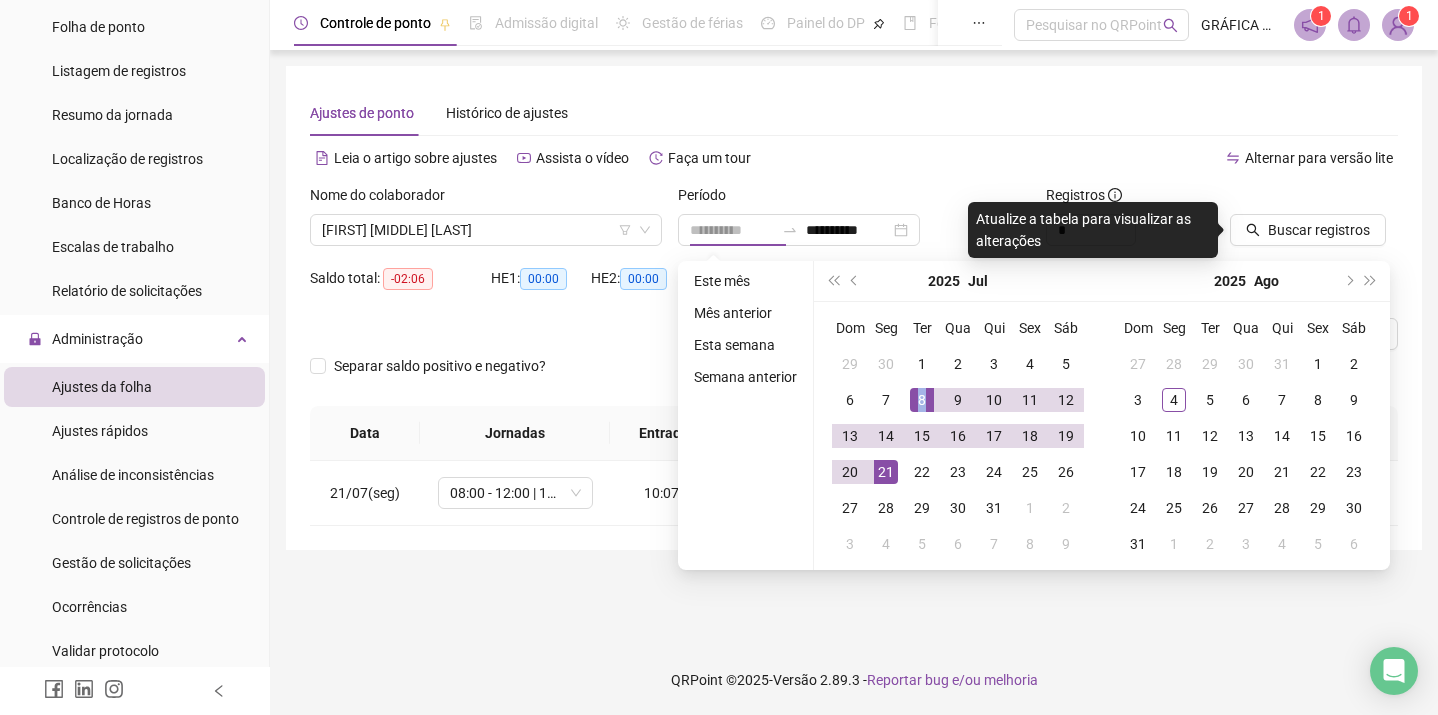 click on "8" at bounding box center (922, 400) 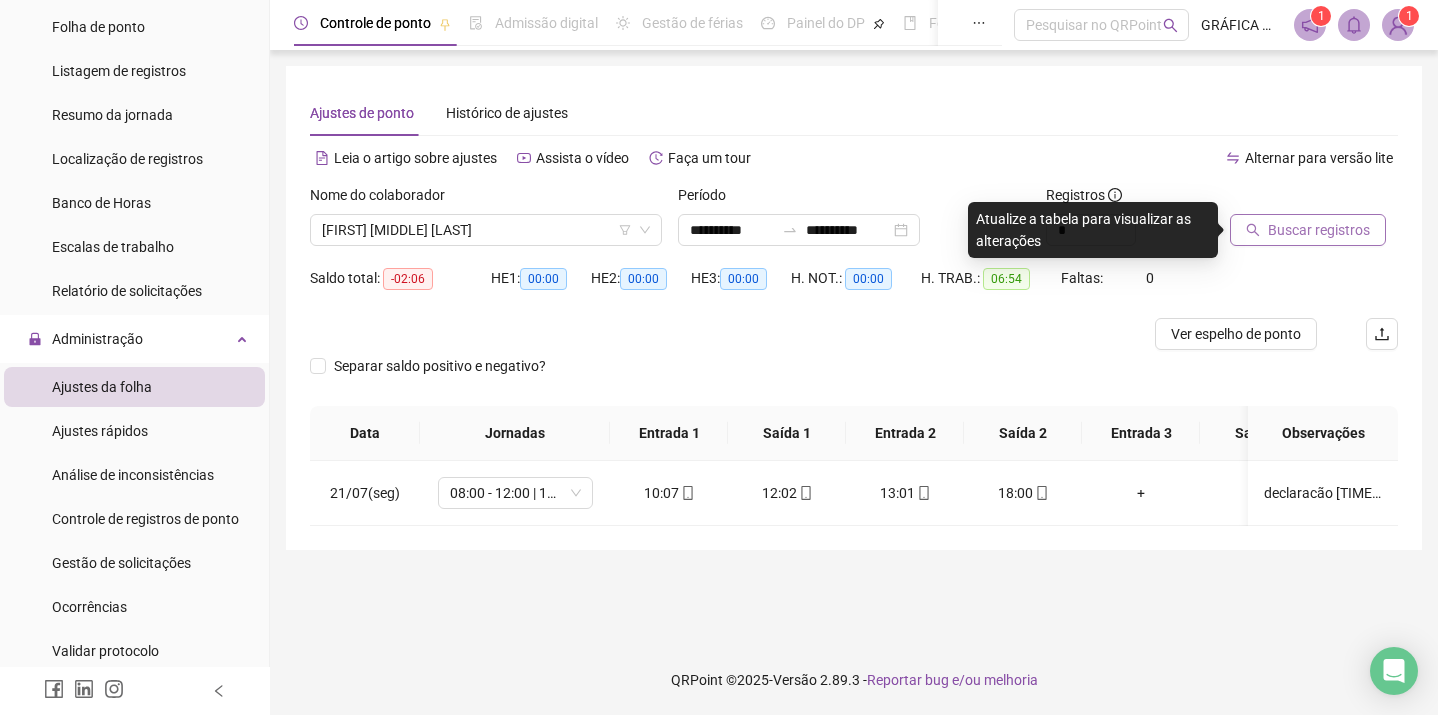 click on "Buscar registros" at bounding box center [1319, 230] 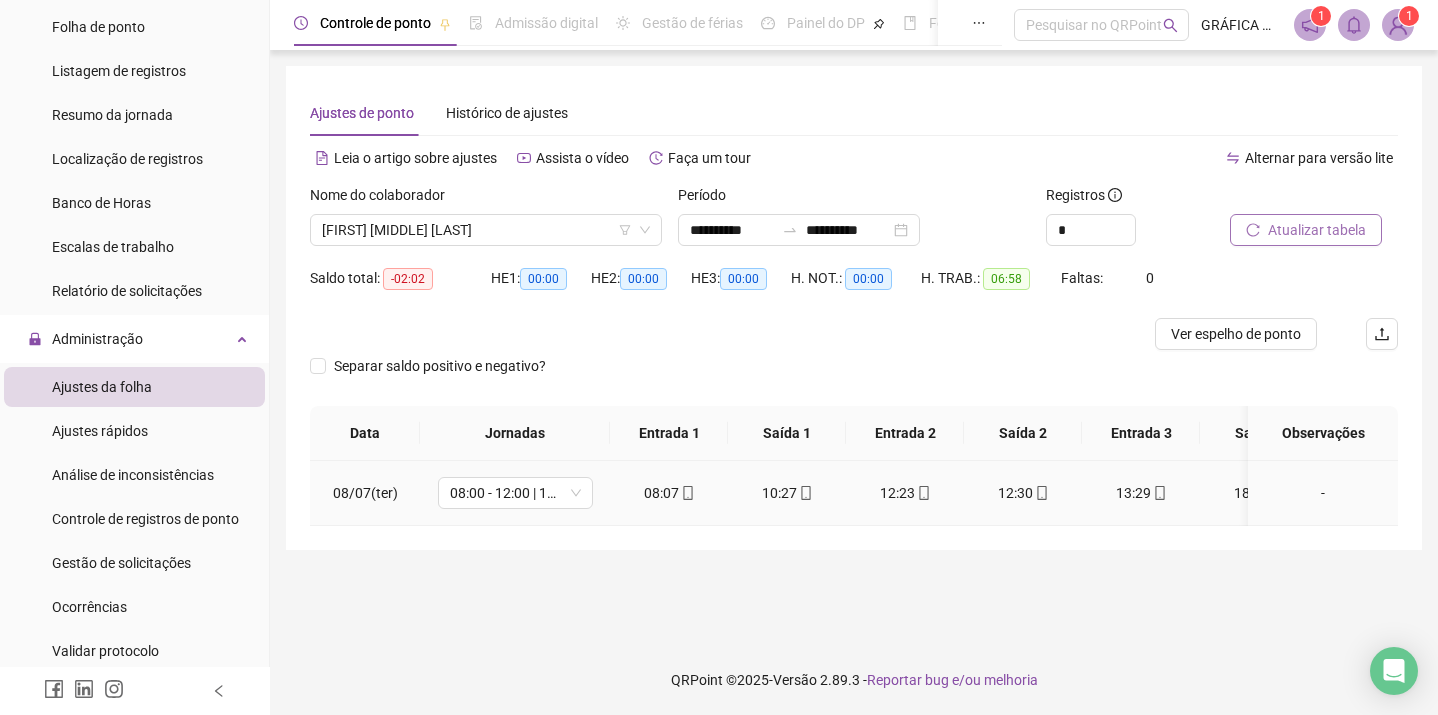 scroll, scrollTop: 0, scrollLeft: 19, axis: horizontal 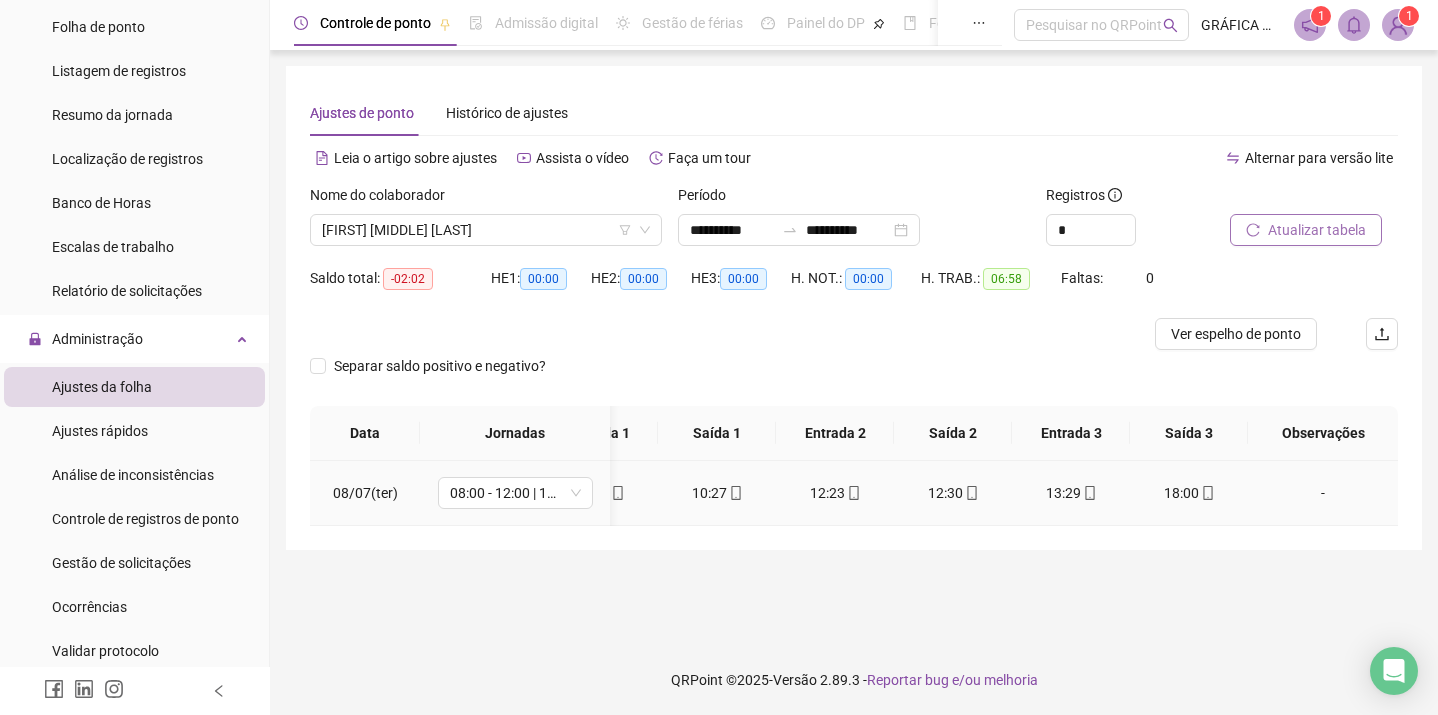 click on "-" at bounding box center (1323, 493) 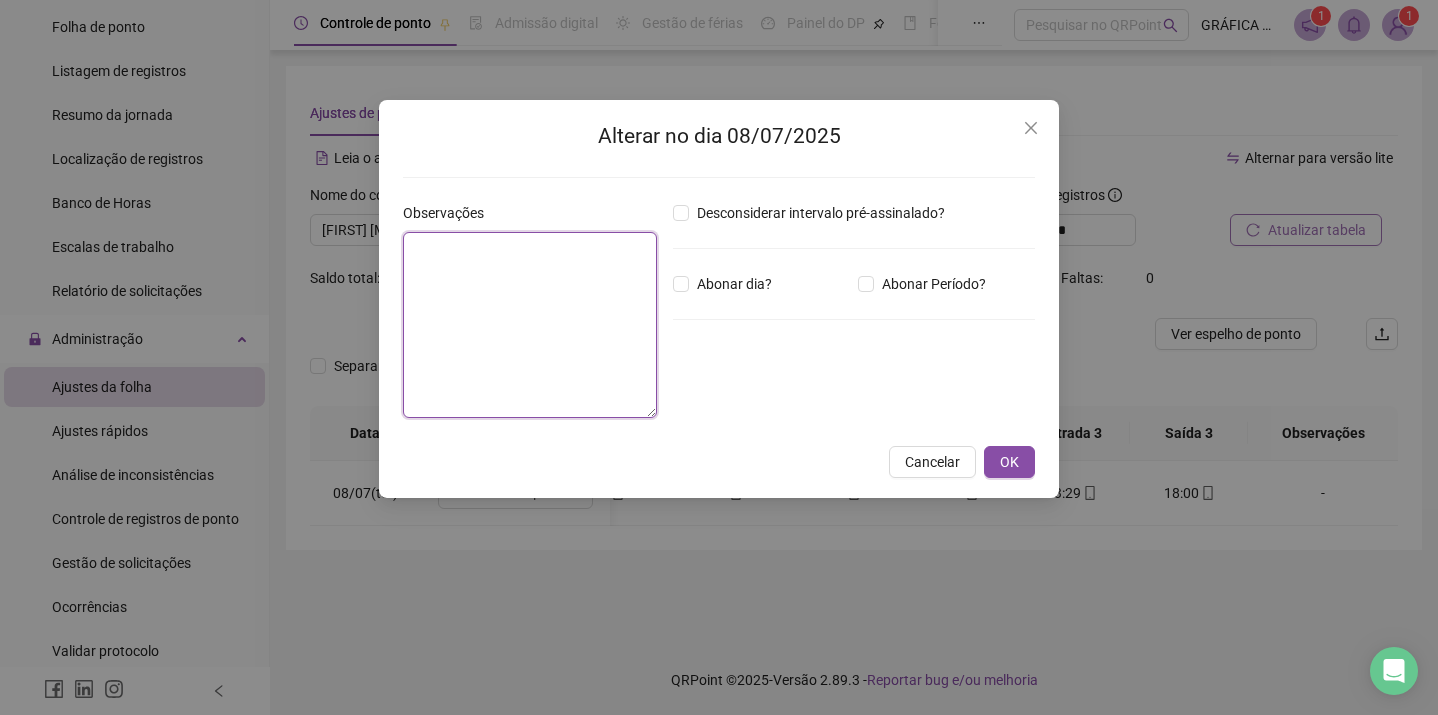 click at bounding box center [530, 325] 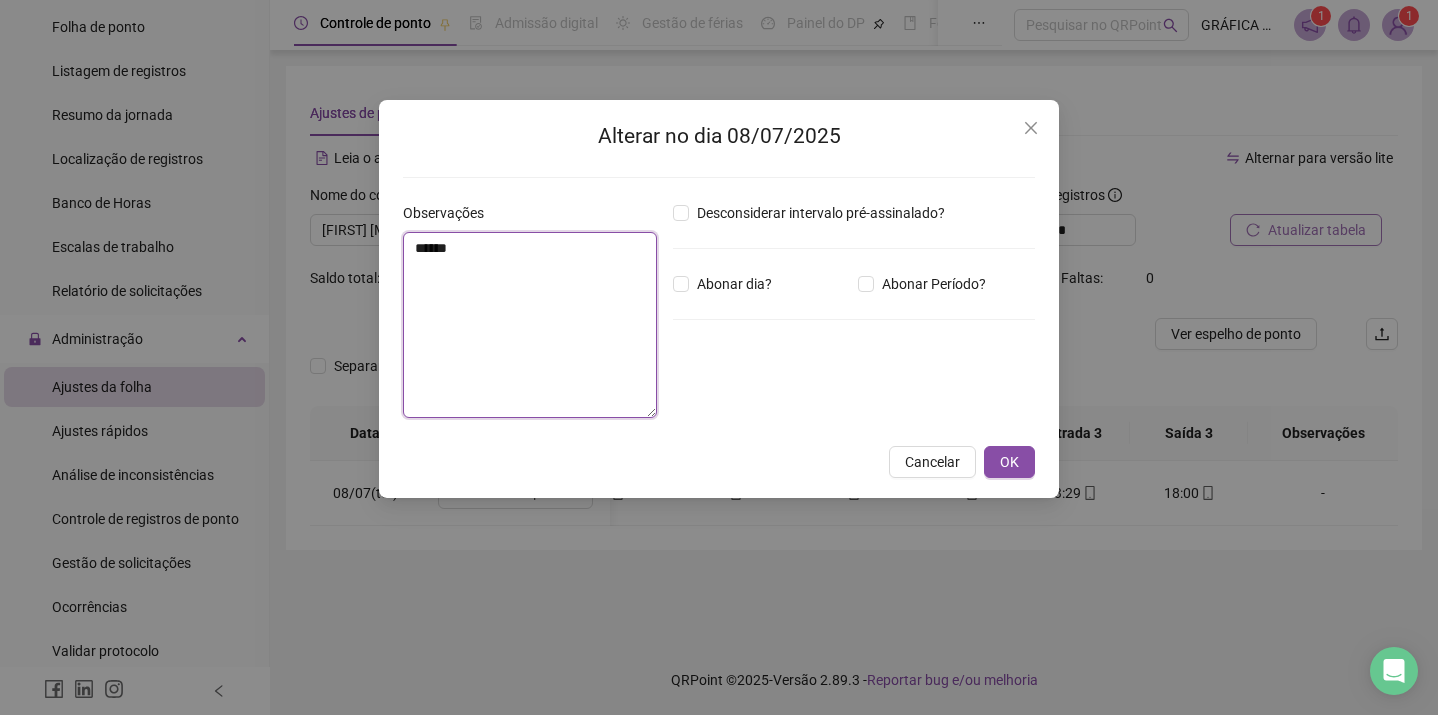 type on "*******" 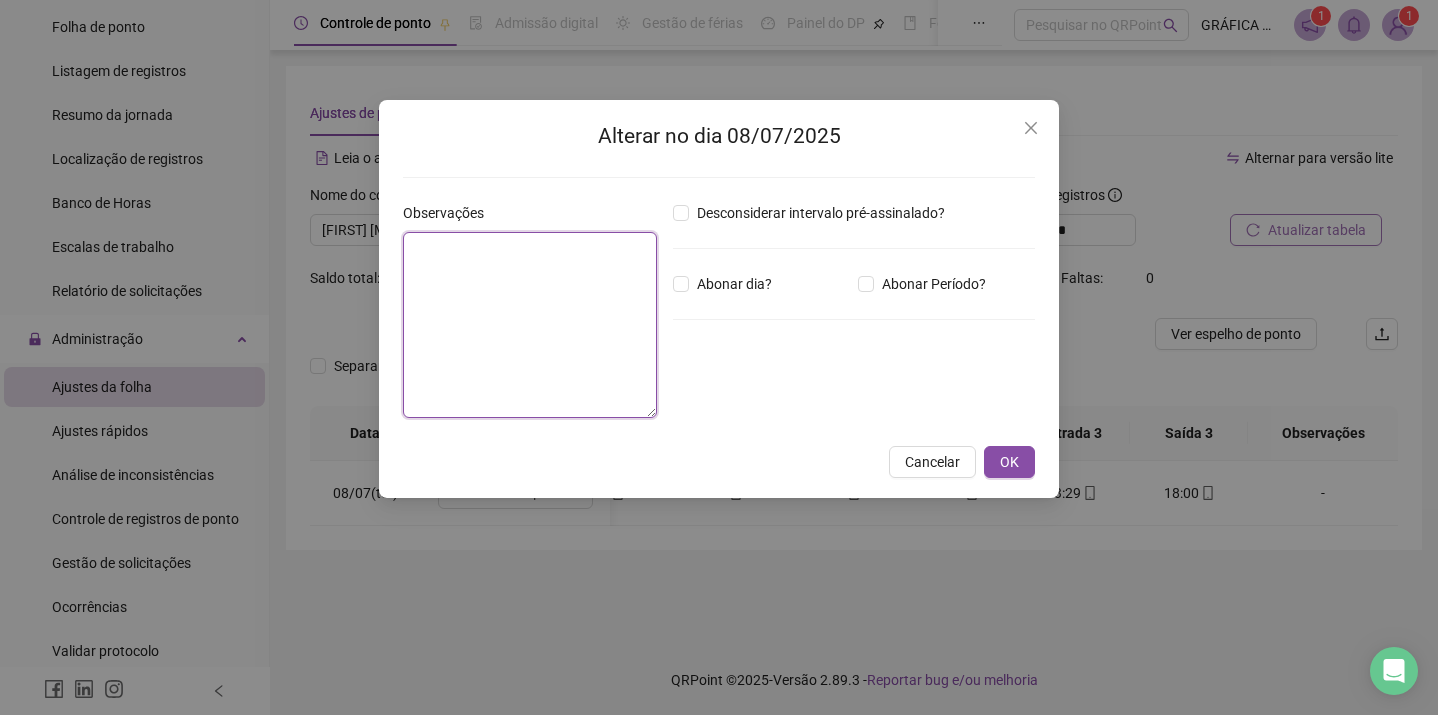 type on "*" 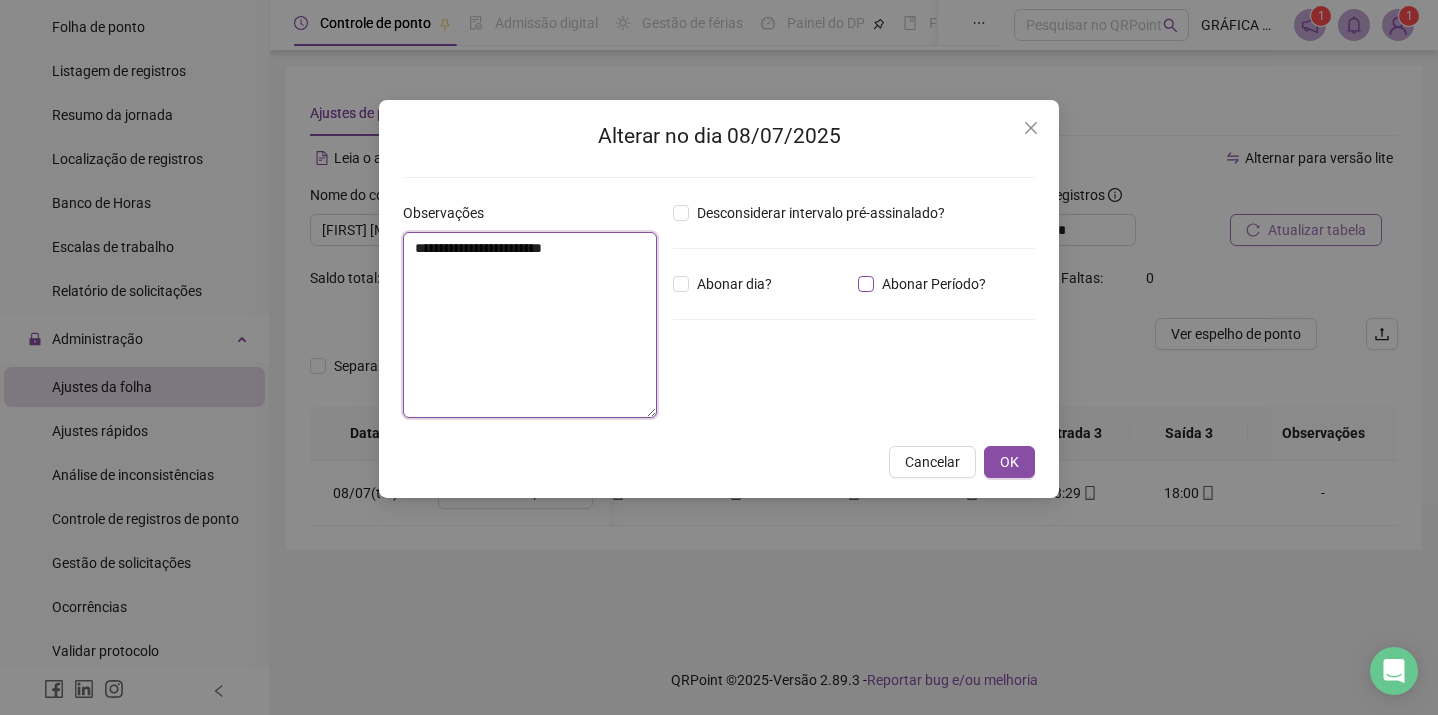 type on "**********" 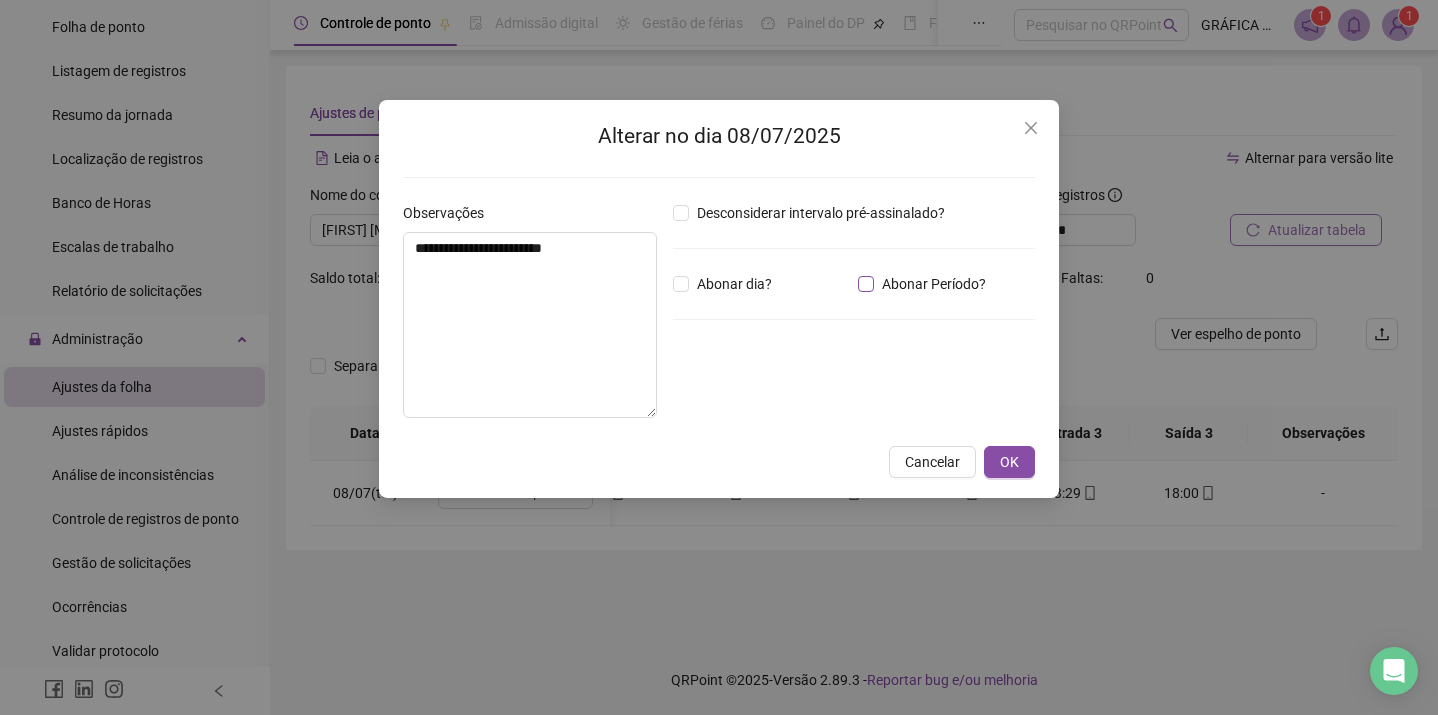 click on "Abonar Período?" at bounding box center (934, 284) 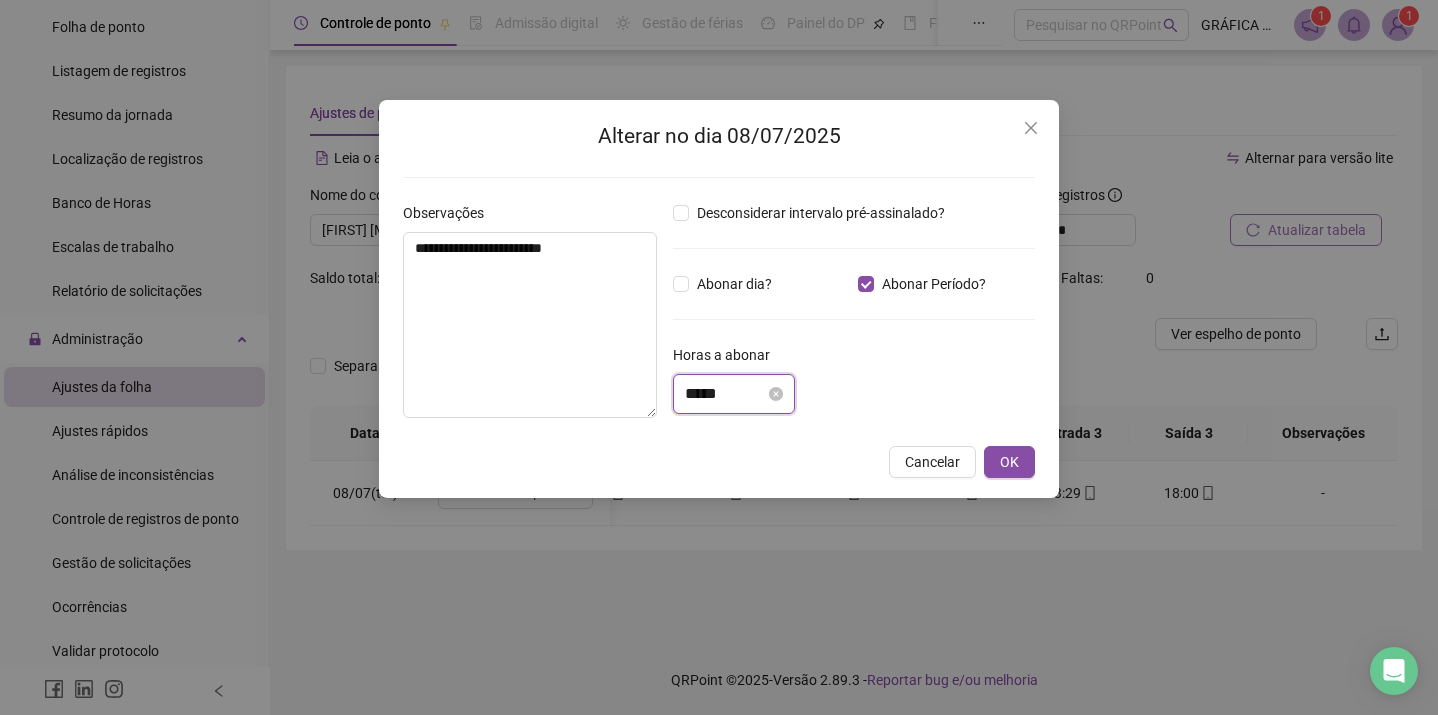 click on "*****" at bounding box center [725, 394] 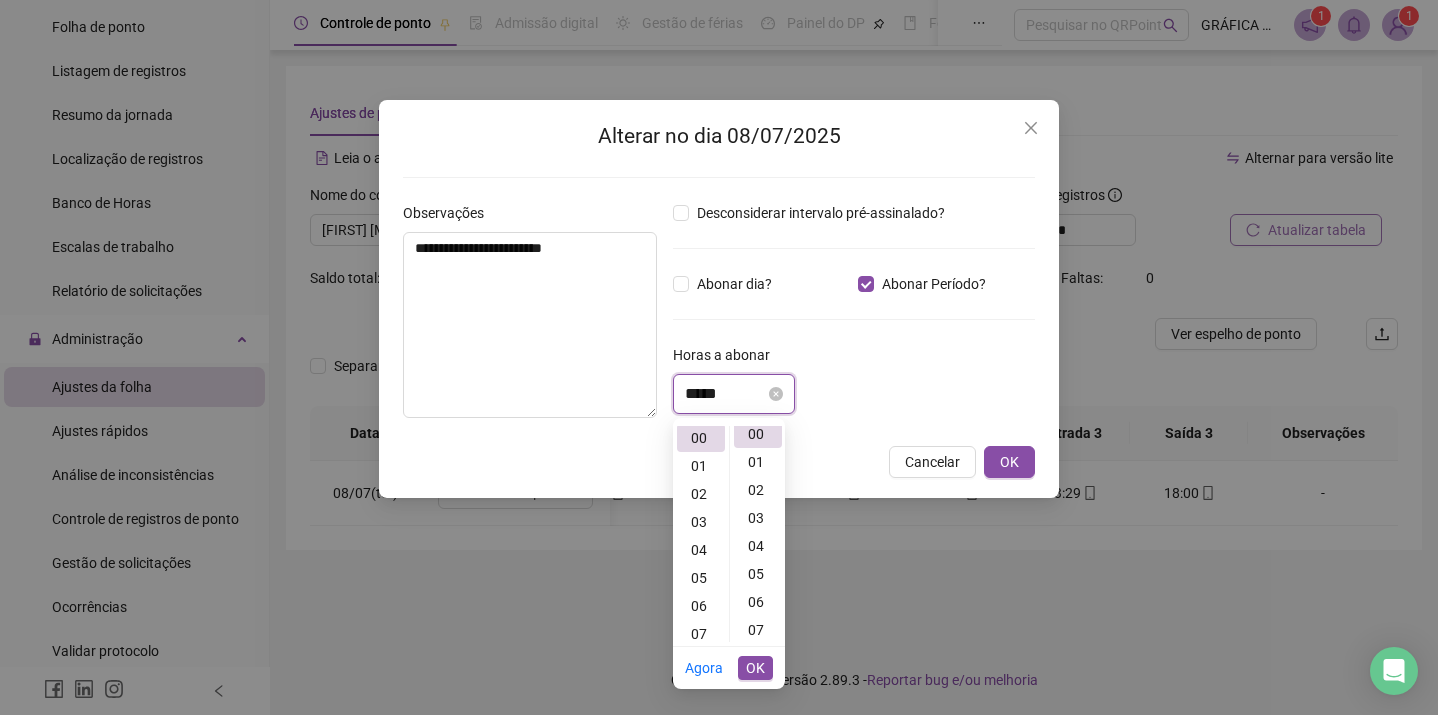 scroll, scrollTop: 0, scrollLeft: 0, axis: both 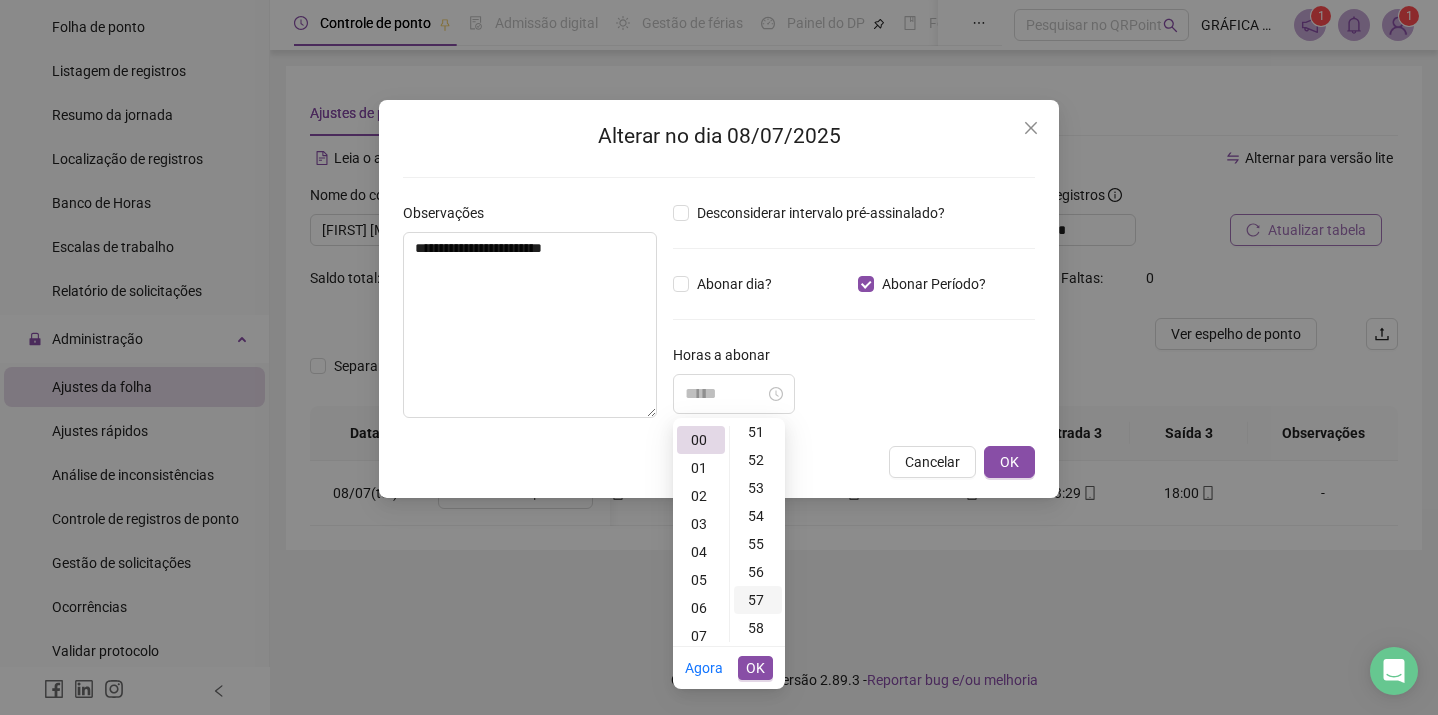 click on "57" at bounding box center [758, 600] 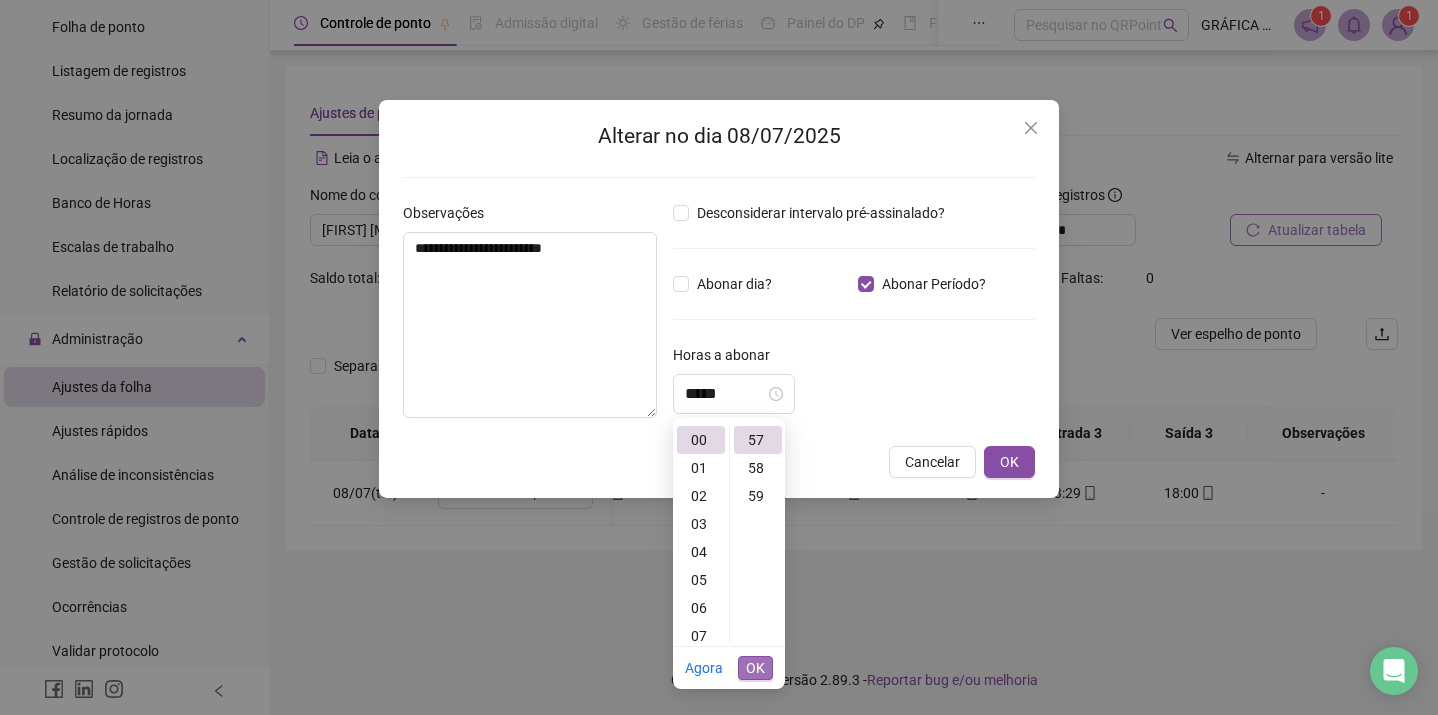 click on "OK" at bounding box center (755, 668) 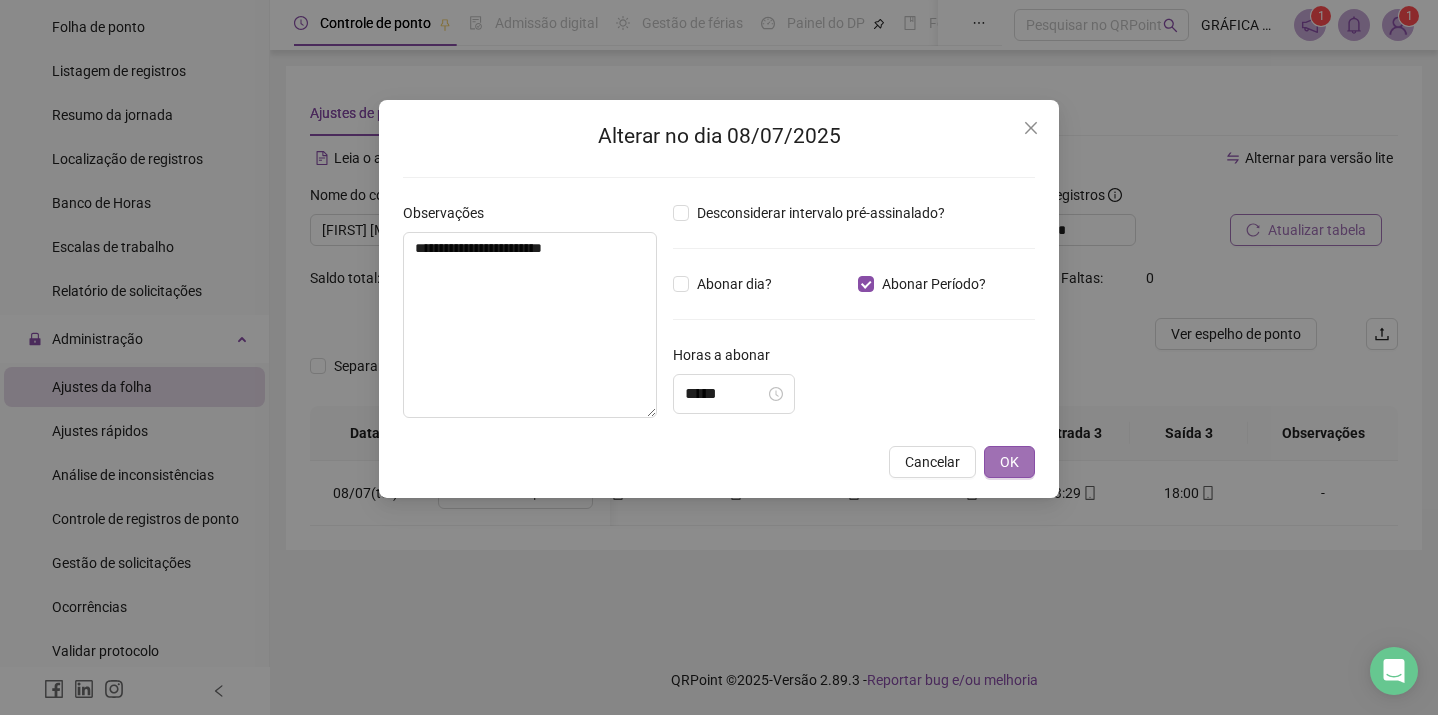 click on "OK" at bounding box center (1009, 462) 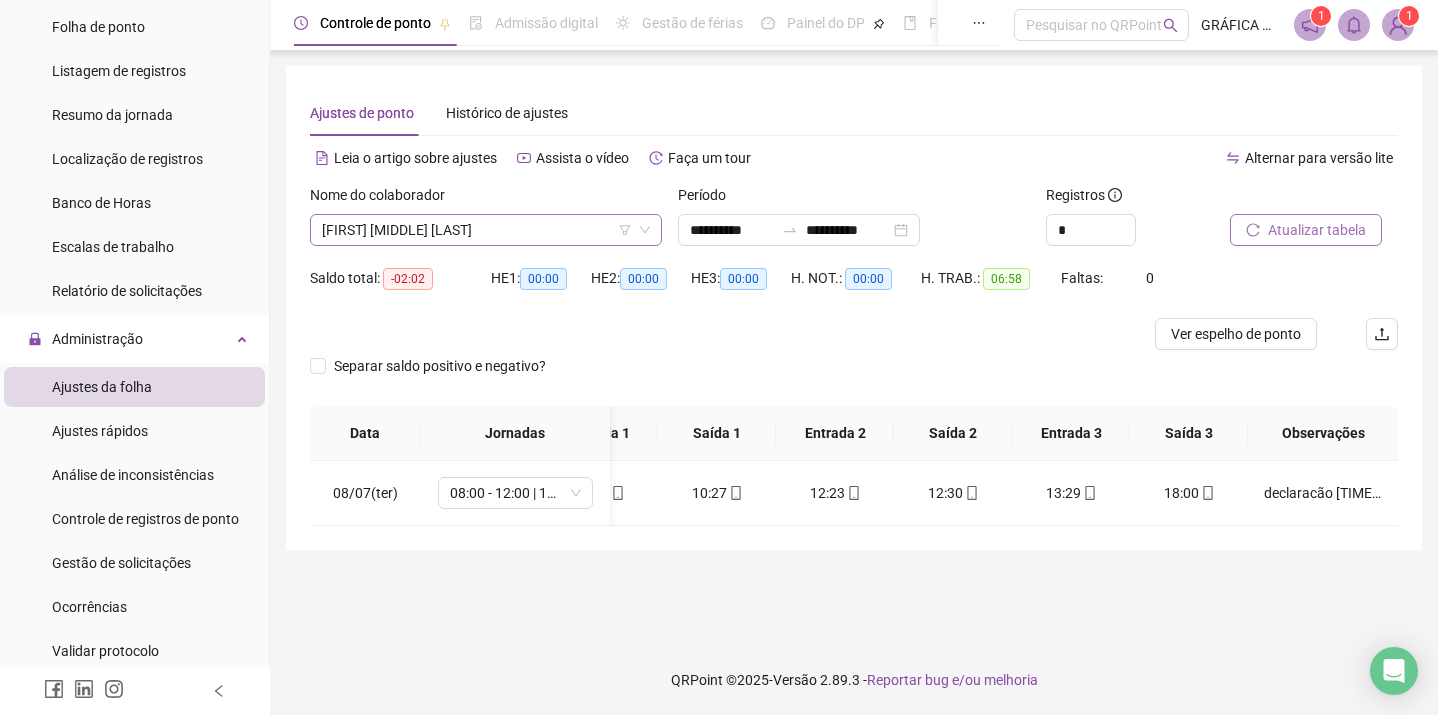 click 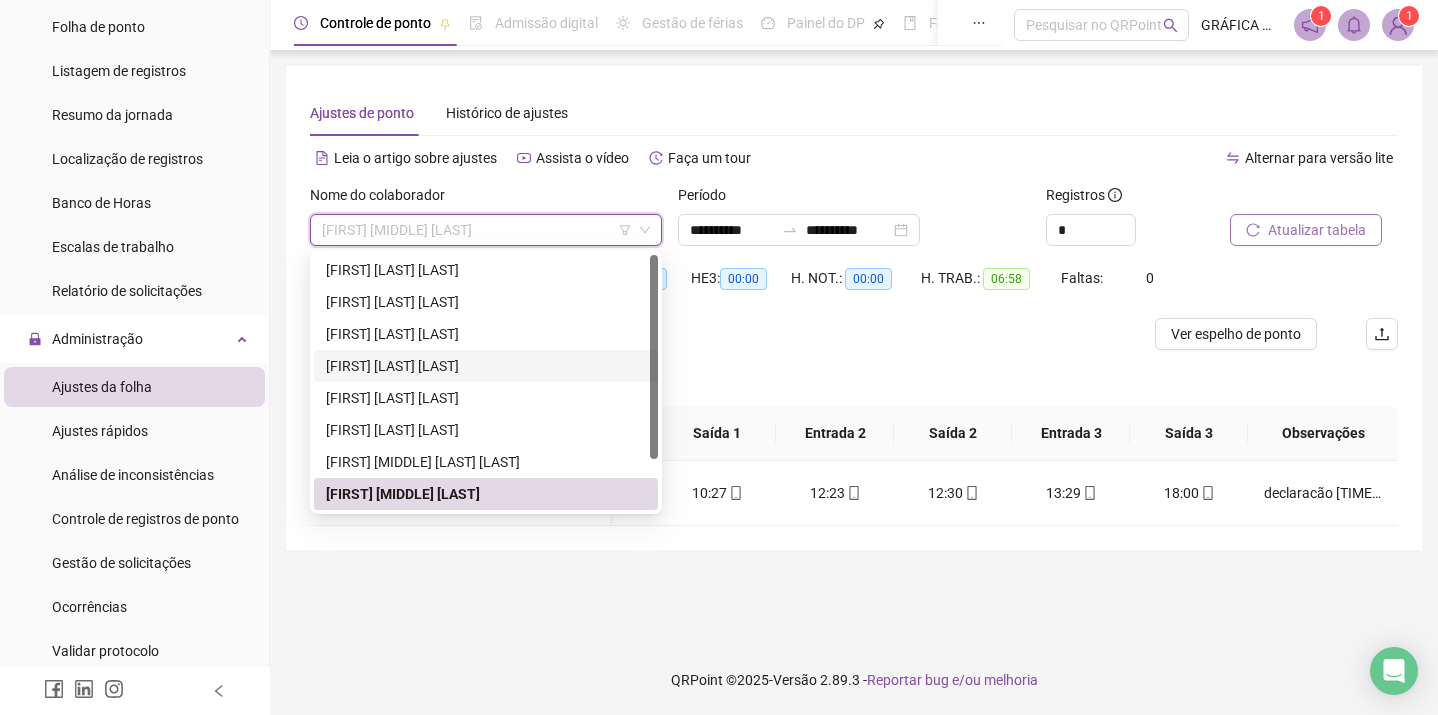 scroll, scrollTop: 64, scrollLeft: 0, axis: vertical 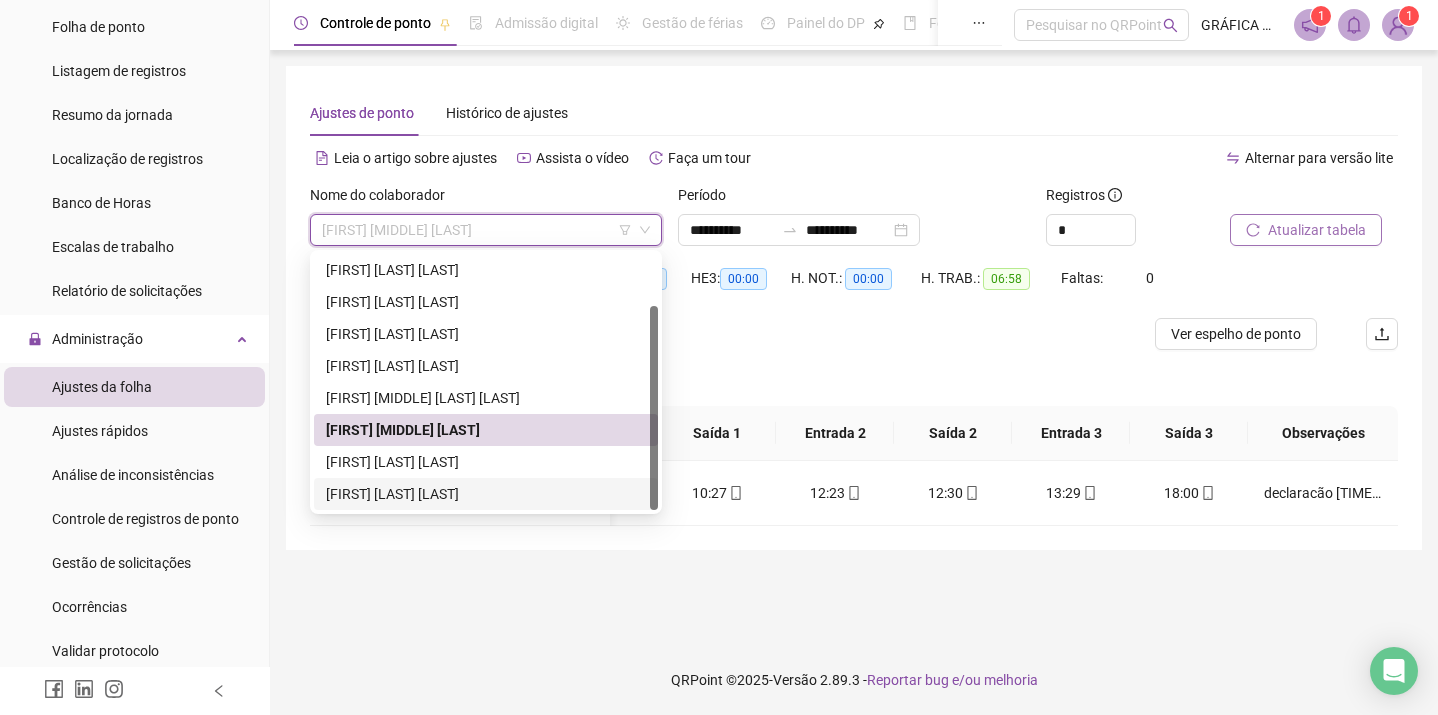 click on "[FIRST] [LAST] [LAST]" at bounding box center (486, 494) 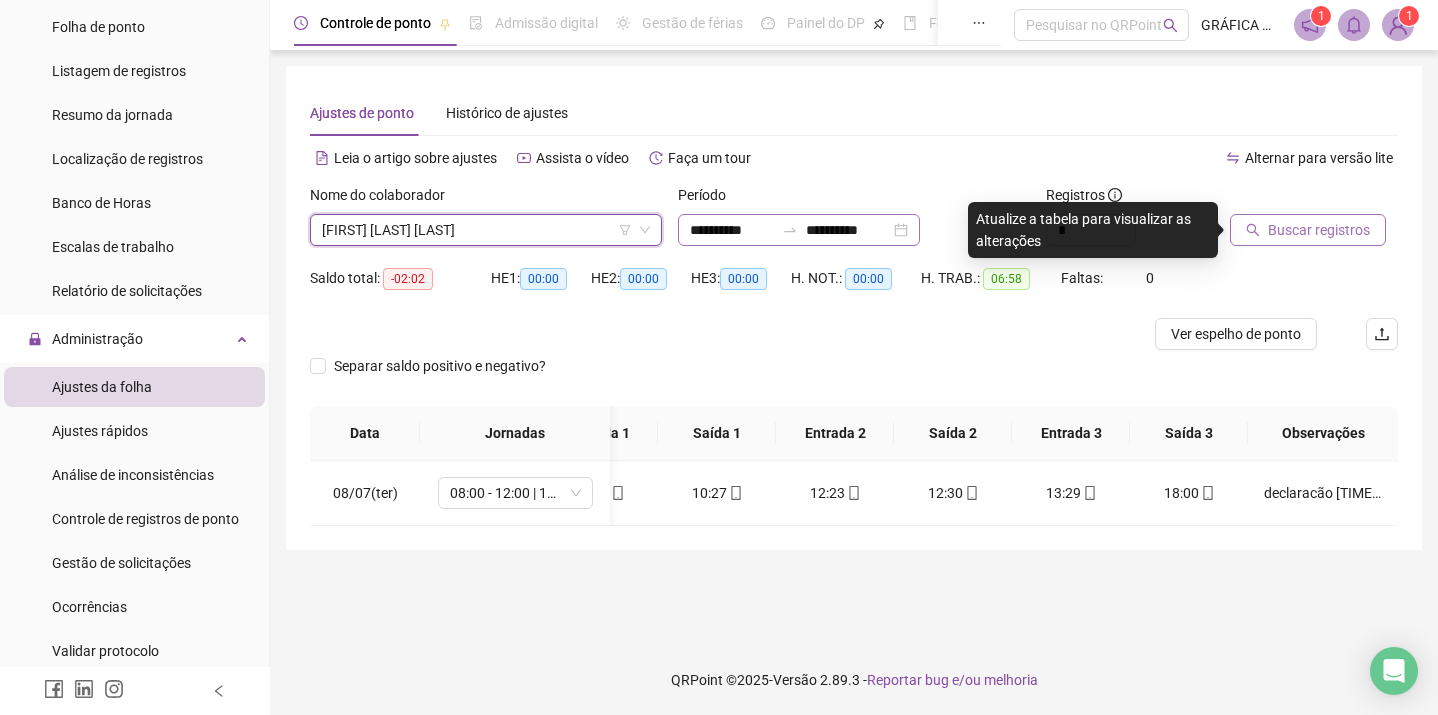 click at bounding box center [790, 230] 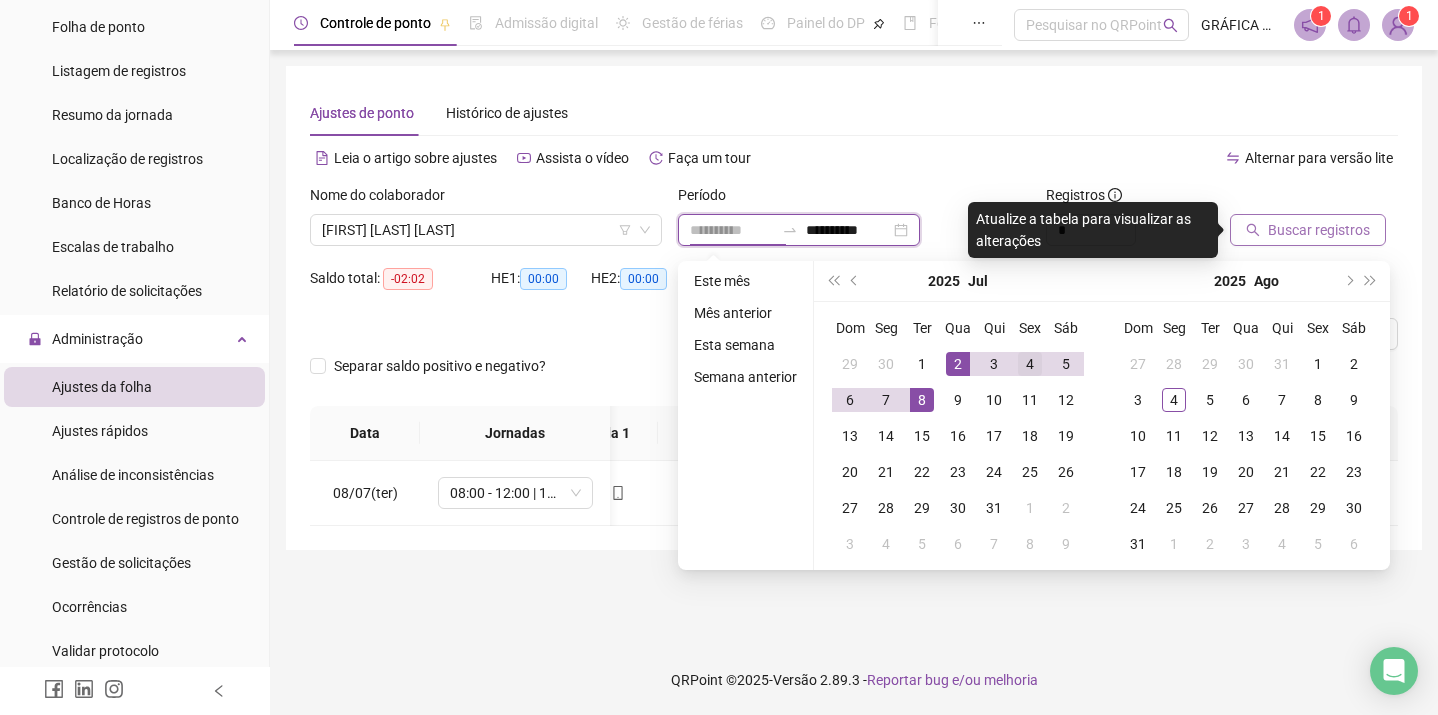 type on "**********" 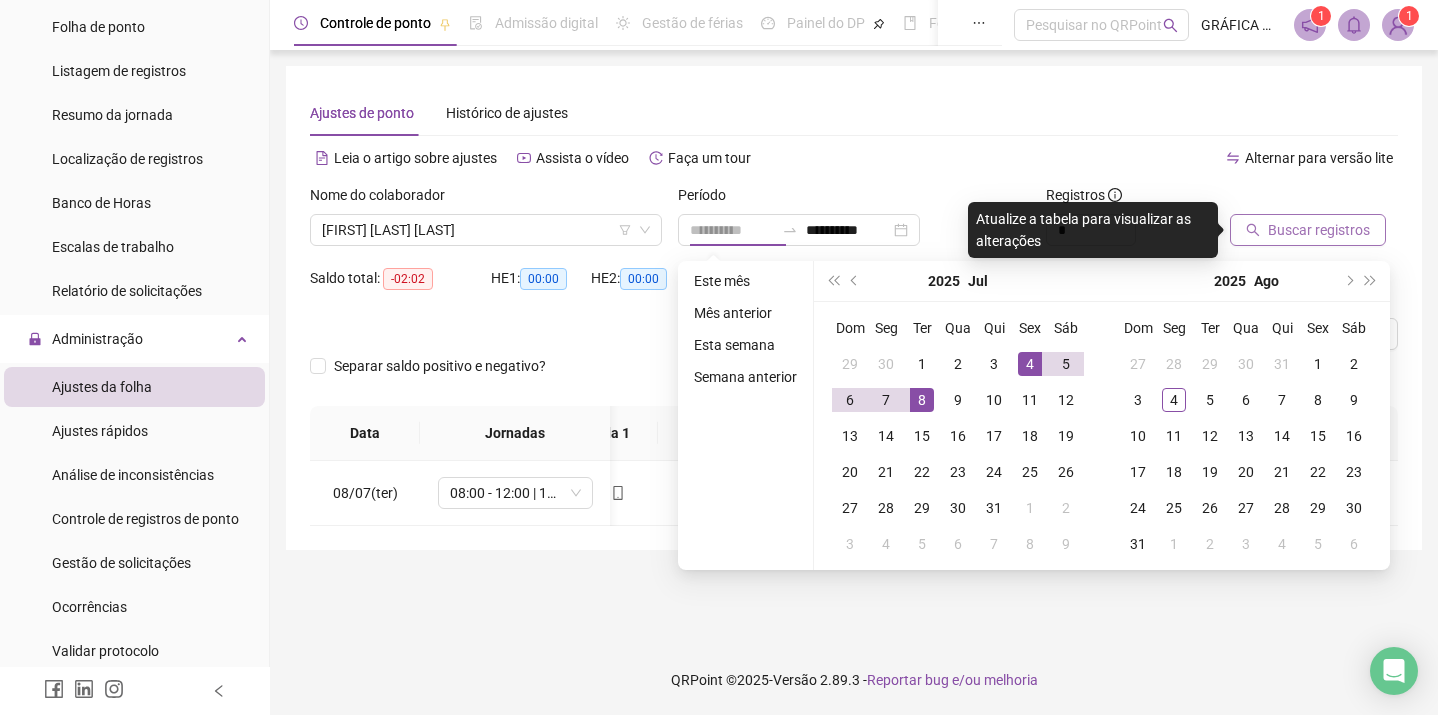 click on "4" at bounding box center [1030, 364] 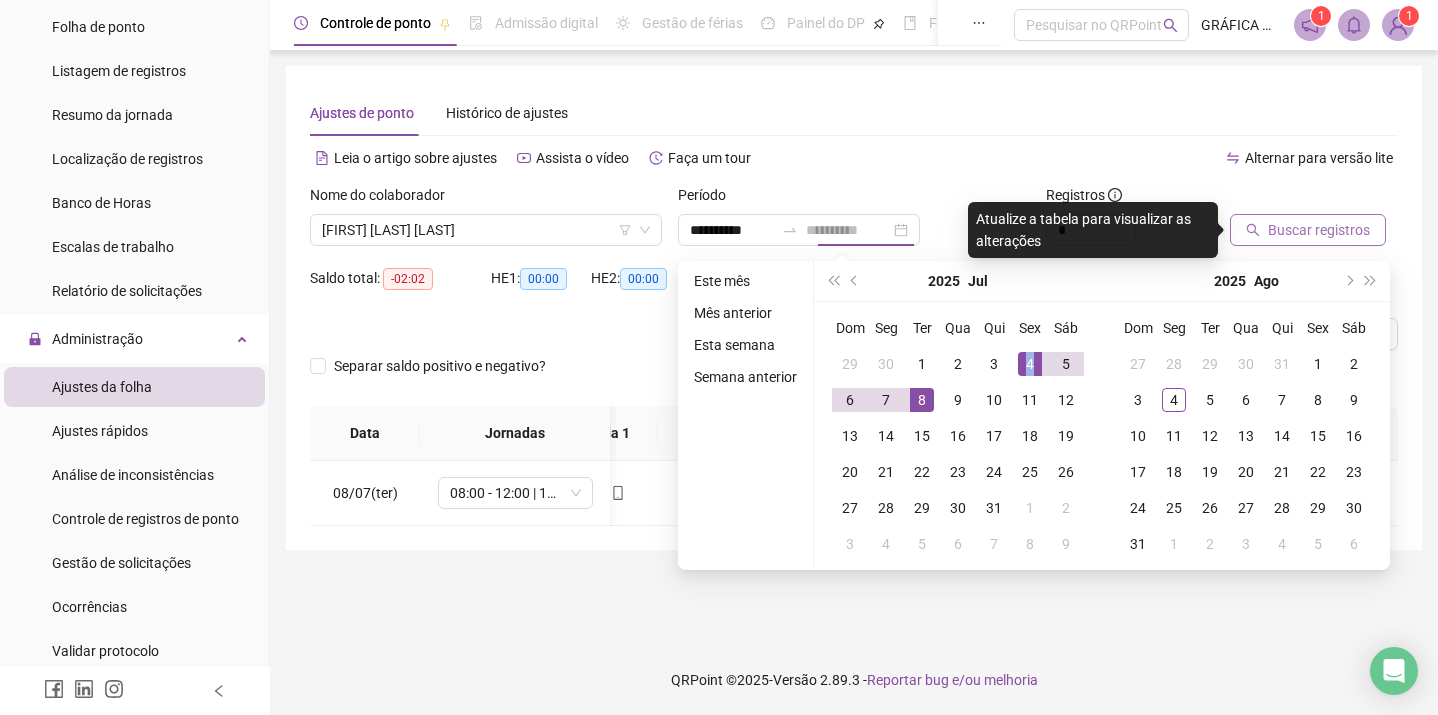 click on "4" at bounding box center (1030, 364) 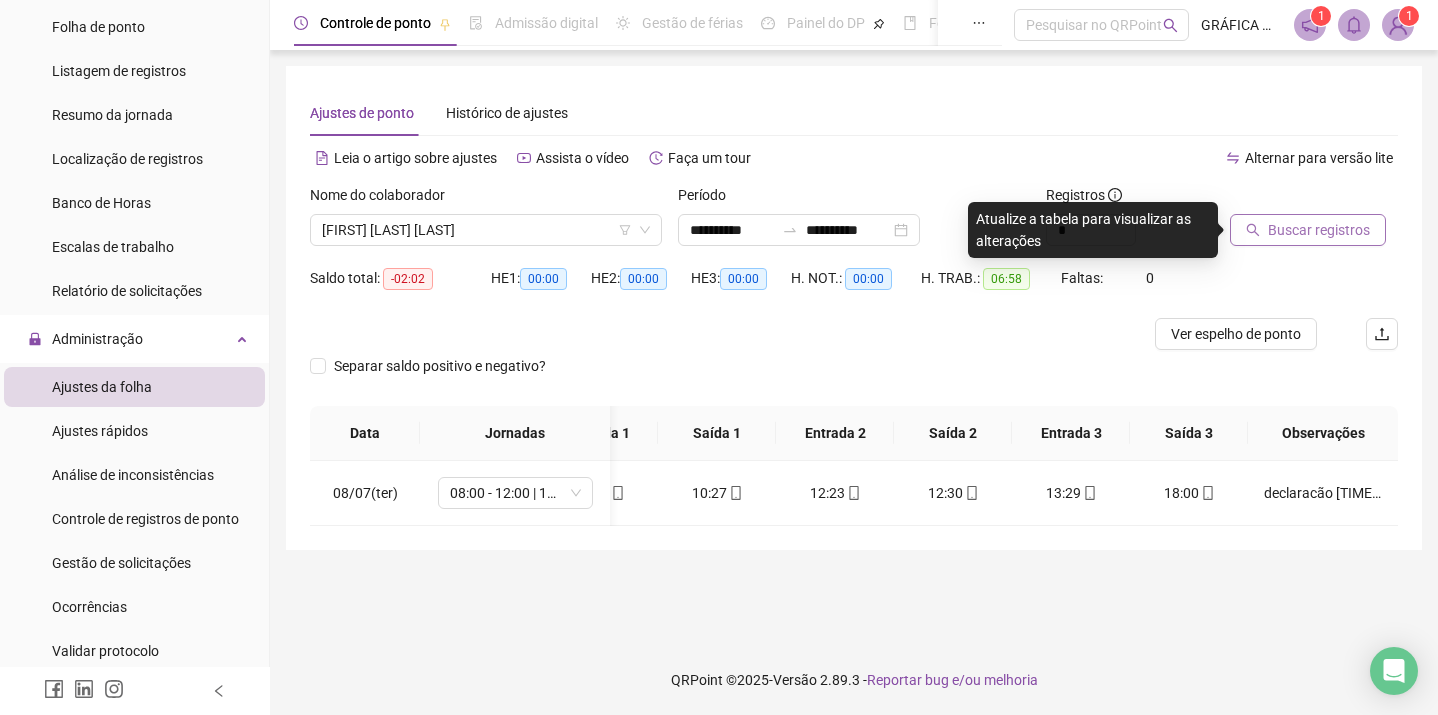 click on "Buscar registros" at bounding box center (1319, 230) 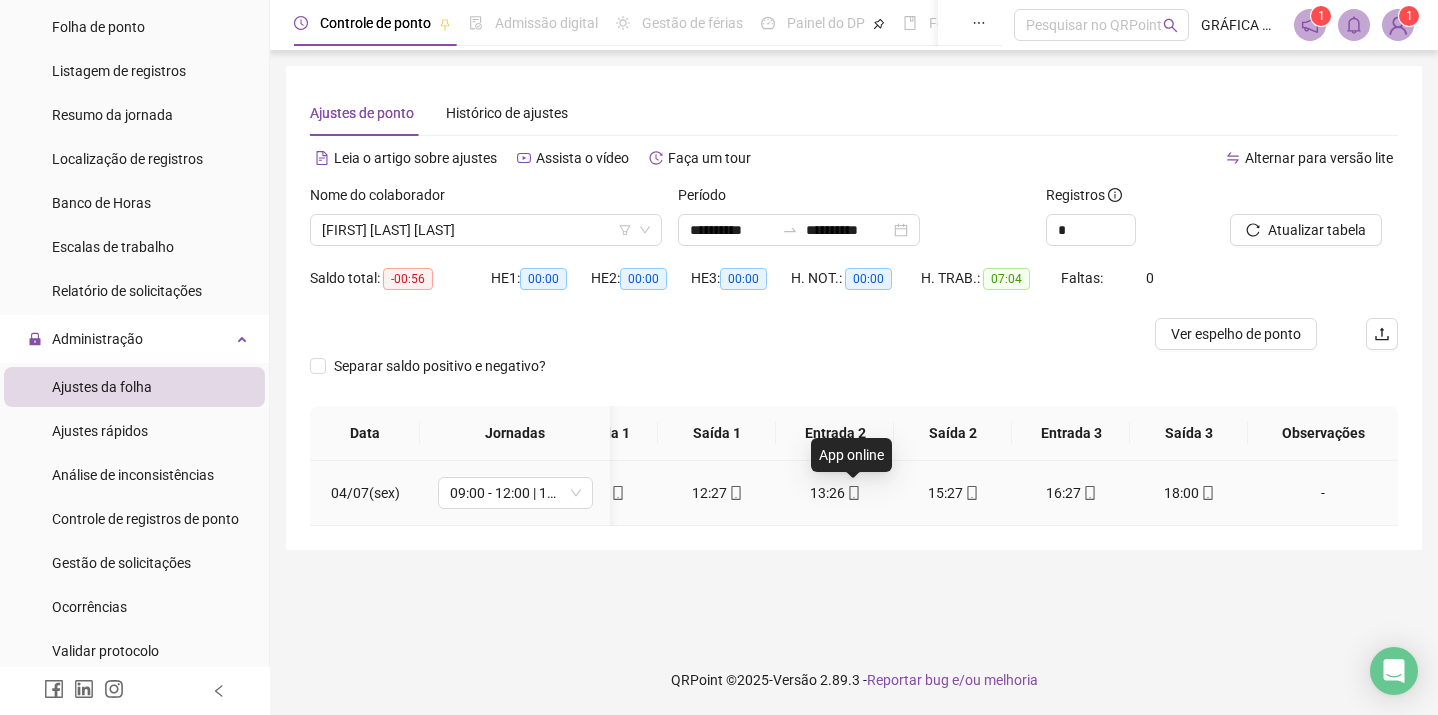 scroll, scrollTop: 0, scrollLeft: 0, axis: both 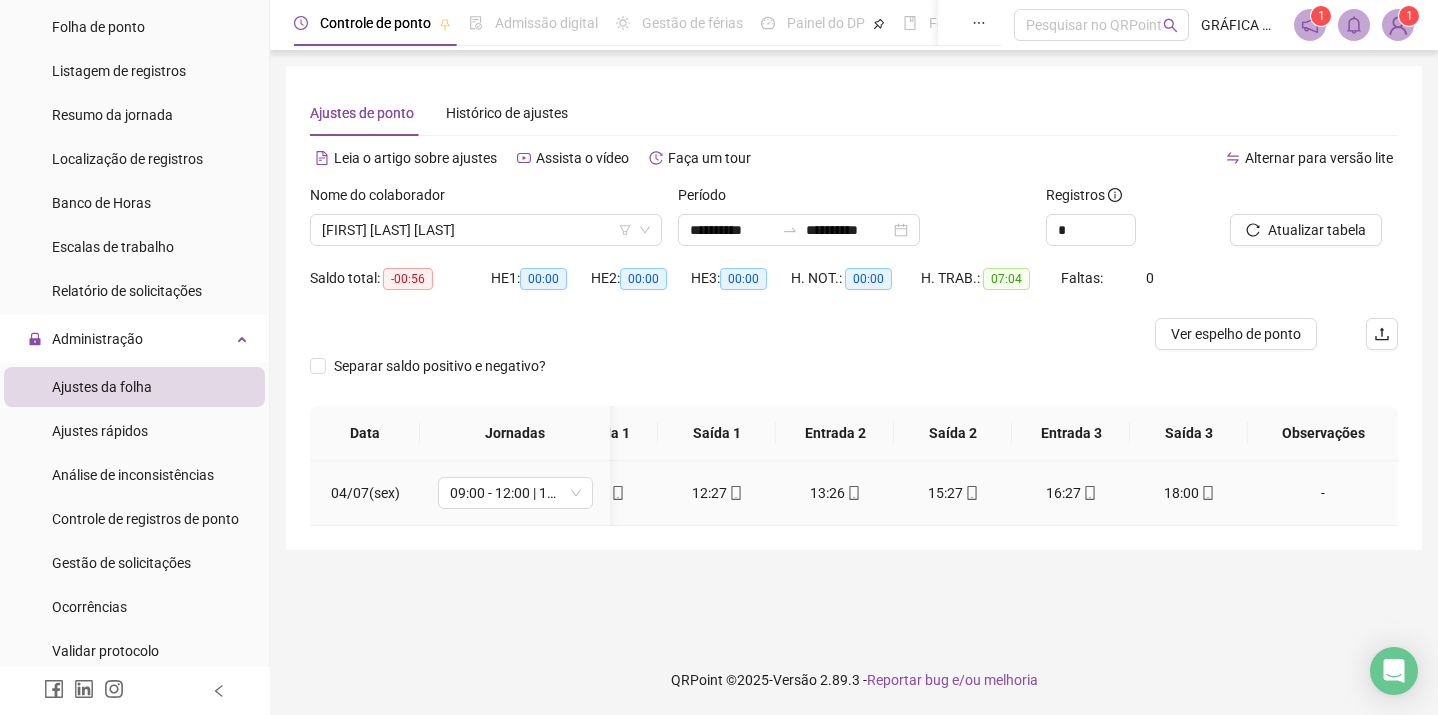 click on "-" at bounding box center (1323, 493) 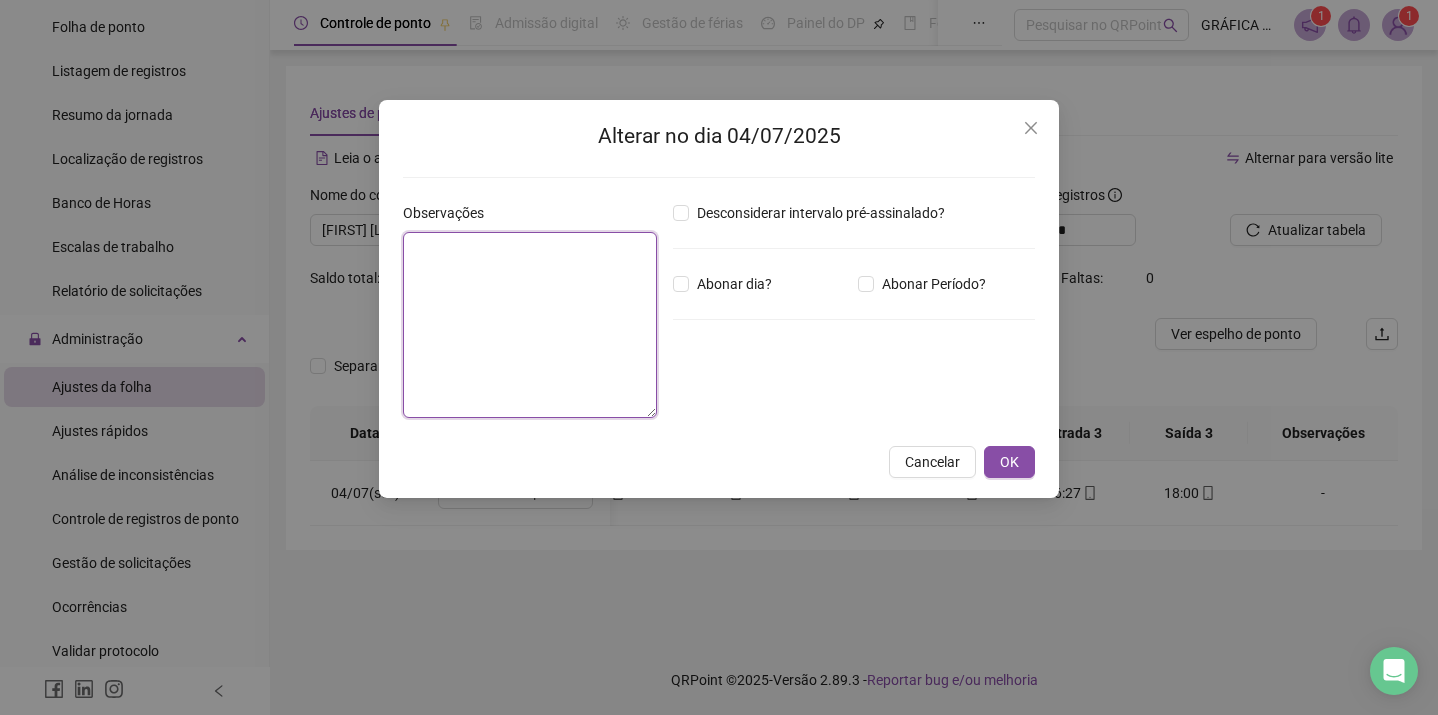 click at bounding box center (530, 325) 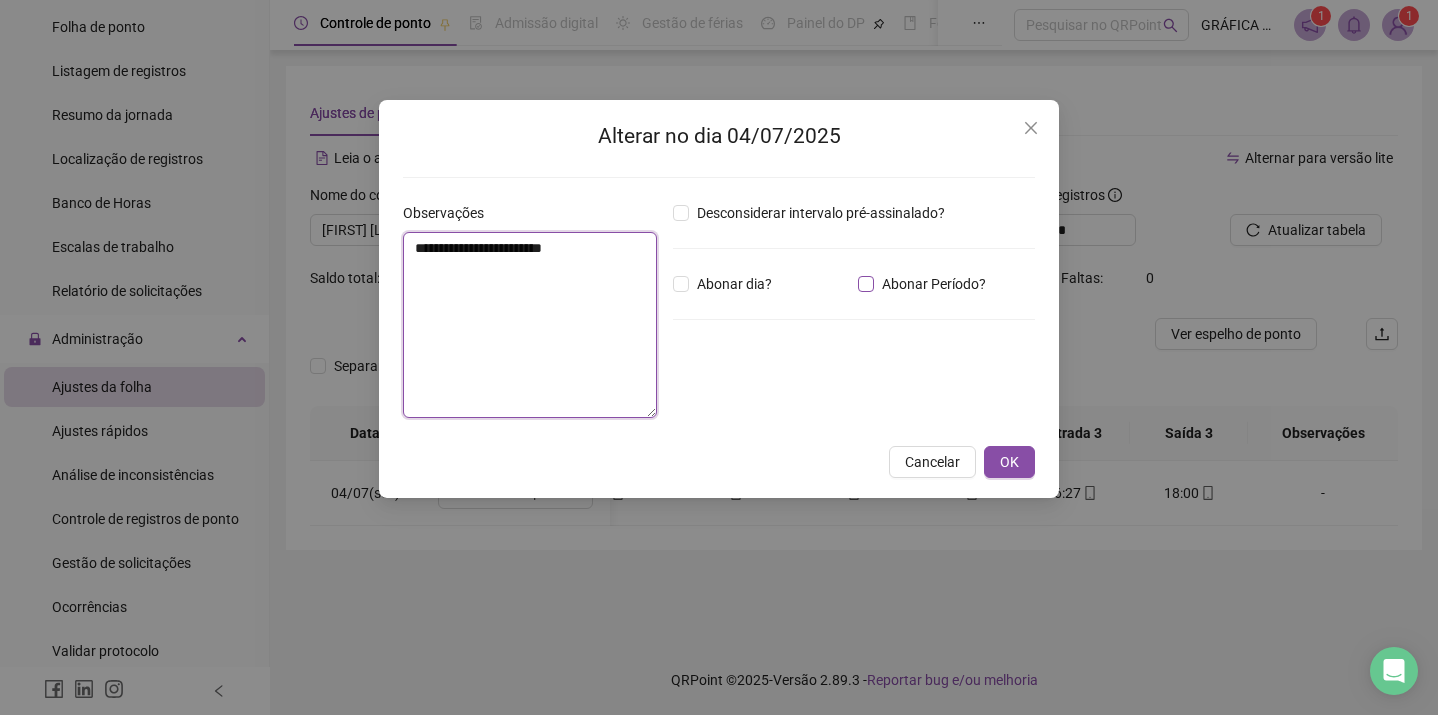 type on "**********" 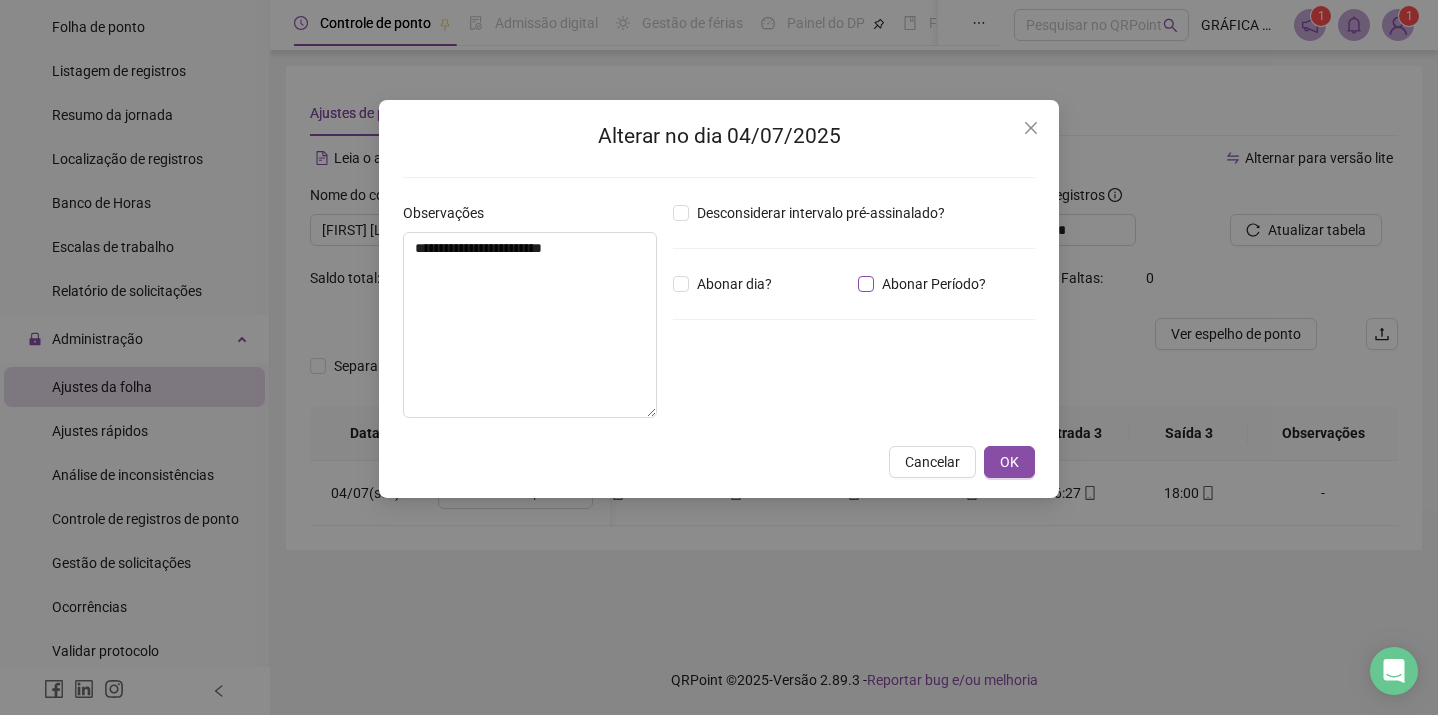 click on "Abonar Período?" at bounding box center [934, 284] 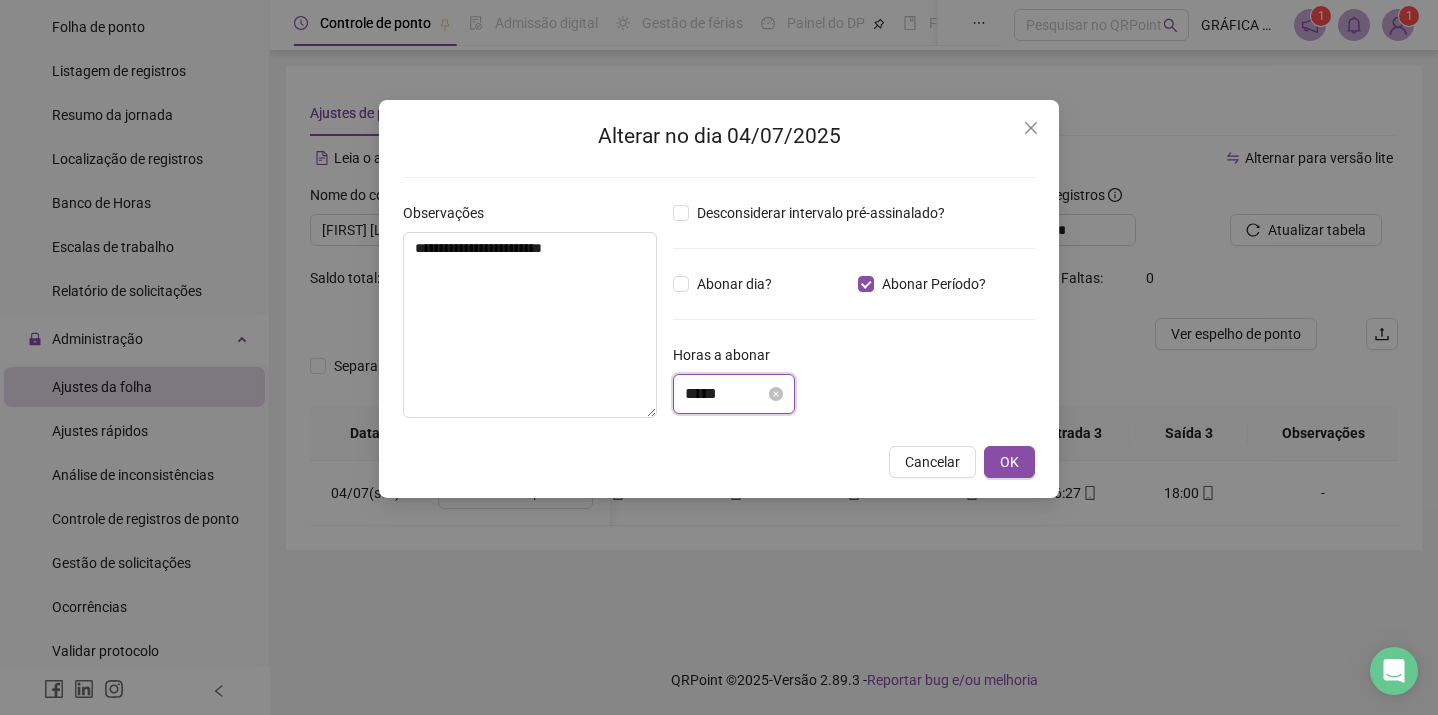 click on "*****" at bounding box center [725, 394] 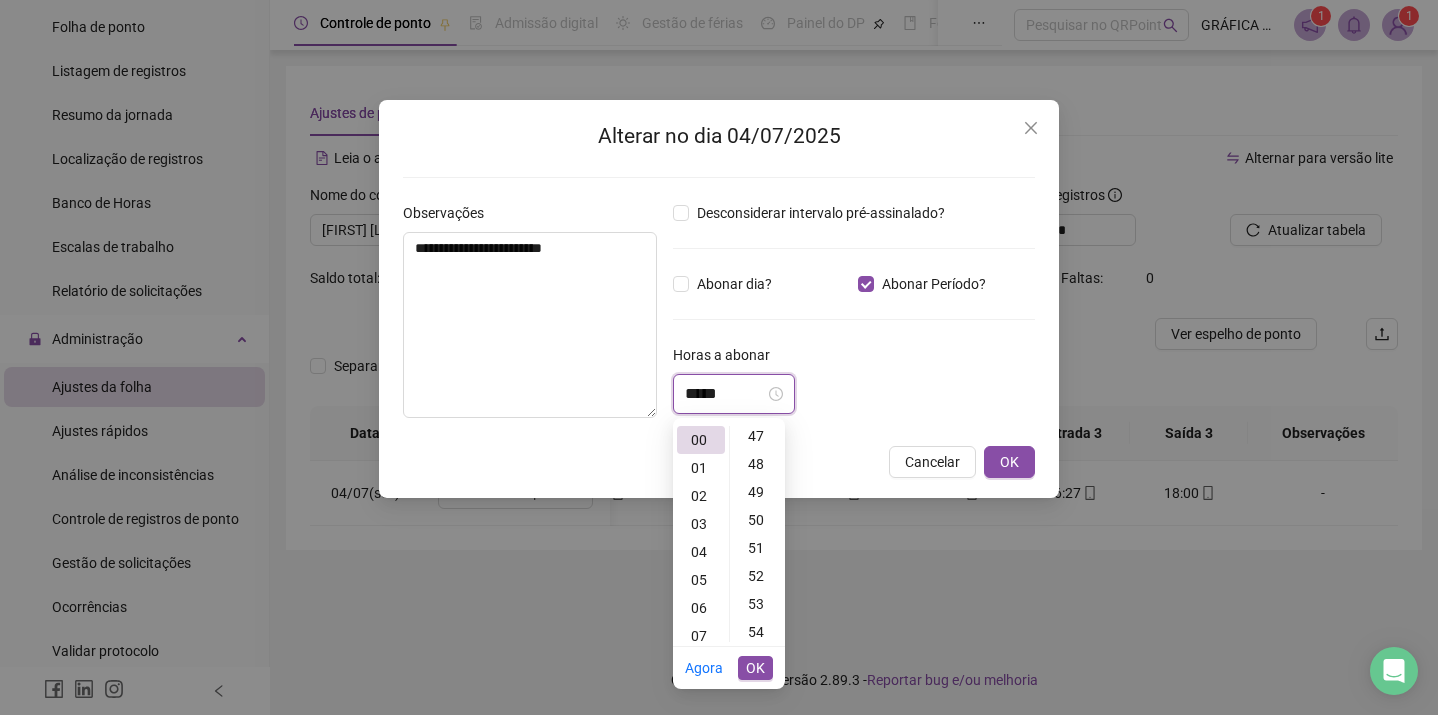 scroll, scrollTop: 1178, scrollLeft: 0, axis: vertical 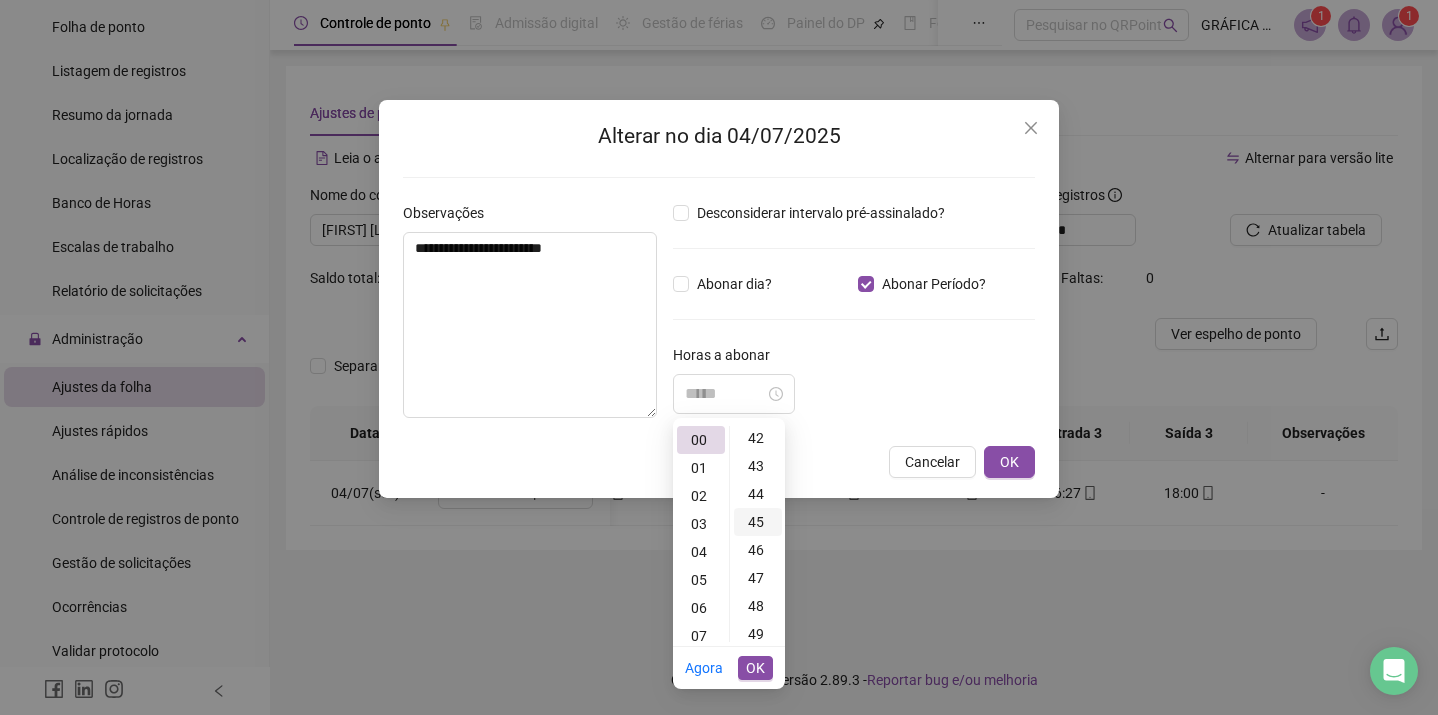 click on "45" at bounding box center [758, 522] 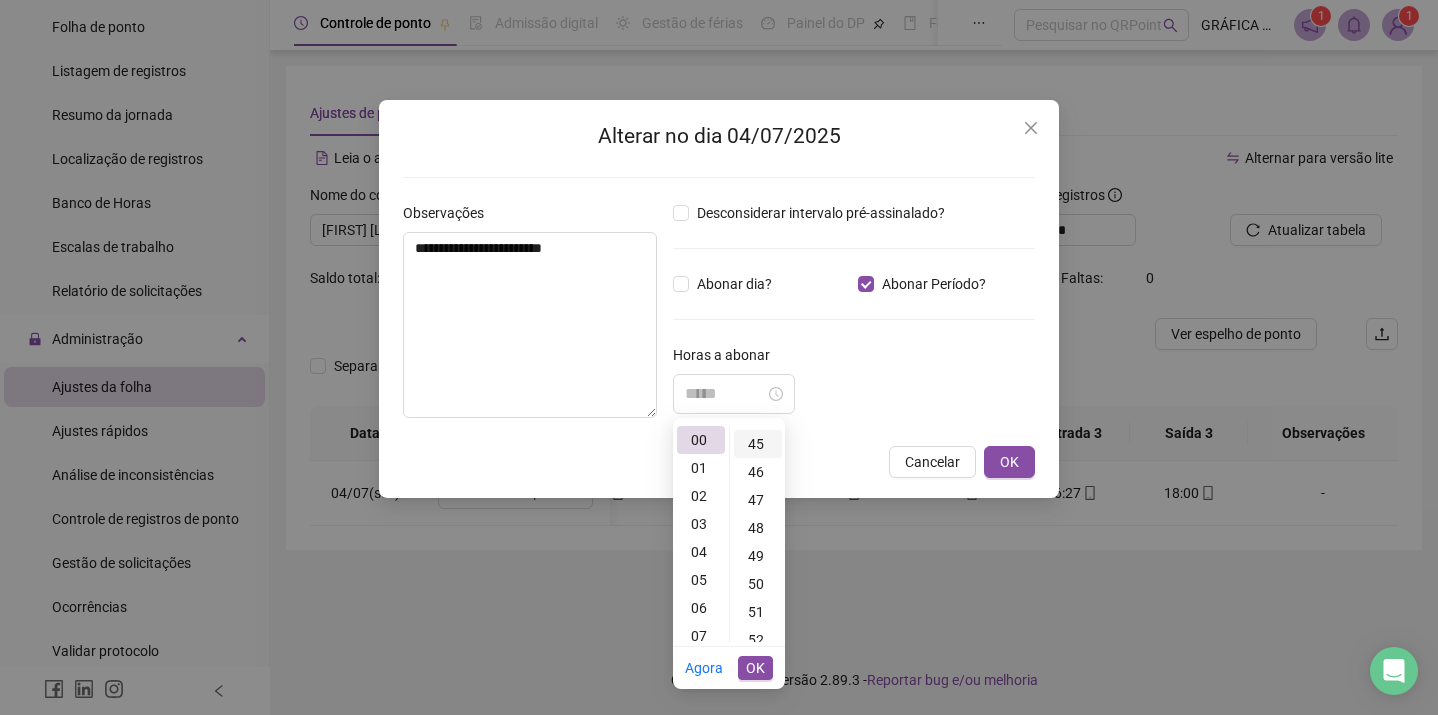 scroll, scrollTop: 1260, scrollLeft: 0, axis: vertical 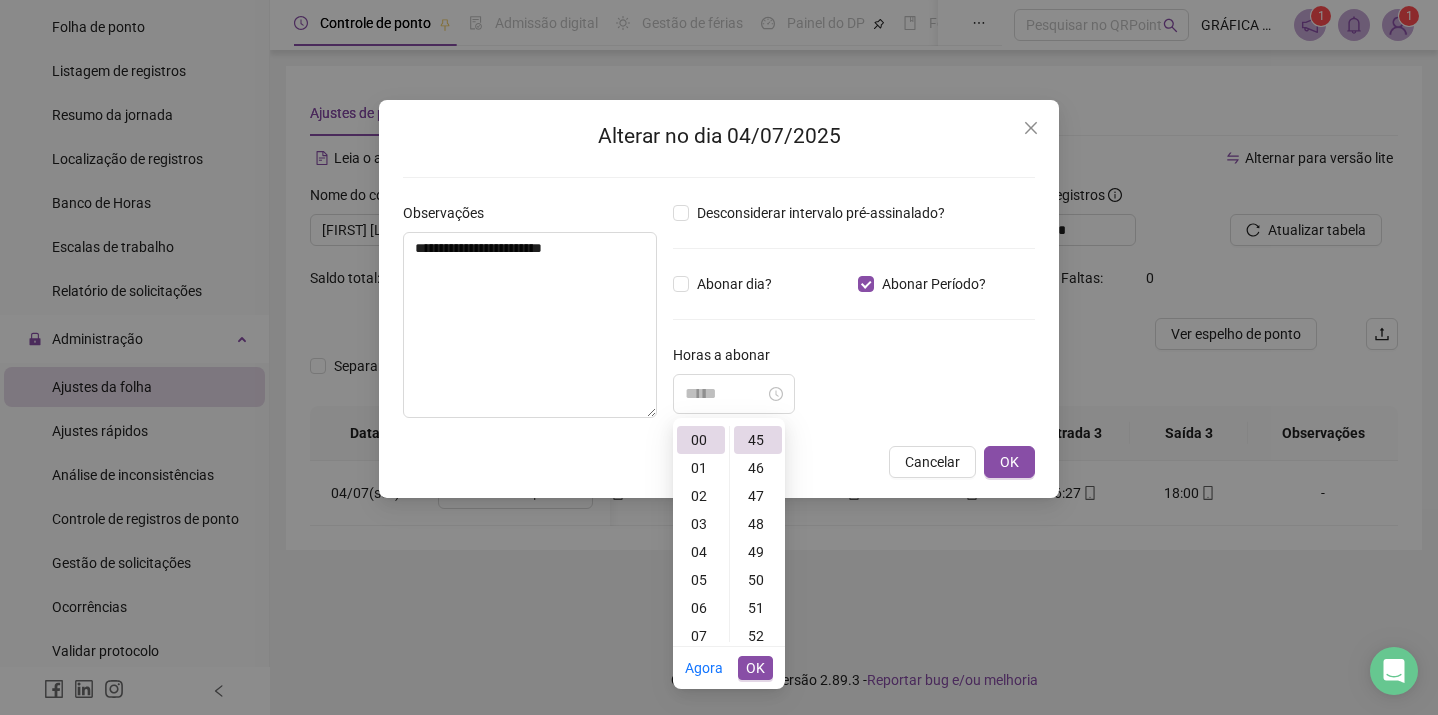 type on "*****" 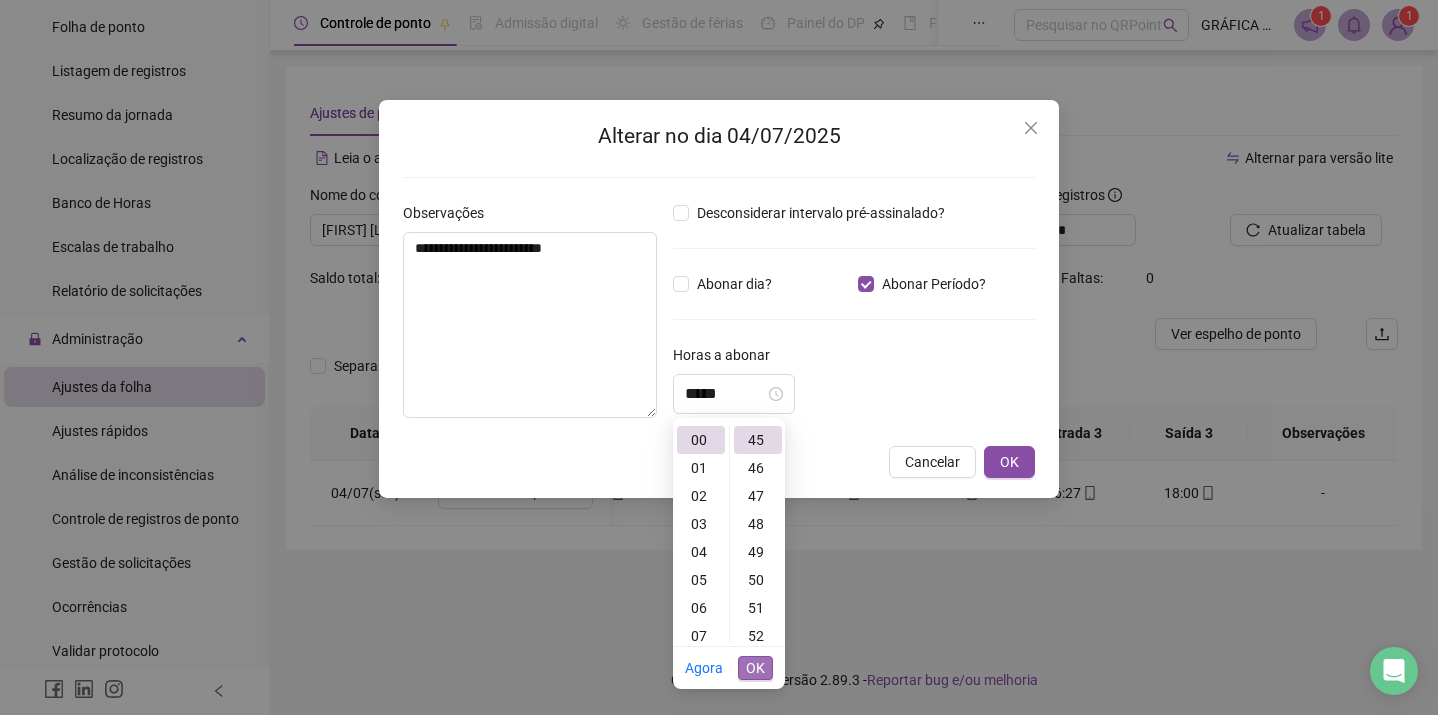 click on "OK" at bounding box center [755, 668] 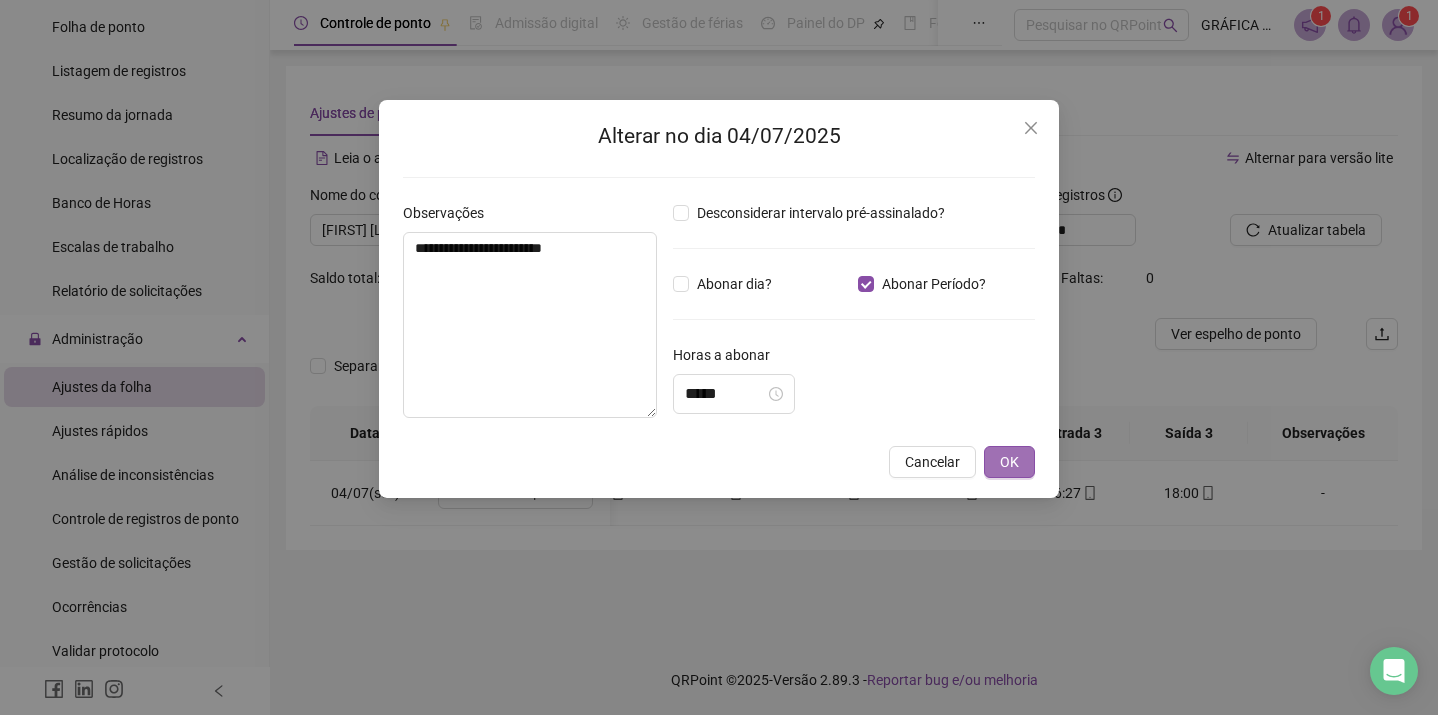click on "OK" at bounding box center (1009, 462) 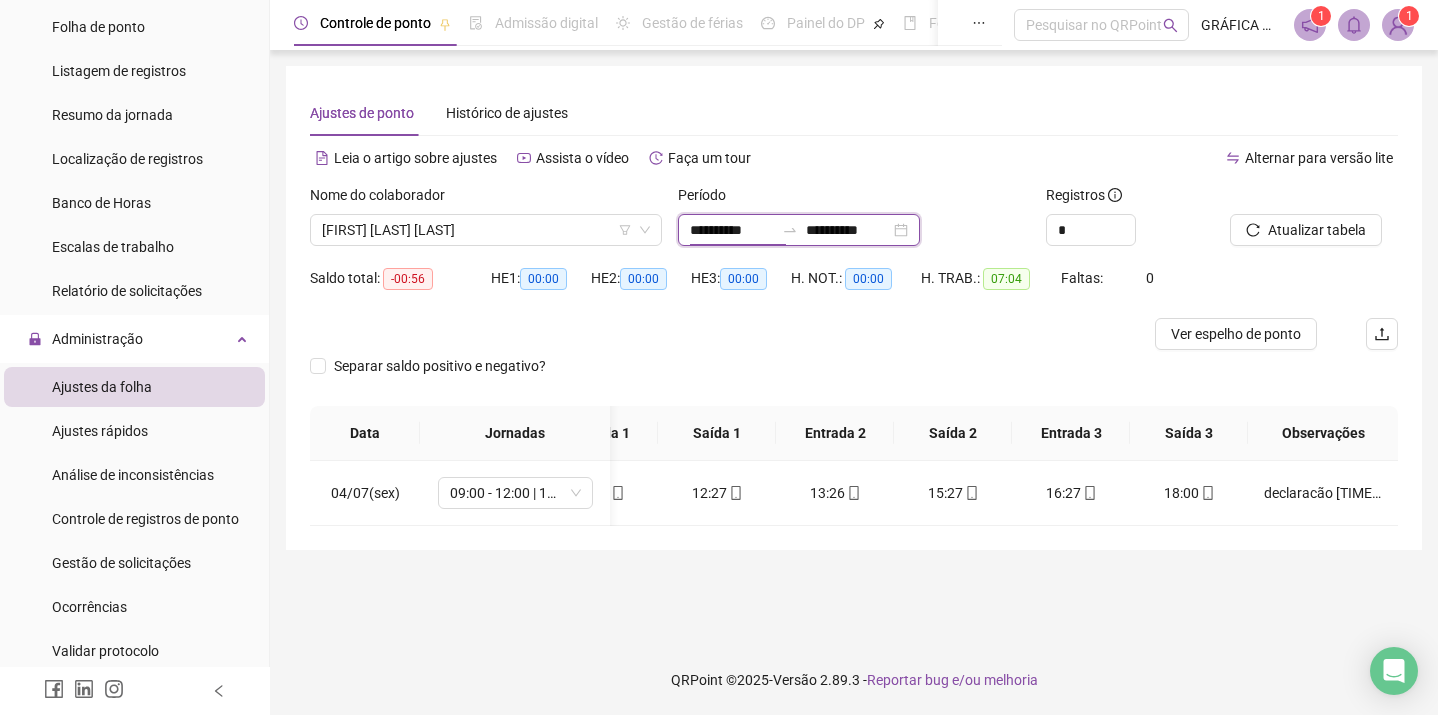 click on "**********" at bounding box center (732, 230) 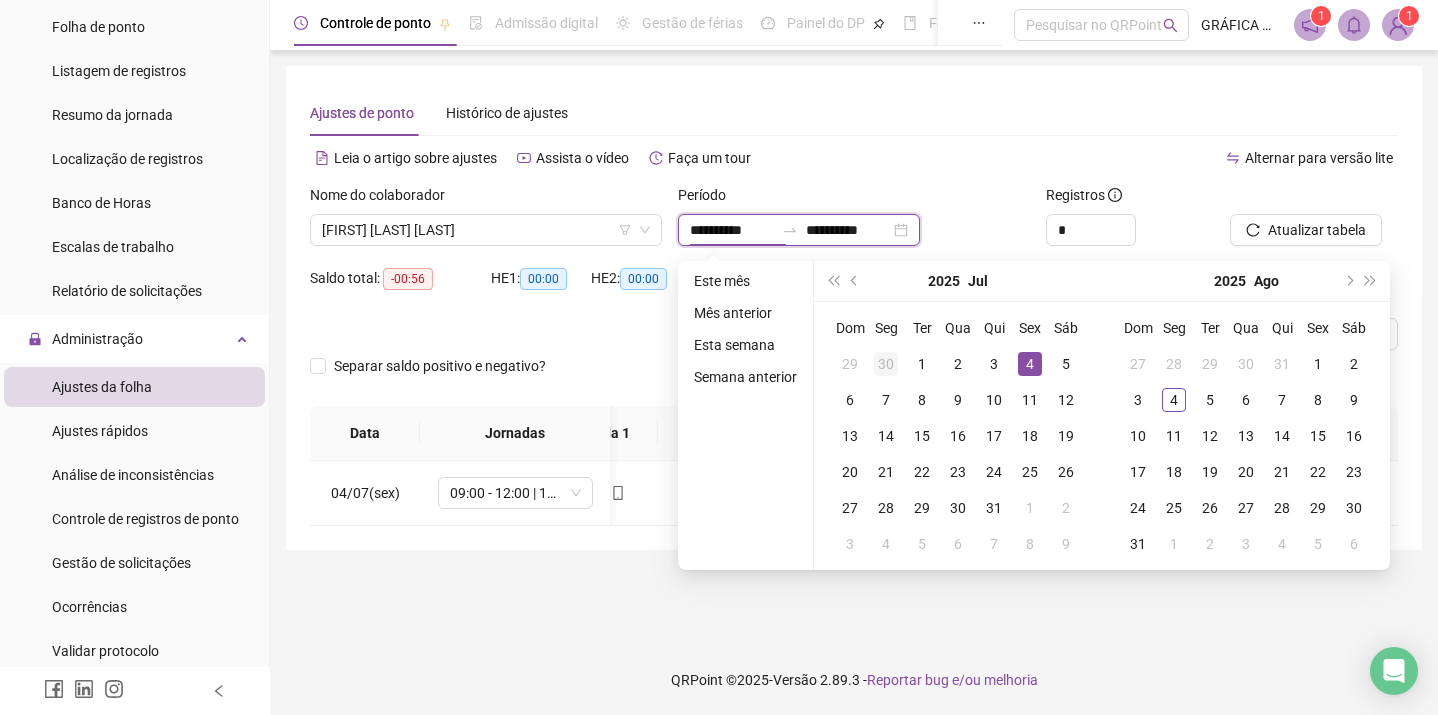 type on "**********" 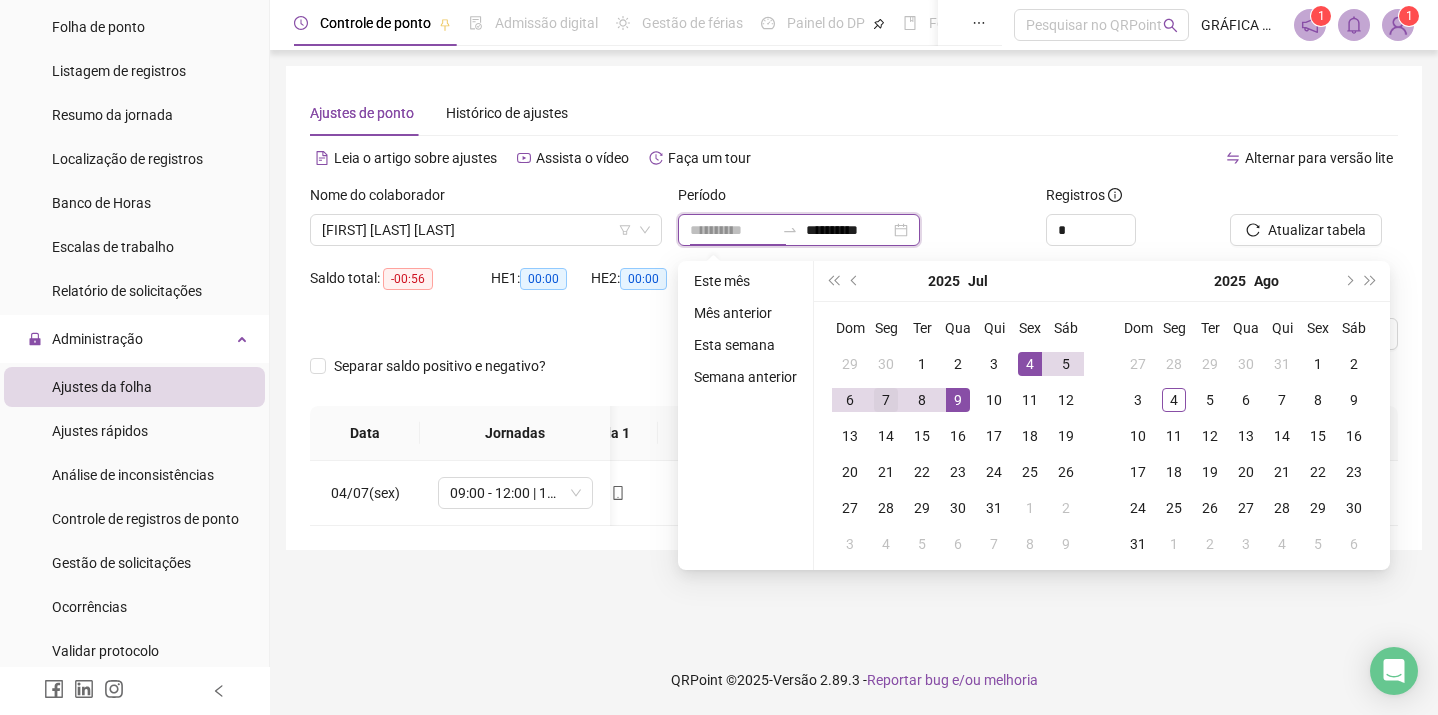 type on "**********" 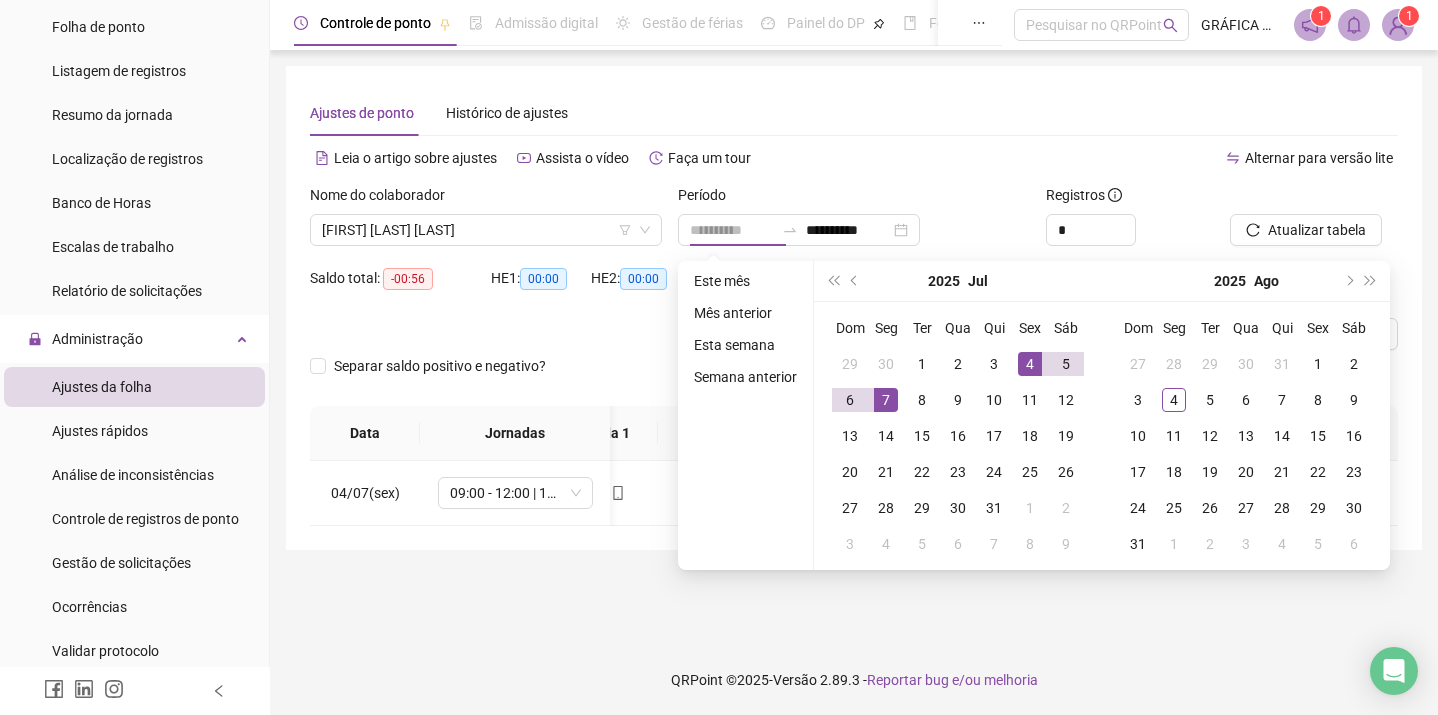 click on "7" at bounding box center (886, 400) 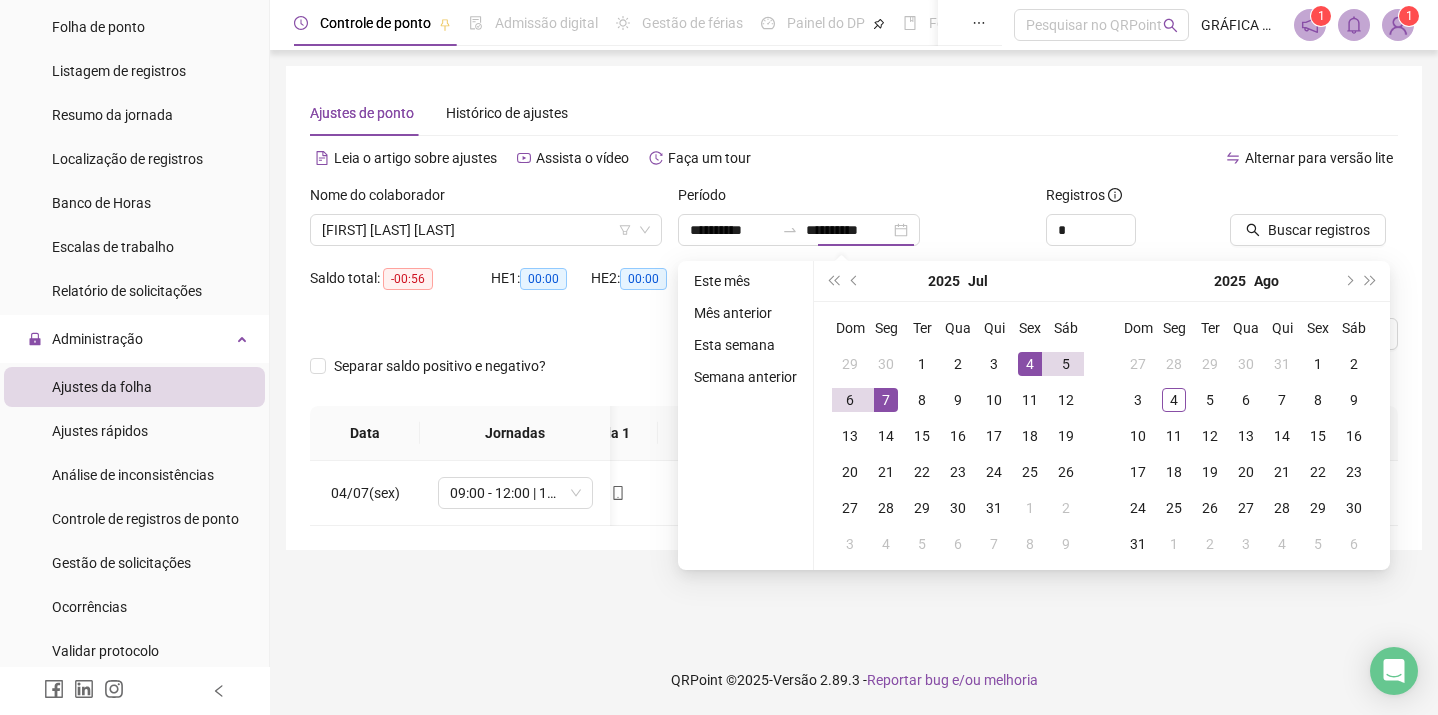 type on "**********" 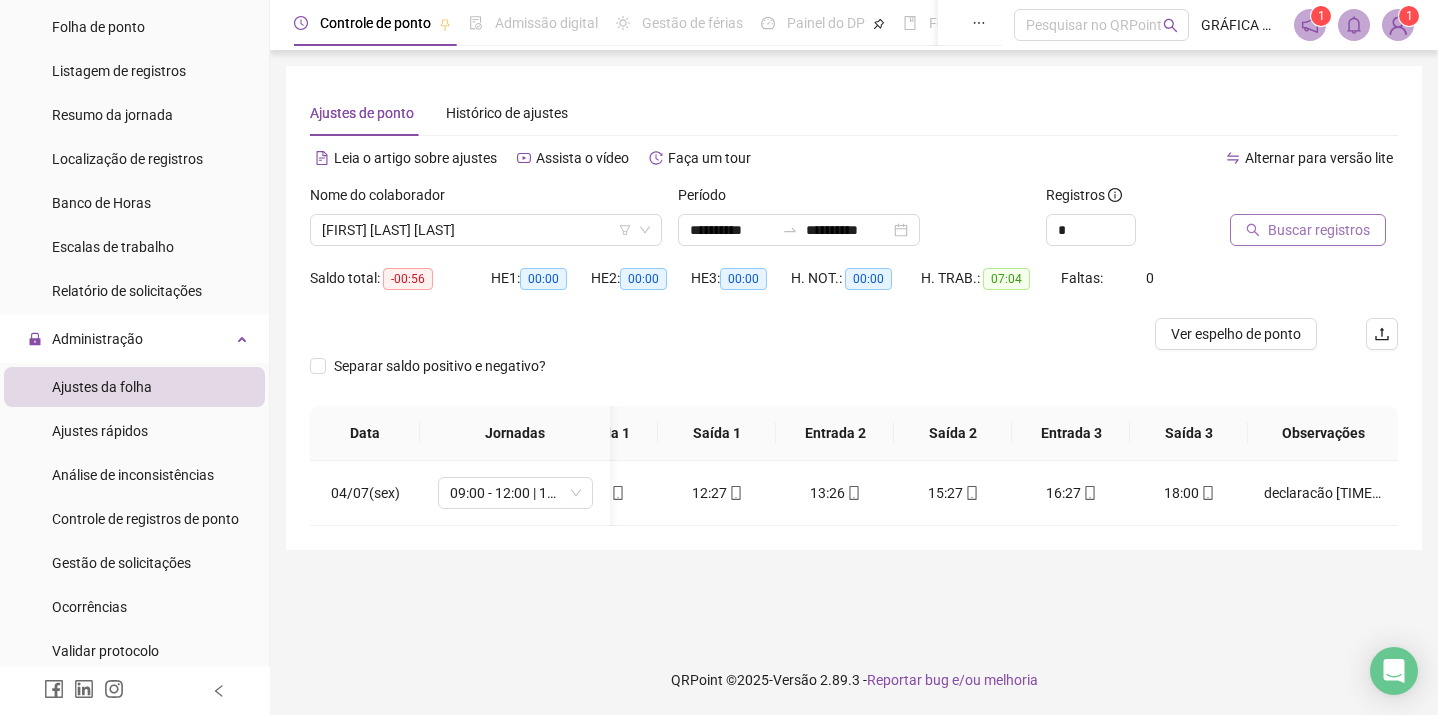 click 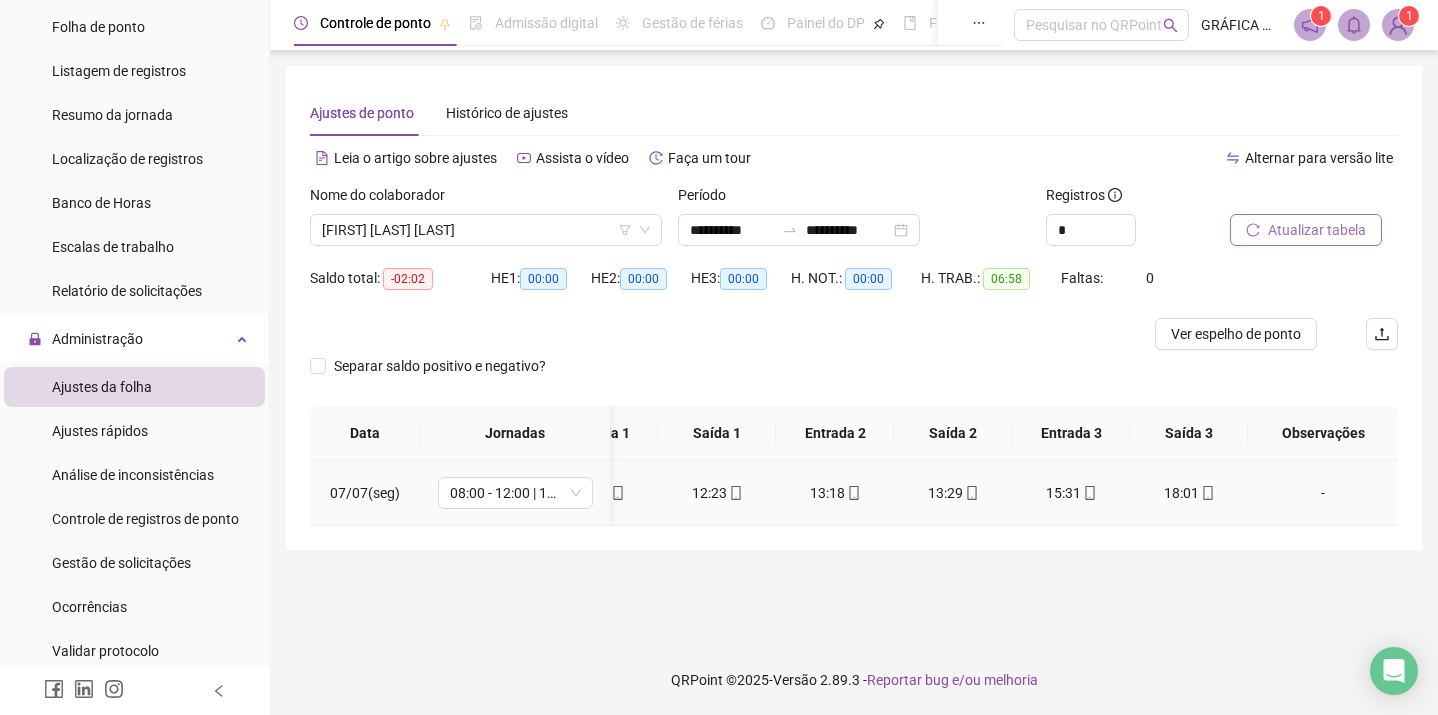 click on "-" at bounding box center (1323, 493) 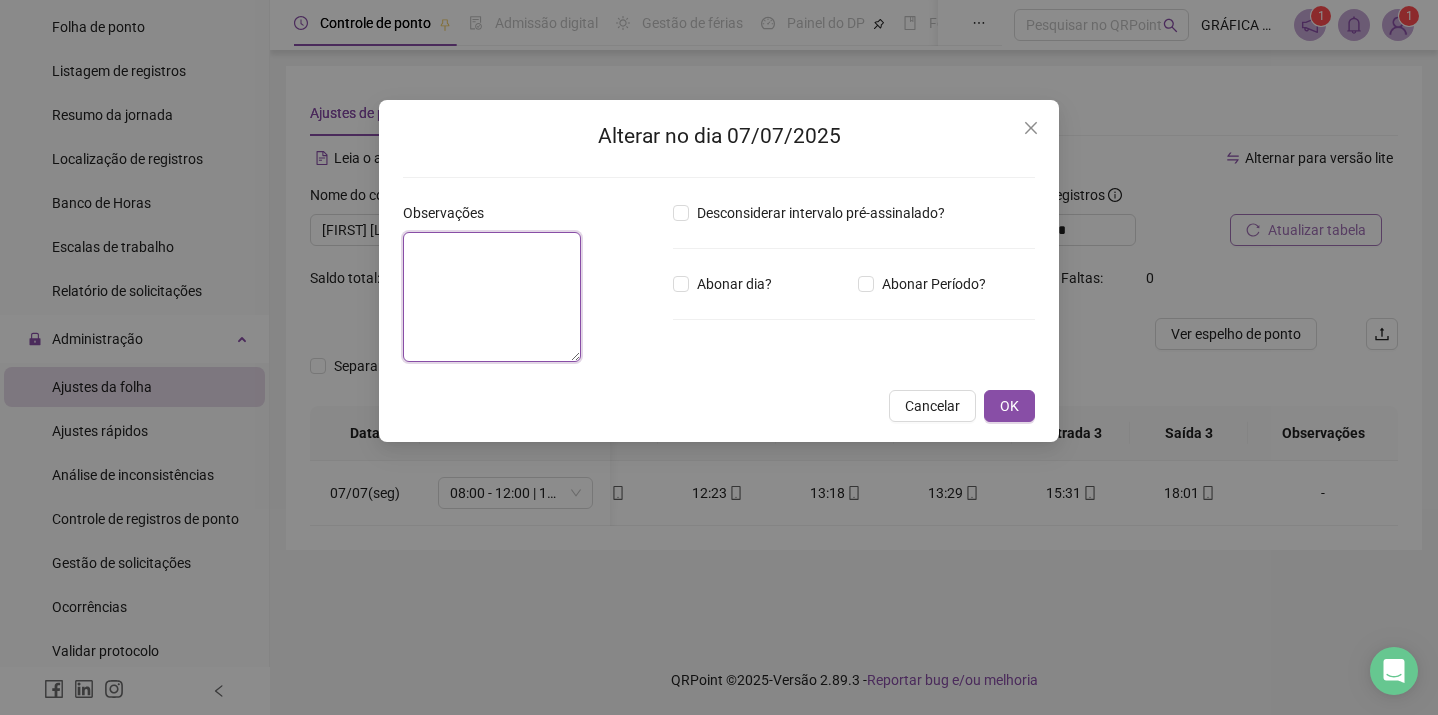 click at bounding box center [492, 297] 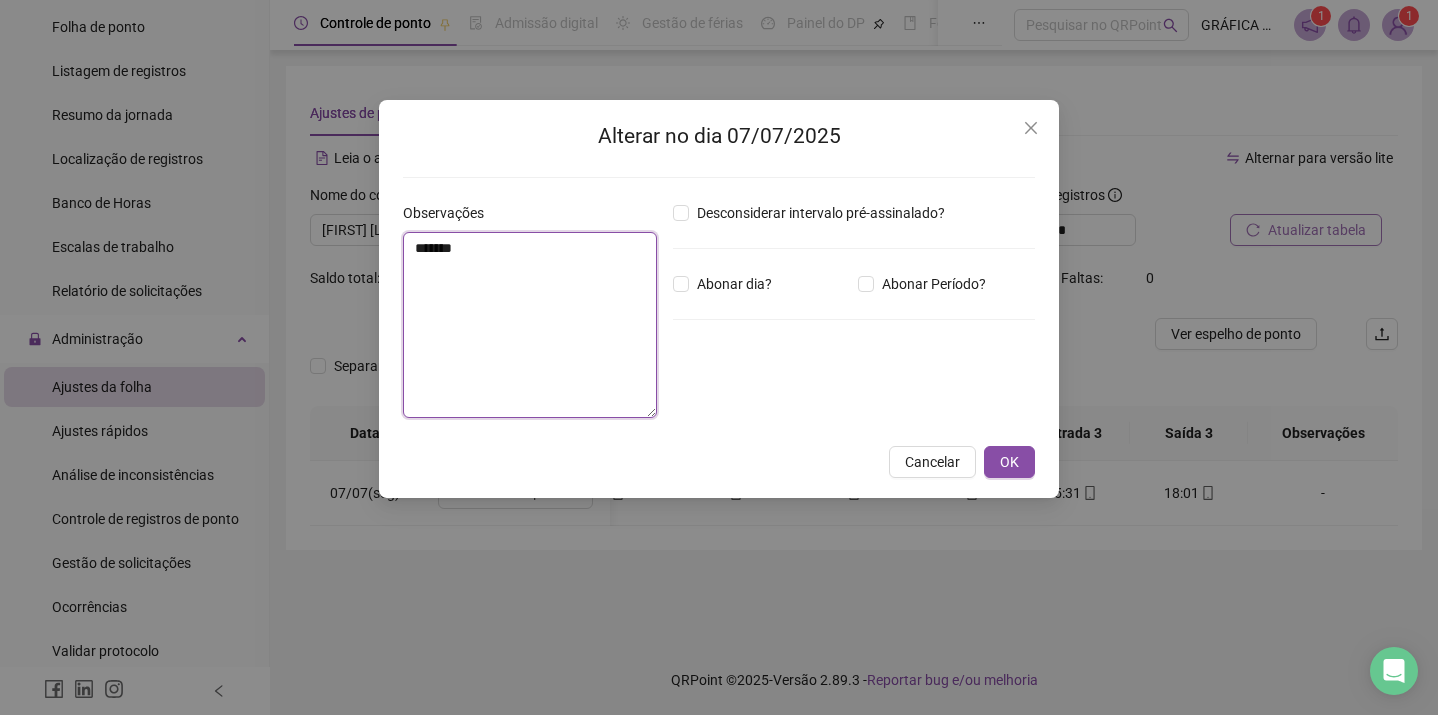 type on "********" 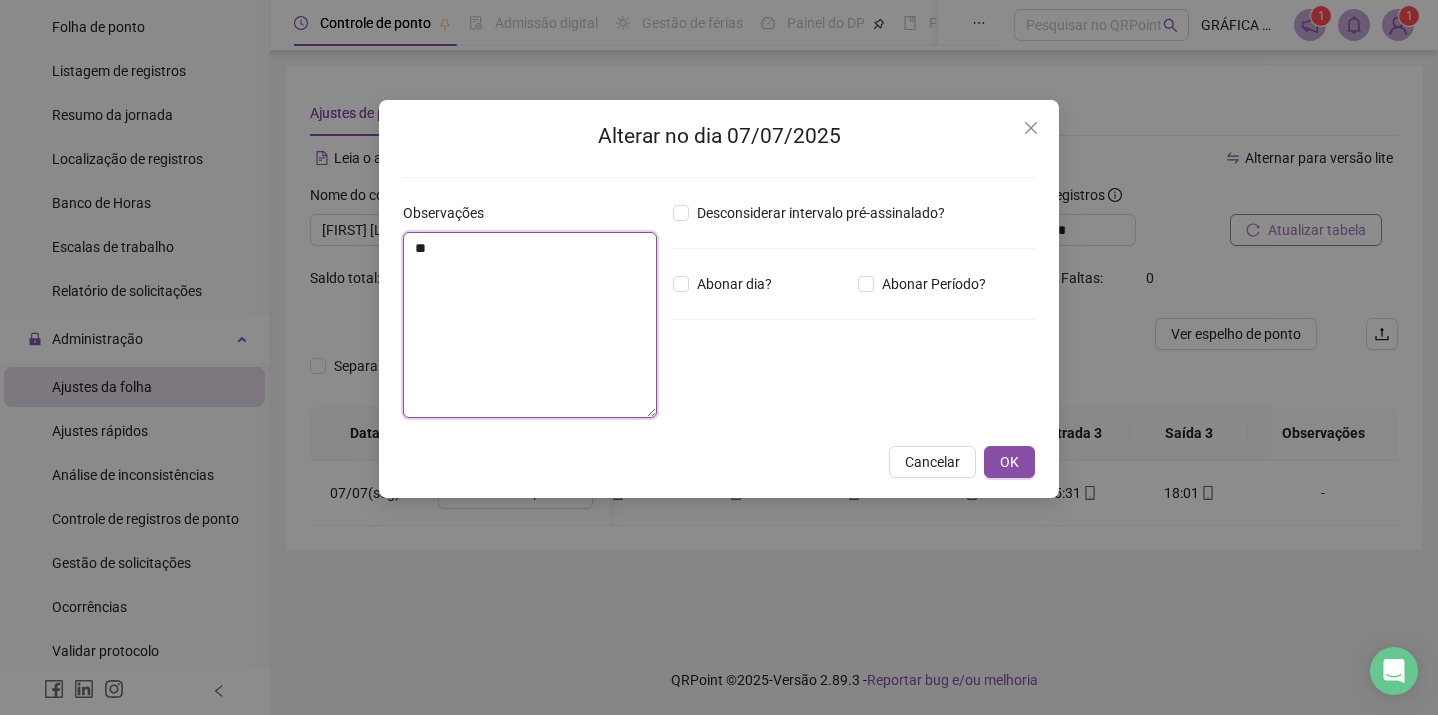 type on "*" 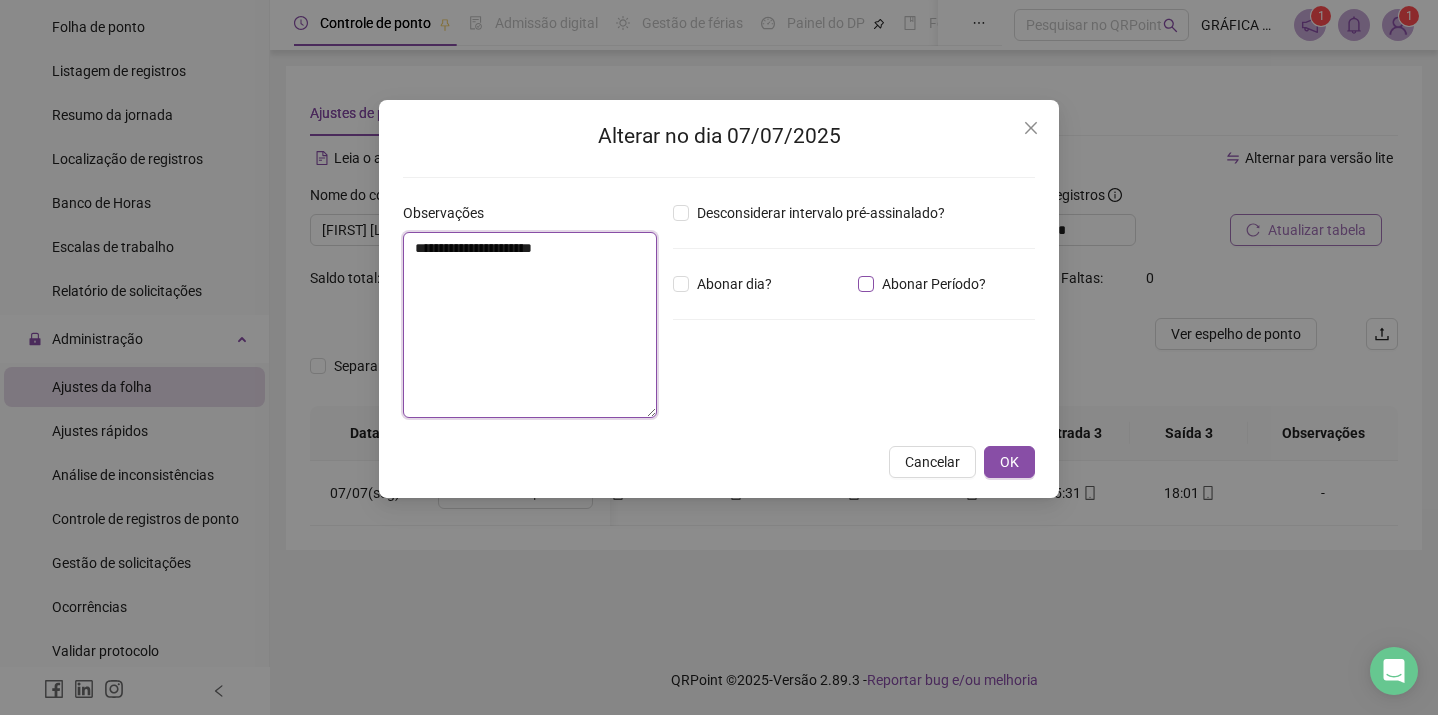 type on "**********" 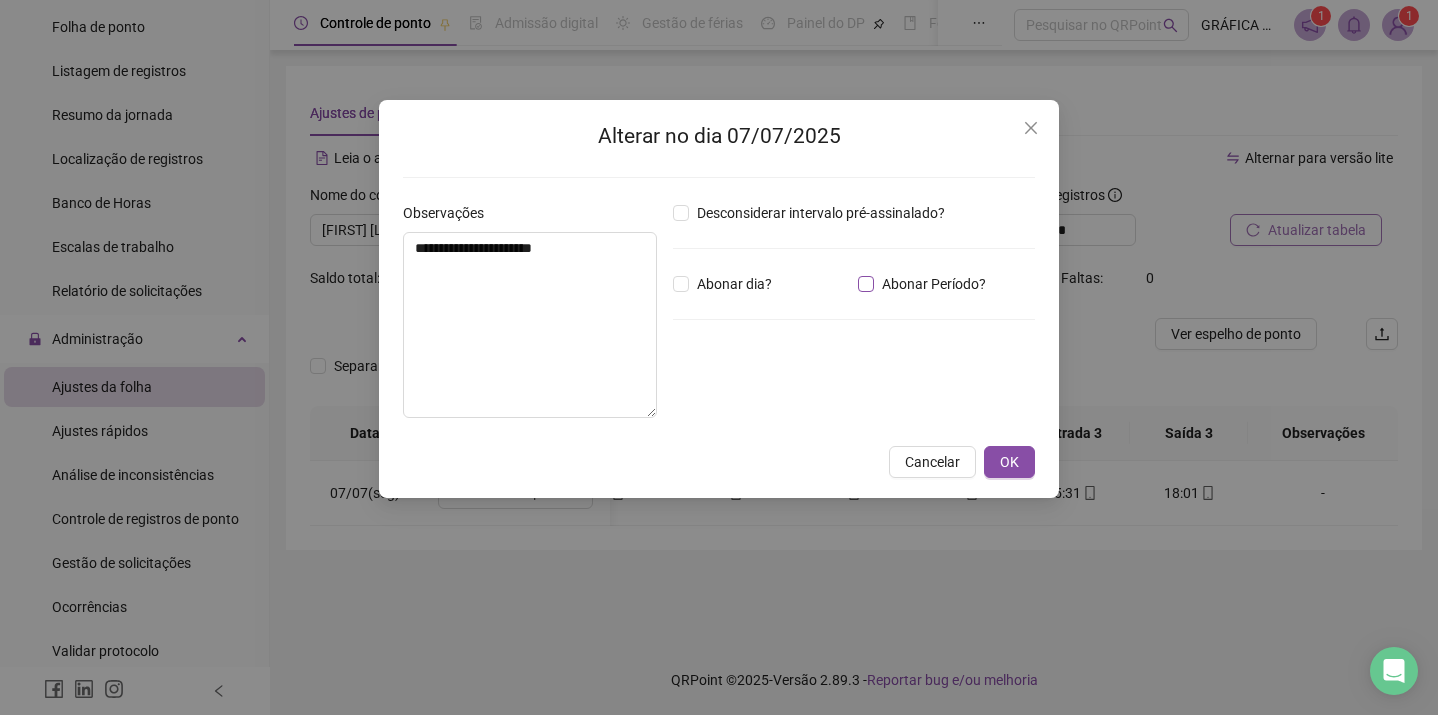click on "Abonar Período?" at bounding box center (934, 284) 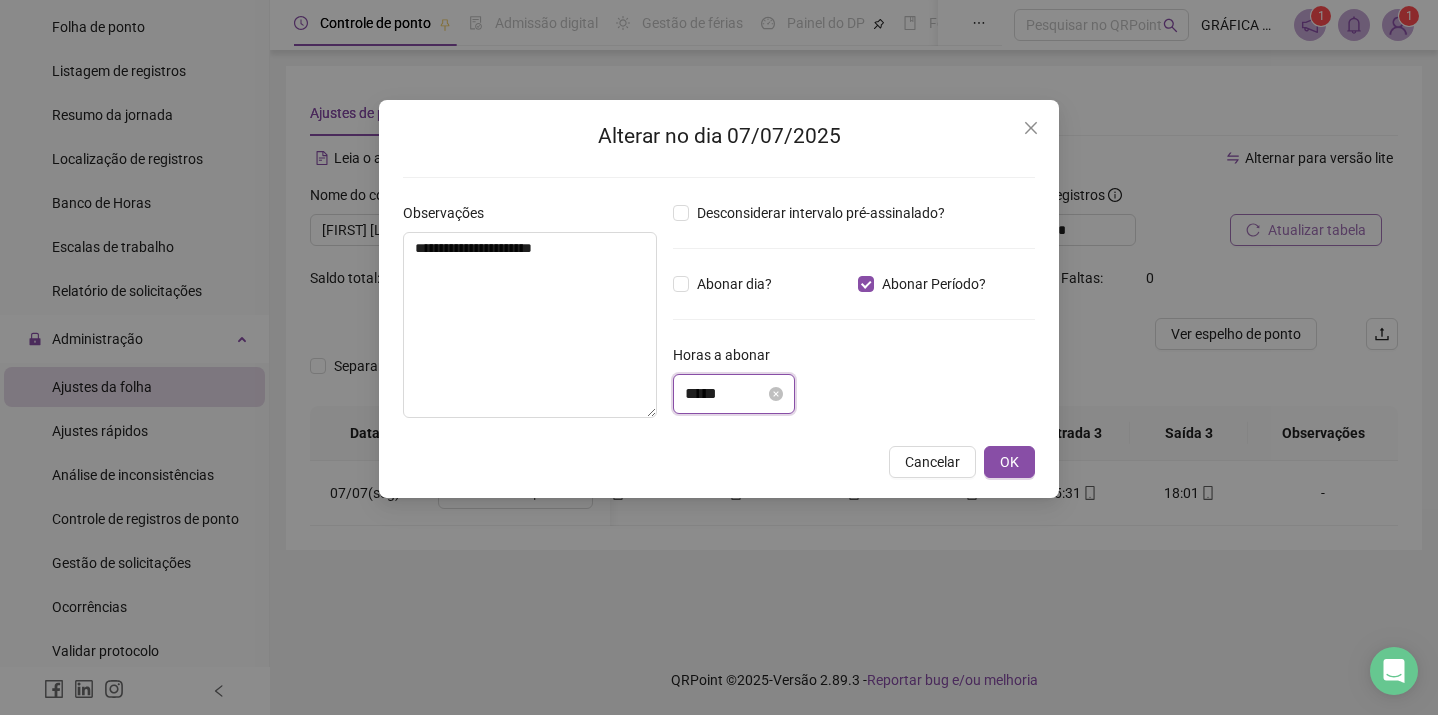 click on "*****" at bounding box center [725, 394] 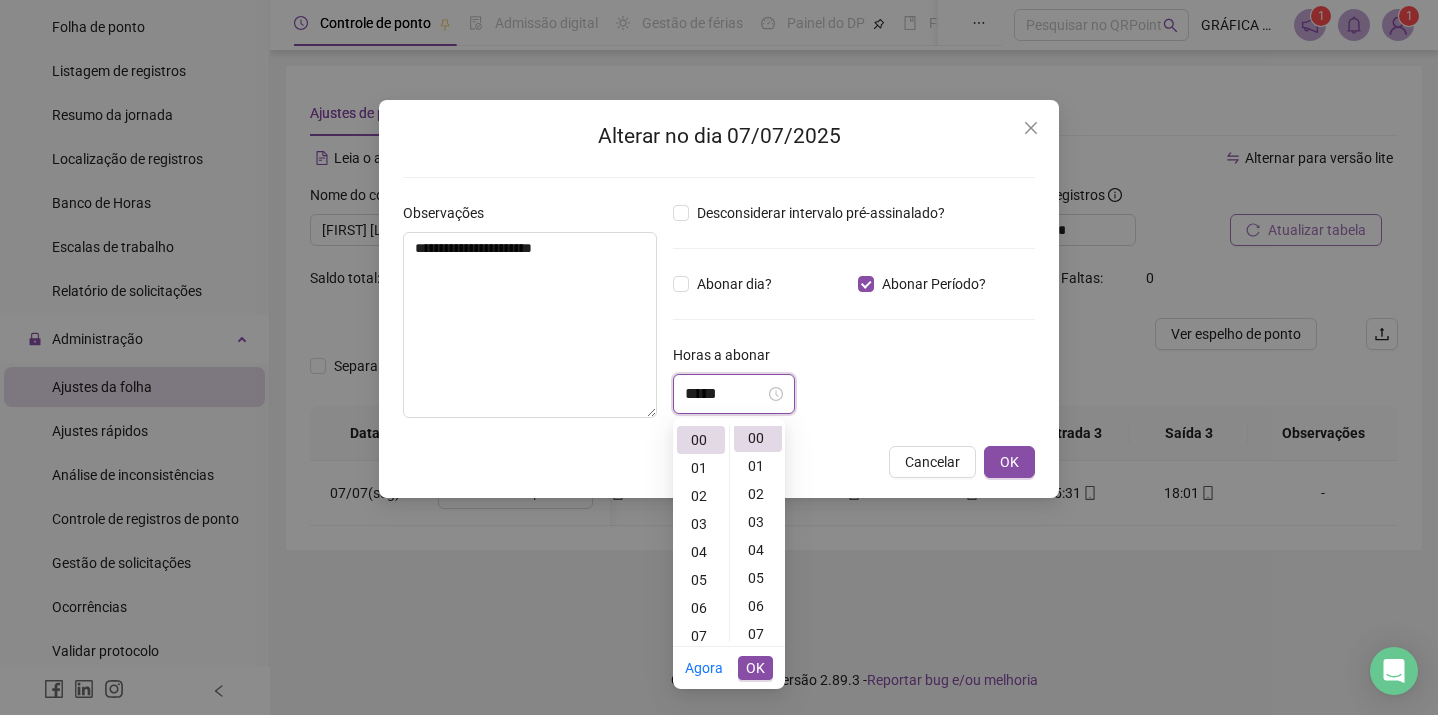 scroll, scrollTop: 0, scrollLeft: 0, axis: both 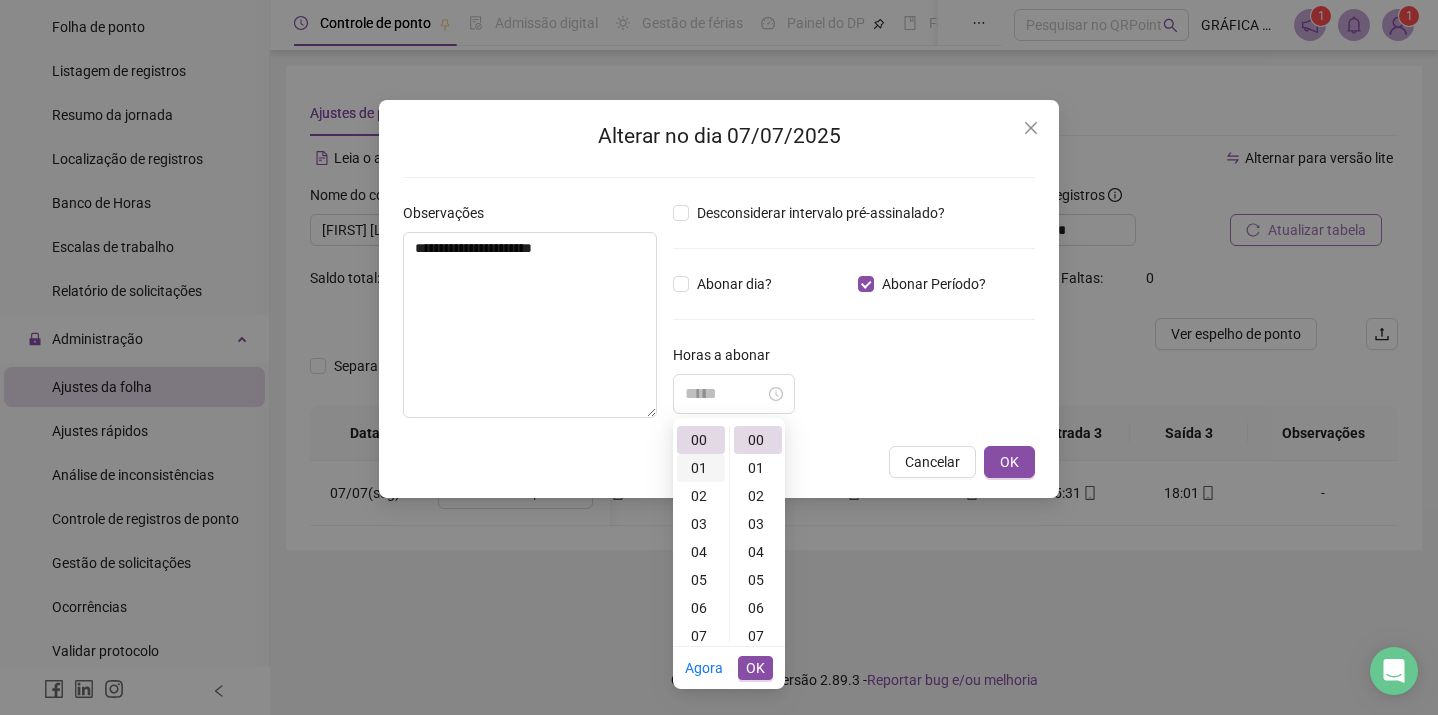 click on "01" at bounding box center (701, 468) 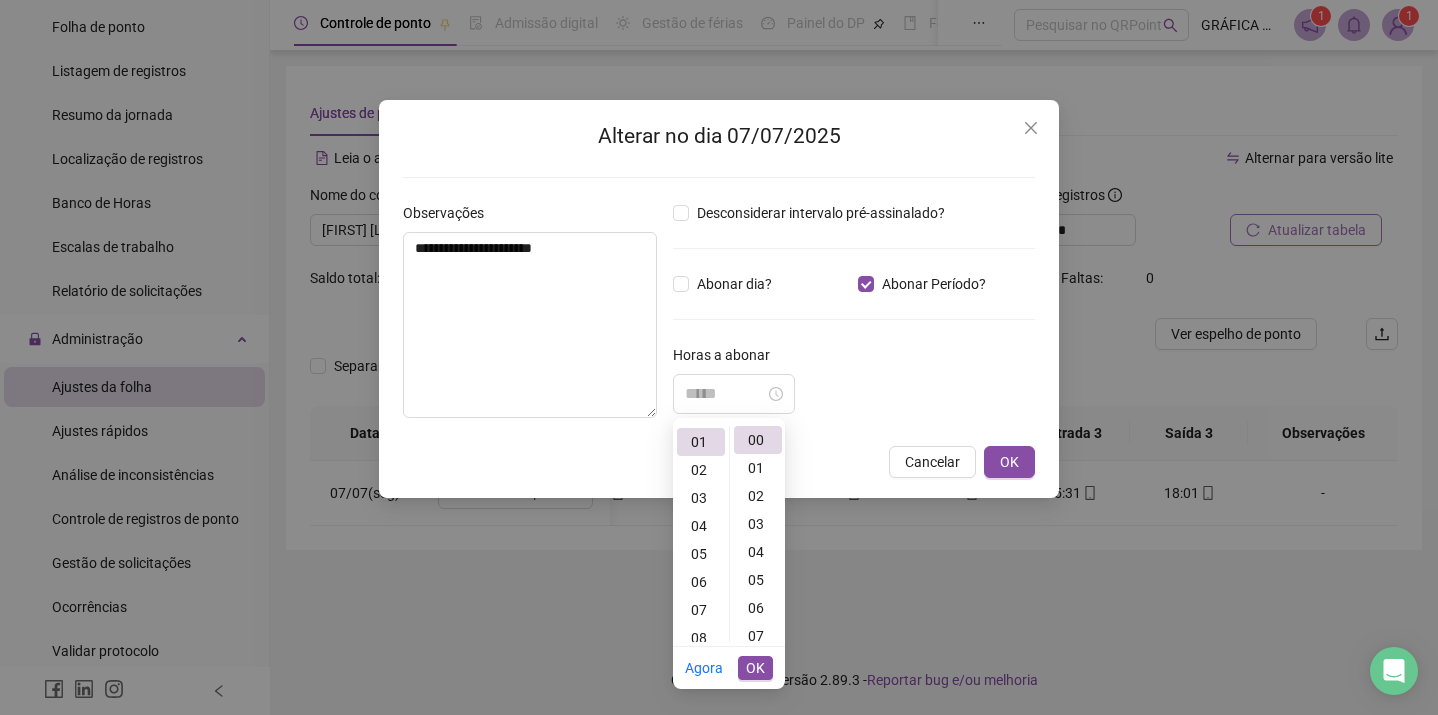 scroll, scrollTop: 28, scrollLeft: 0, axis: vertical 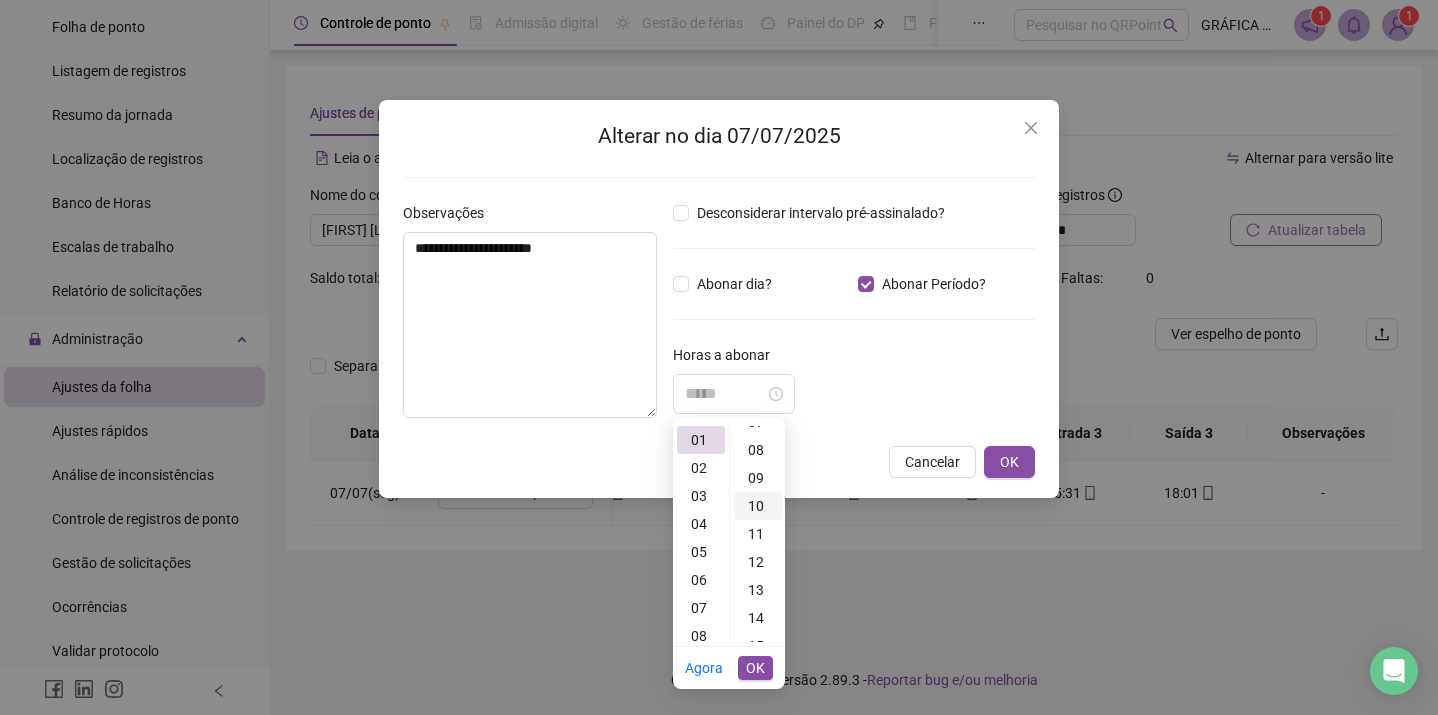 click on "10" at bounding box center [758, 506] 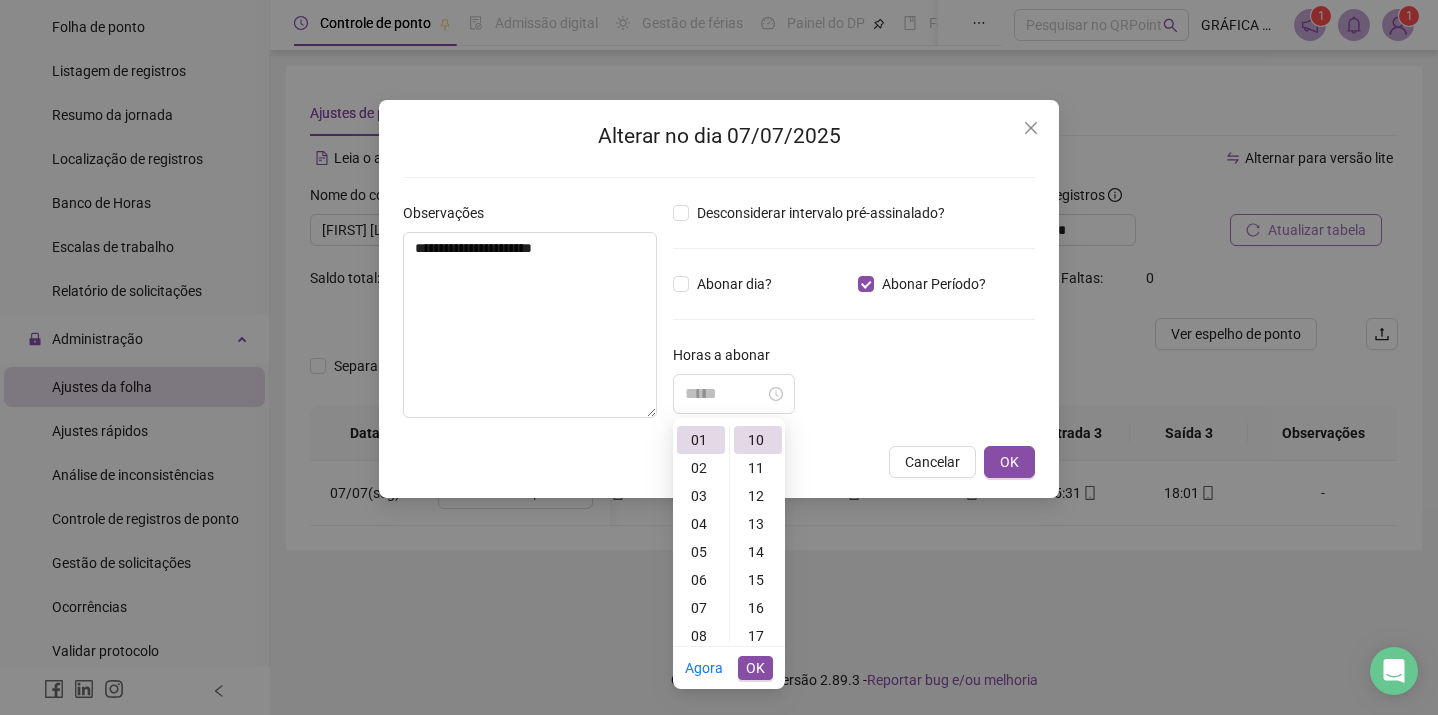 type on "*****" 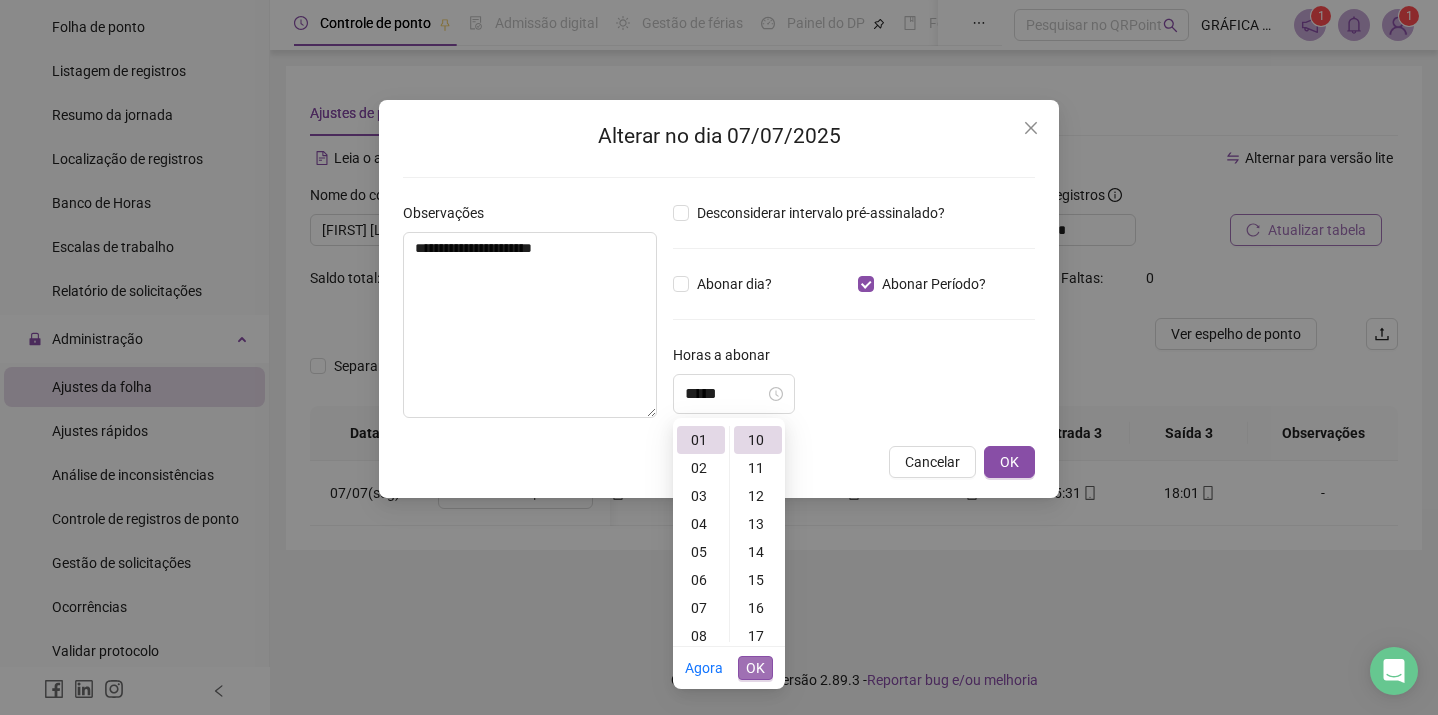 click on "OK" at bounding box center [755, 668] 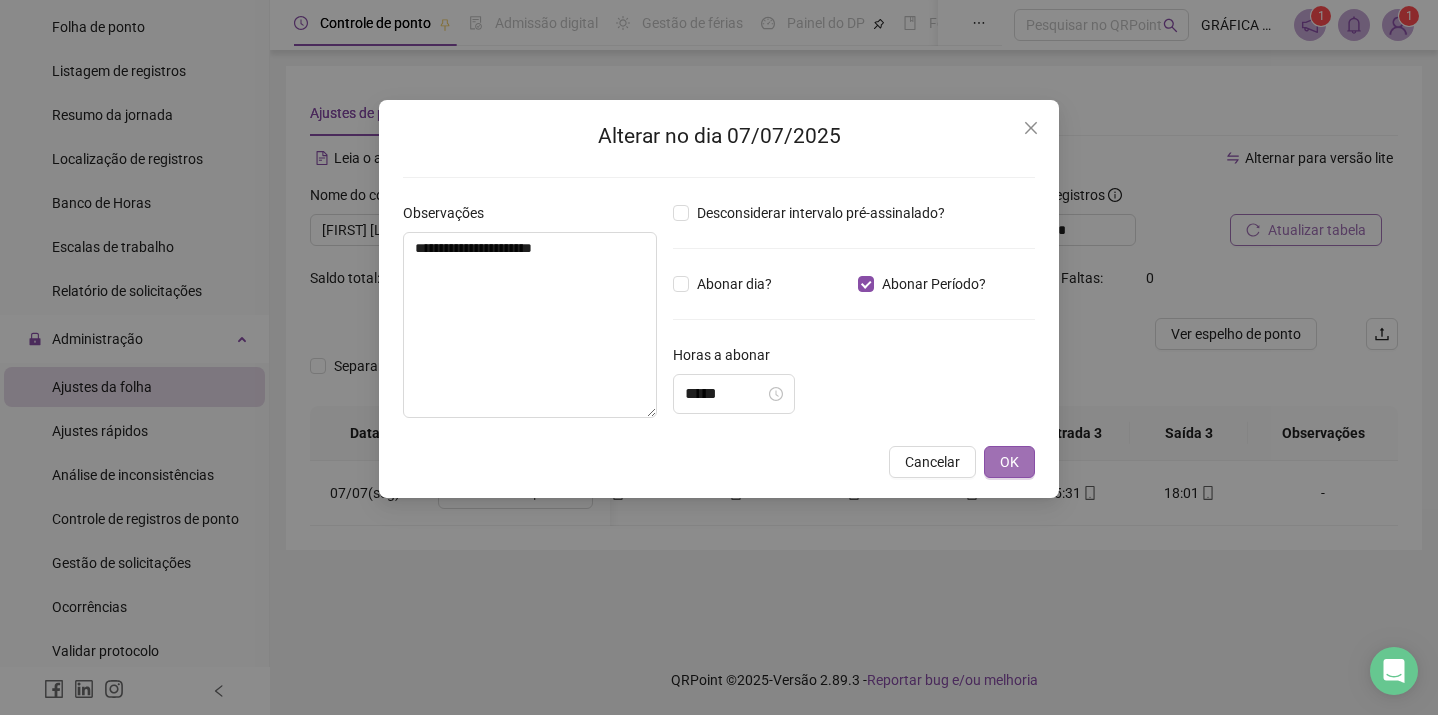 click on "OK" at bounding box center [1009, 462] 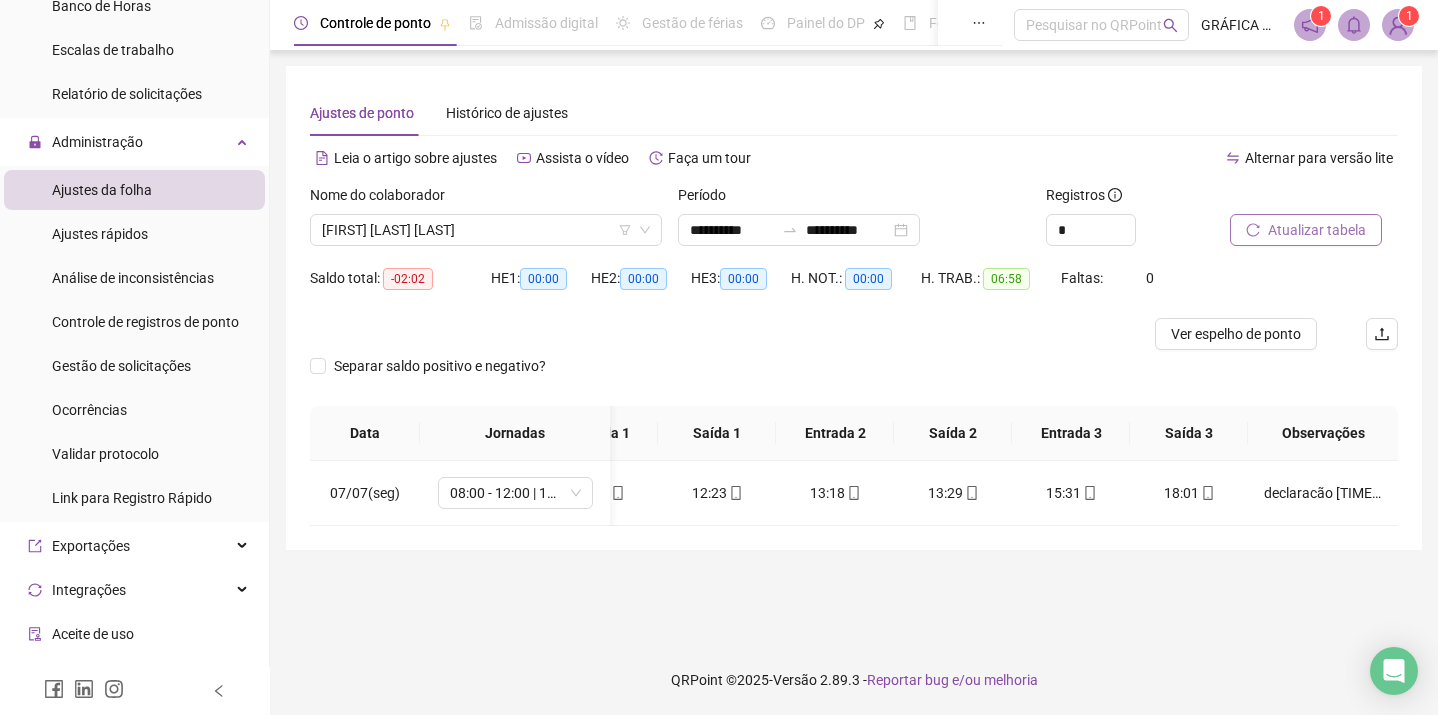 scroll, scrollTop: 789, scrollLeft: 0, axis: vertical 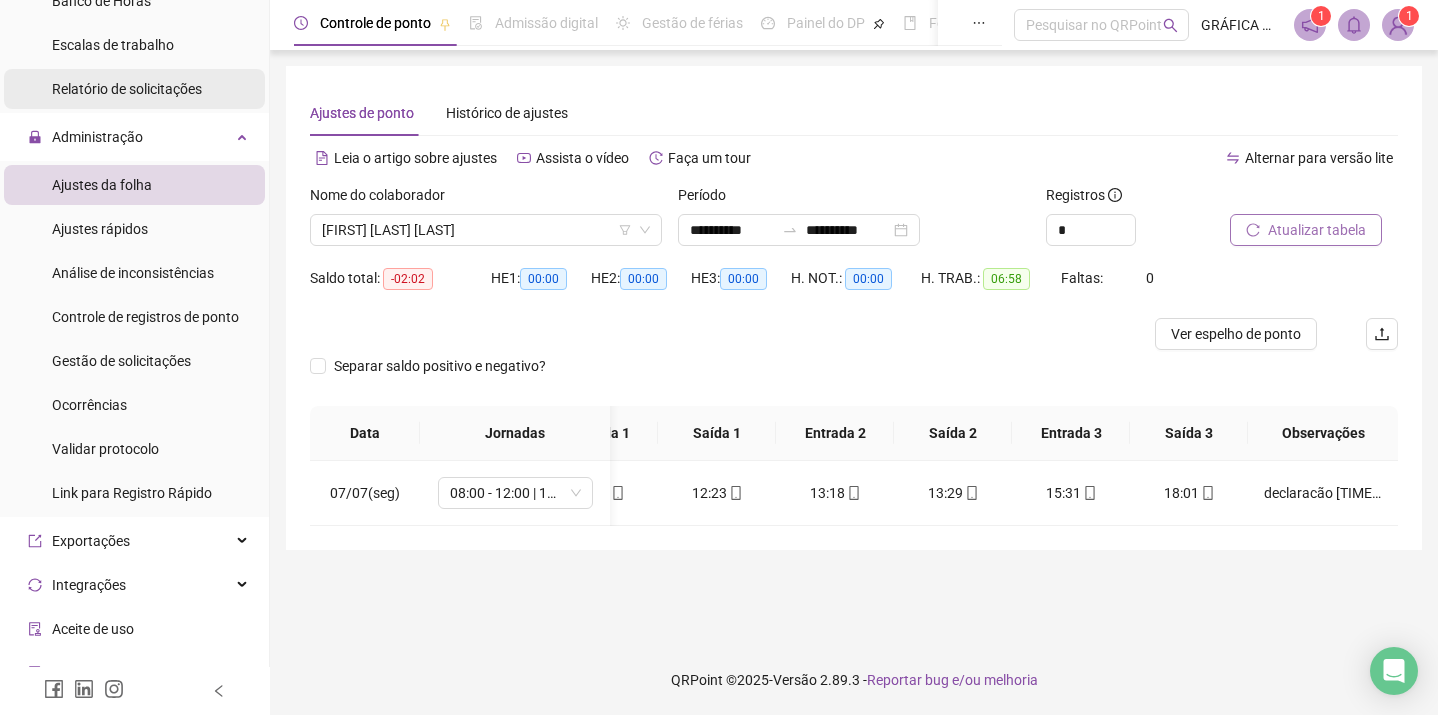 click on "Relatório de solicitações" at bounding box center (127, 89) 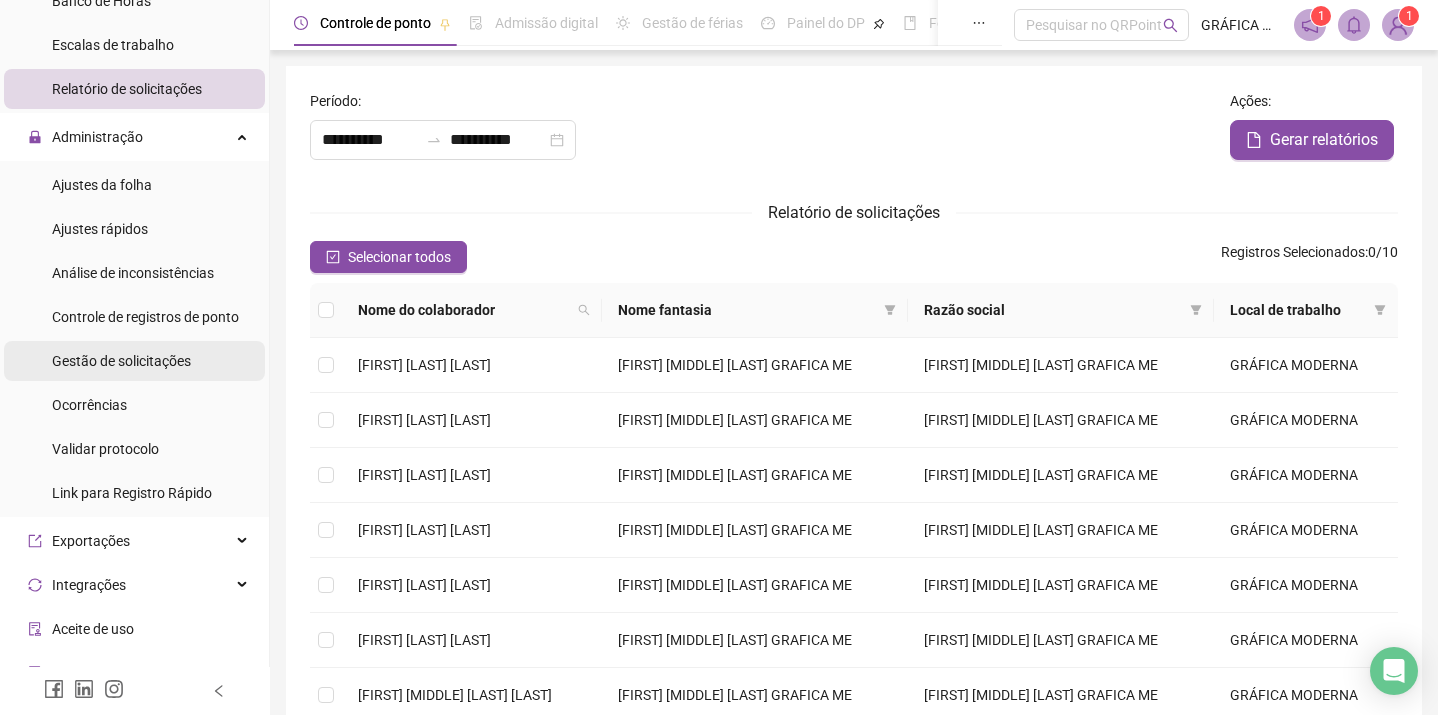 click on "Gestão de solicitações" at bounding box center (121, 361) 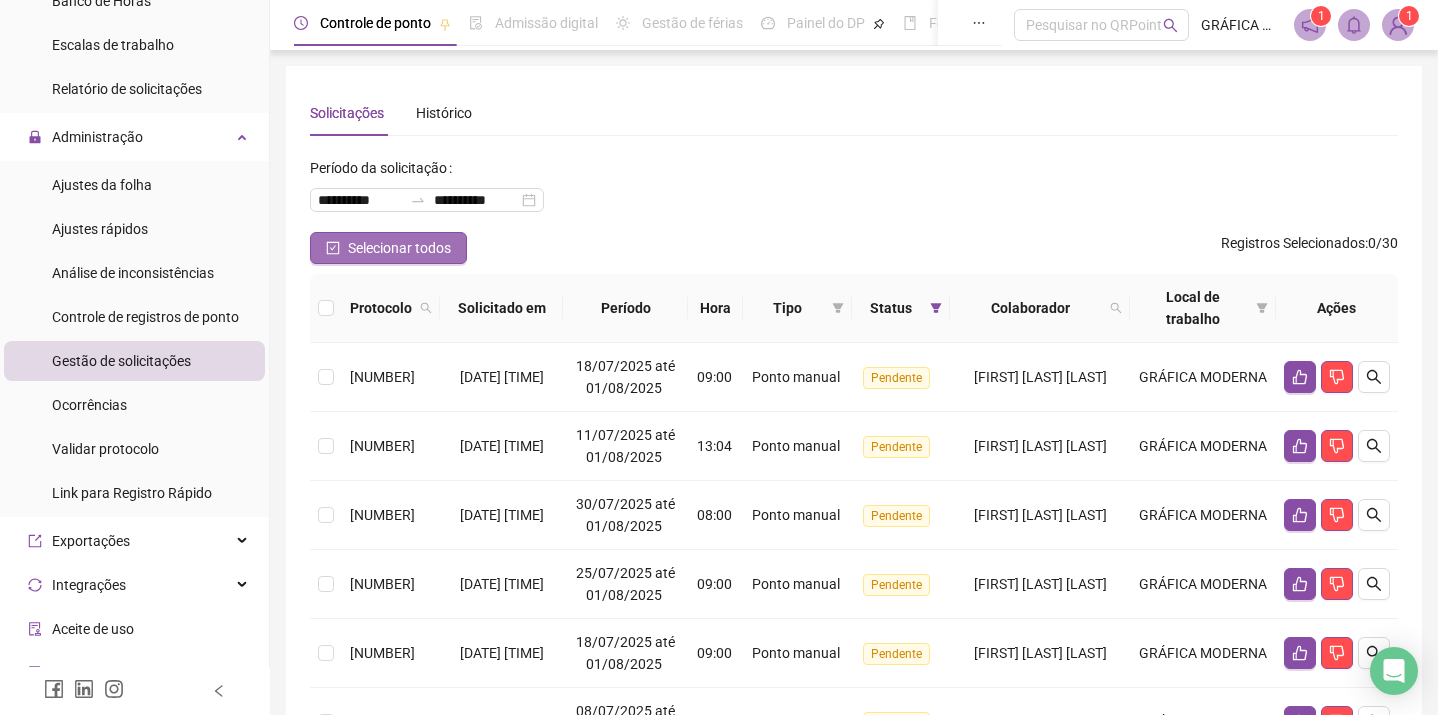 click on "Selecionar todos" at bounding box center [388, 248] 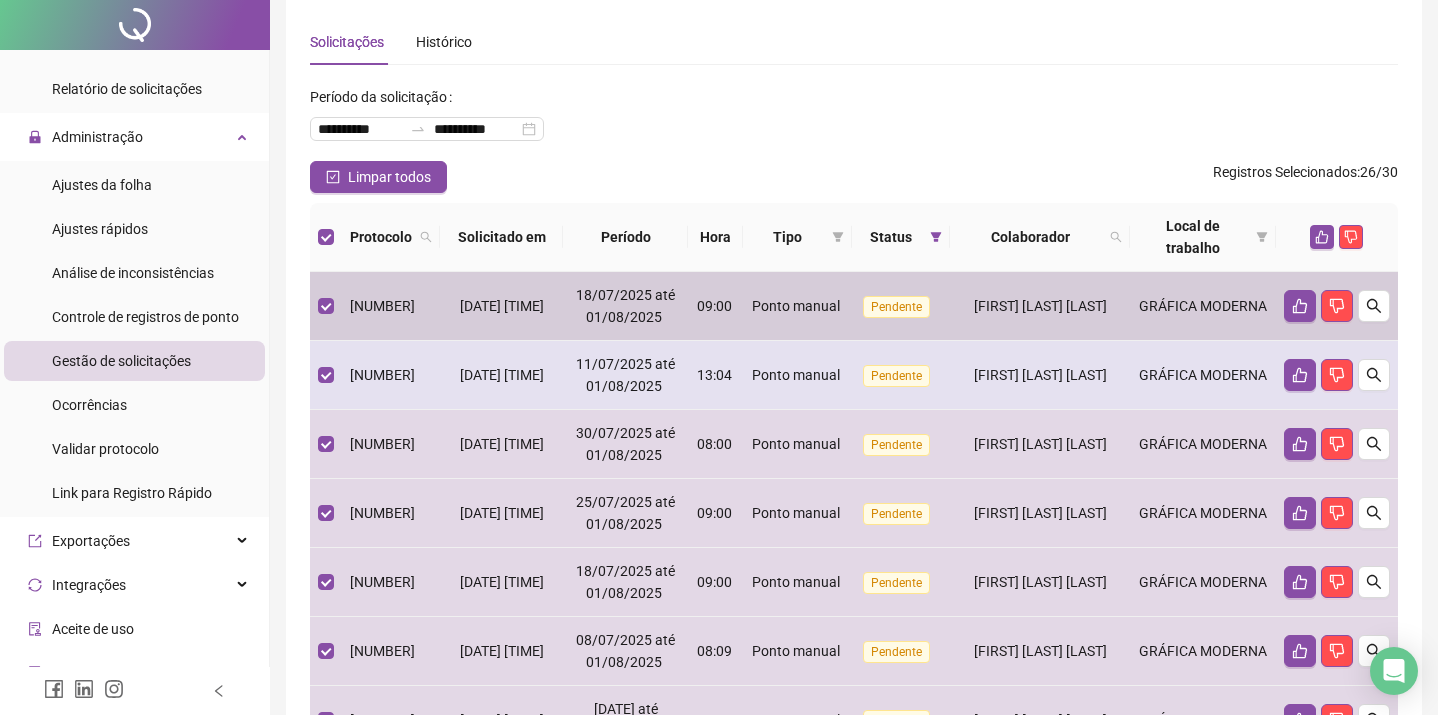 scroll, scrollTop: 0, scrollLeft: 0, axis: both 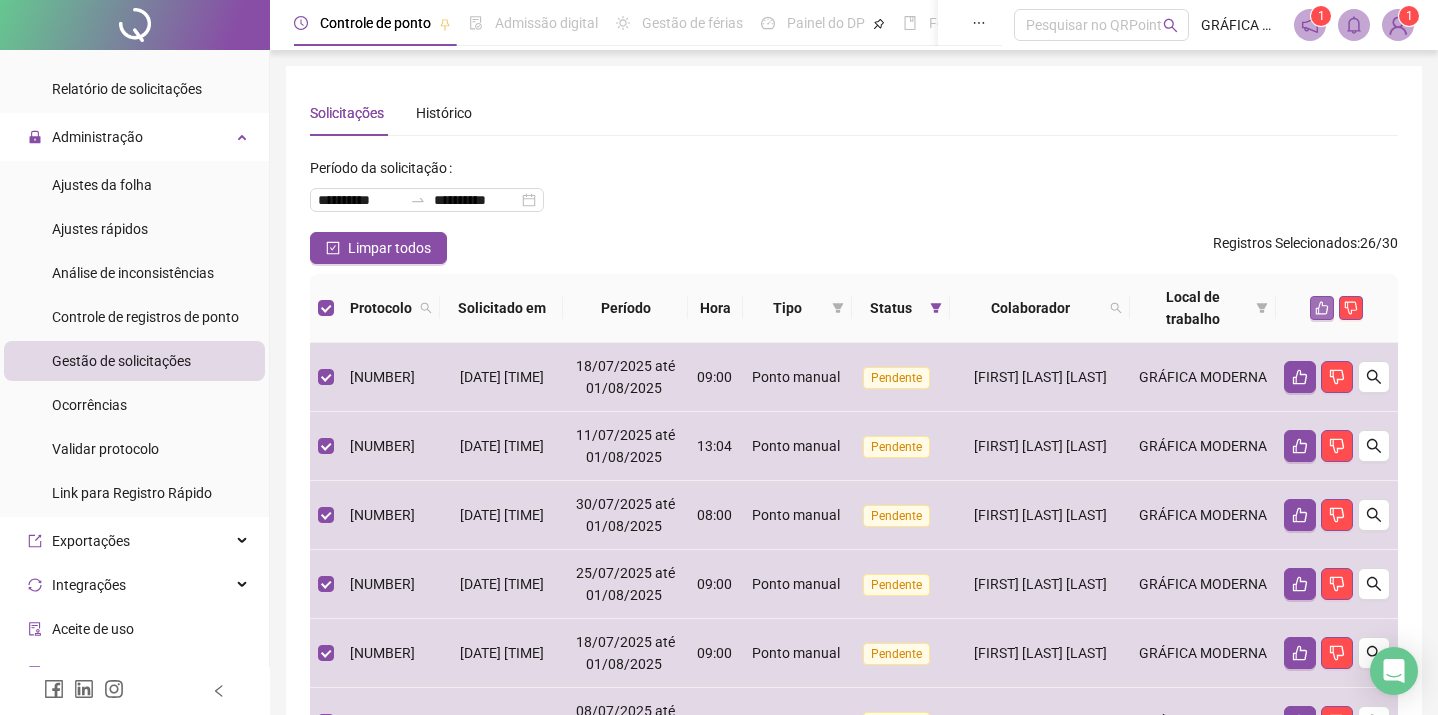click at bounding box center [1322, 308] 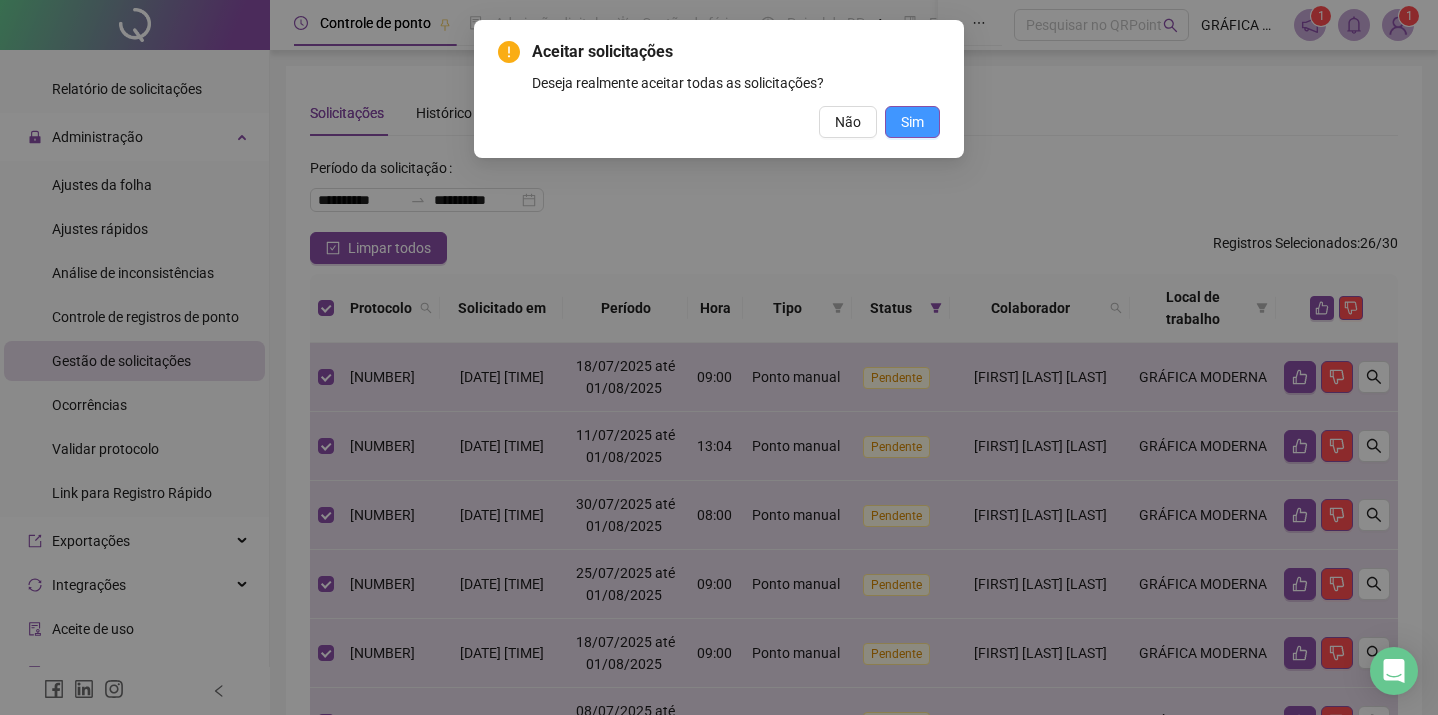 click on "Sim" at bounding box center [912, 122] 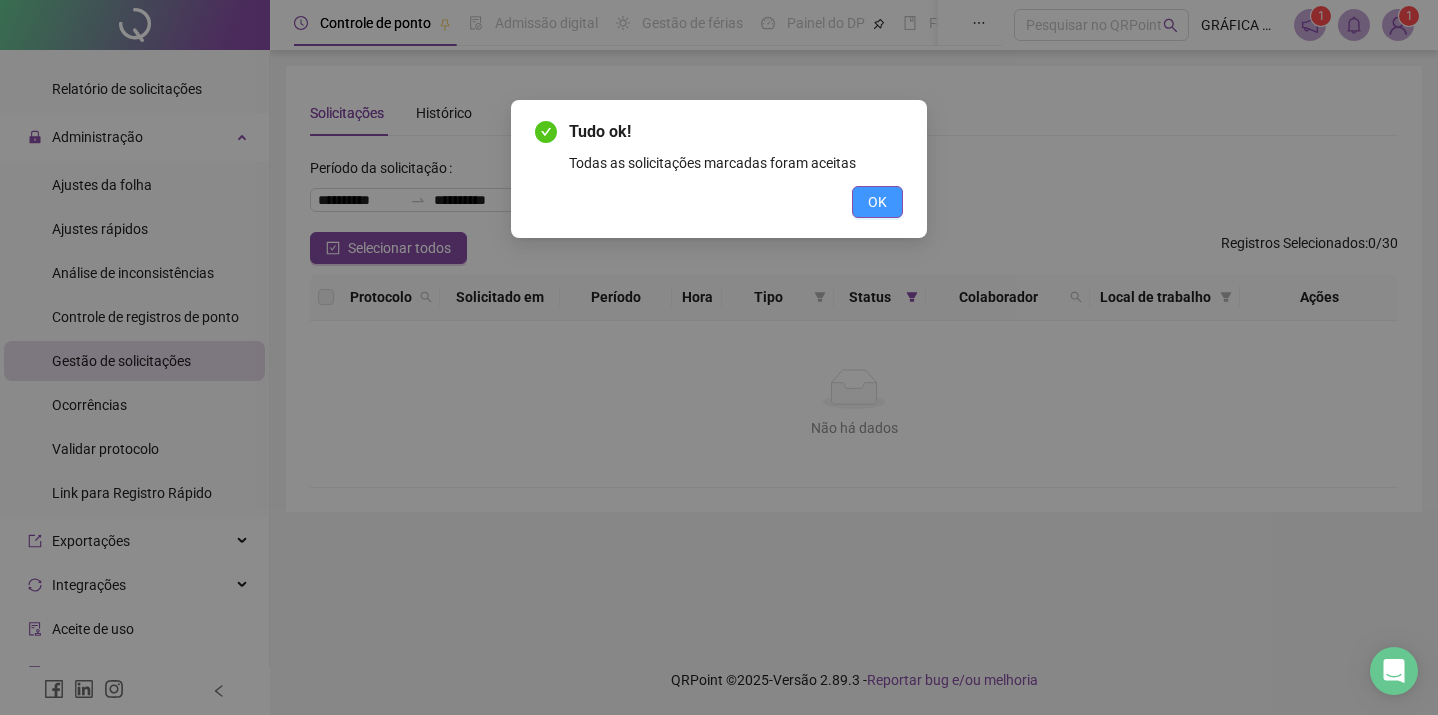 click on "OK" at bounding box center (877, 202) 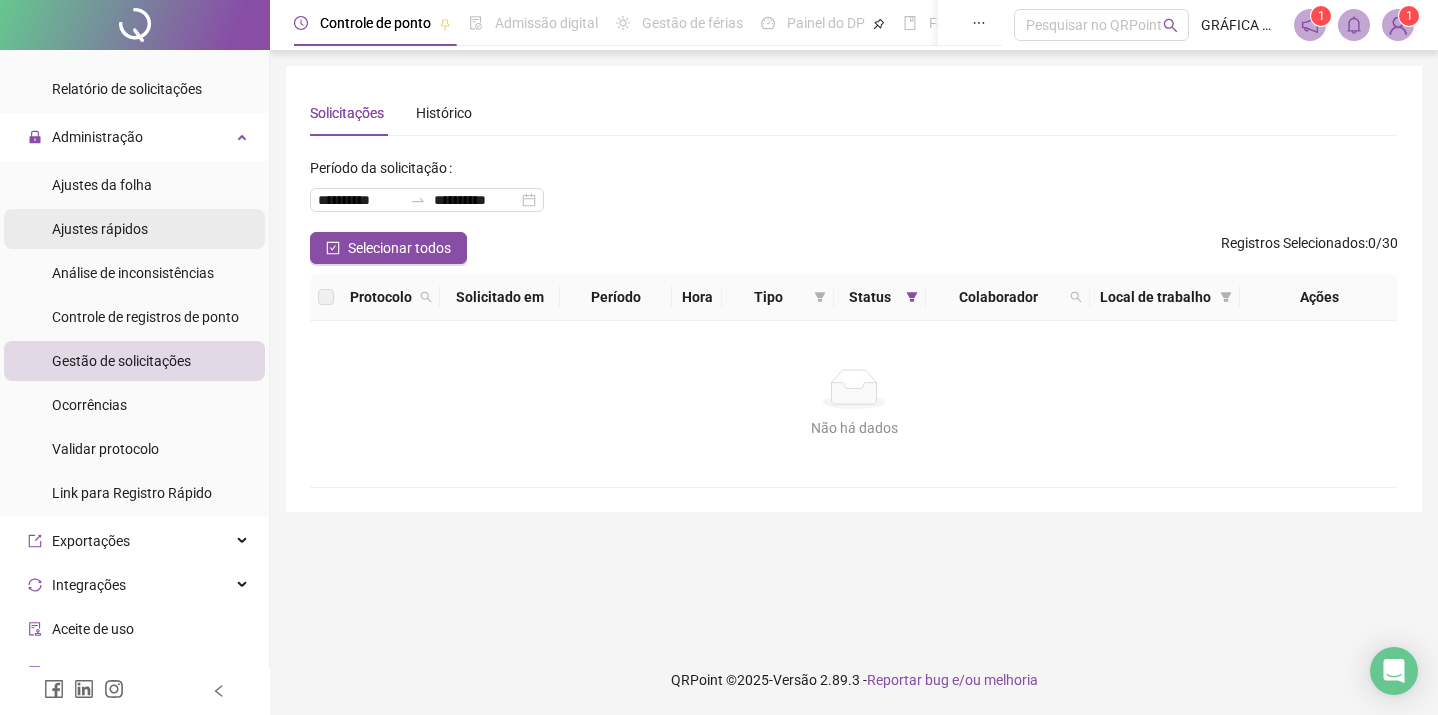 click on "Ajustes rápidos" at bounding box center (100, 229) 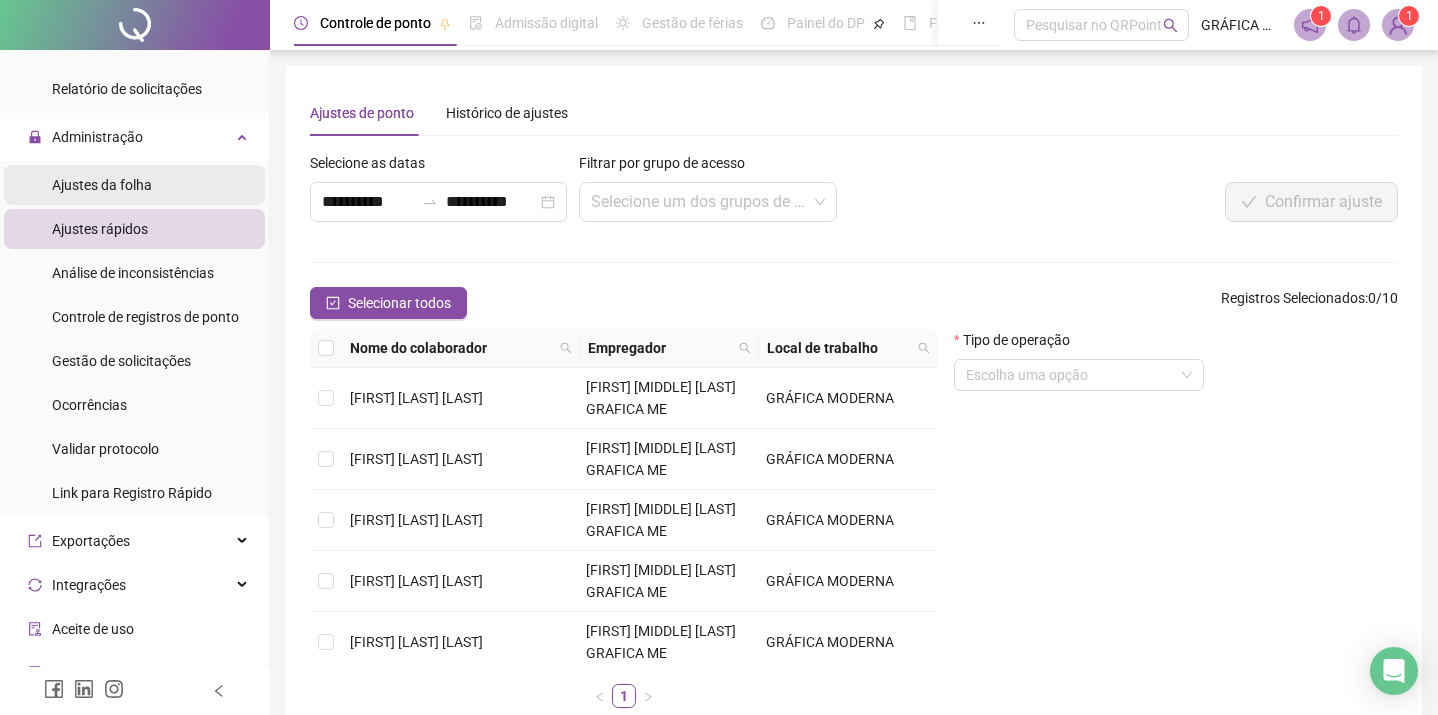 click on "Ajustes da folha" at bounding box center [102, 185] 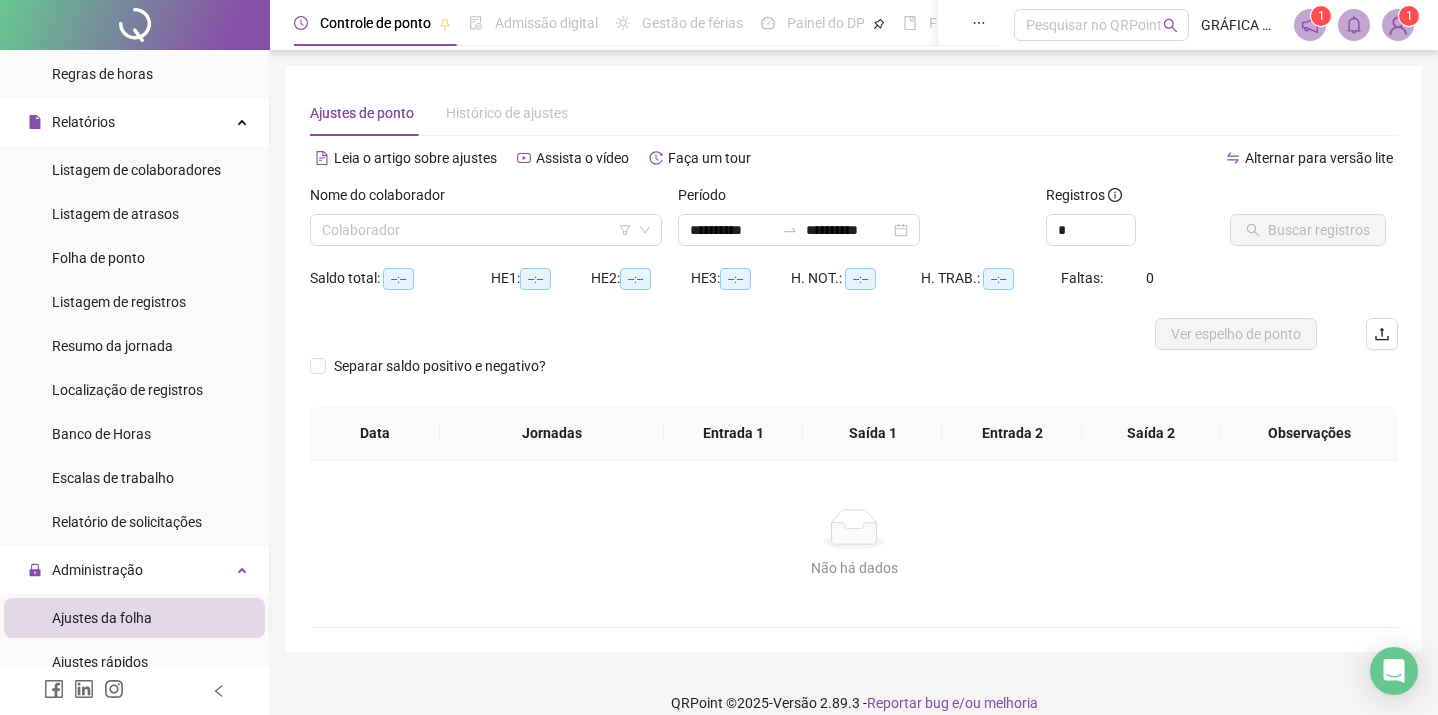 scroll, scrollTop: 341, scrollLeft: 0, axis: vertical 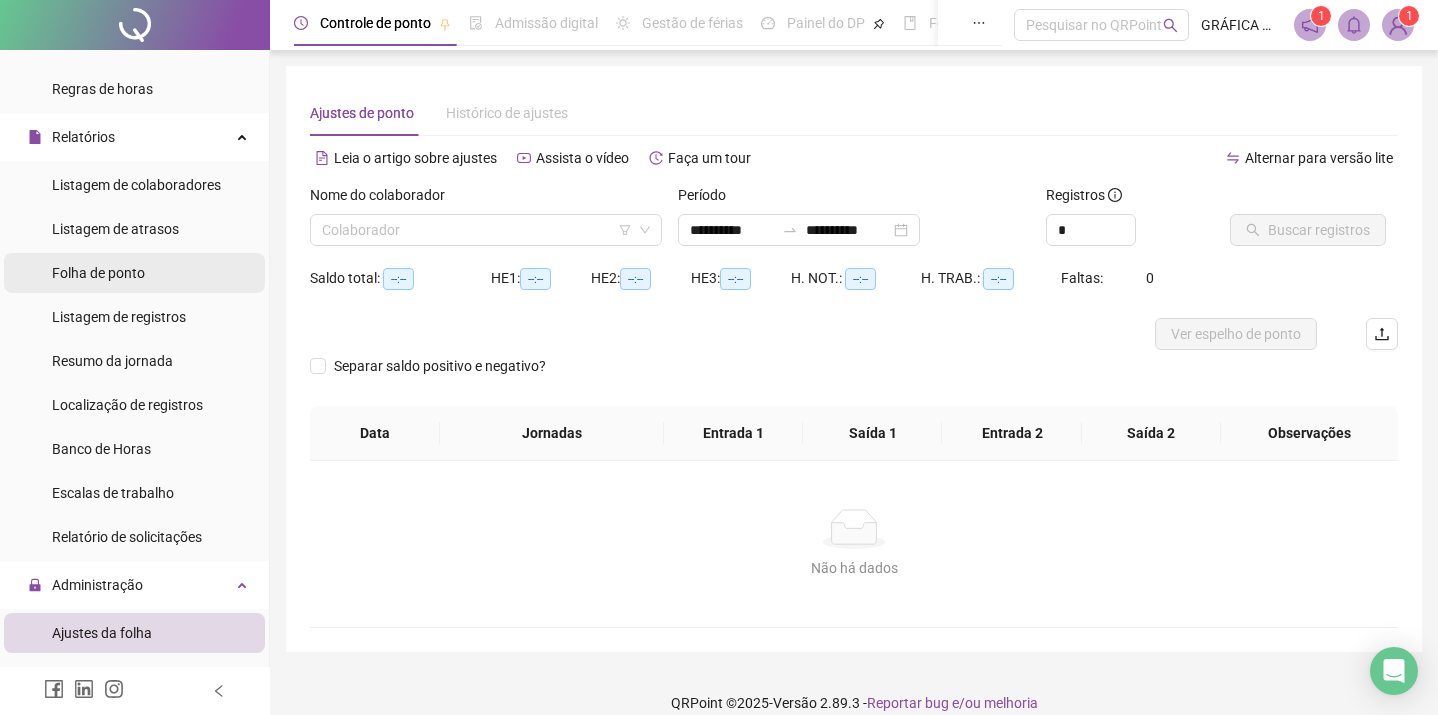 click on "Folha de ponto" at bounding box center (98, 273) 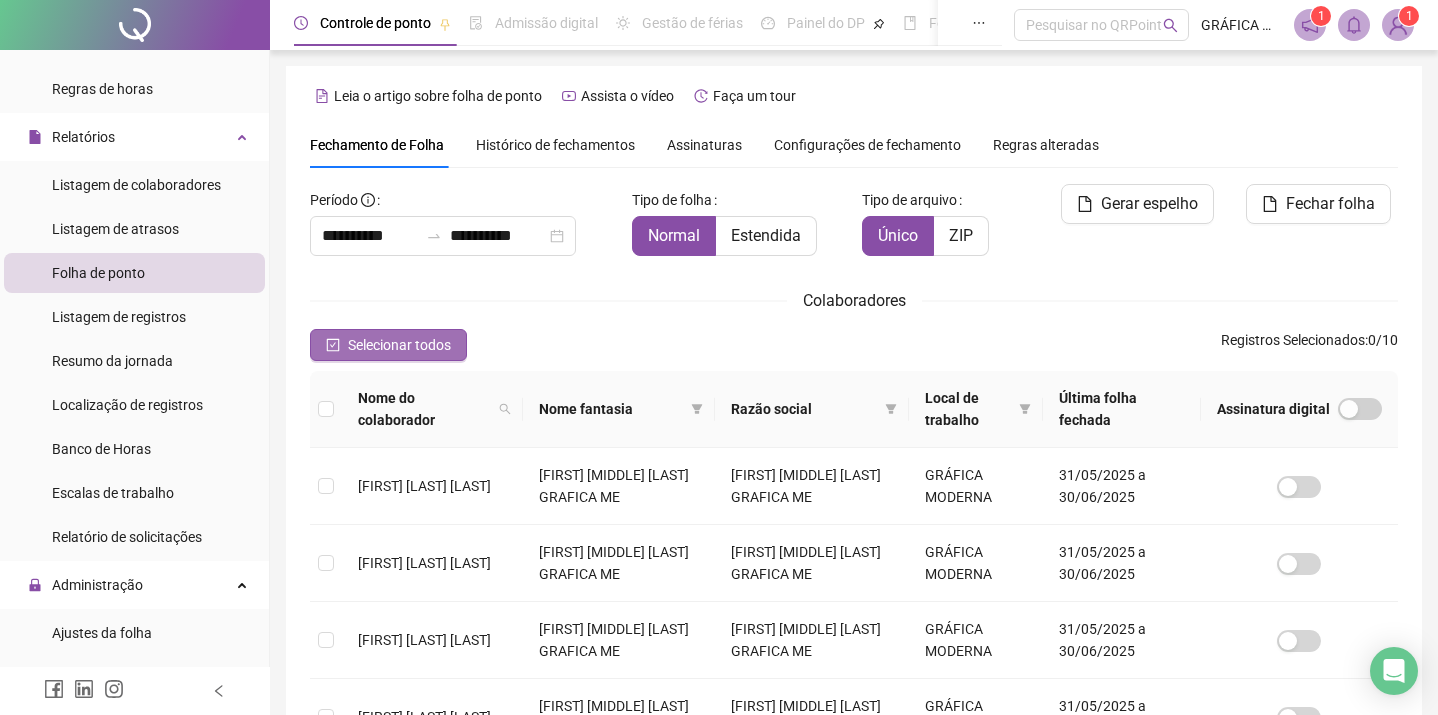 click on "Selecionar todos" at bounding box center [399, 345] 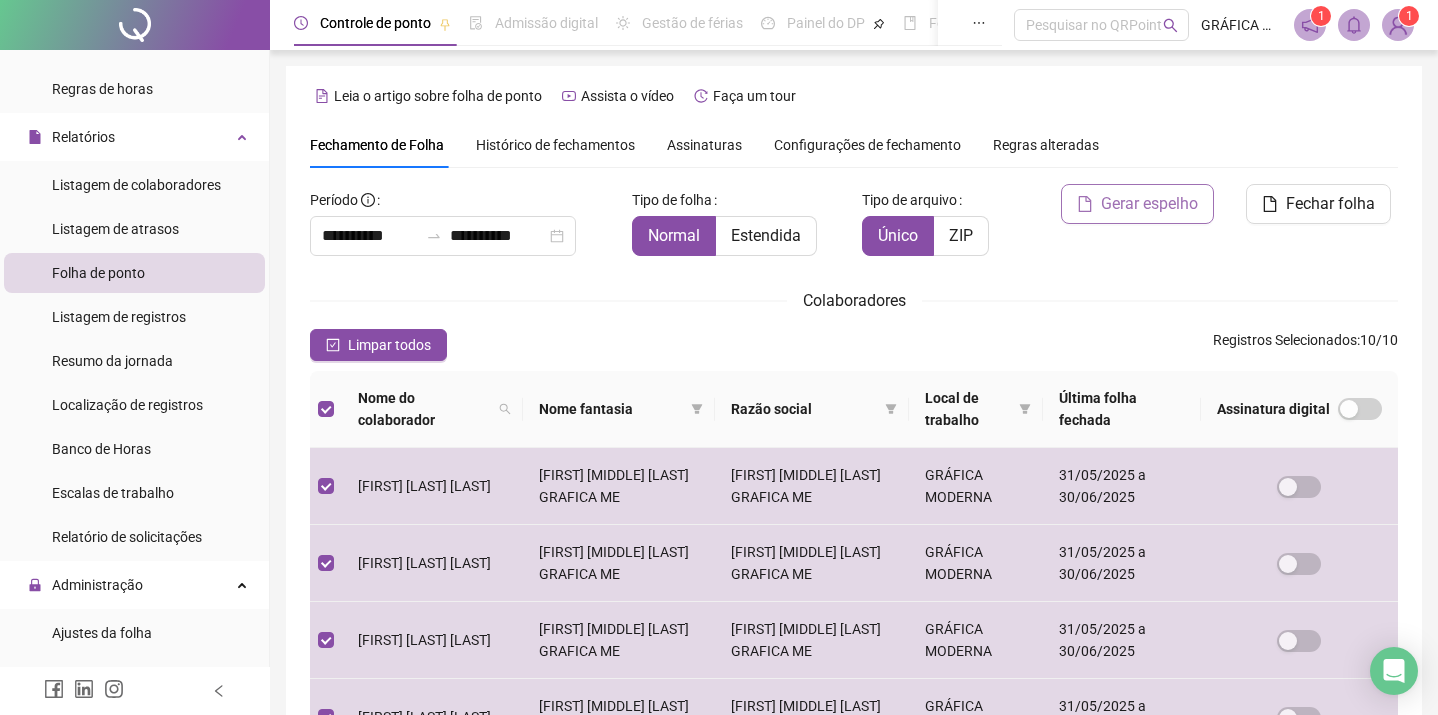 click on "Gerar espelho" at bounding box center (1149, 204) 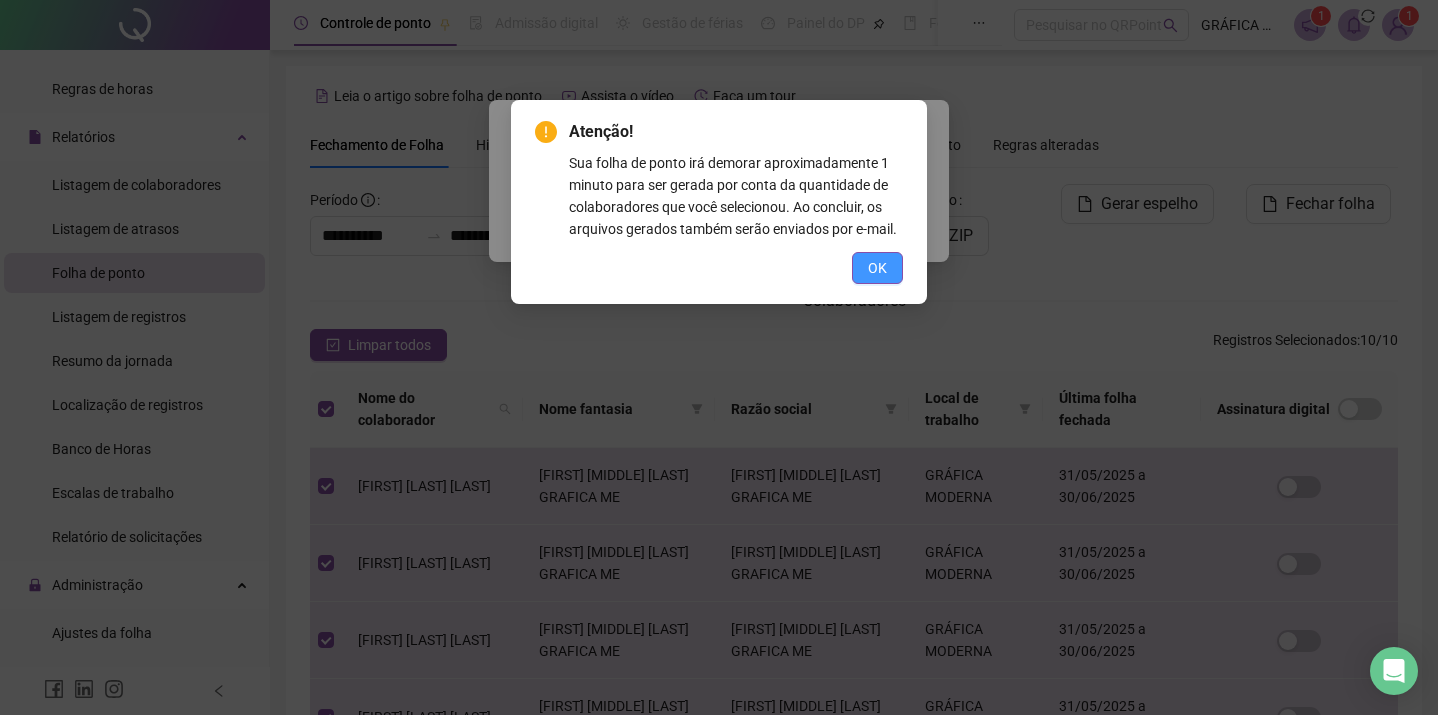 click on "OK" at bounding box center (877, 268) 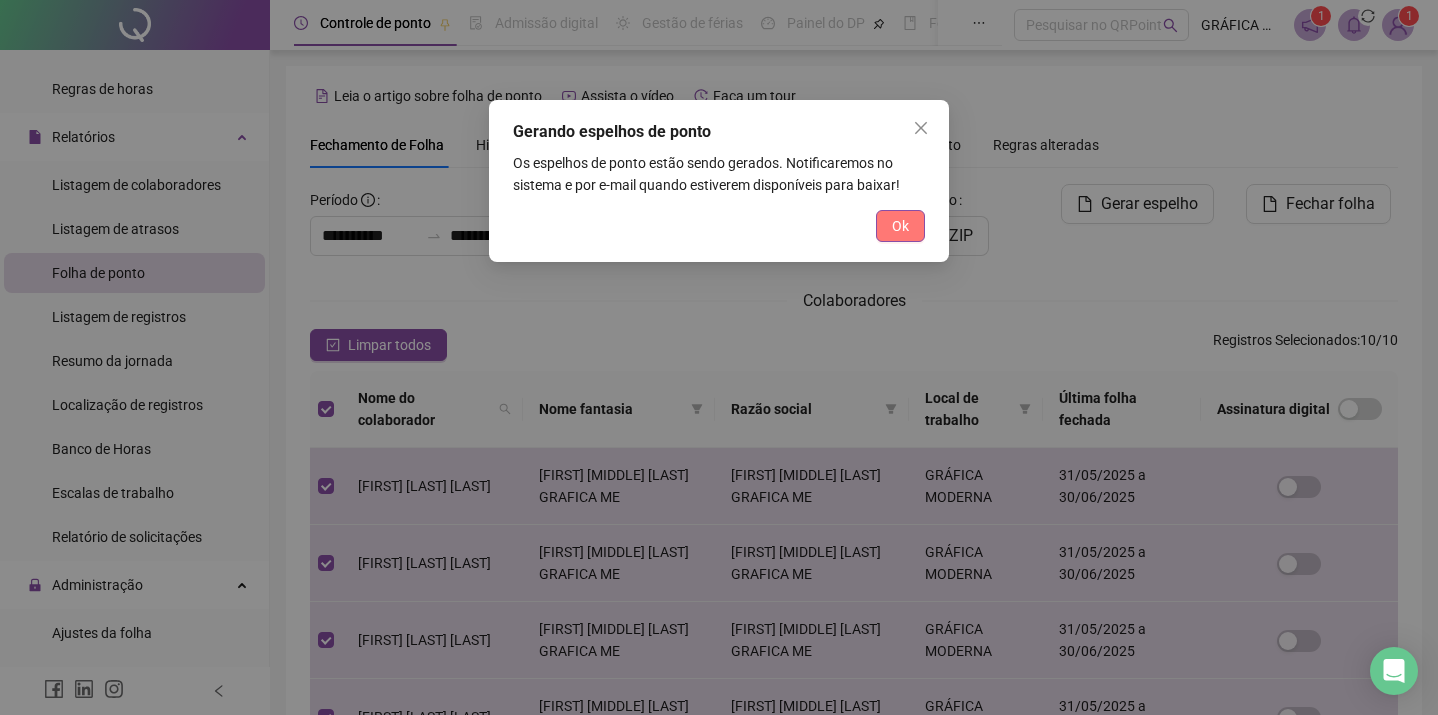 click on "Ok" at bounding box center (900, 226) 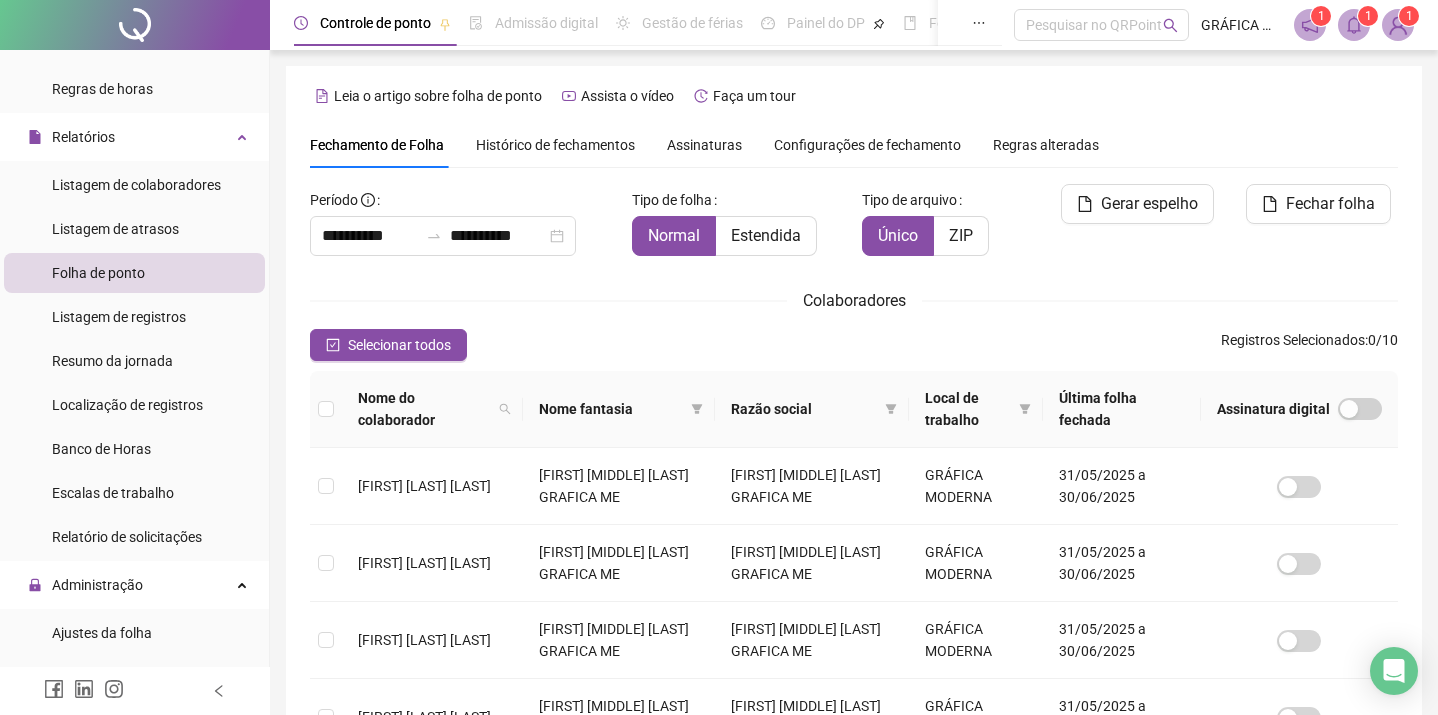 click at bounding box center [1354, 25] 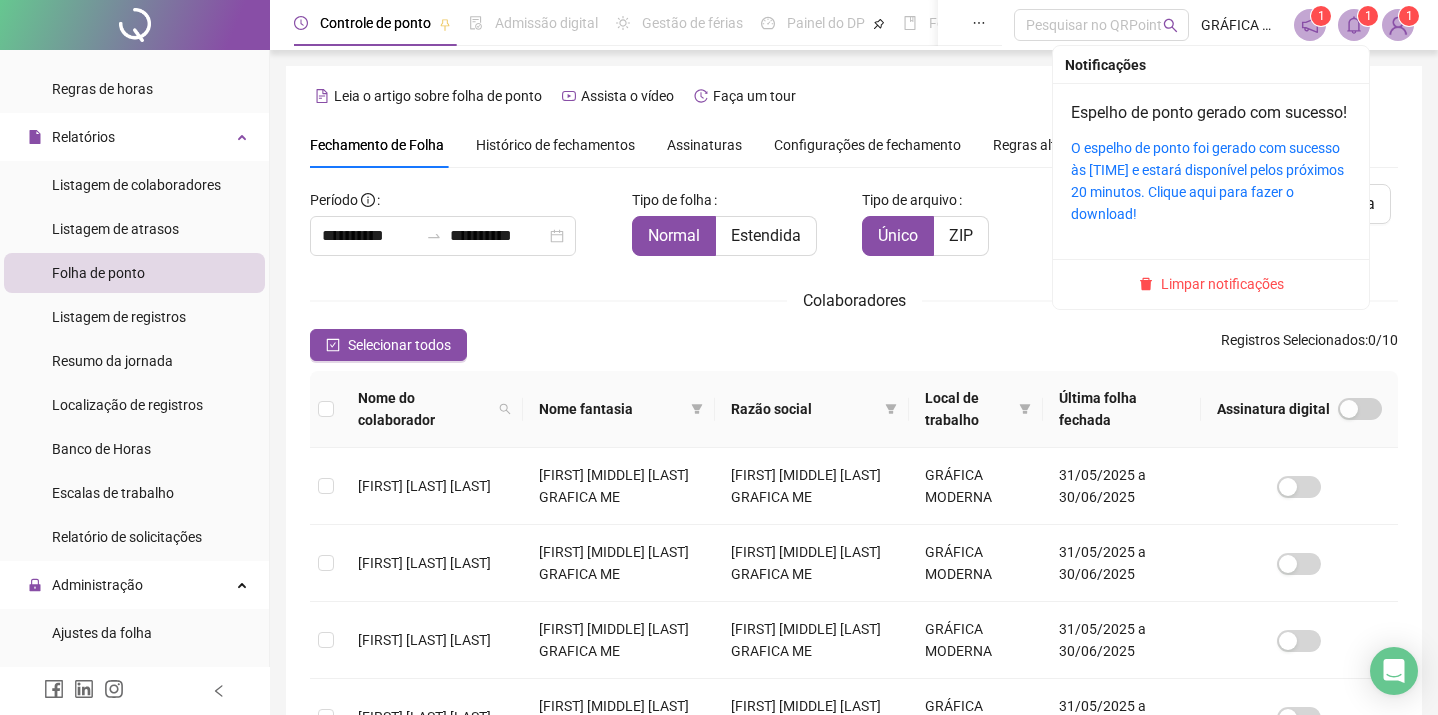 click on "O espelho de ponto foi gerado com sucesso às [TIME] e estará disponível pelos próximos 20 minutos.
Clique aqui para fazer o download!" at bounding box center [1211, 181] 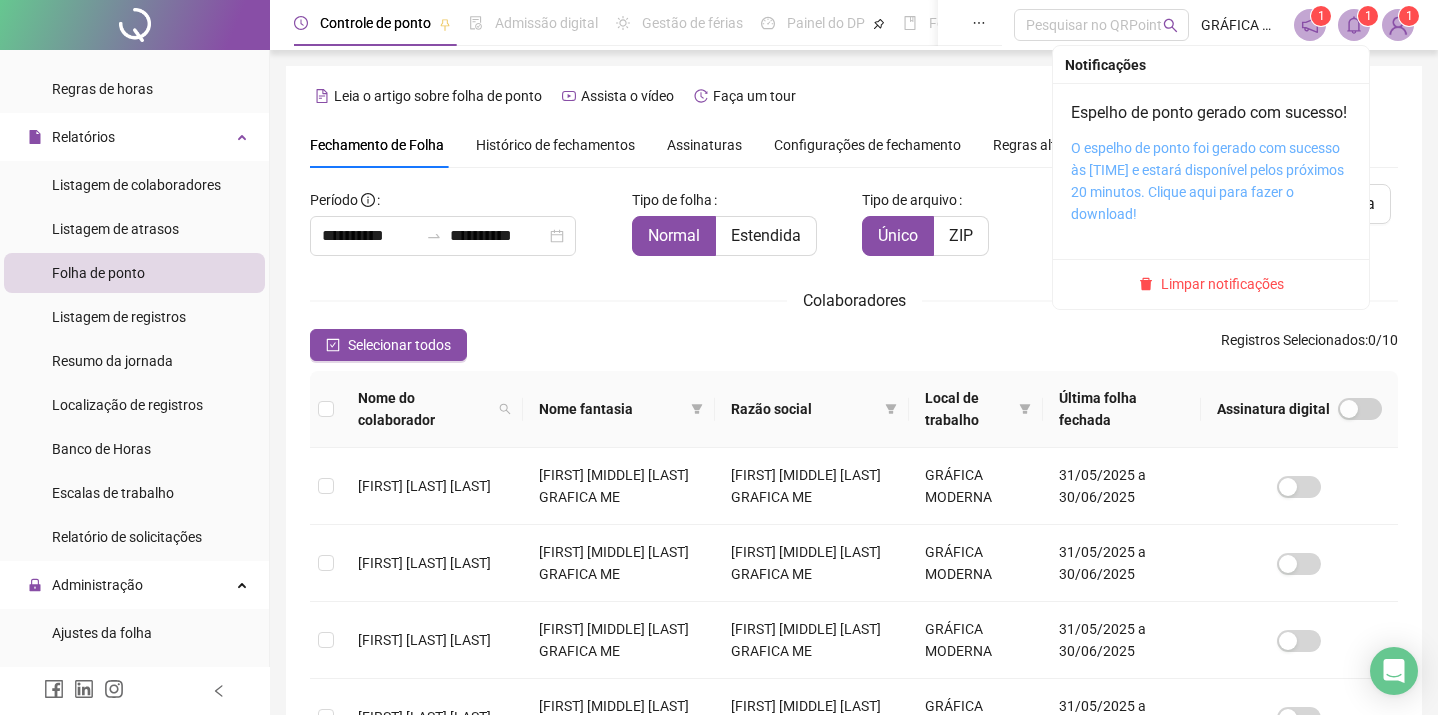 click on "O espelho de ponto foi gerado com sucesso às [TIME] e estará disponível pelos próximos 20 minutos.
Clique aqui para fazer o download!" at bounding box center [1207, 181] 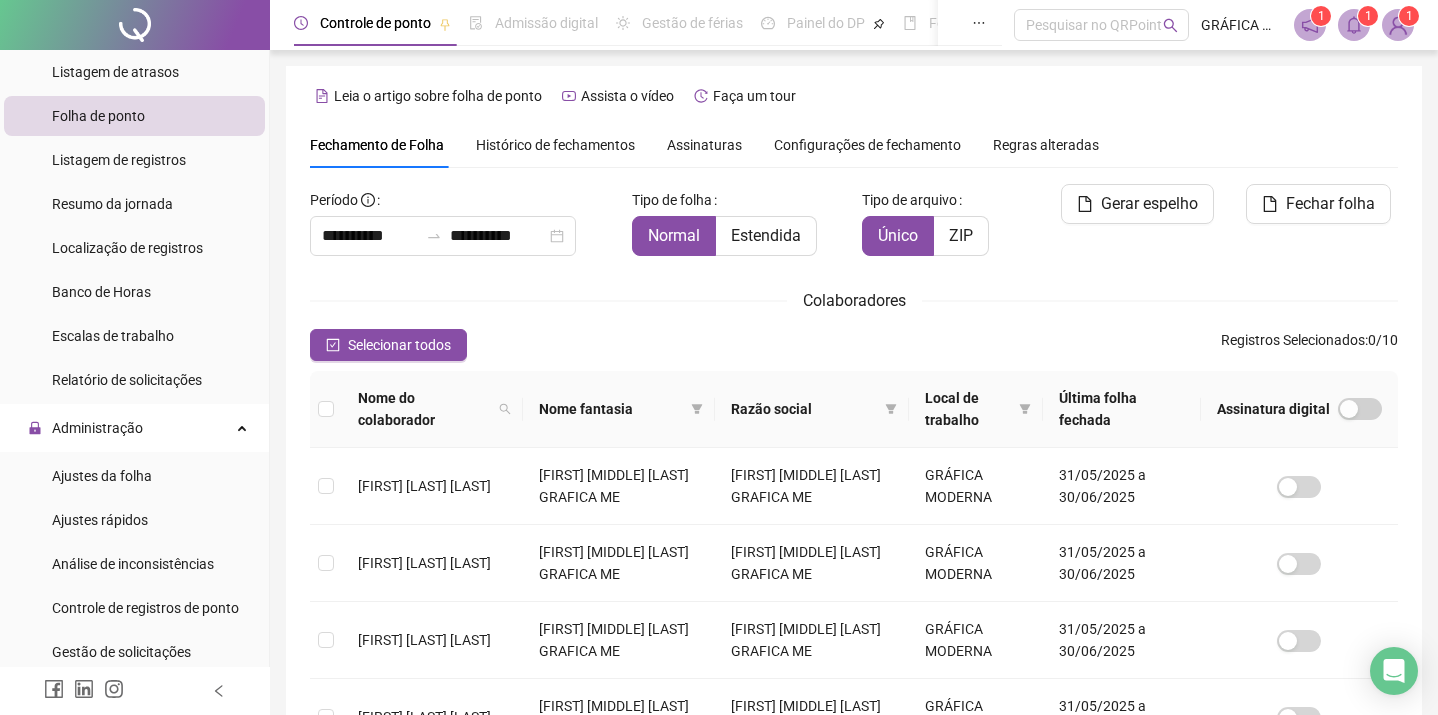 scroll, scrollTop: 510, scrollLeft: 0, axis: vertical 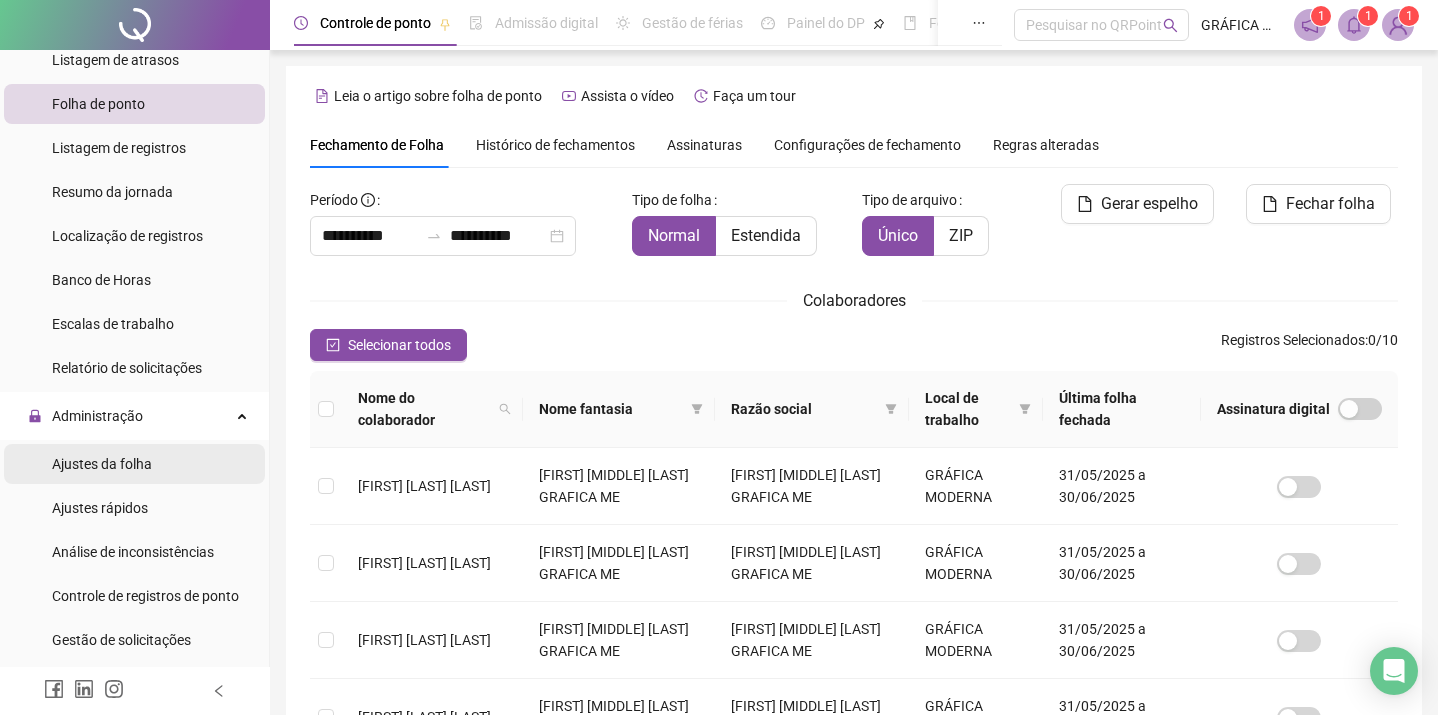 click on "Ajustes da folha" at bounding box center (102, 464) 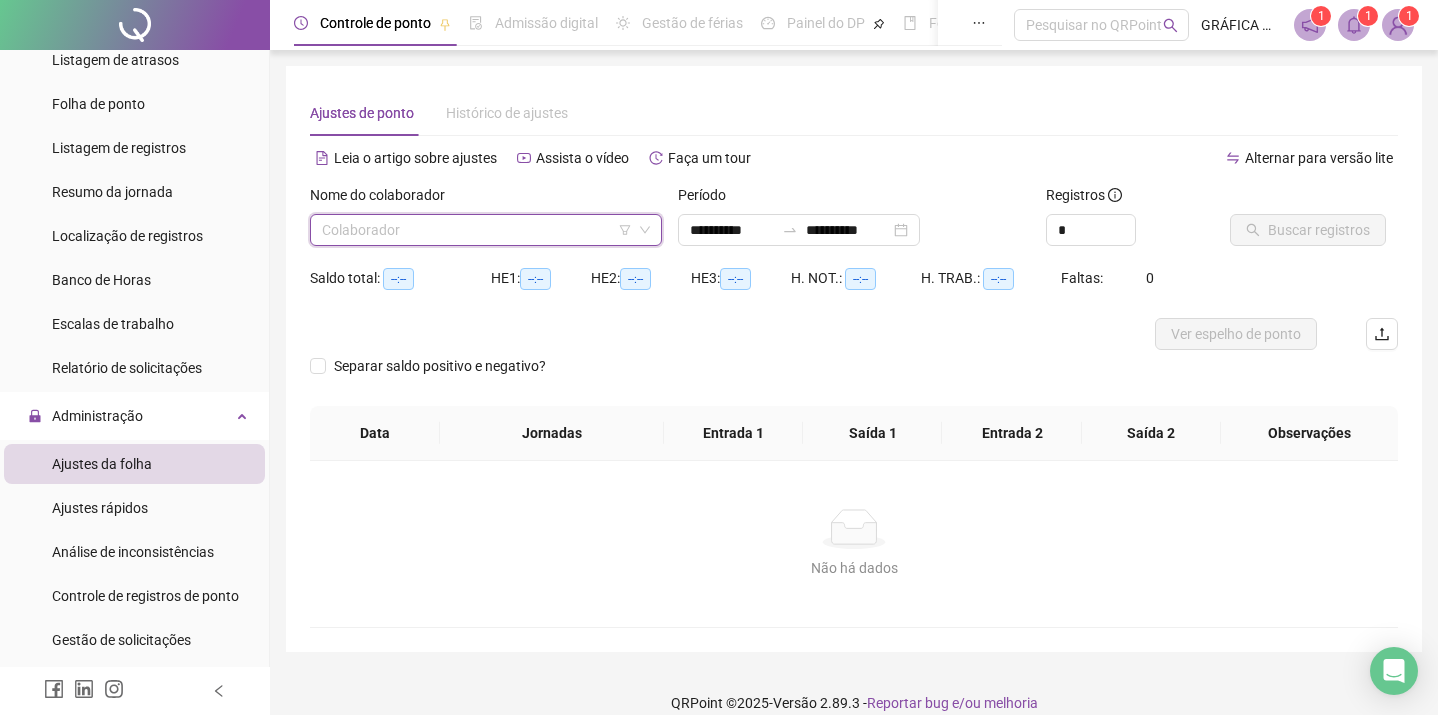 click at bounding box center [477, 230] 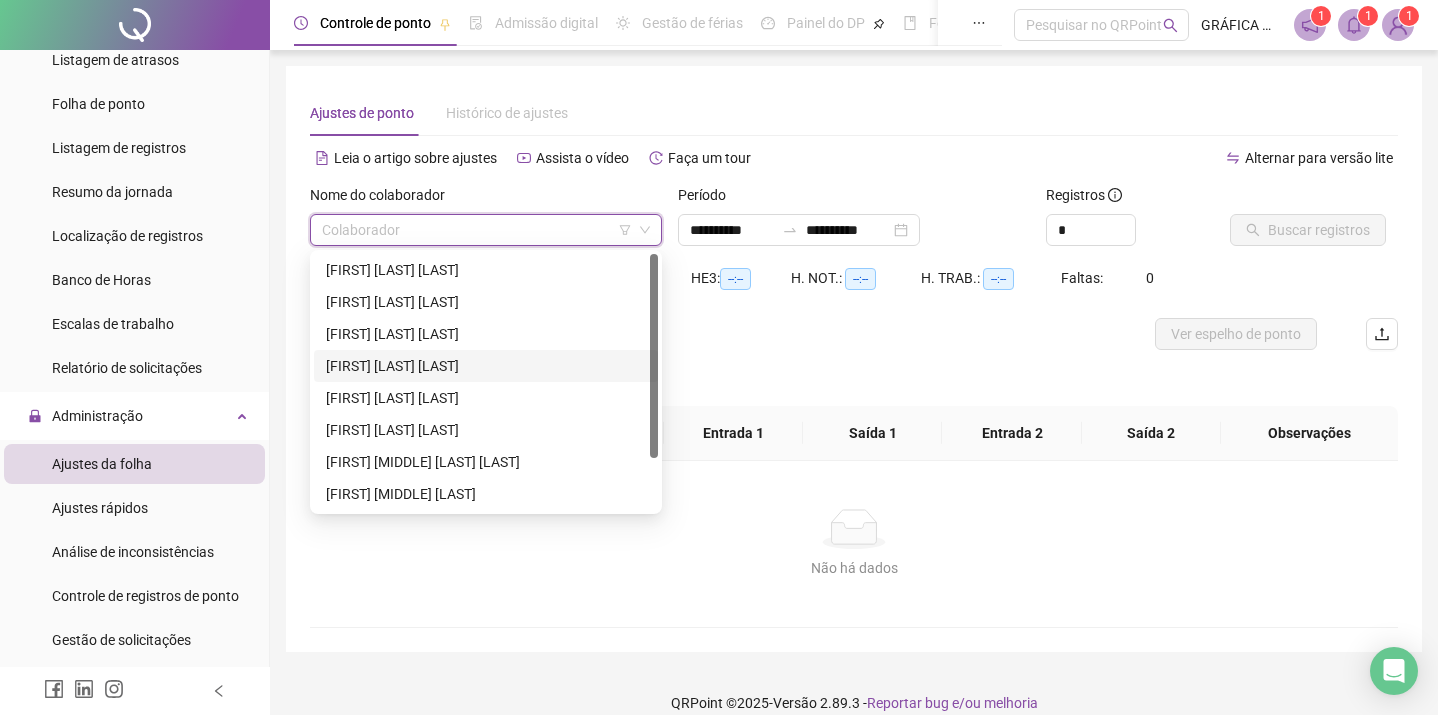 click on "[FIRST] [LAST] [LAST]" at bounding box center [486, 366] 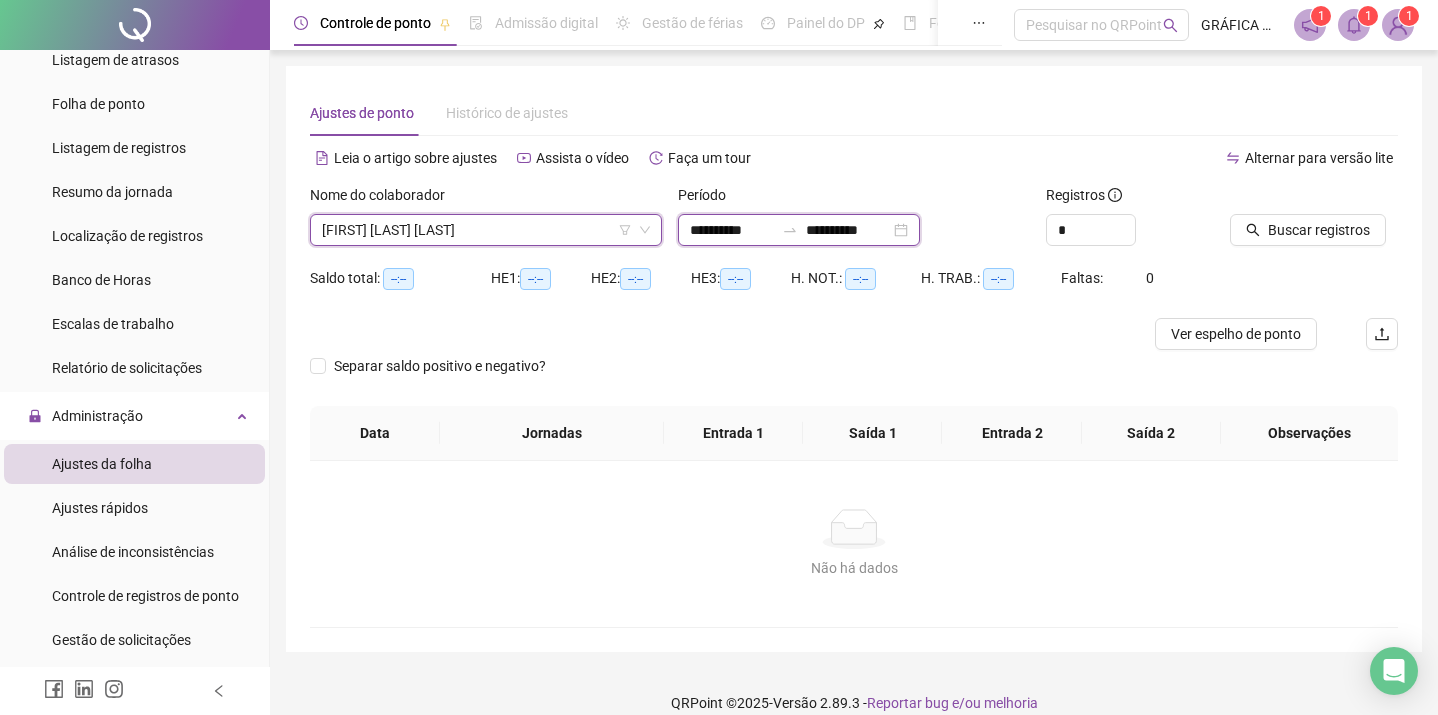 click on "**********" at bounding box center (848, 230) 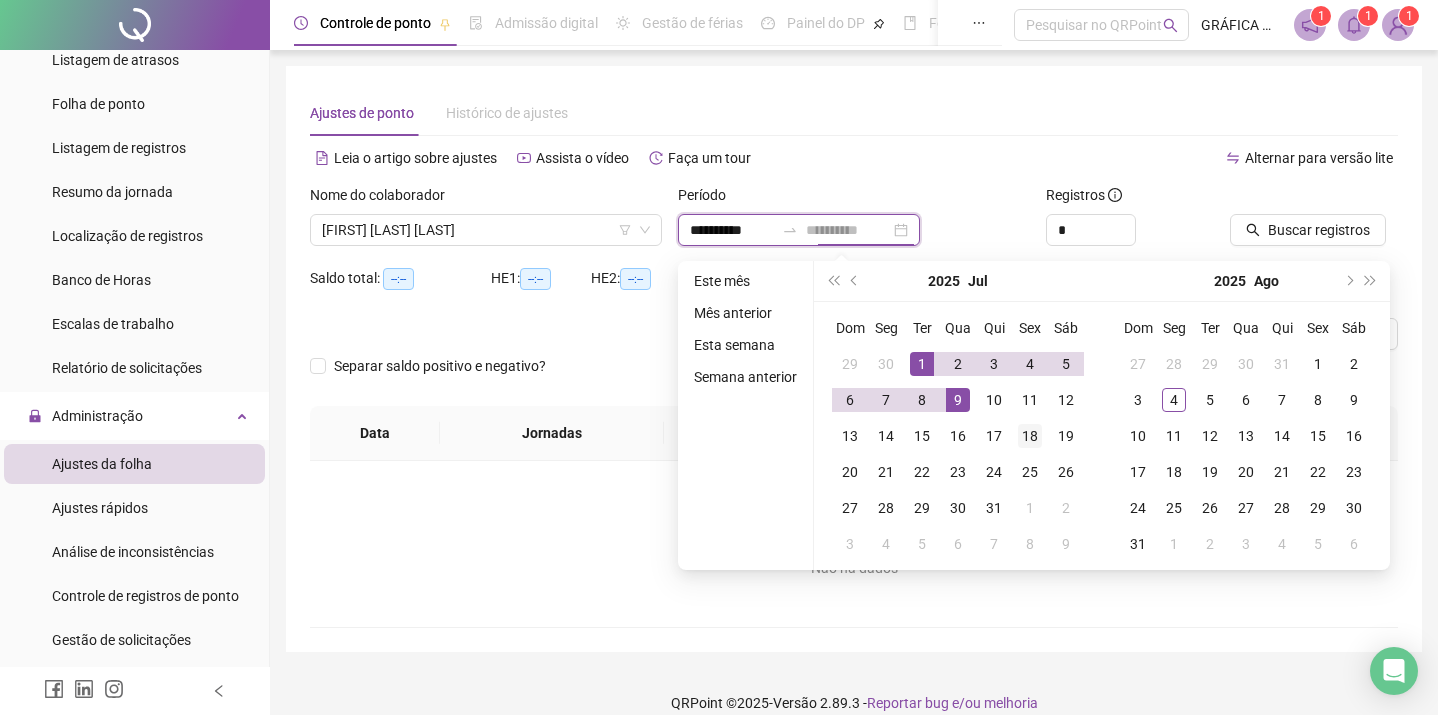 type on "**********" 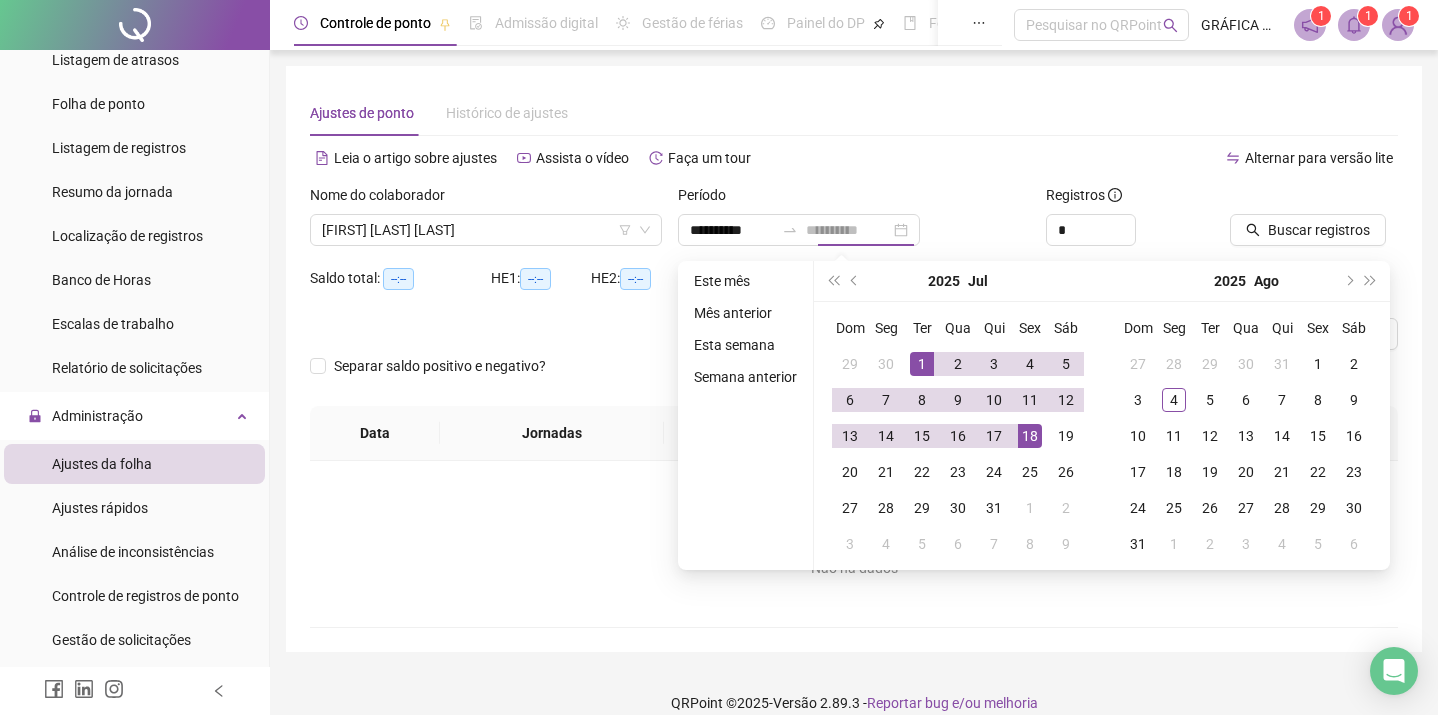 click on "18" at bounding box center [1030, 436] 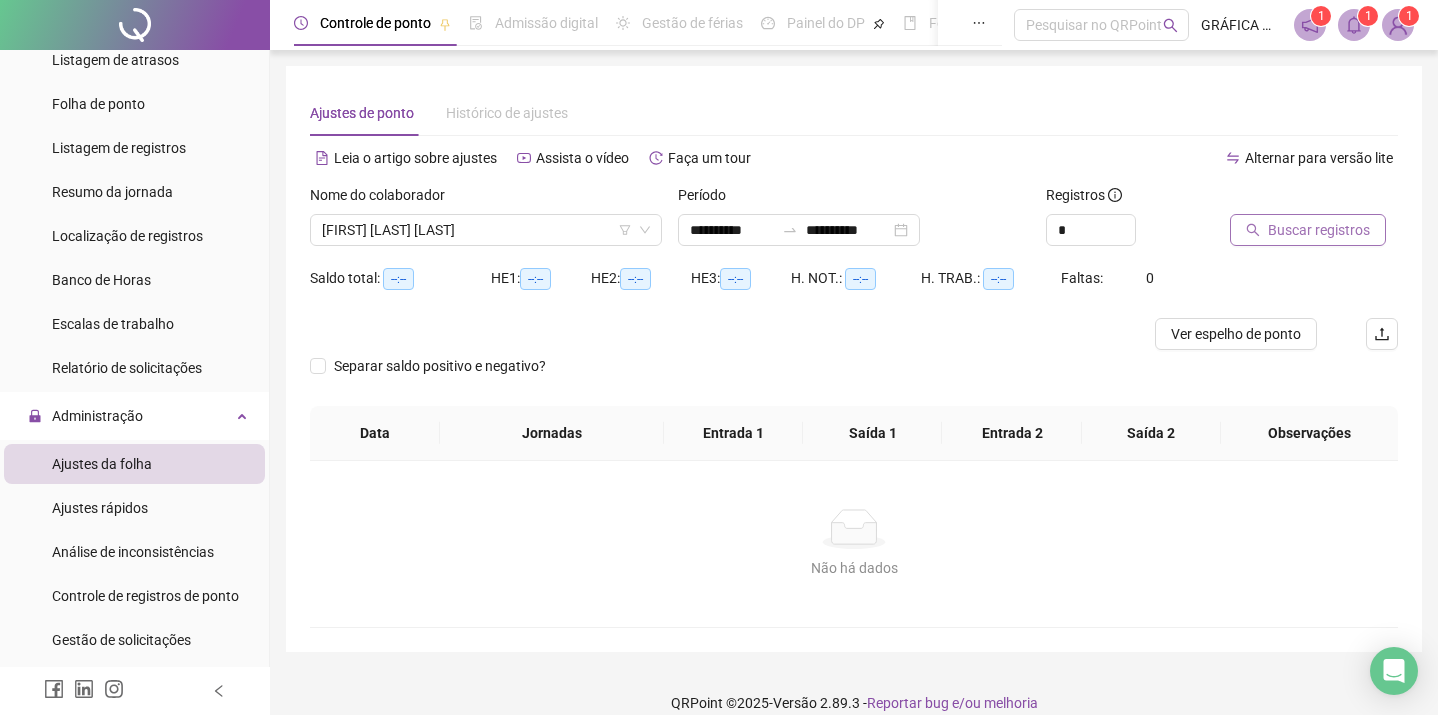 click on "Buscar registros" at bounding box center (1319, 230) 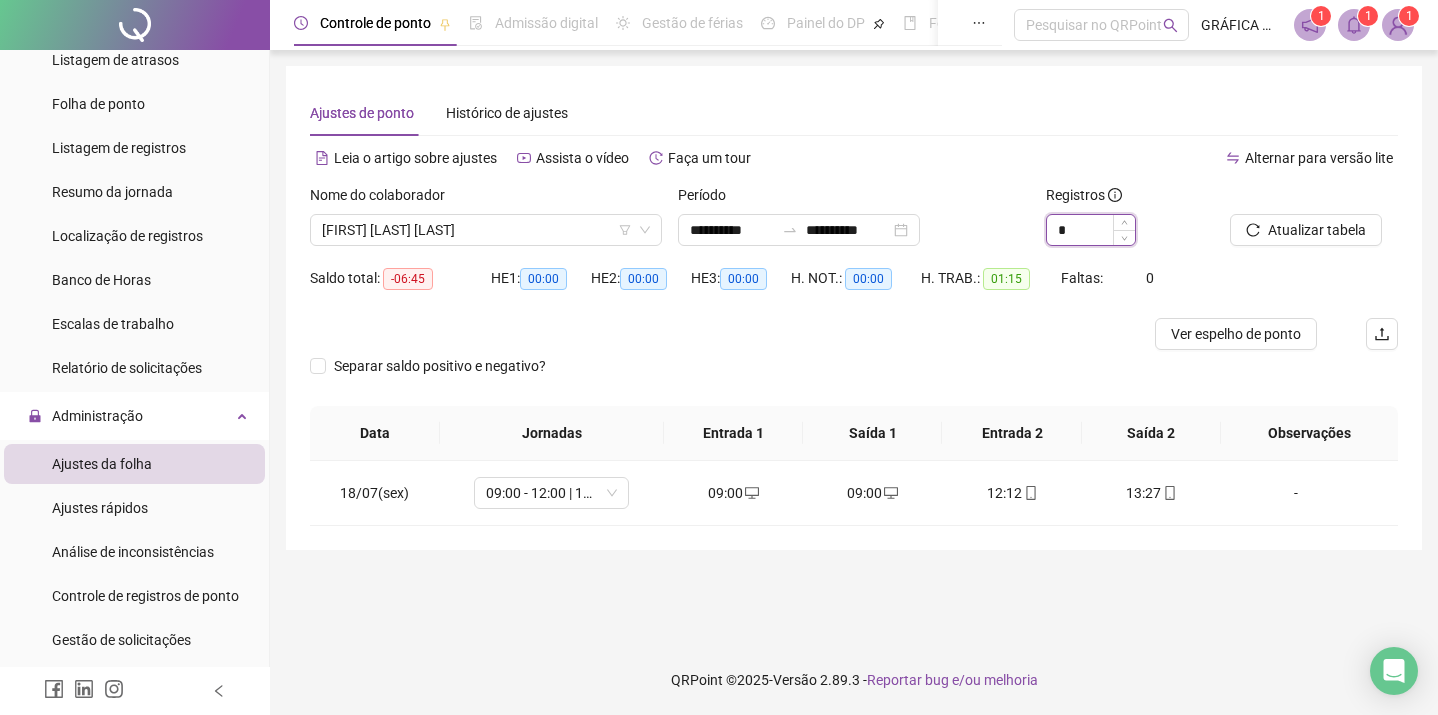click on "*" at bounding box center [1091, 230] 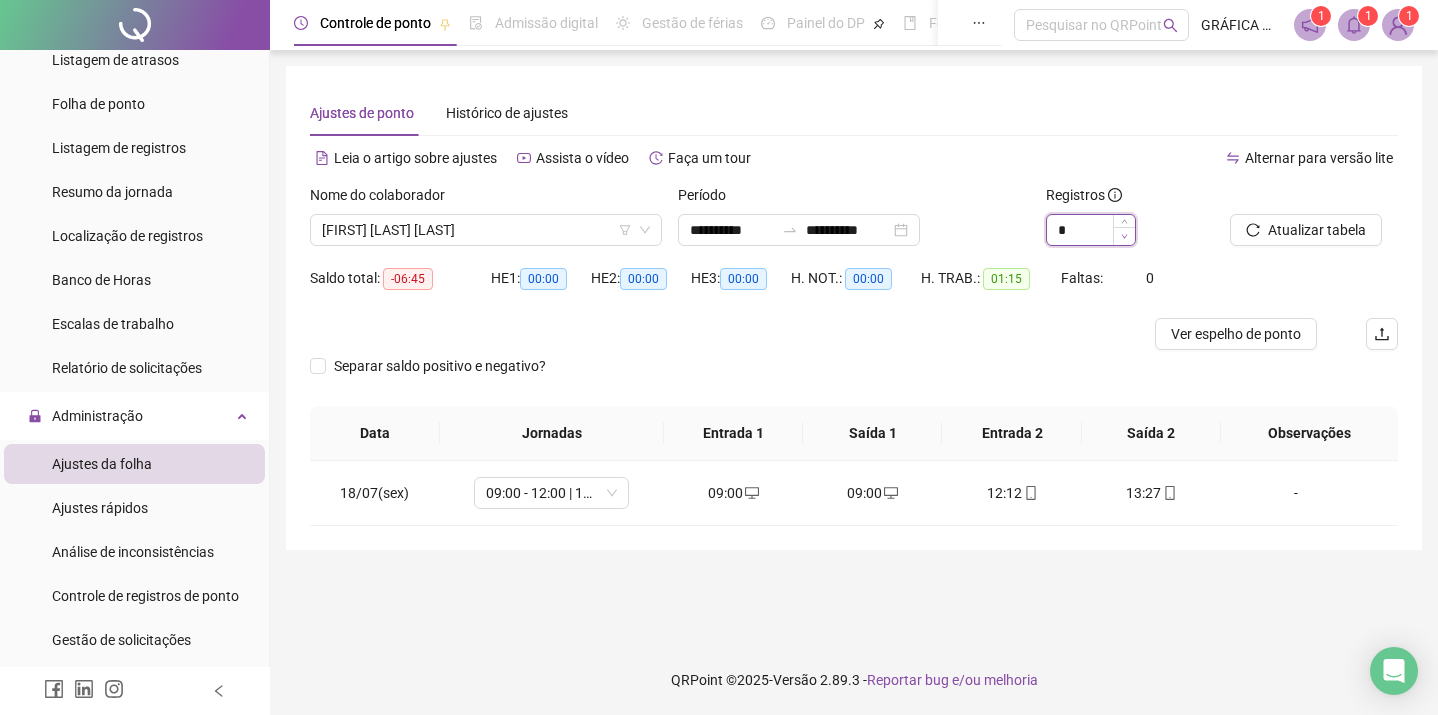 click at bounding box center [1124, 236] 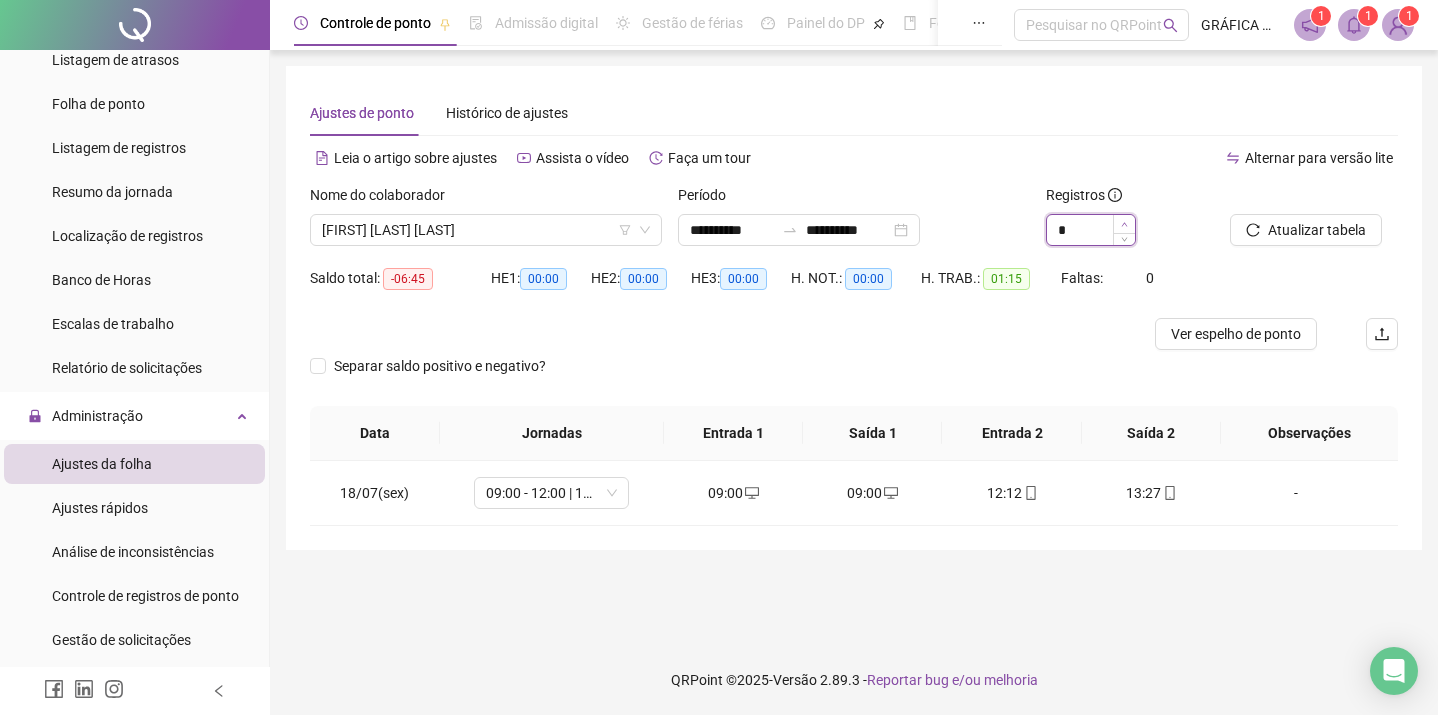 type on "*" 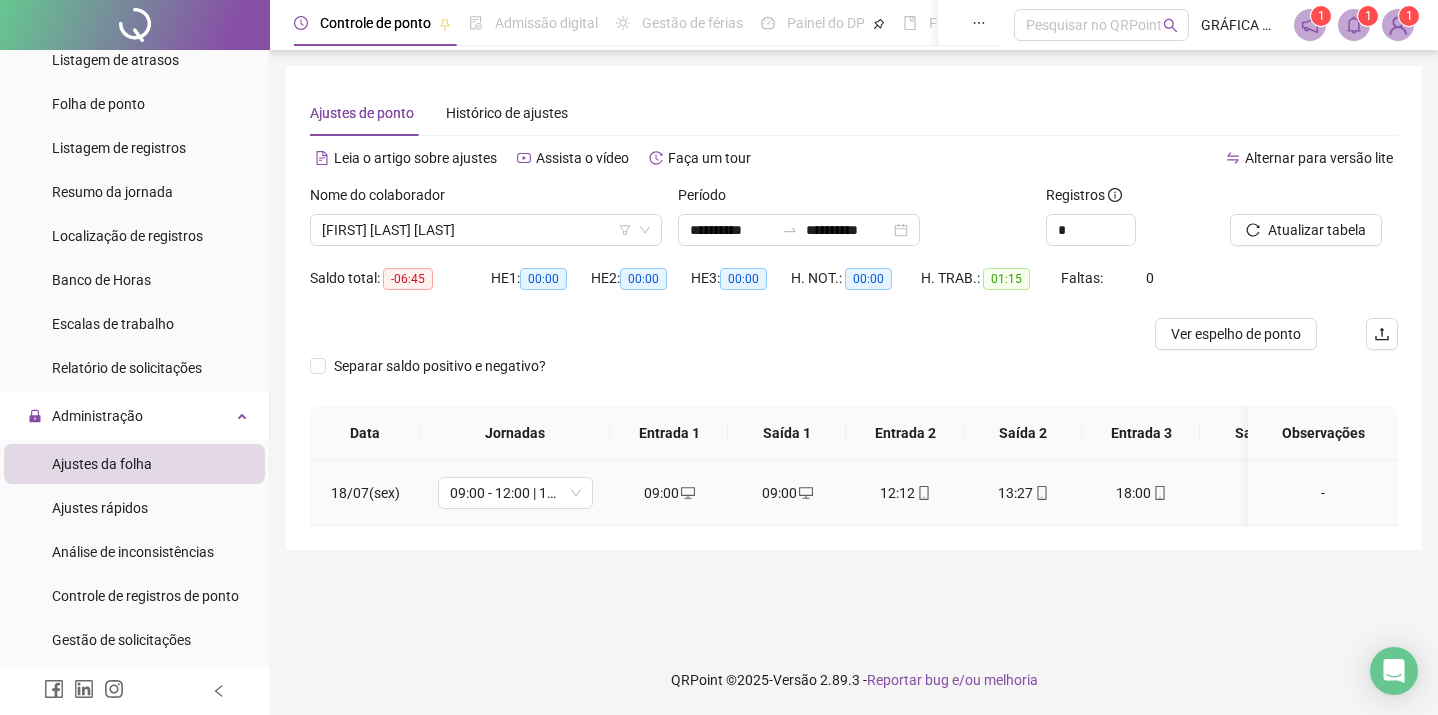 click on "09:00" at bounding box center (787, 493) 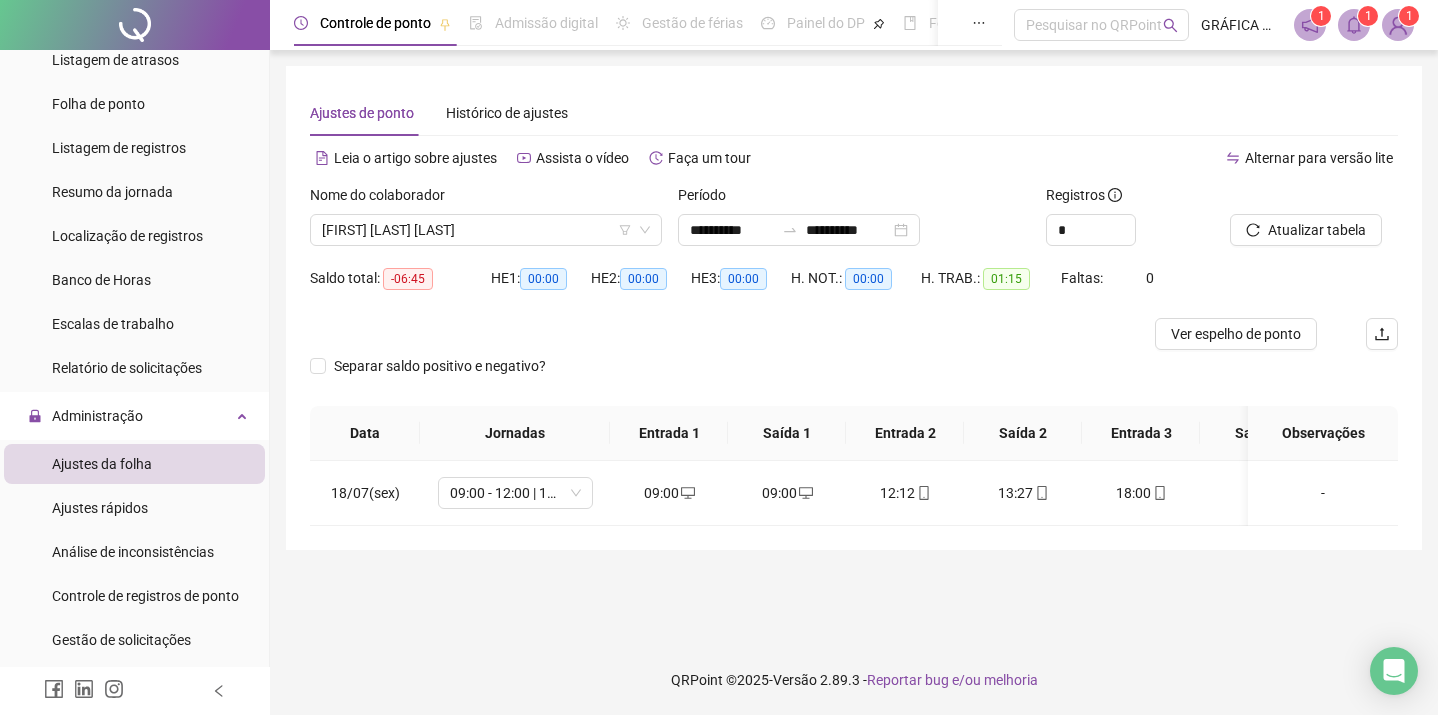 type on "**********" 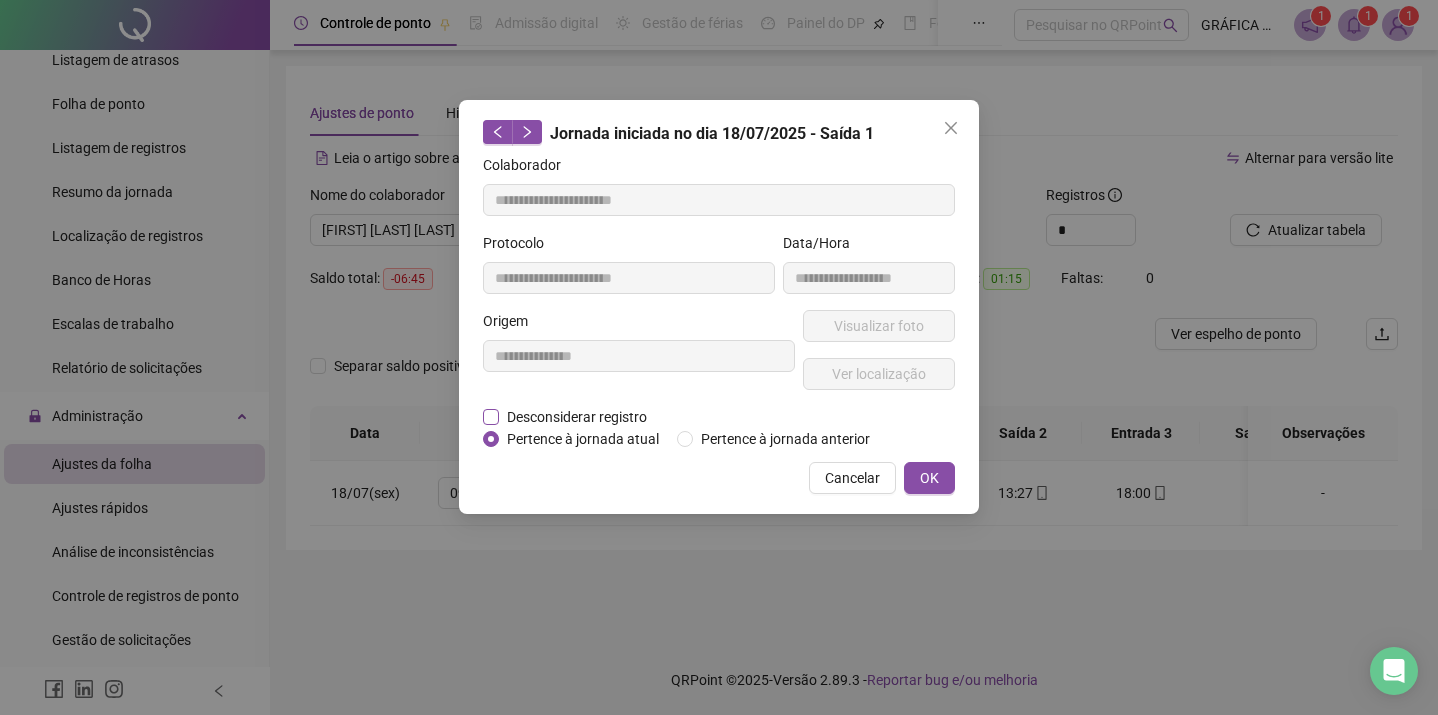 click on "Desconsiderar registro" at bounding box center (577, 417) 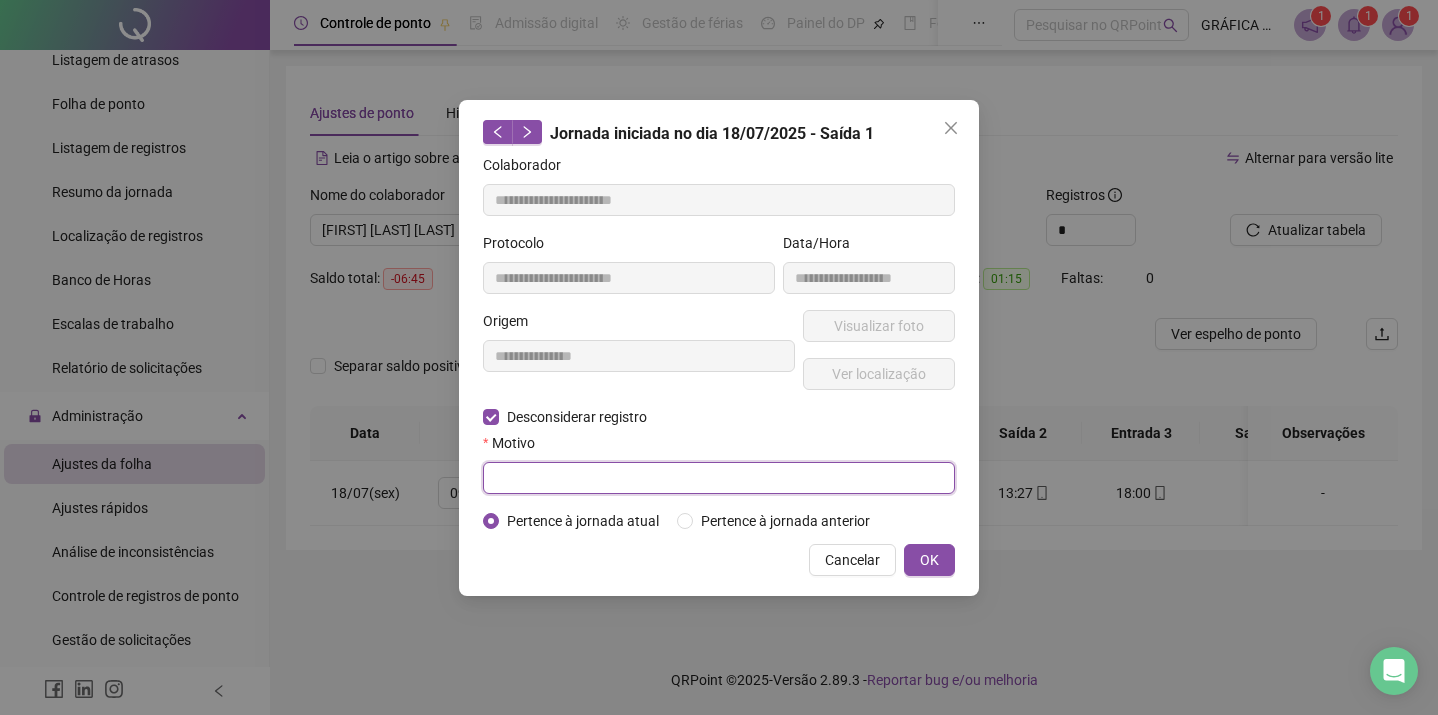click at bounding box center [719, 478] 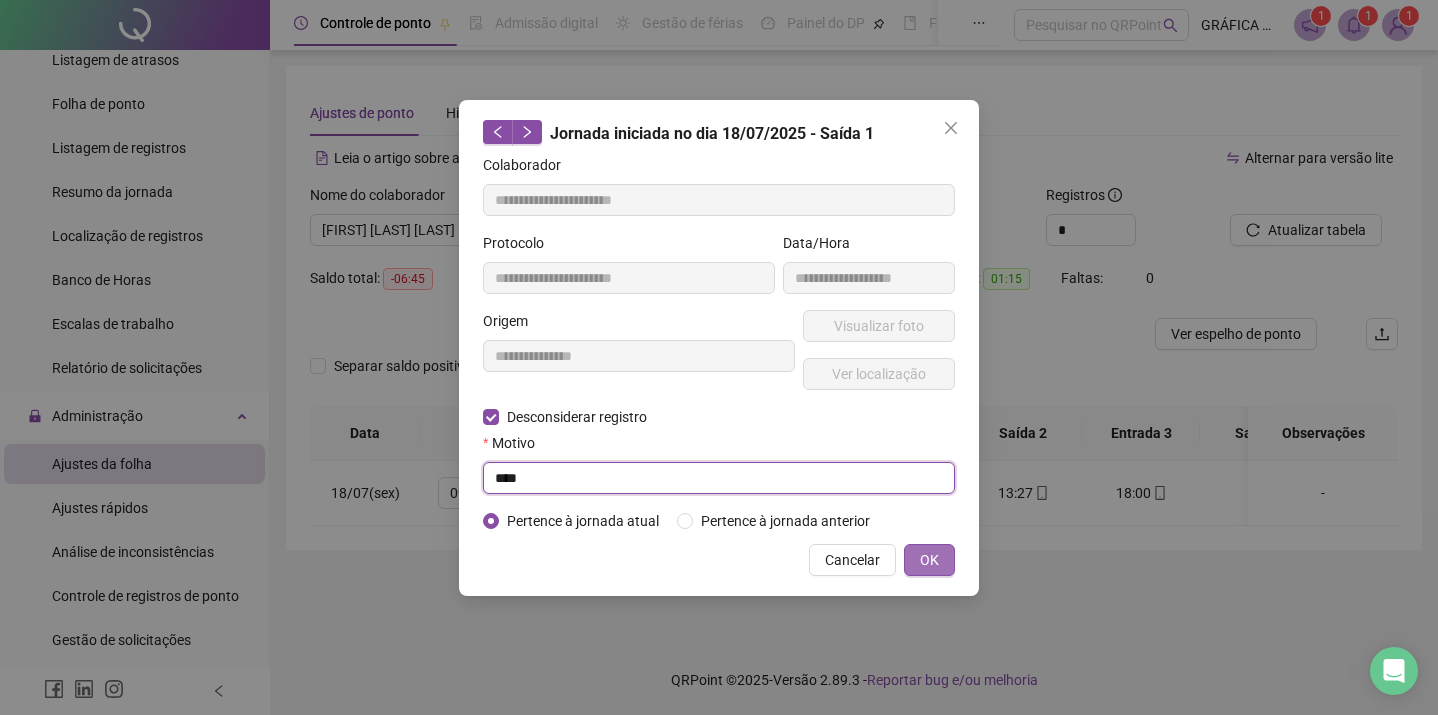 type on "****" 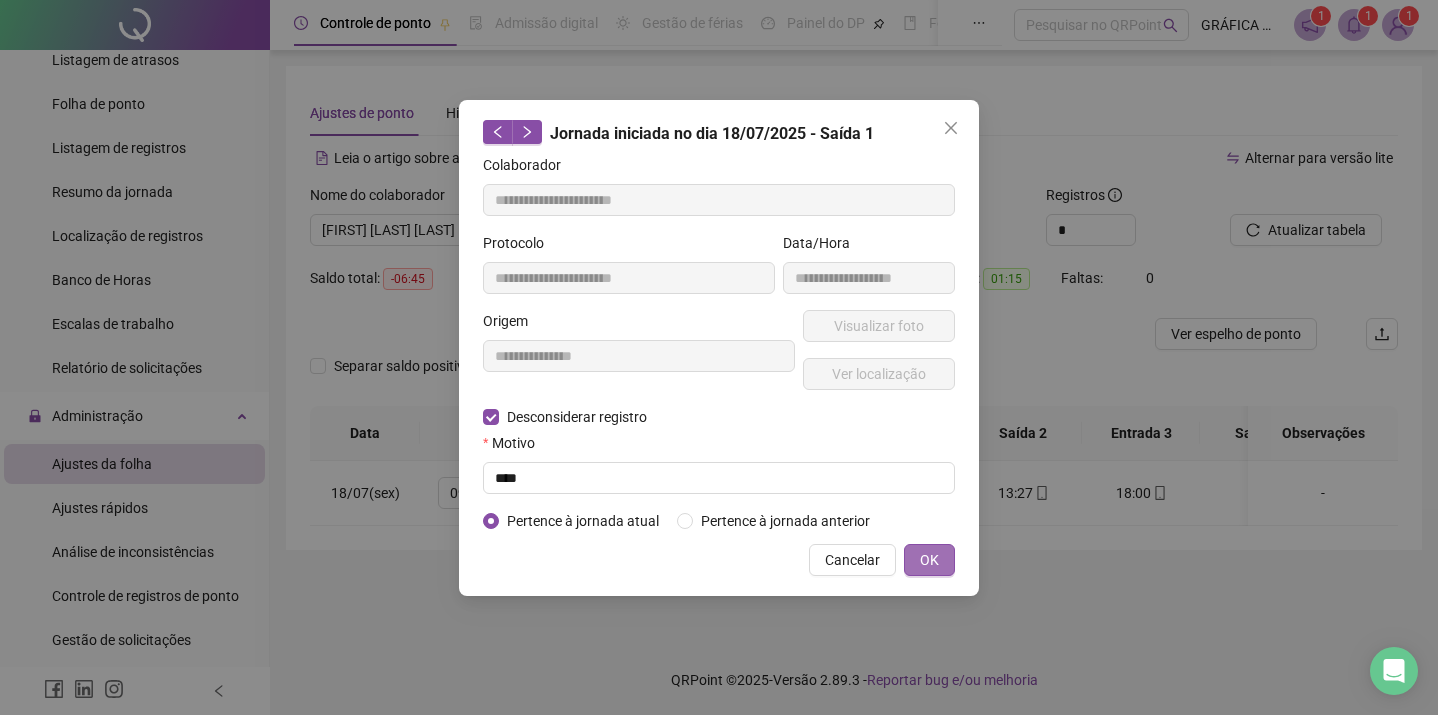 click on "OK" at bounding box center [929, 560] 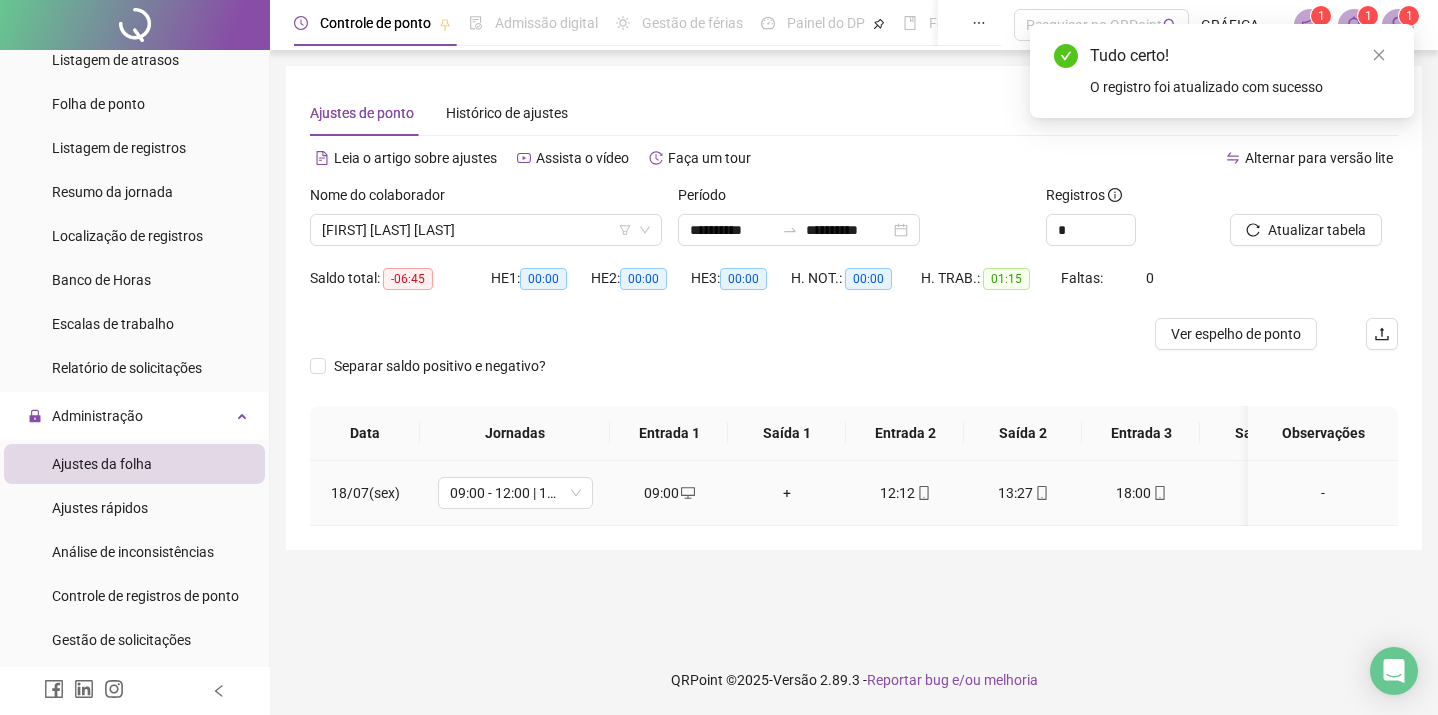 click on "+" at bounding box center [787, 493] 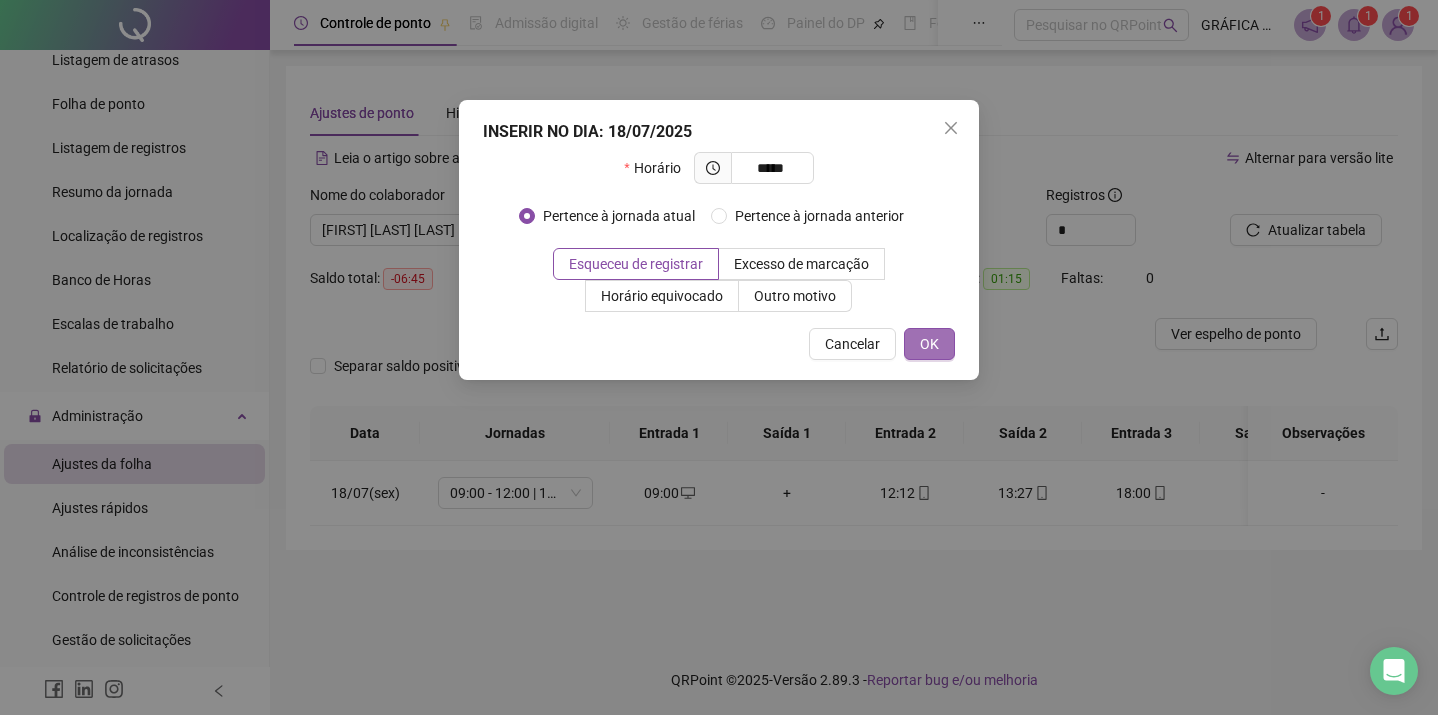 type on "*****" 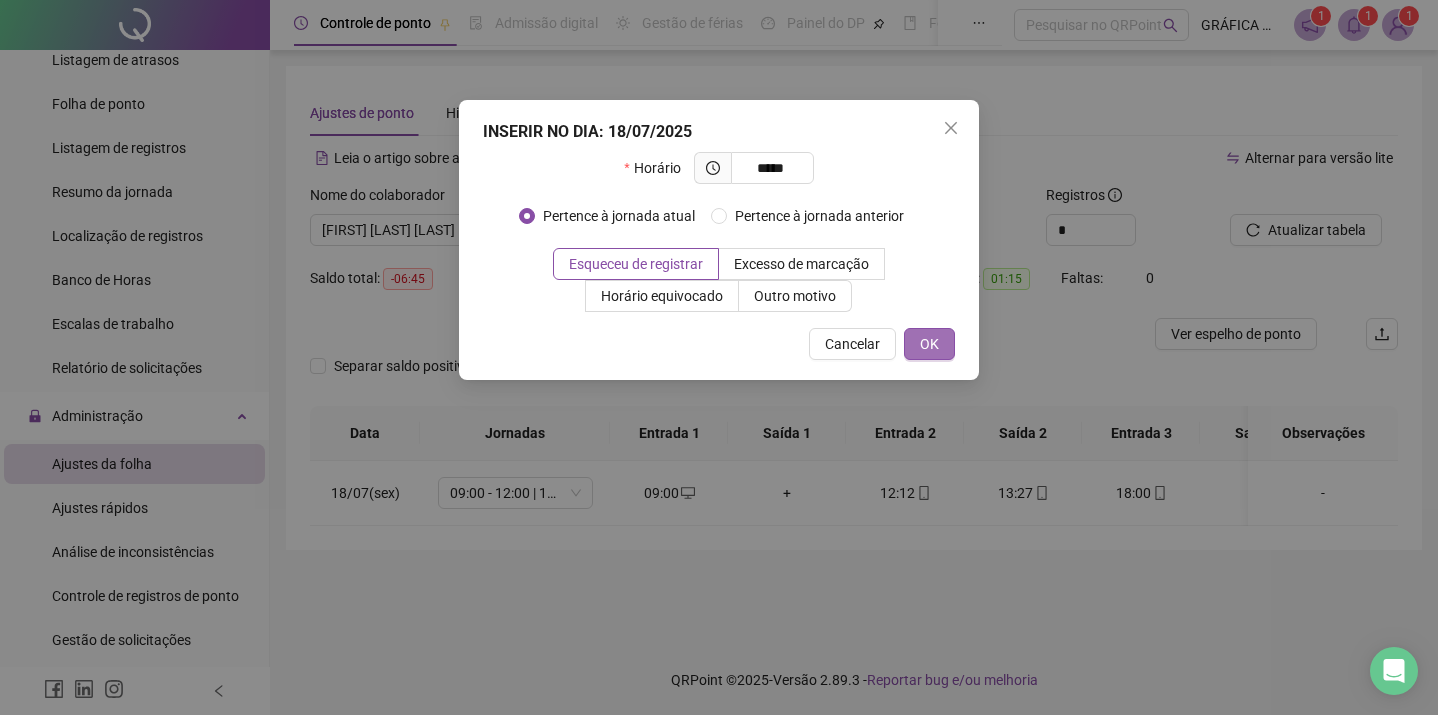 click on "OK" at bounding box center (929, 344) 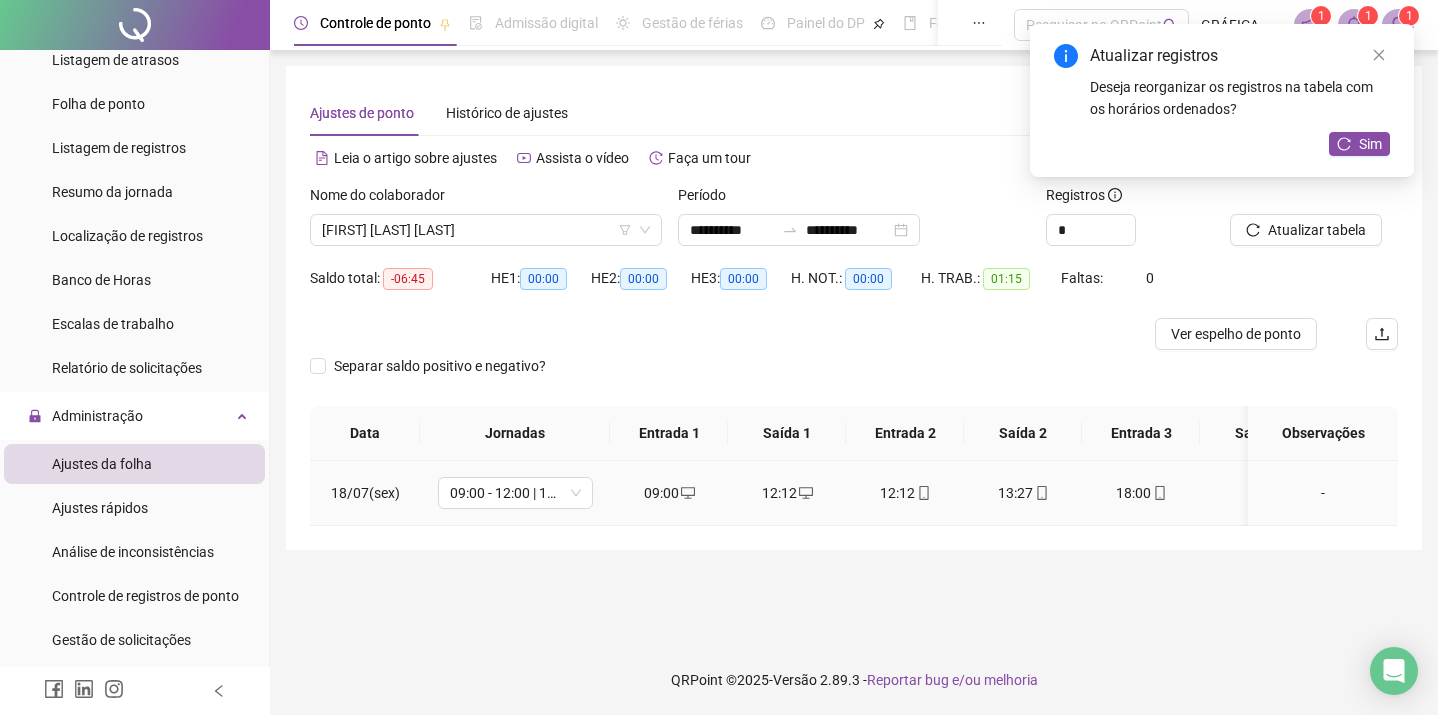 click on "12:12" at bounding box center (905, 493) 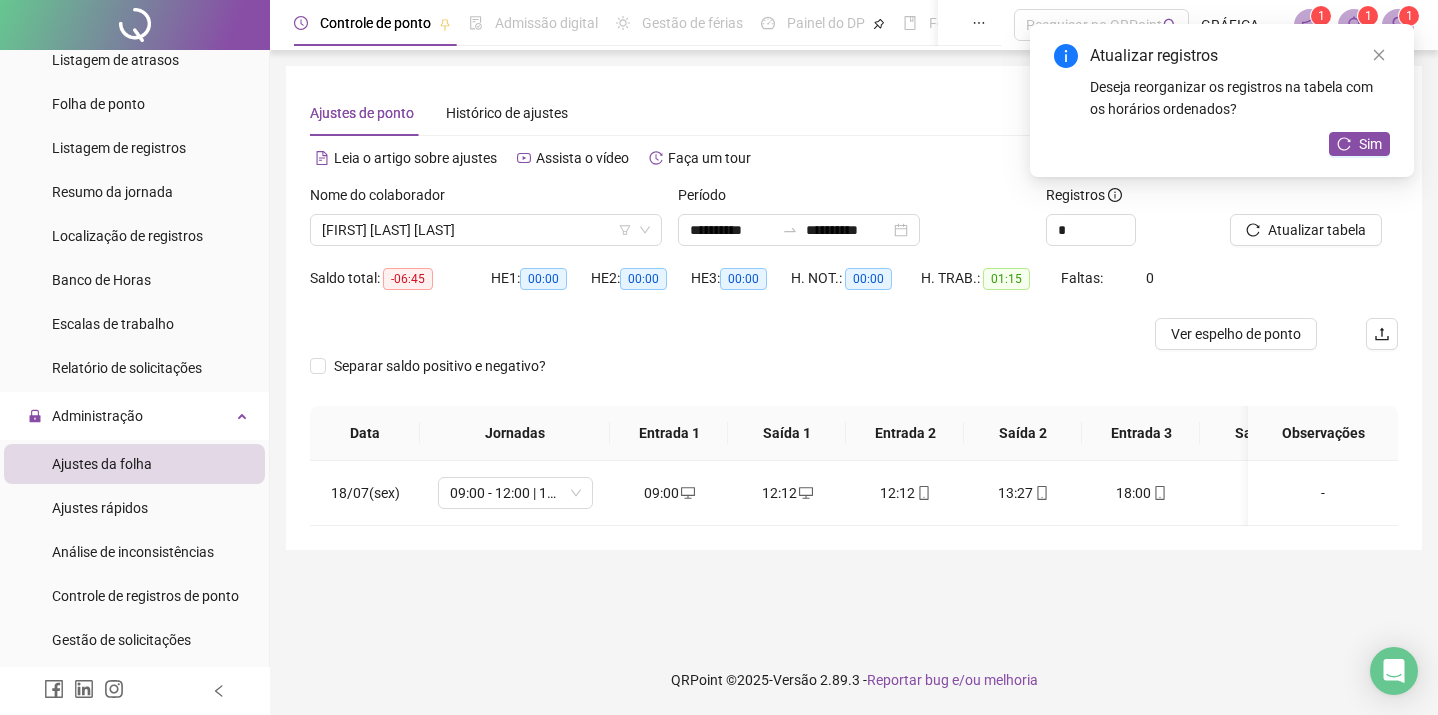 type on "**********" 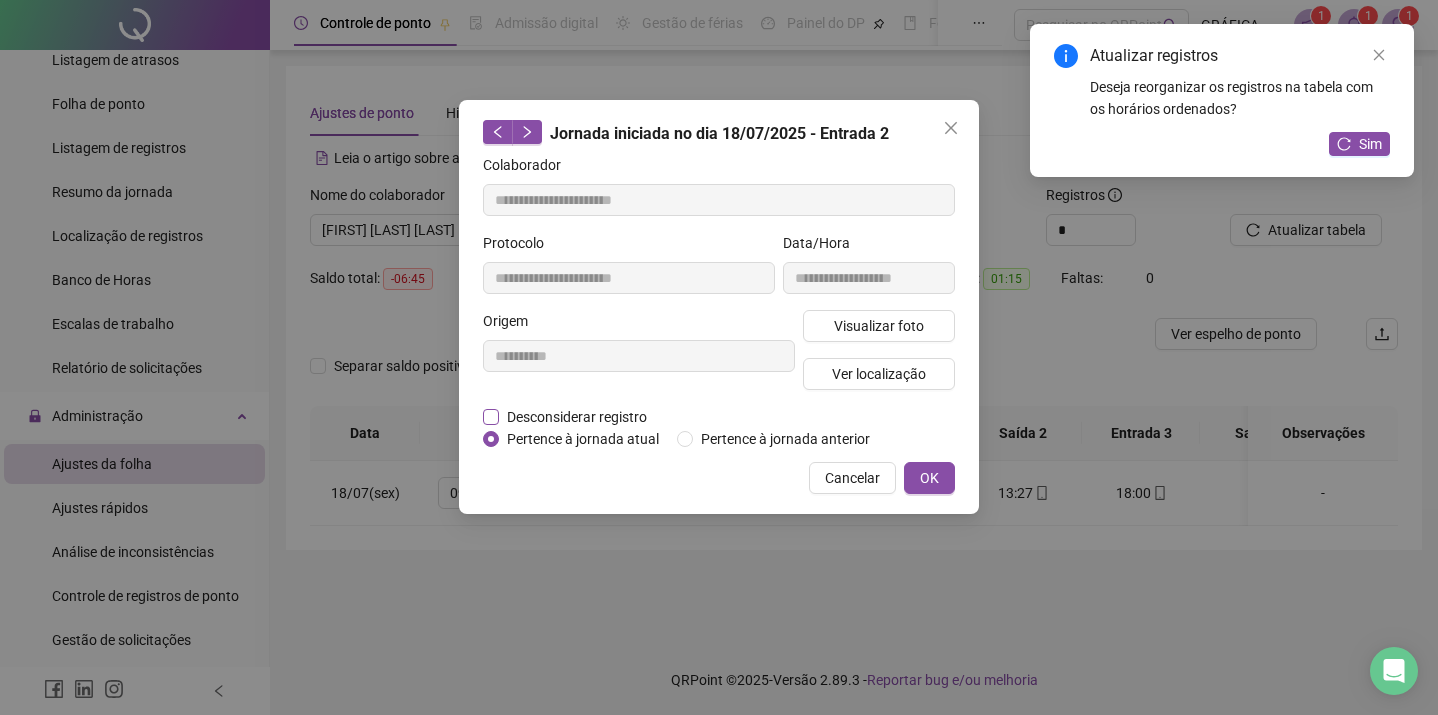 click on "Desconsiderar registro" at bounding box center [577, 417] 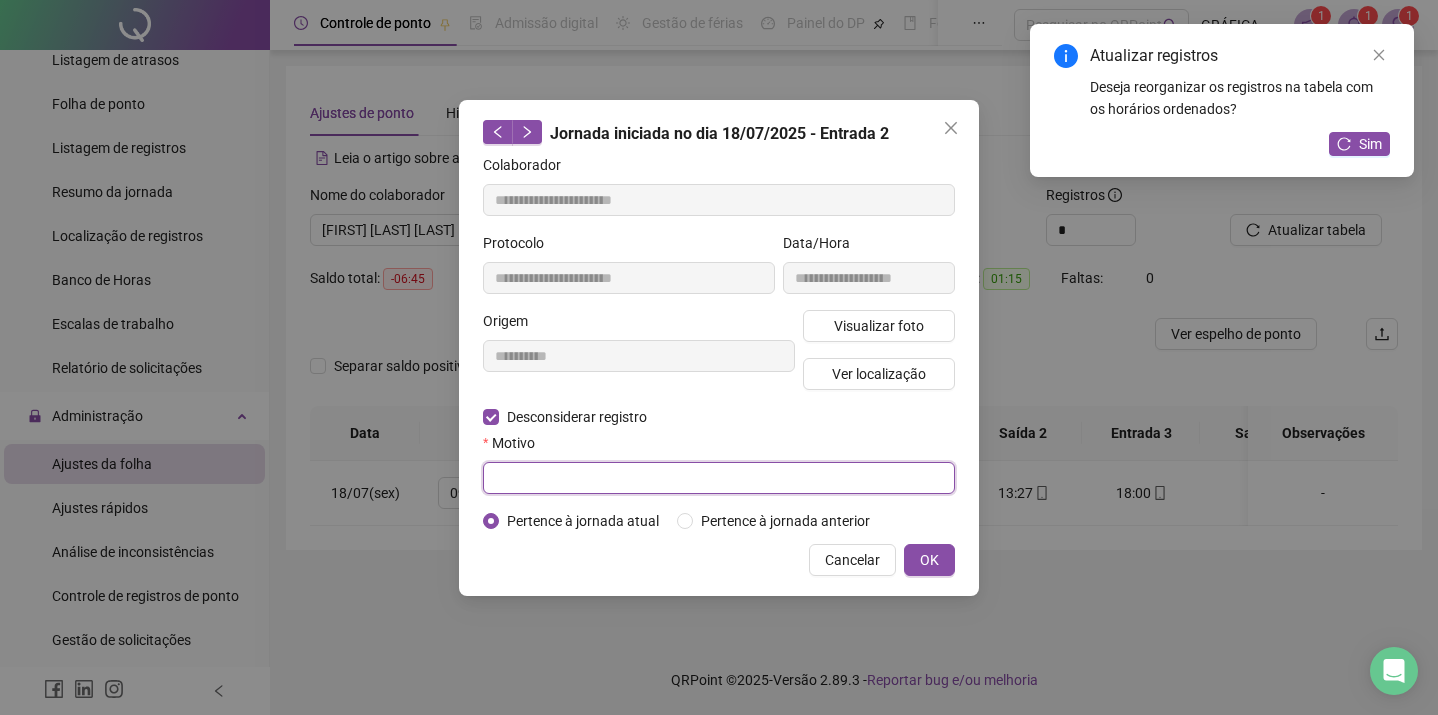 click at bounding box center (719, 478) 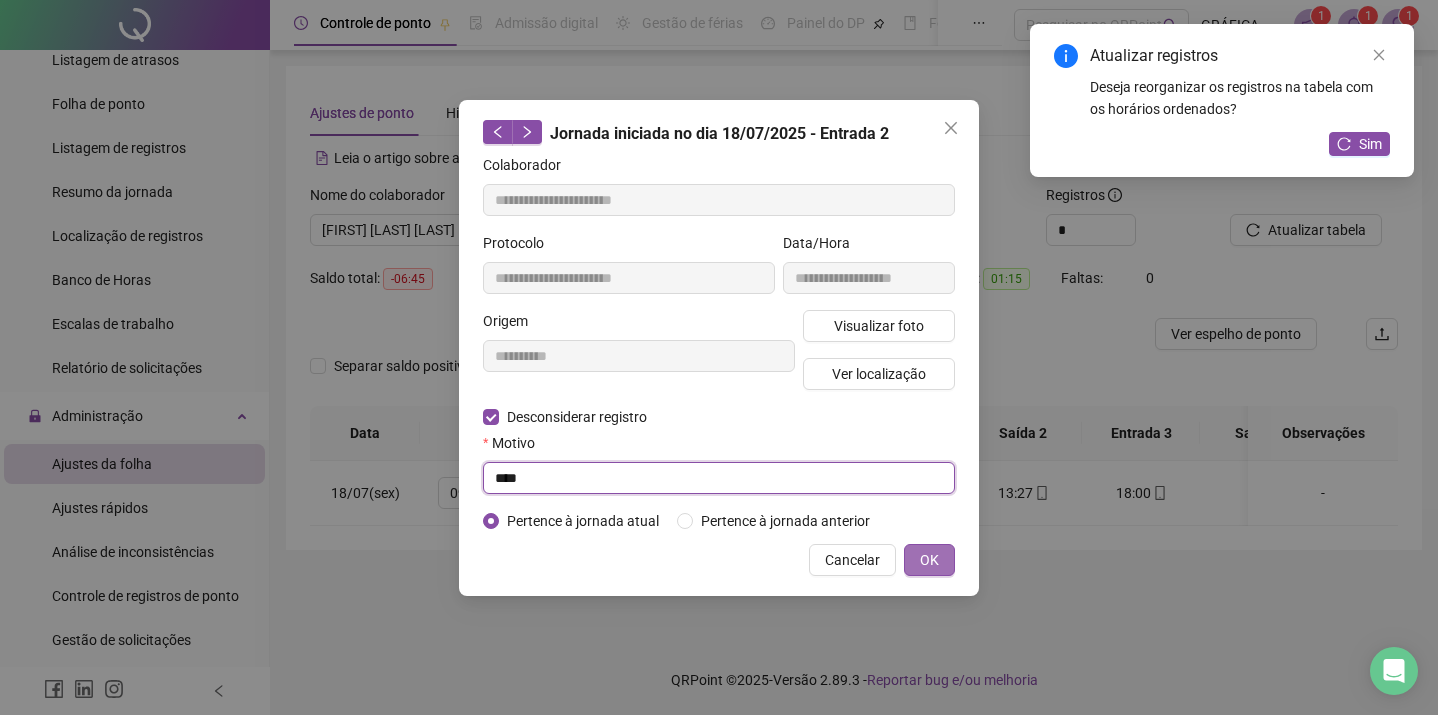 type on "****" 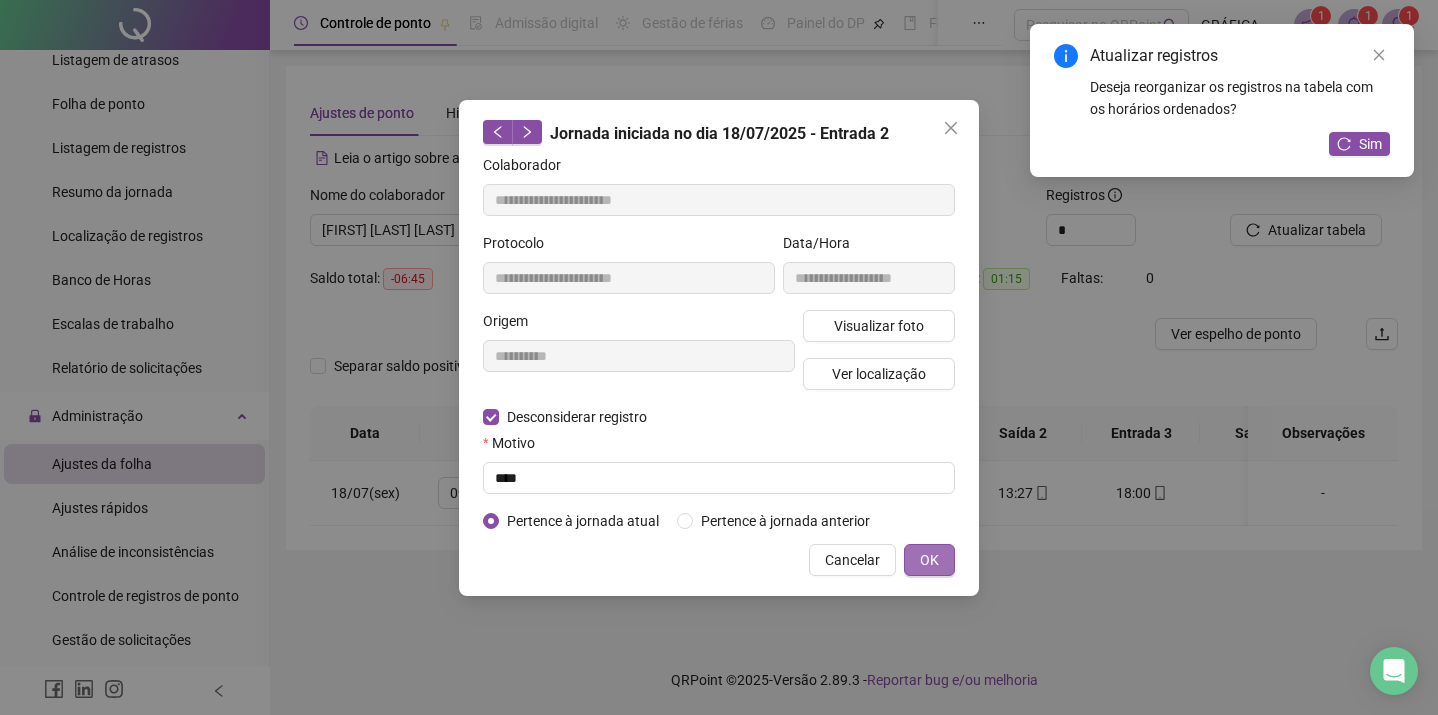 click on "OK" at bounding box center (929, 560) 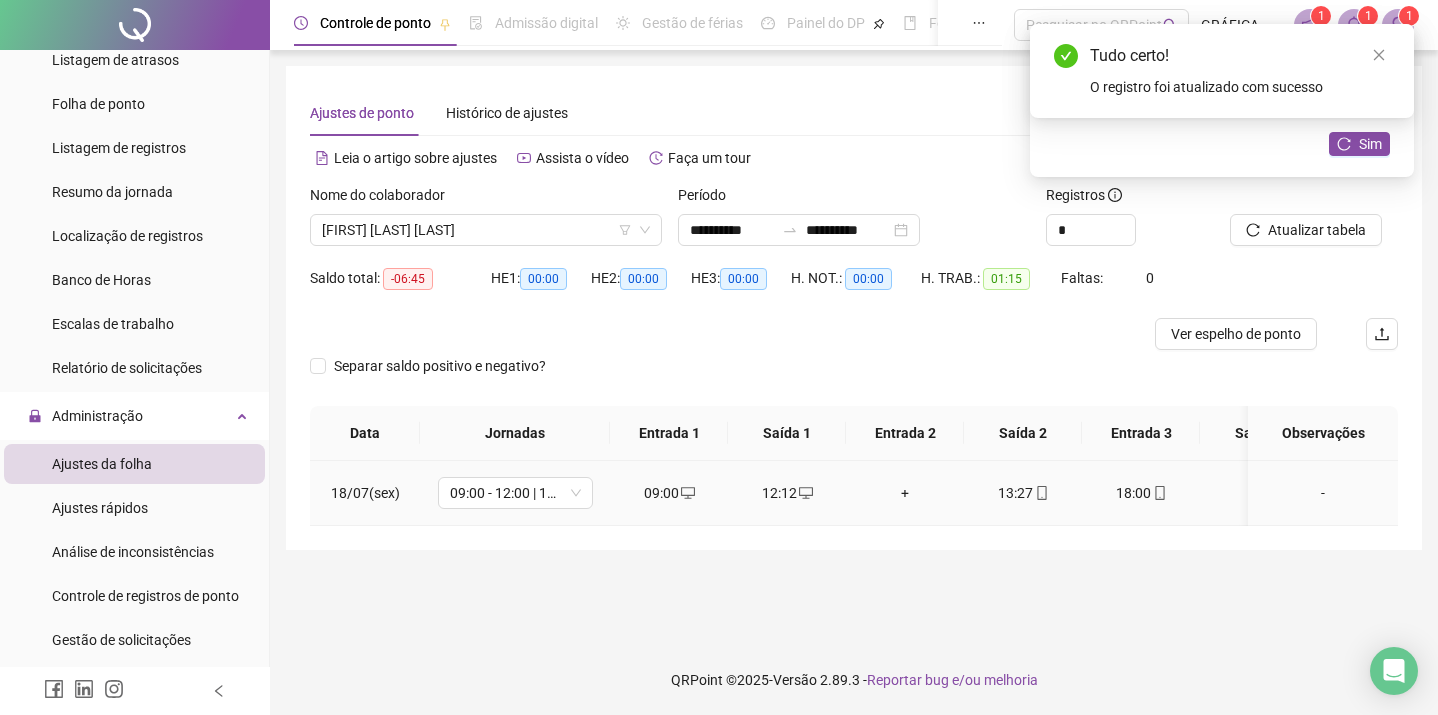 click on "+" at bounding box center (905, 493) 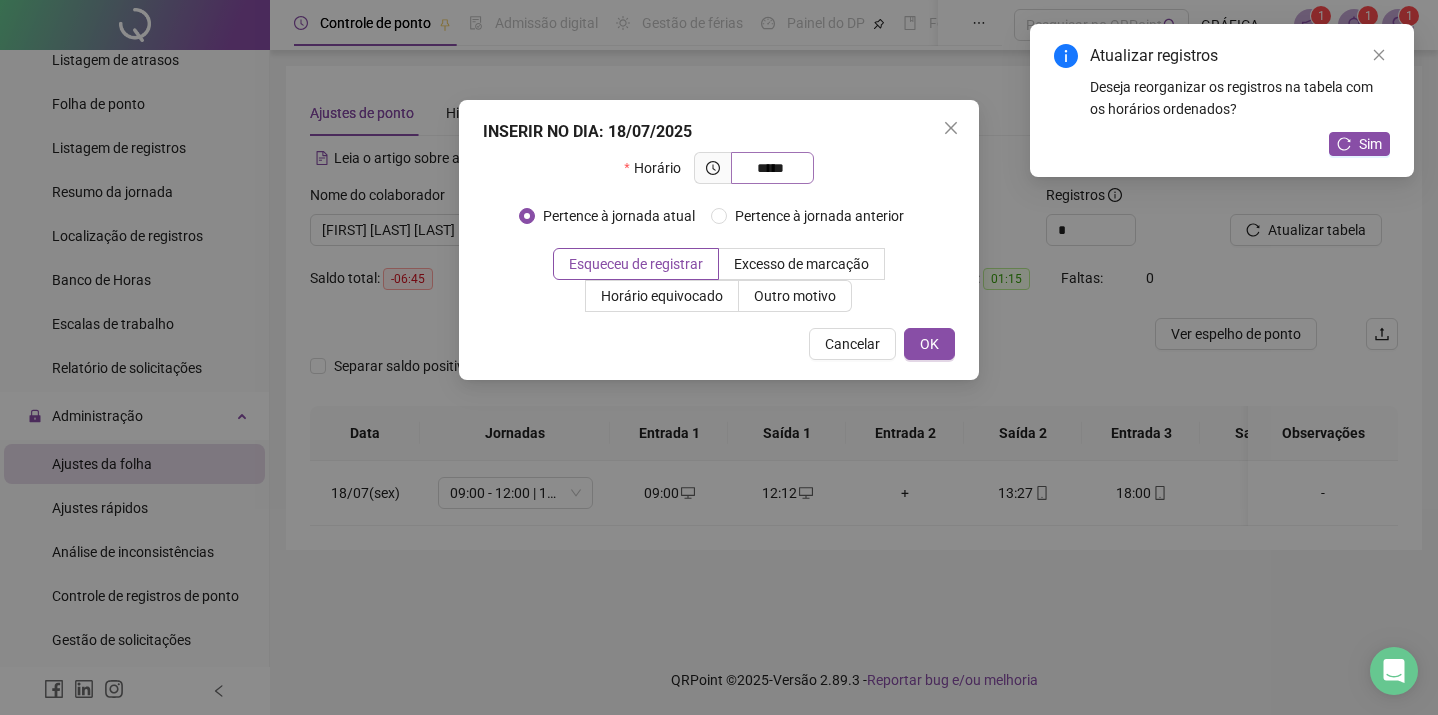 click on "*****" at bounding box center [770, 168] 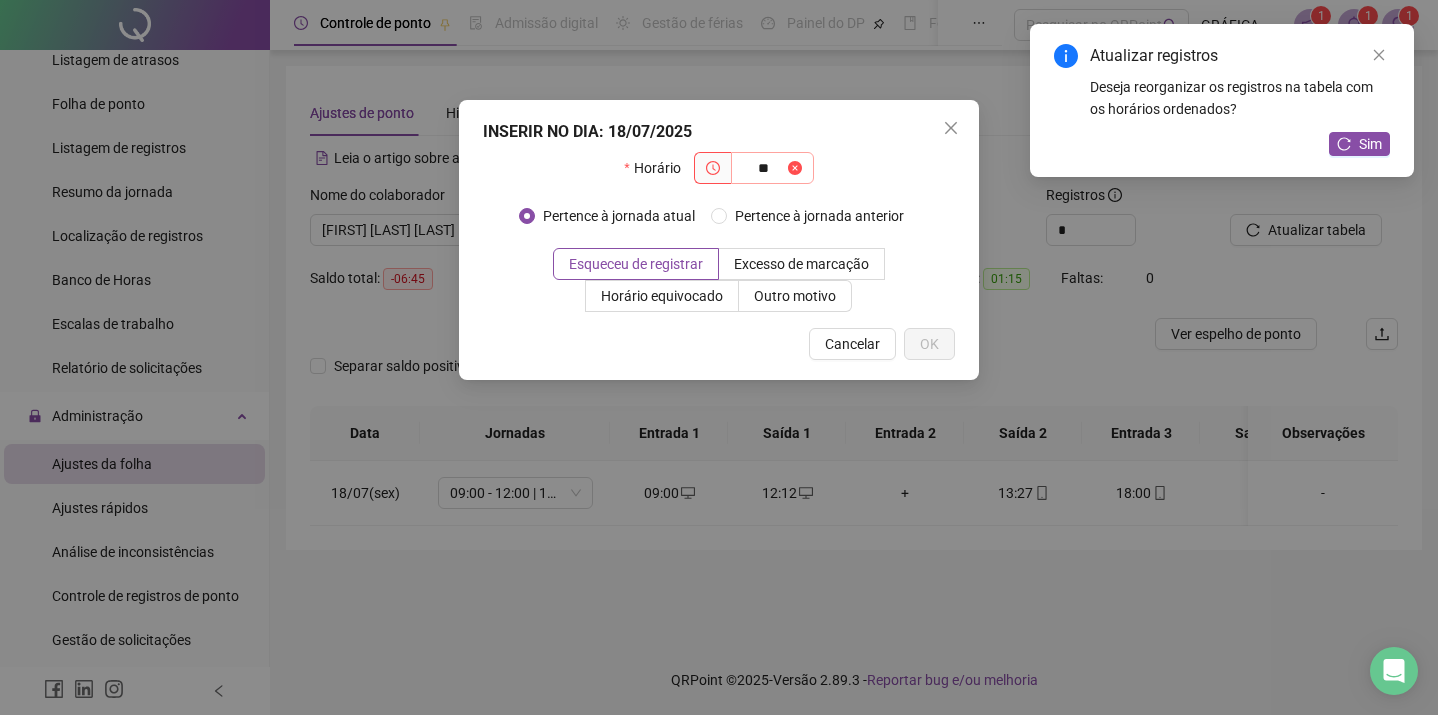 type on "*" 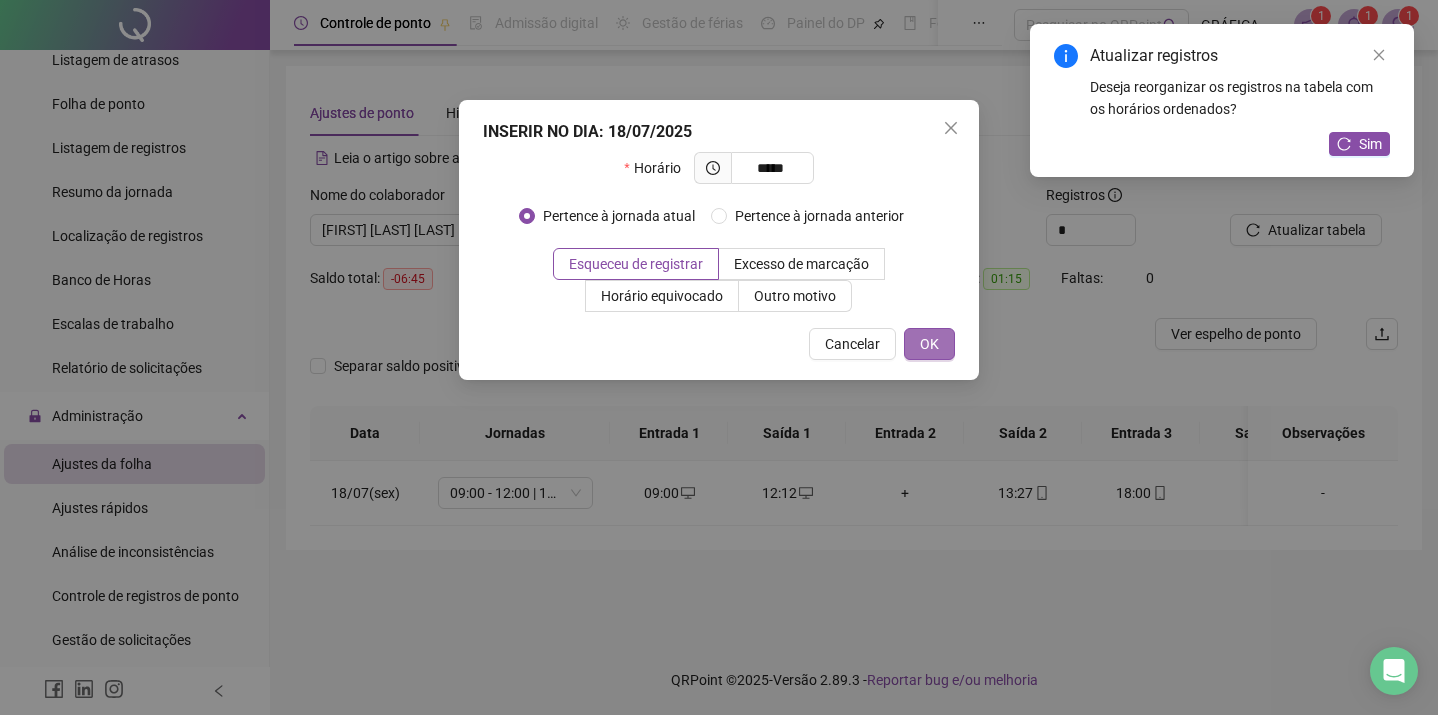 type on "*****" 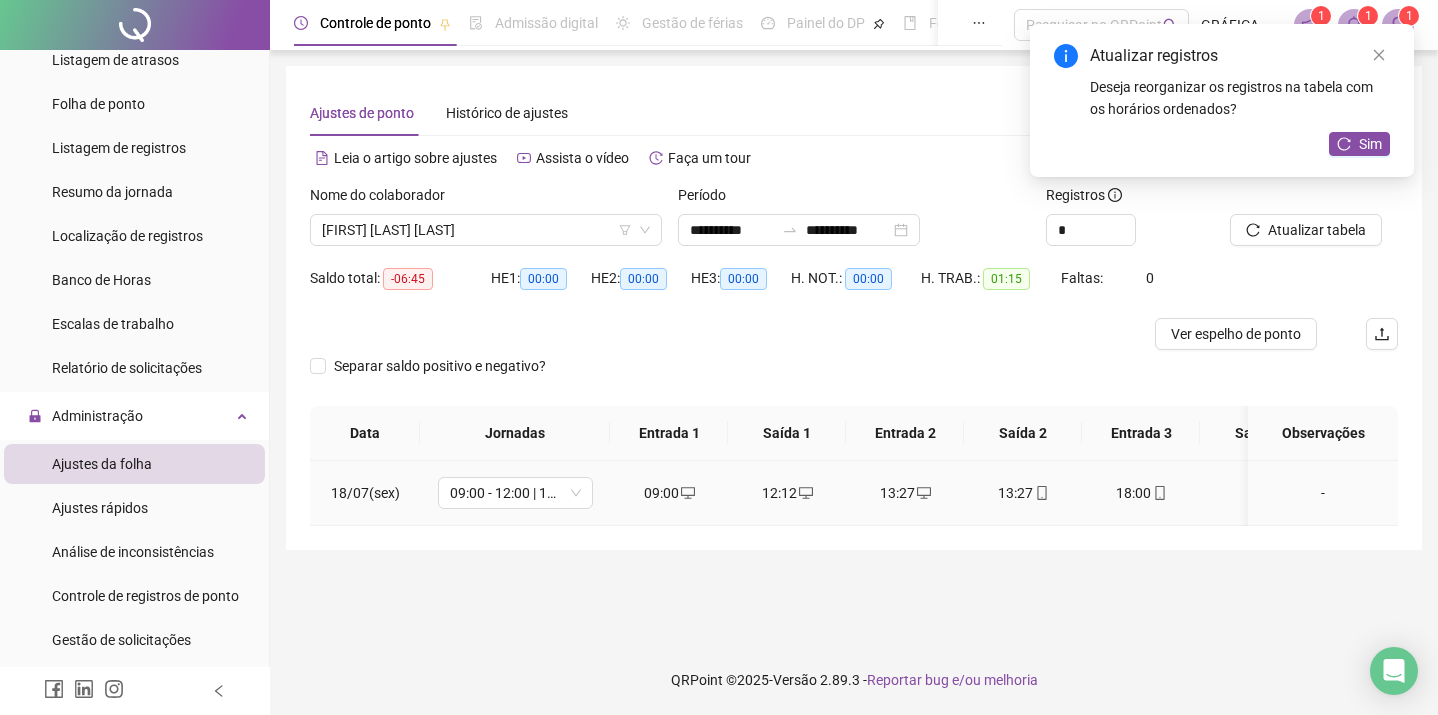 click on "13:27" at bounding box center [1023, 493] 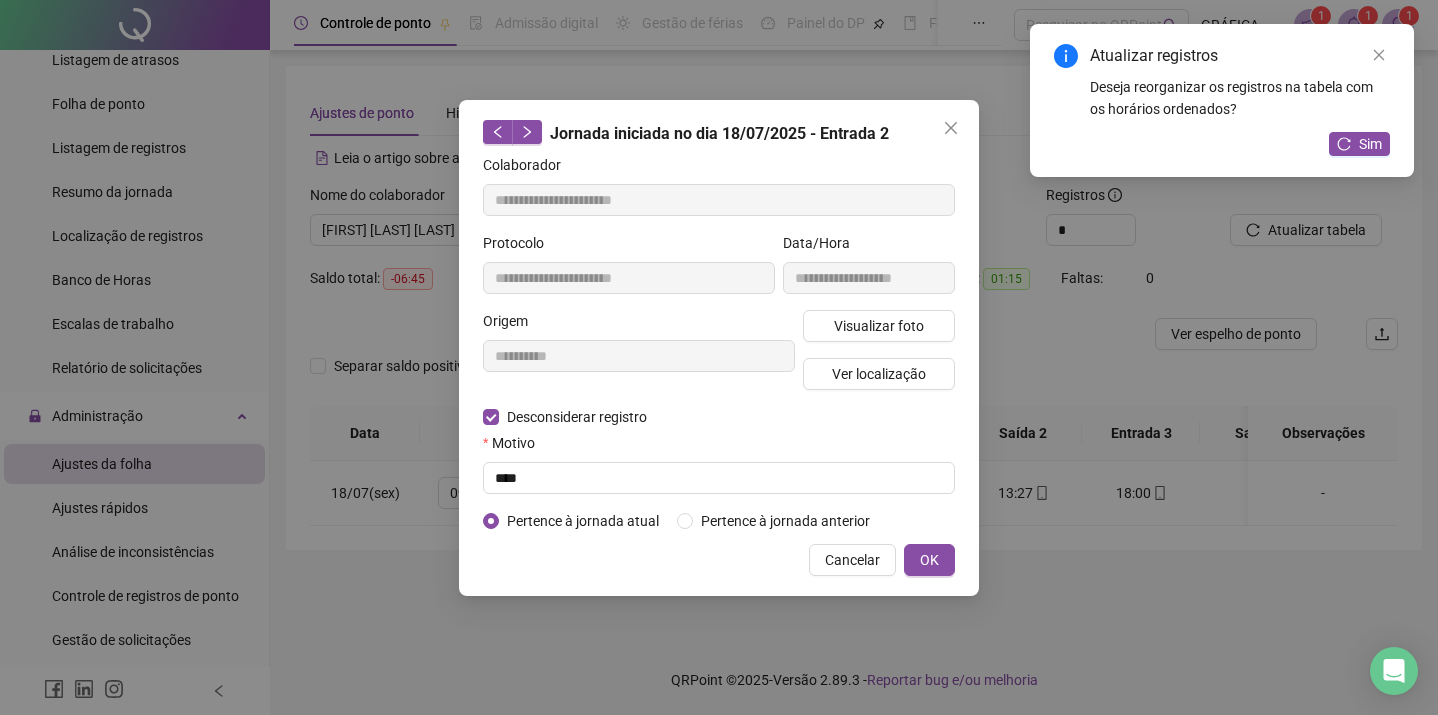 type on "**********" 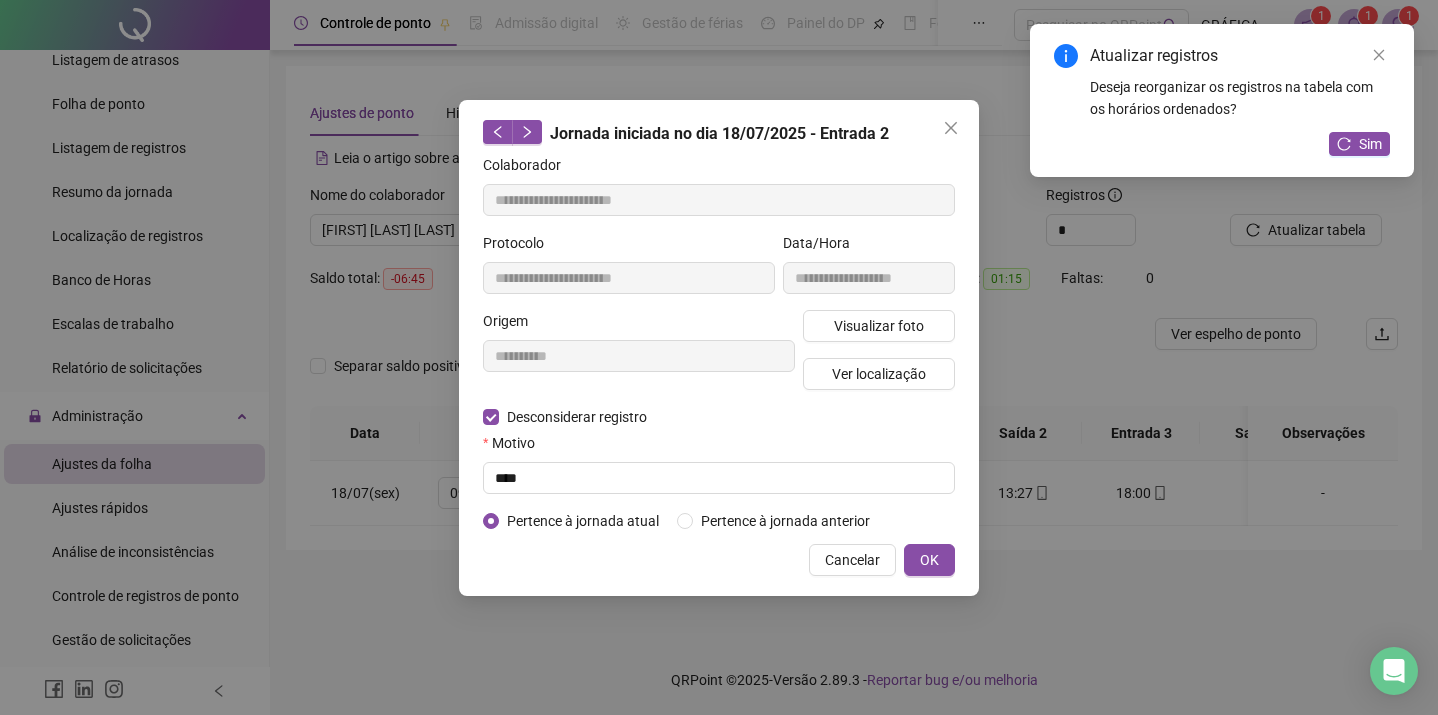 type on "**********" 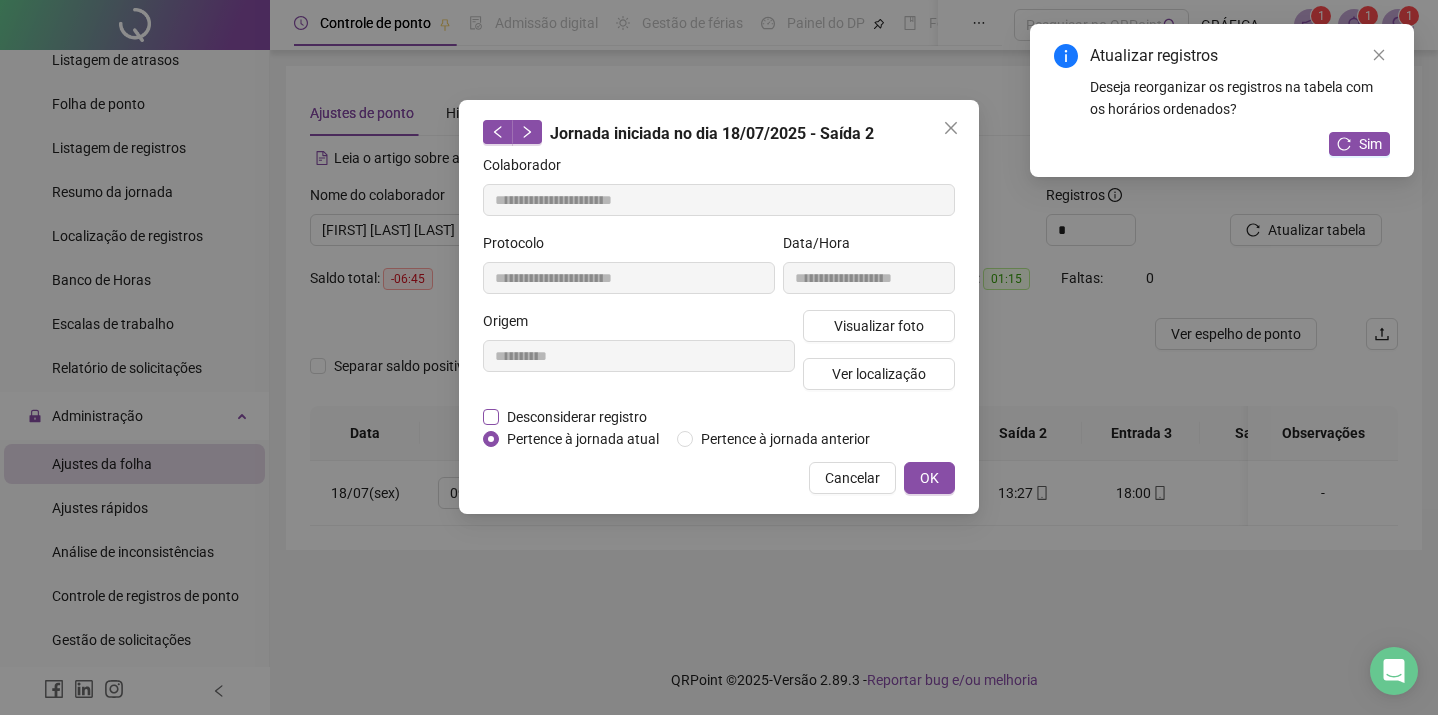 click on "Desconsiderar registro" at bounding box center [577, 417] 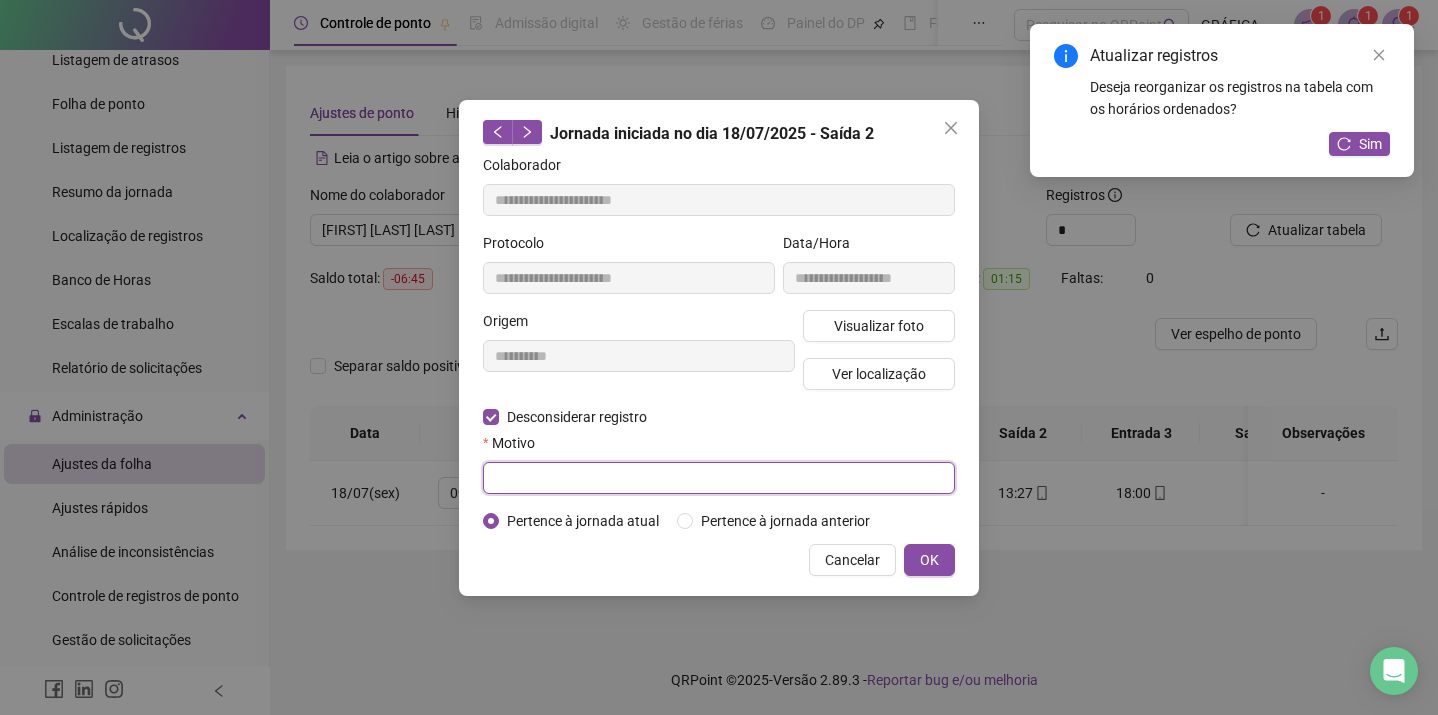 click at bounding box center [719, 478] 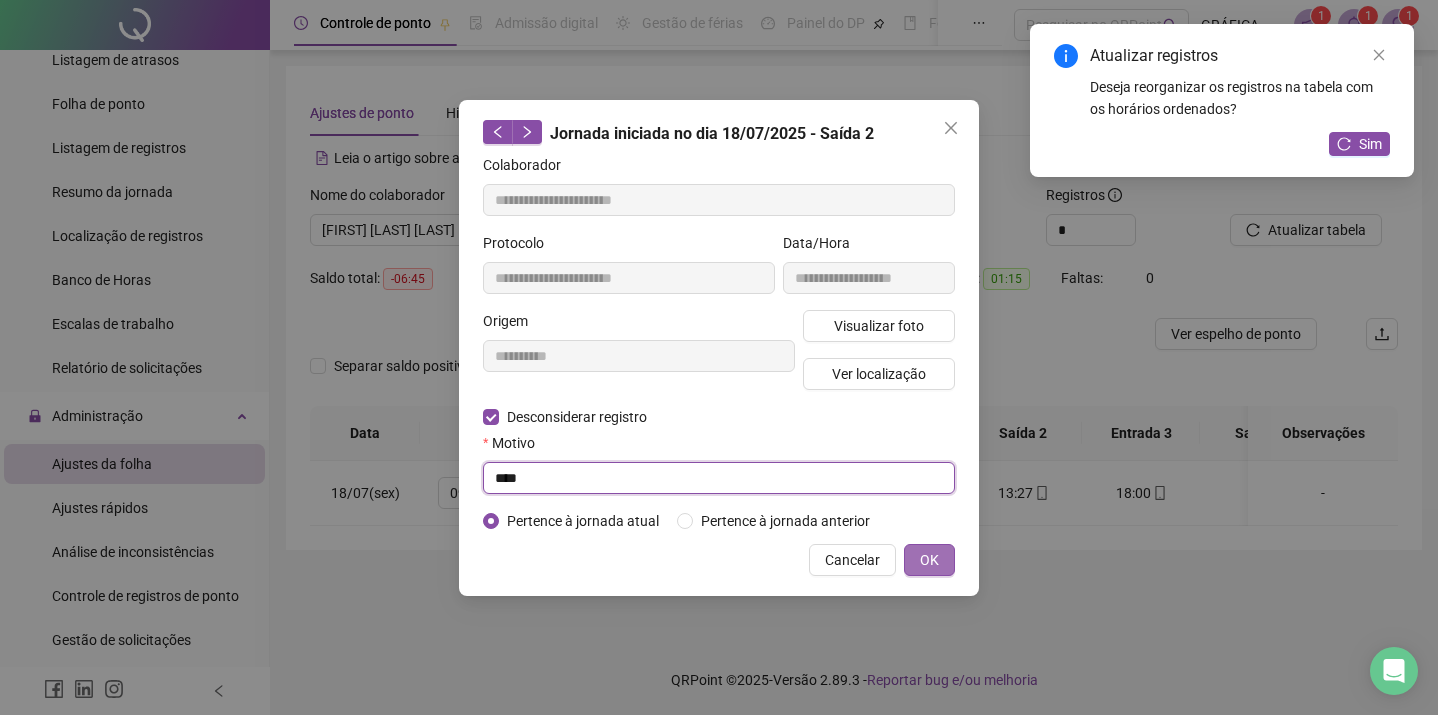 type on "****" 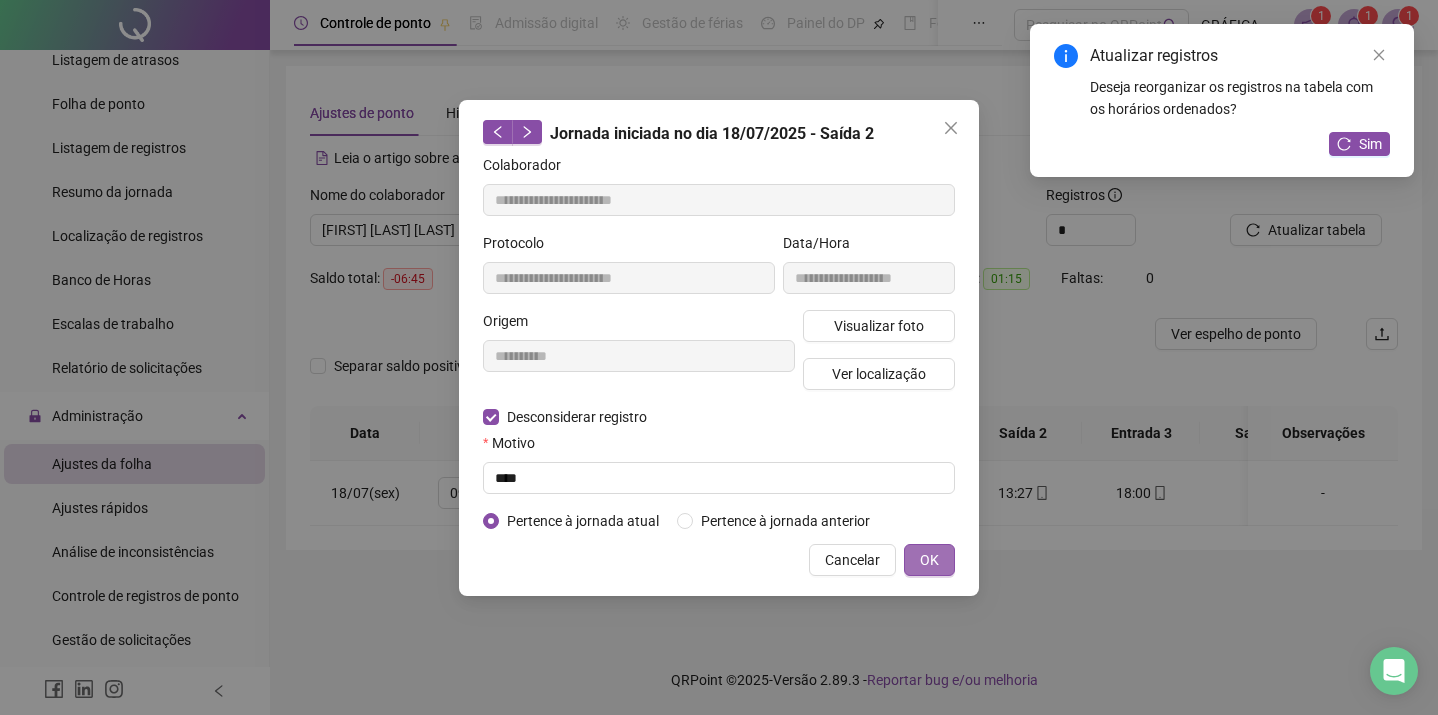 click on "OK" at bounding box center [929, 560] 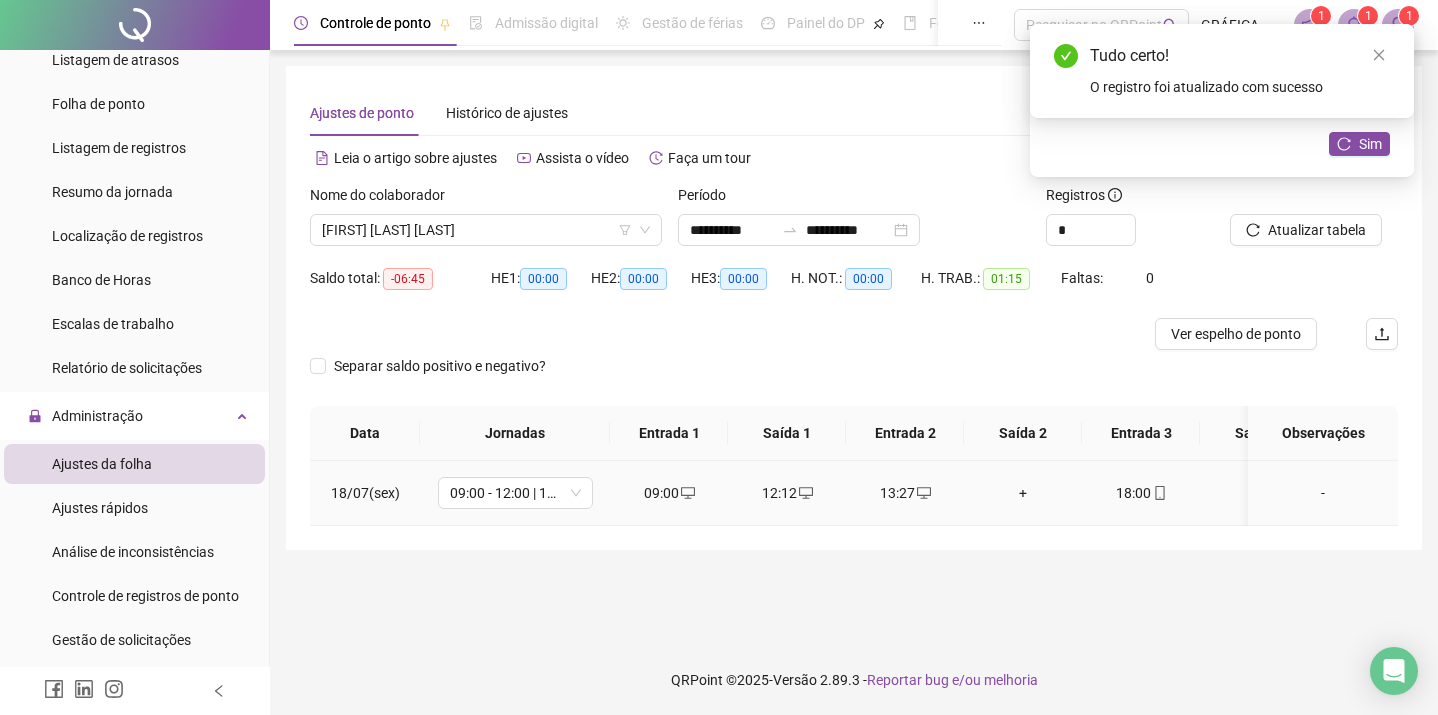 click on "+" at bounding box center (1023, 493) 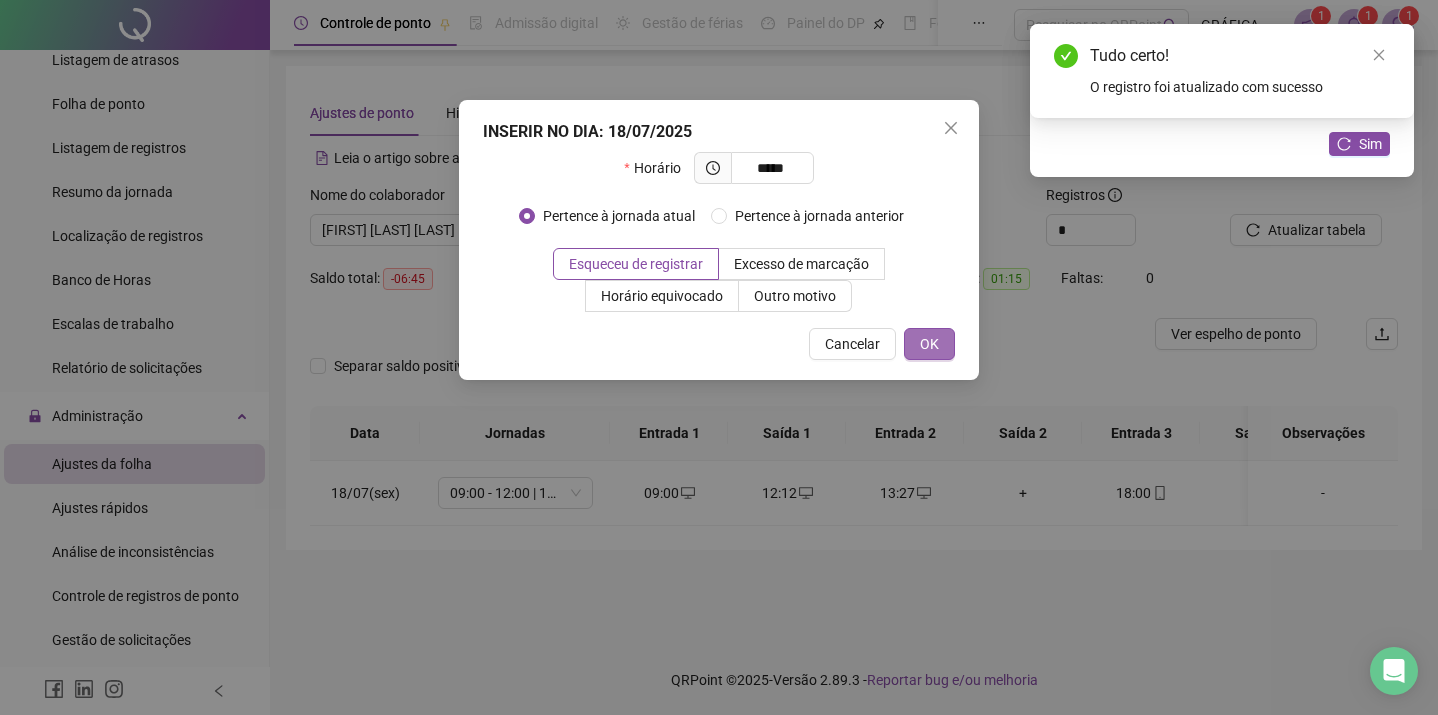type on "*****" 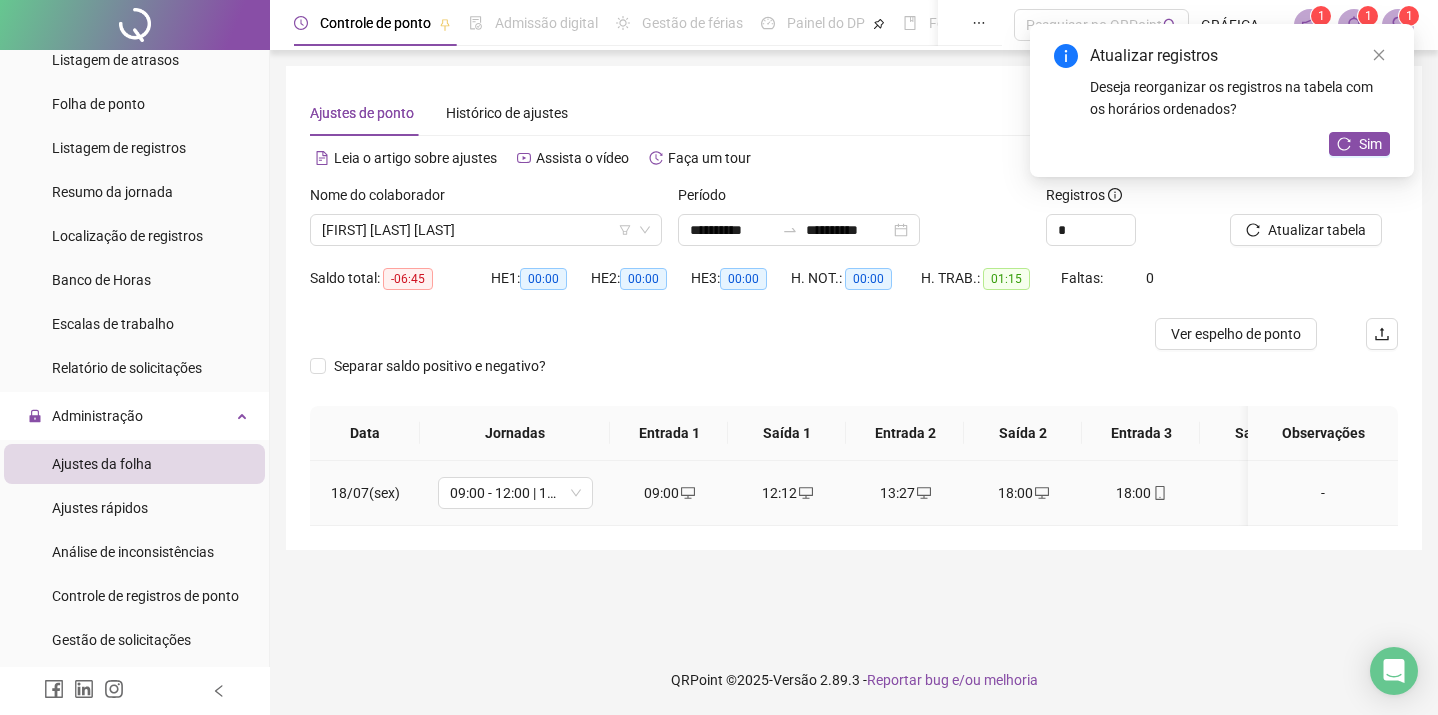 click on "18:00" at bounding box center [1141, 493] 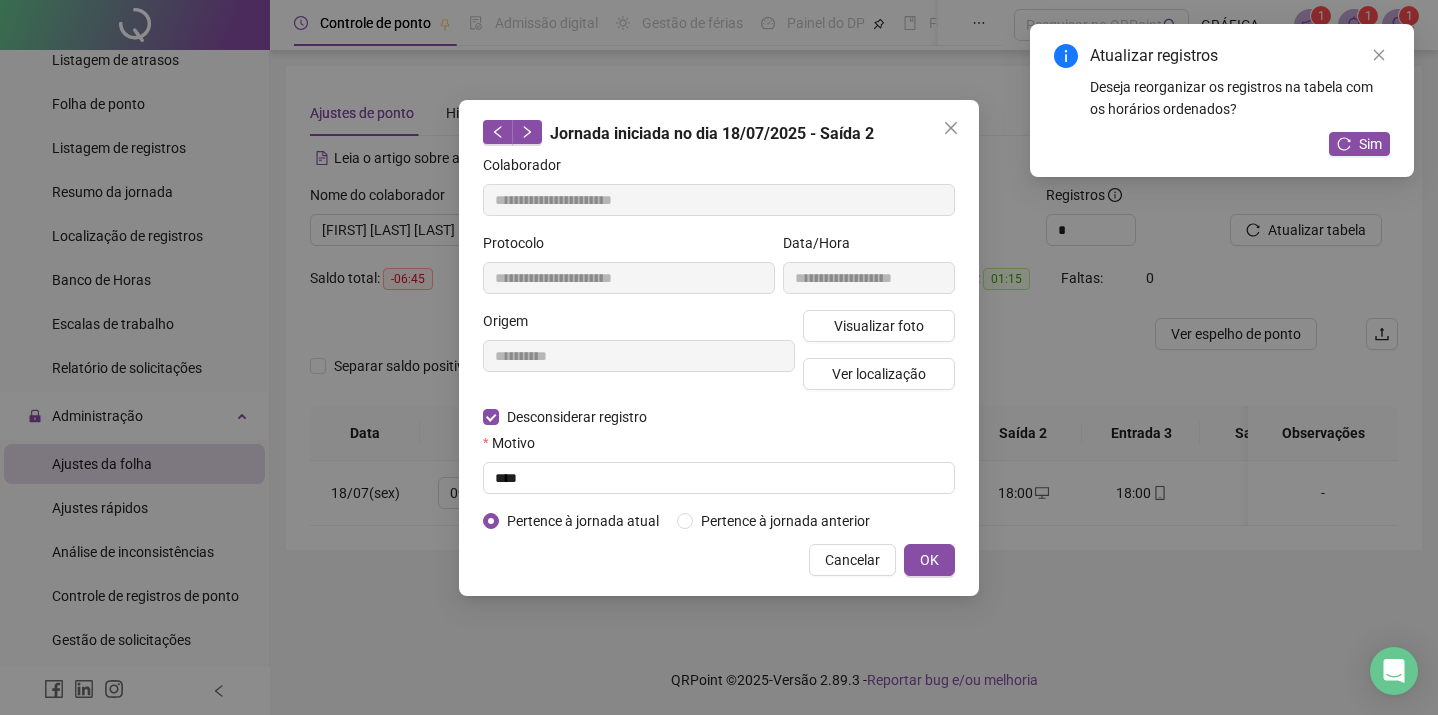 type on "**********" 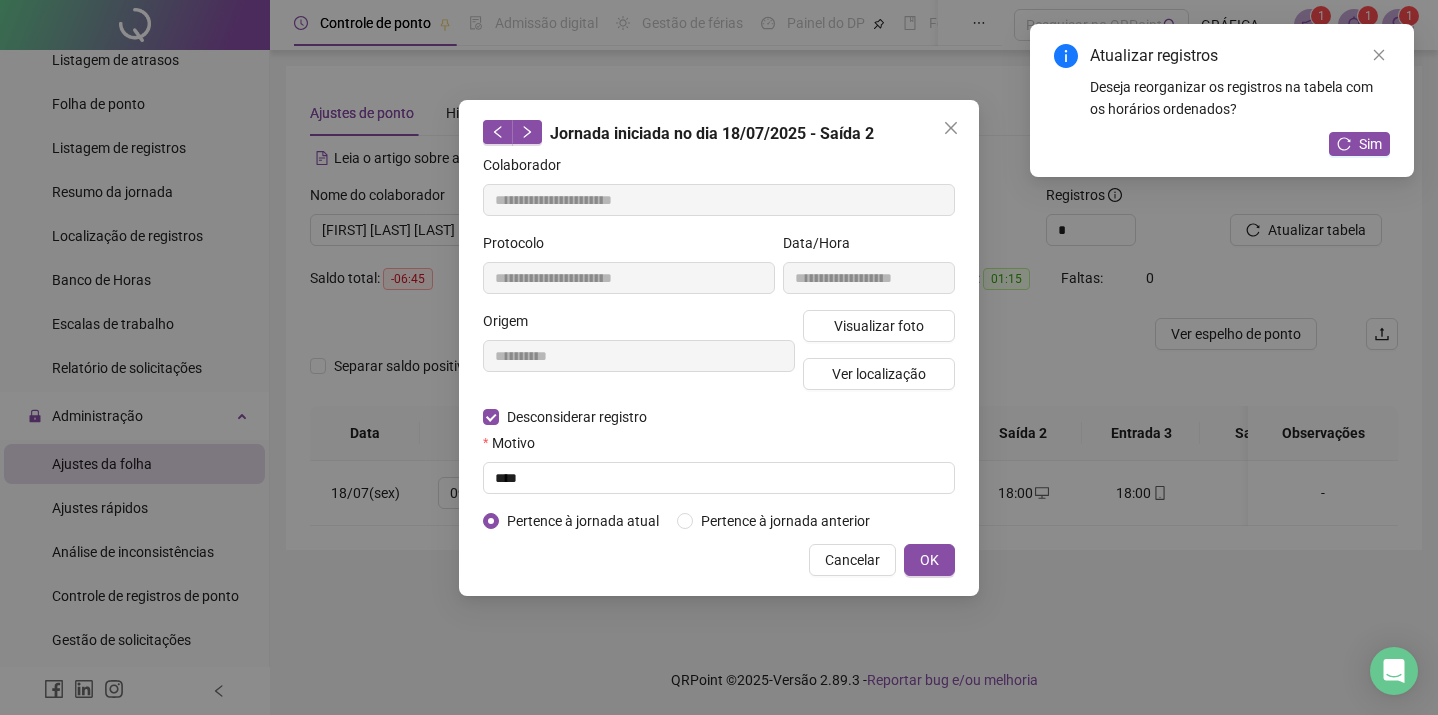 type on "**********" 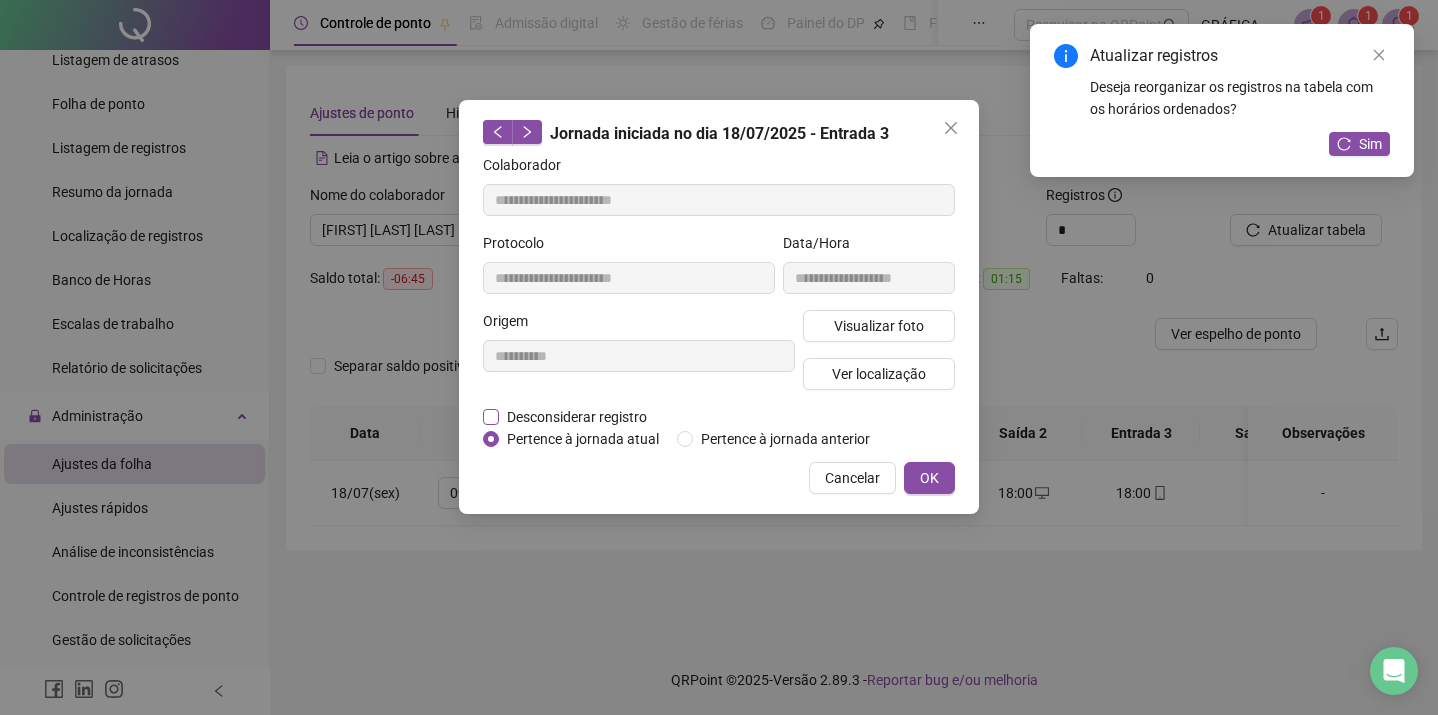 click on "Desconsiderar registro" at bounding box center [577, 417] 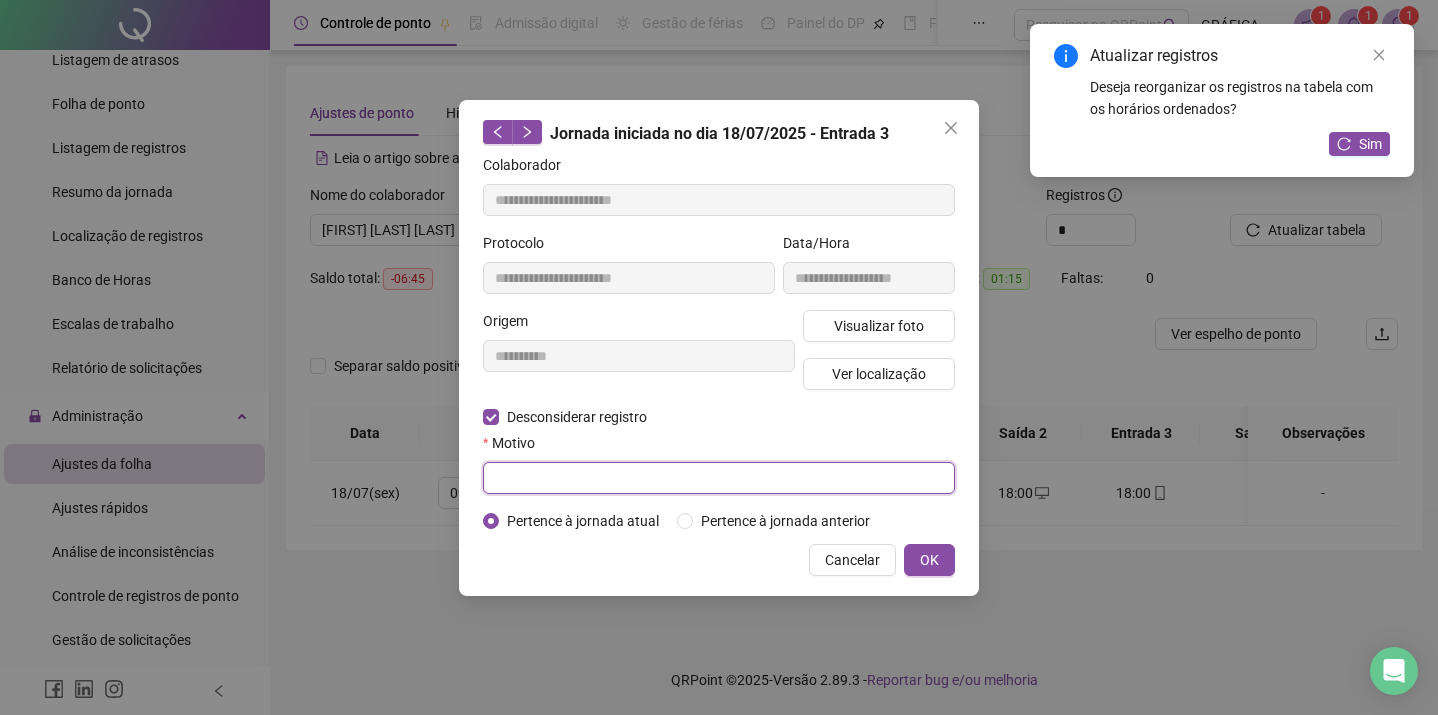 click at bounding box center (719, 478) 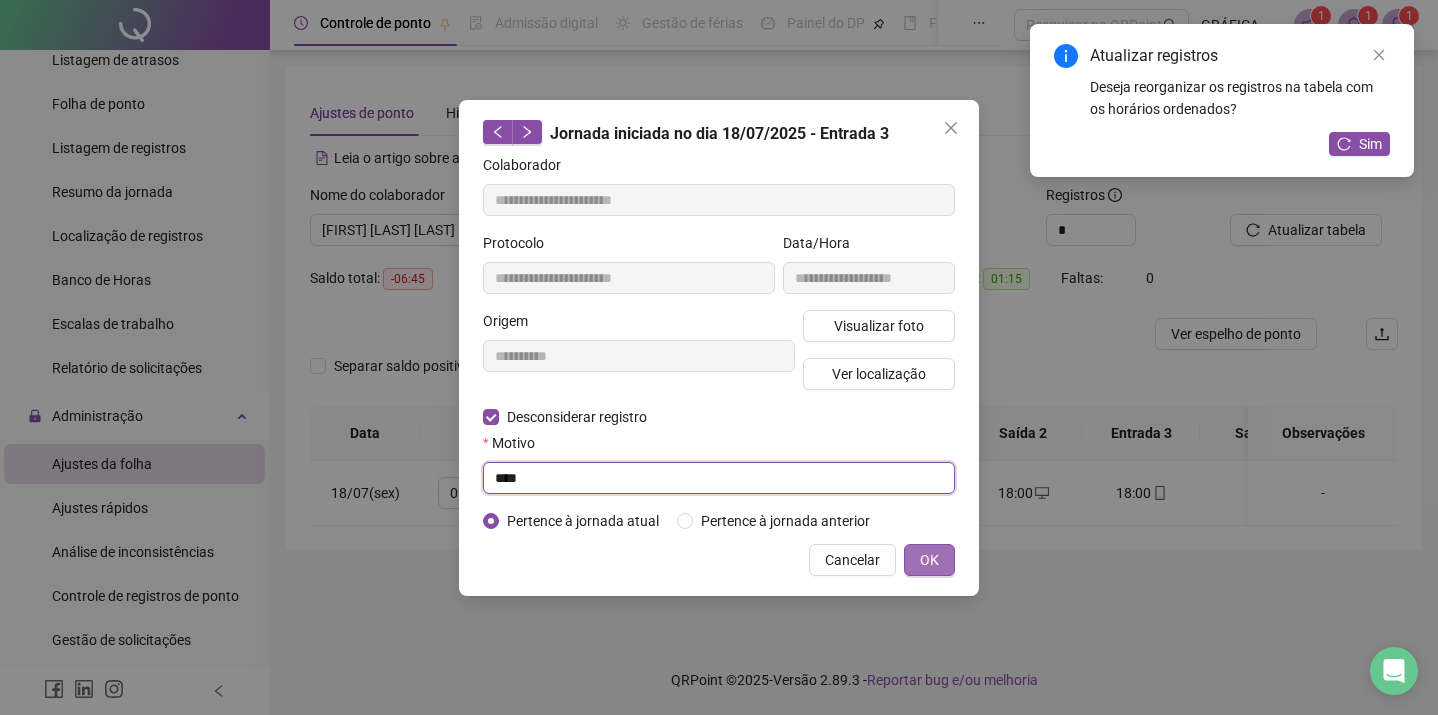 type on "****" 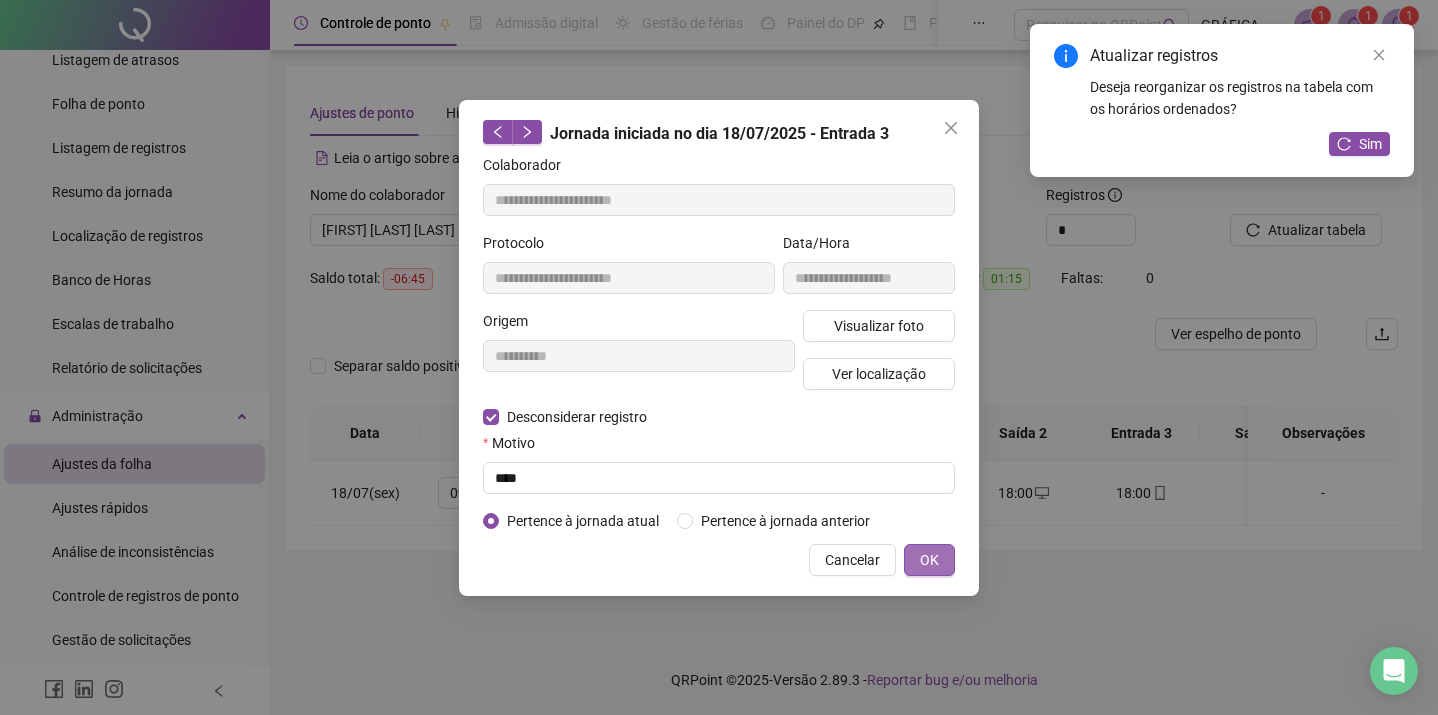 click on "OK" at bounding box center [929, 560] 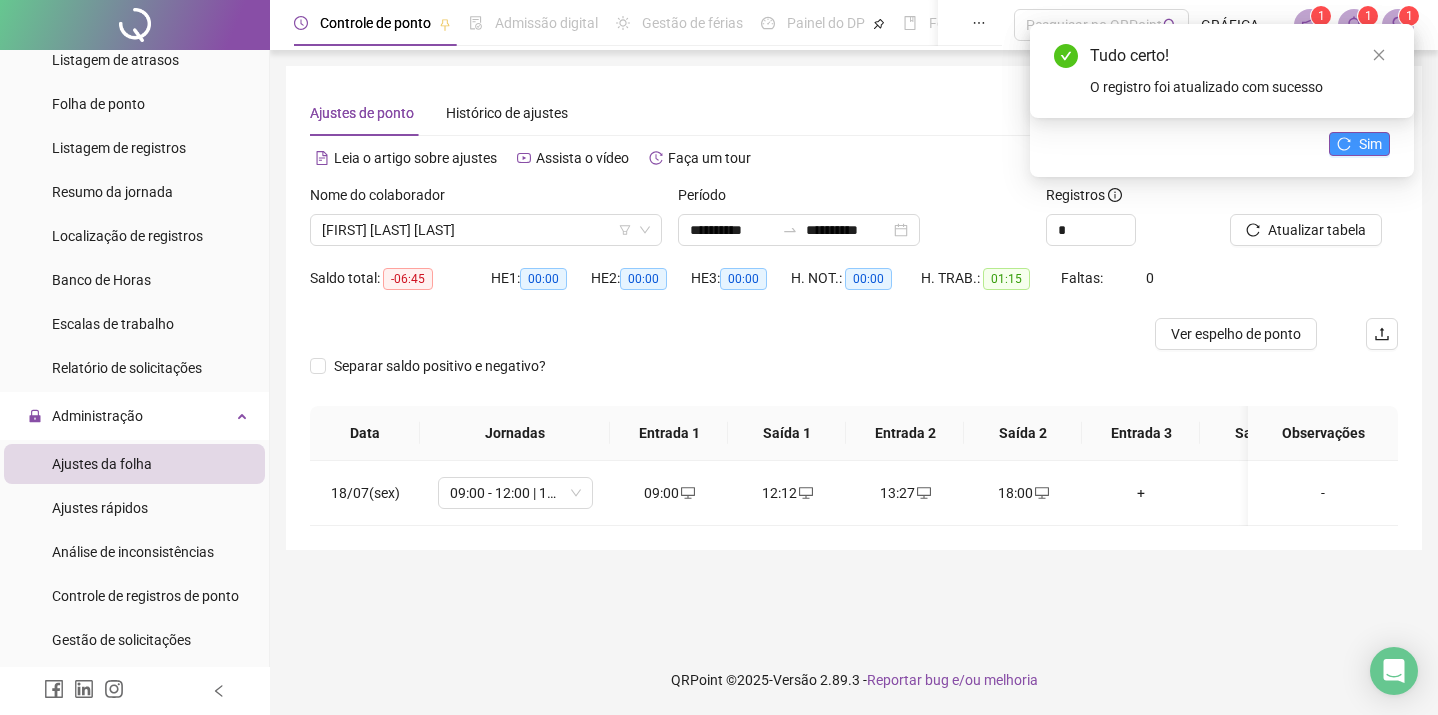 click on "Sim" at bounding box center (1359, 144) 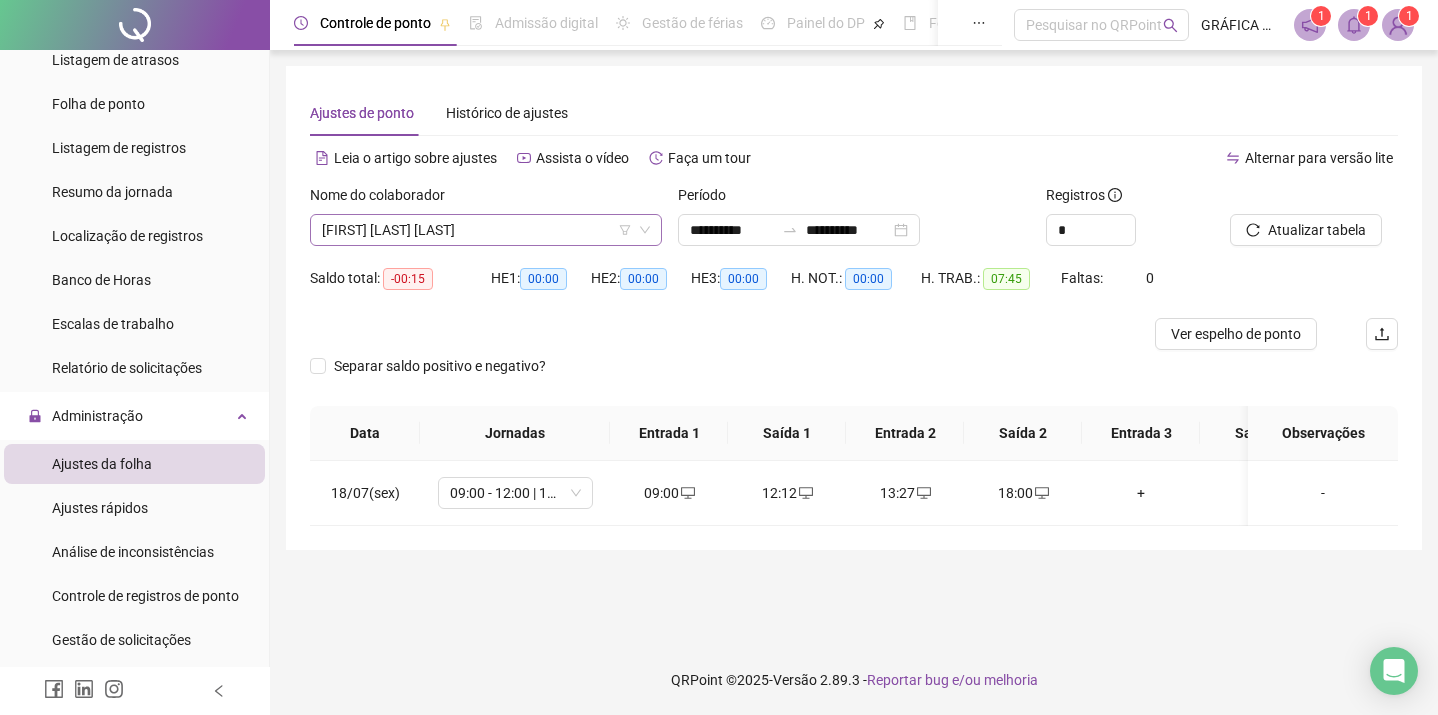 click on "[FIRST] [LAST] [LAST]" at bounding box center [486, 230] 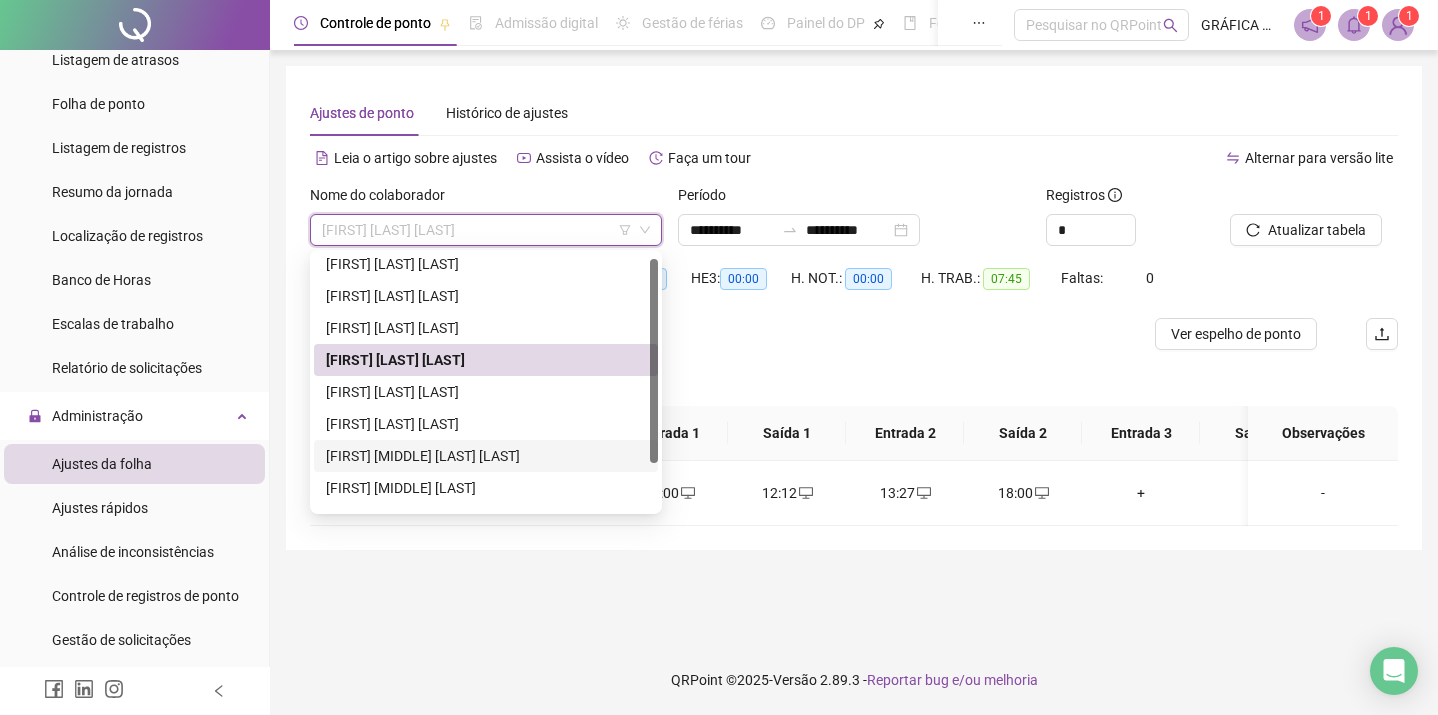 scroll, scrollTop: 0, scrollLeft: 0, axis: both 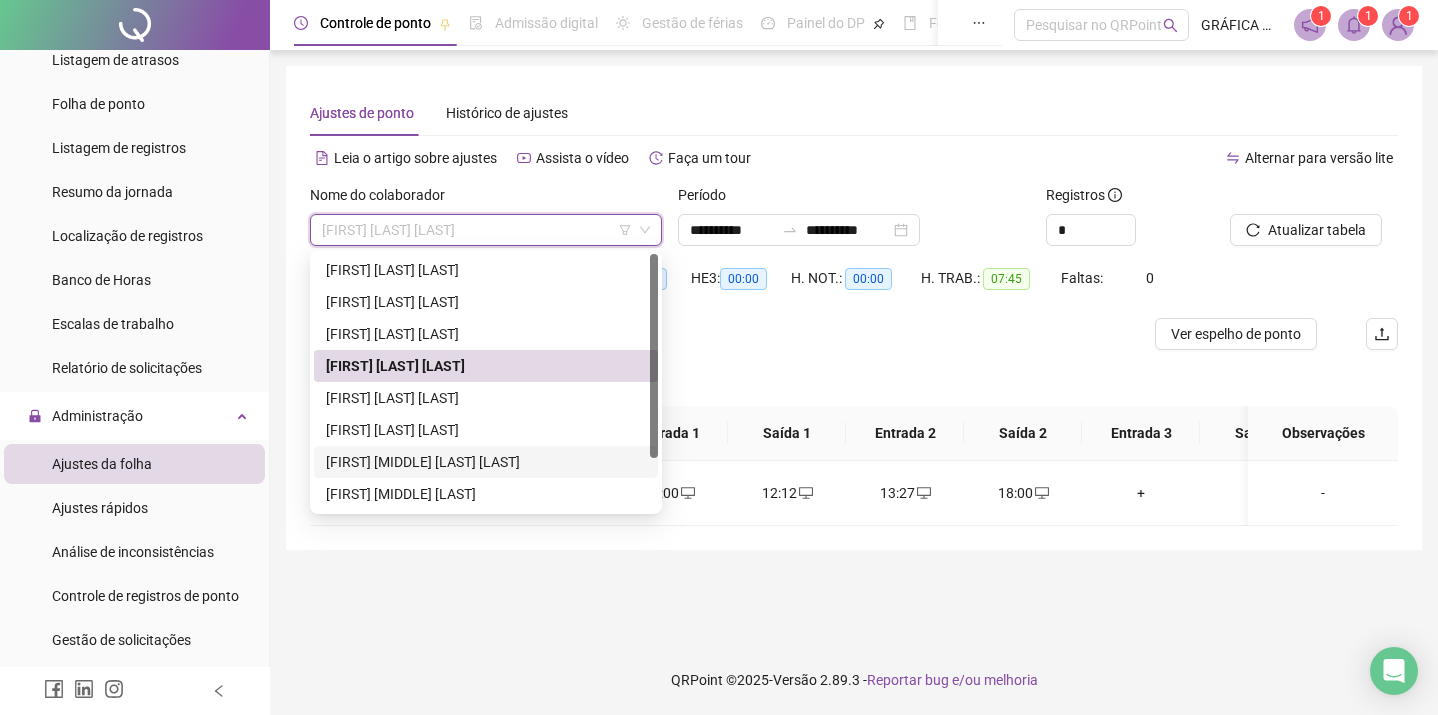 click on "[FIRST] [MIDDLE] [LAST] [LAST]" at bounding box center (486, 462) 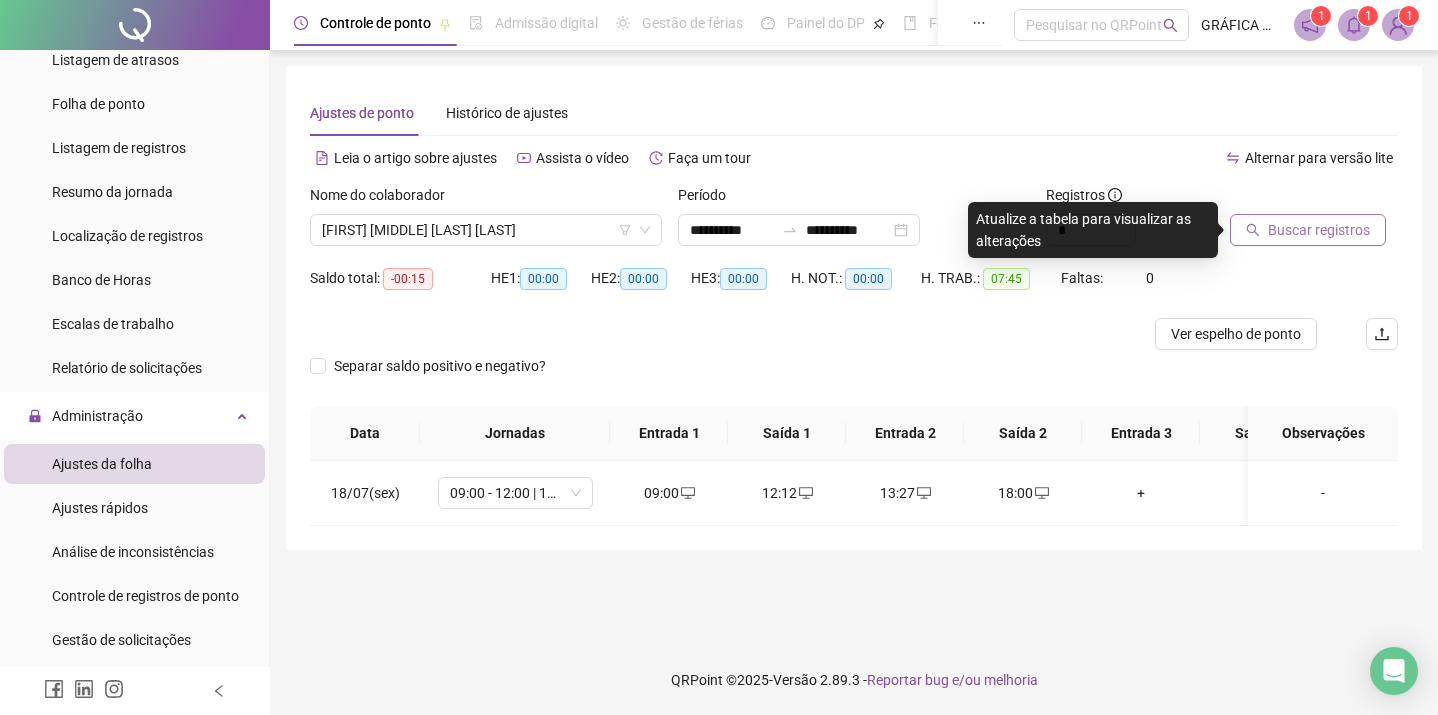 click on "Buscar registros" at bounding box center (1308, 230) 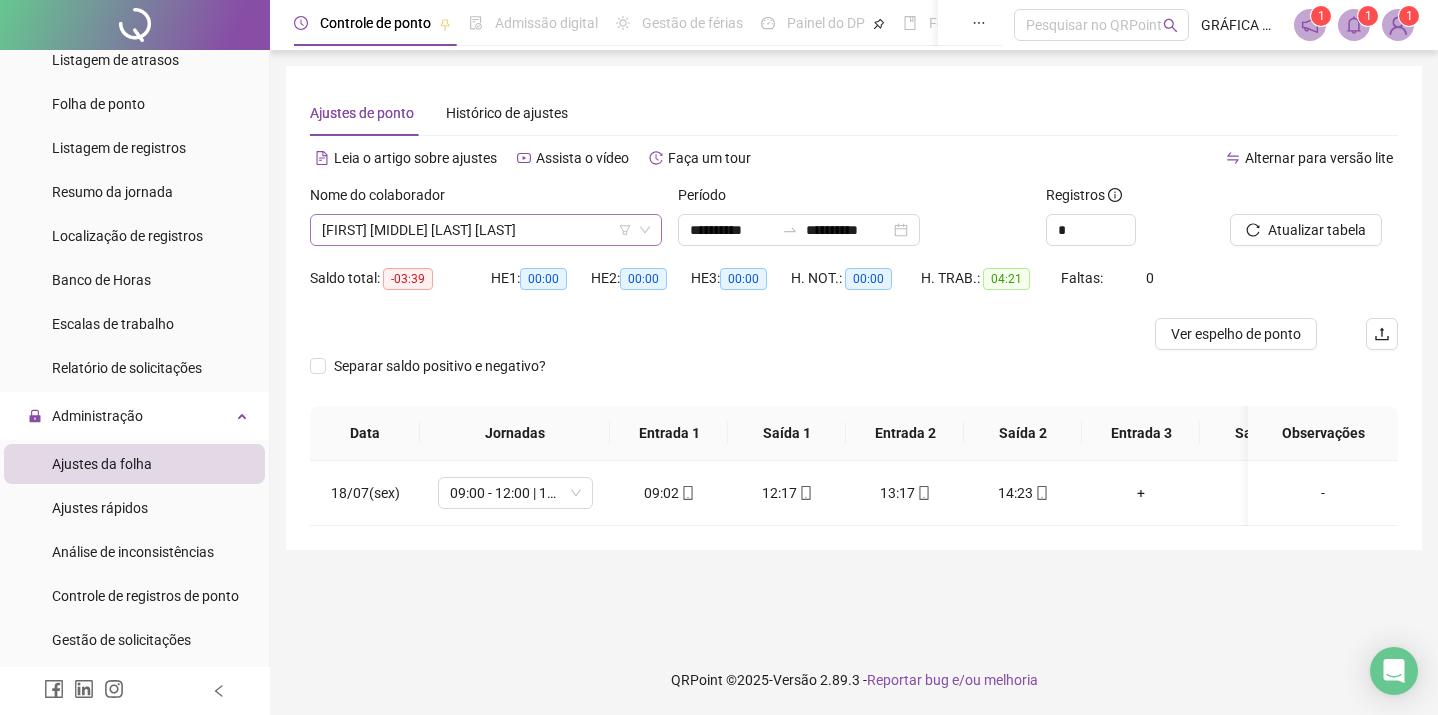 click on "[FIRST] [MIDDLE] [LAST] [LAST]" at bounding box center (486, 230) 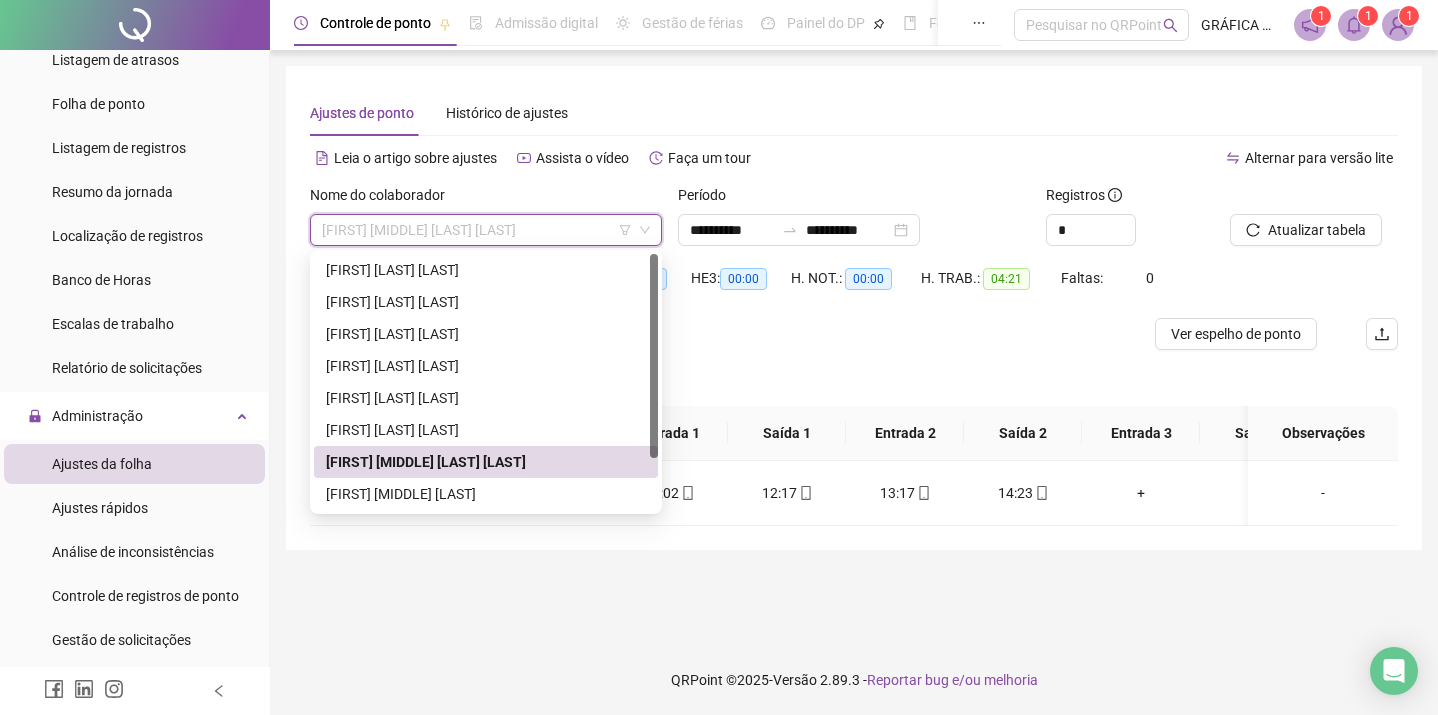 click on "[FIRST] [MIDDLE] [LAST]" at bounding box center (486, 494) 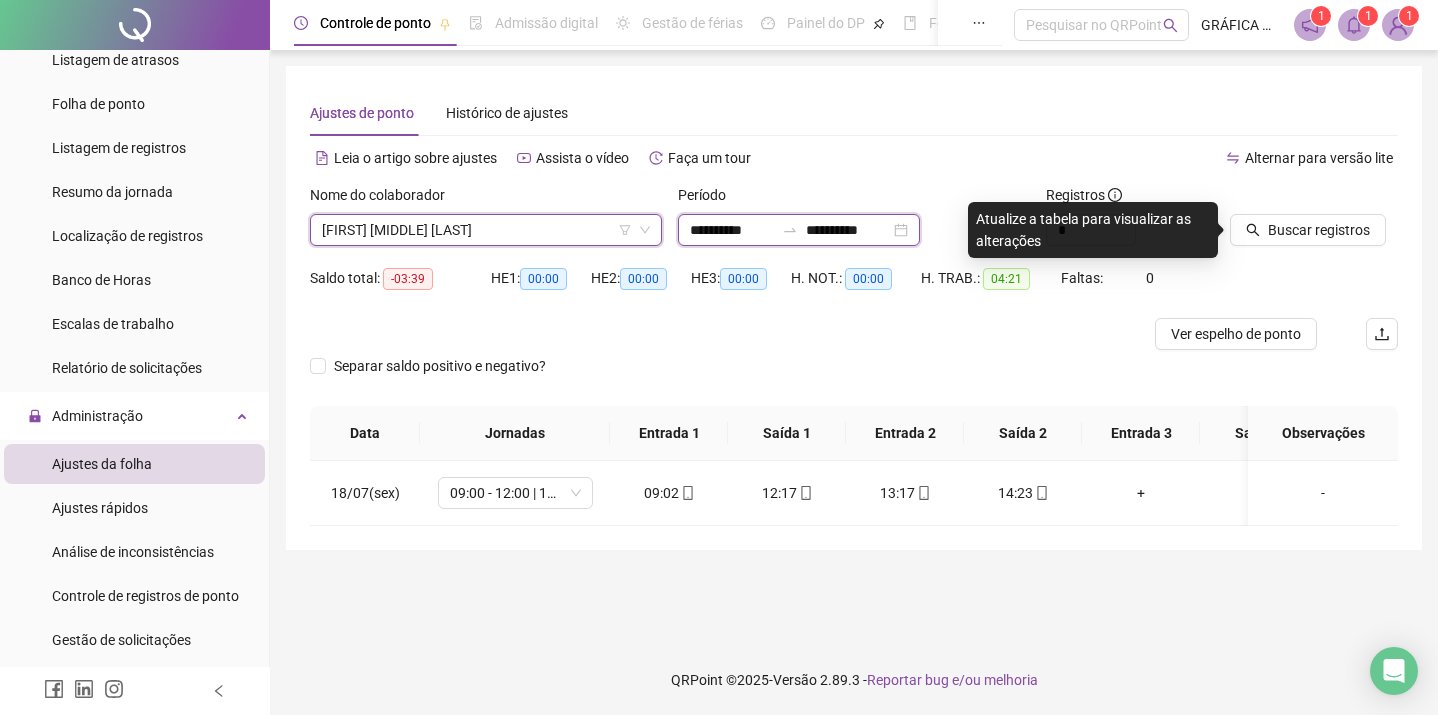 click on "**********" at bounding box center (732, 230) 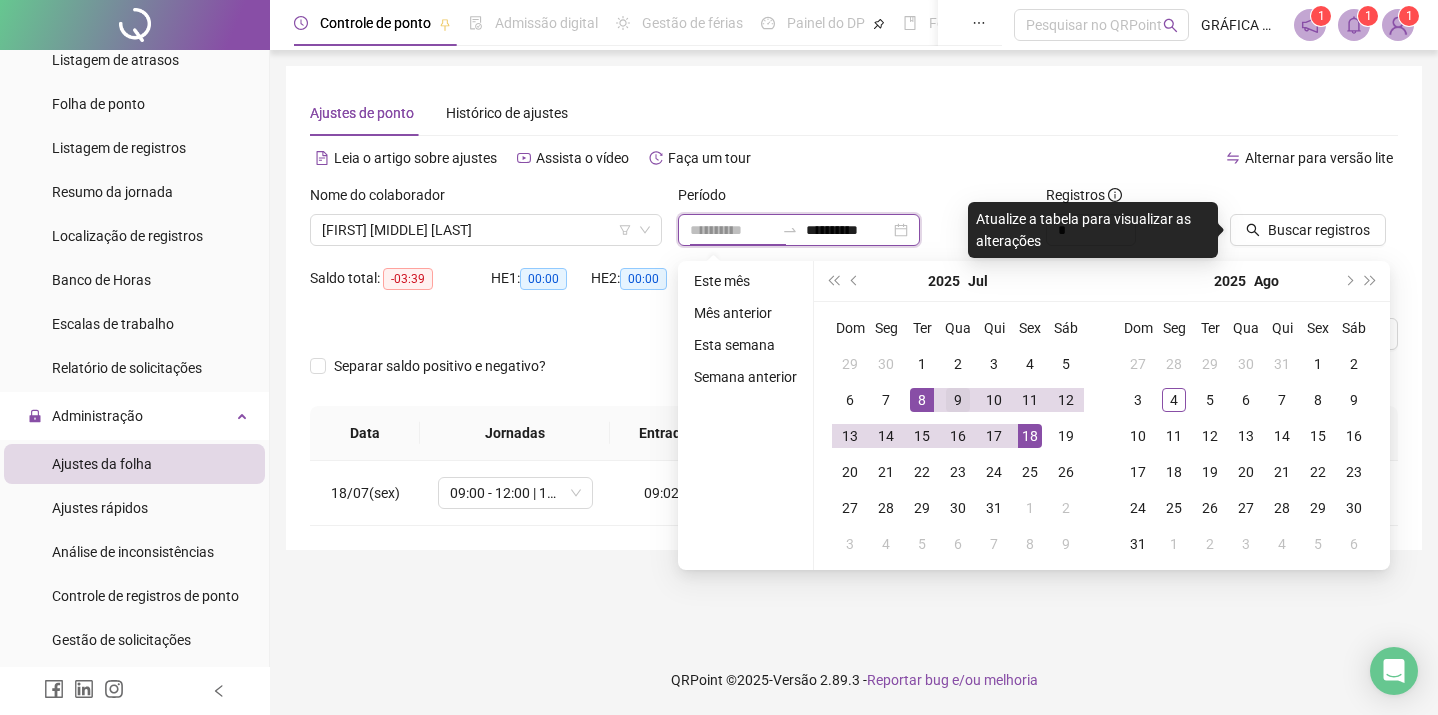 type on "**********" 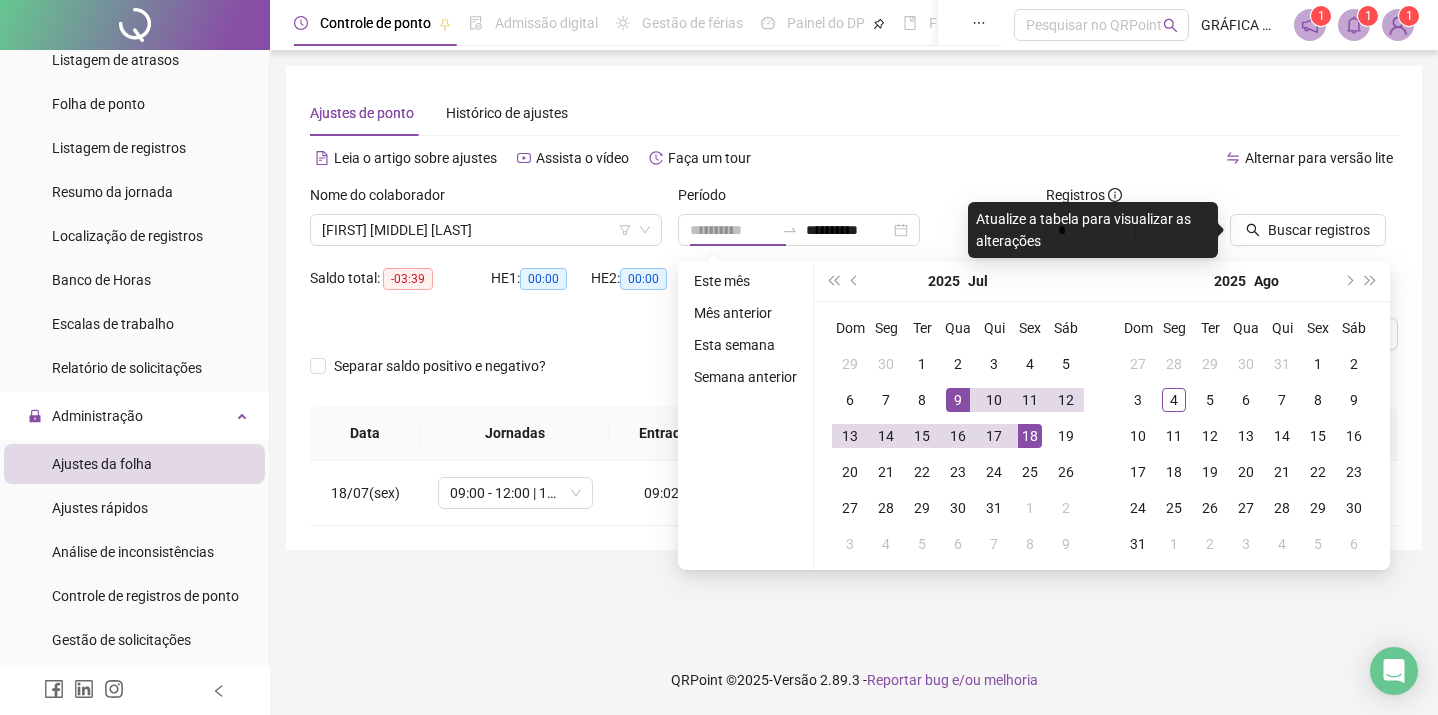 click on "9" at bounding box center (958, 400) 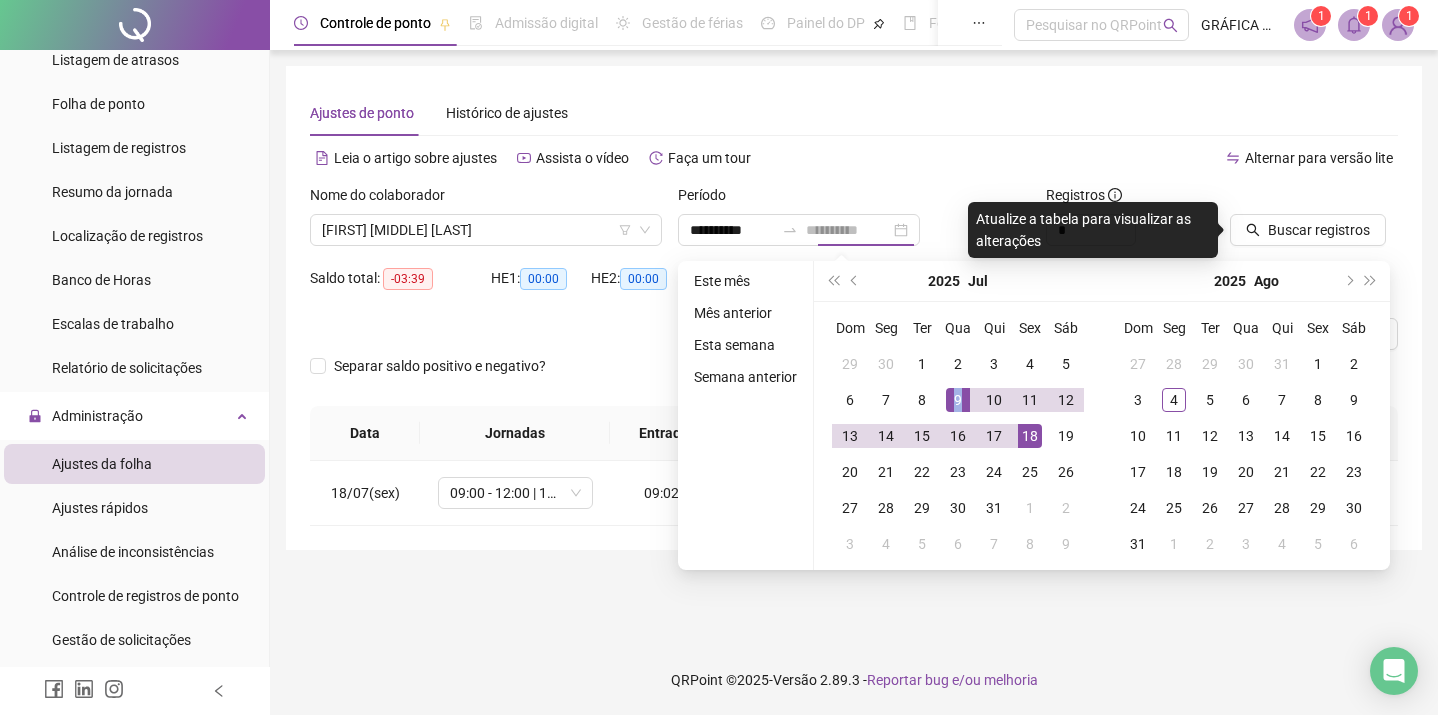 click on "9" at bounding box center (958, 400) 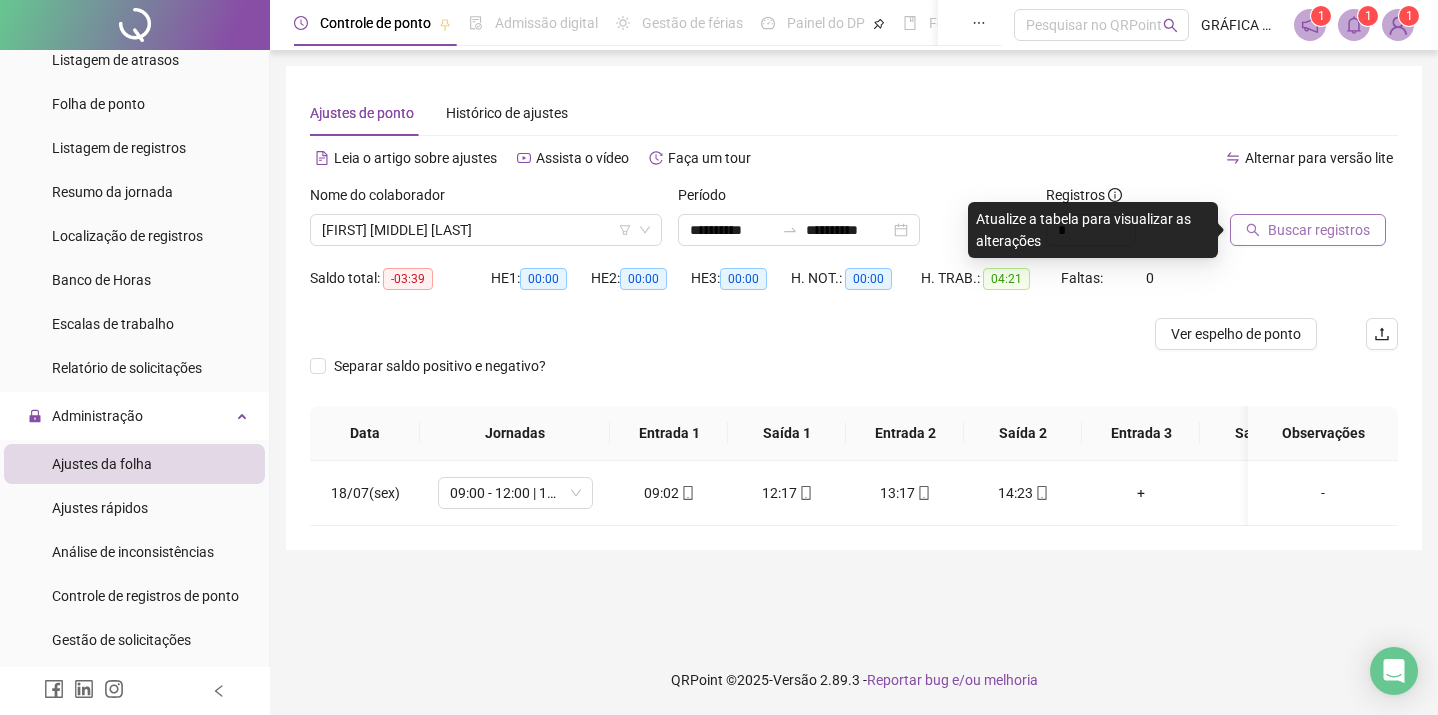 click on "Buscar registros" at bounding box center [1308, 230] 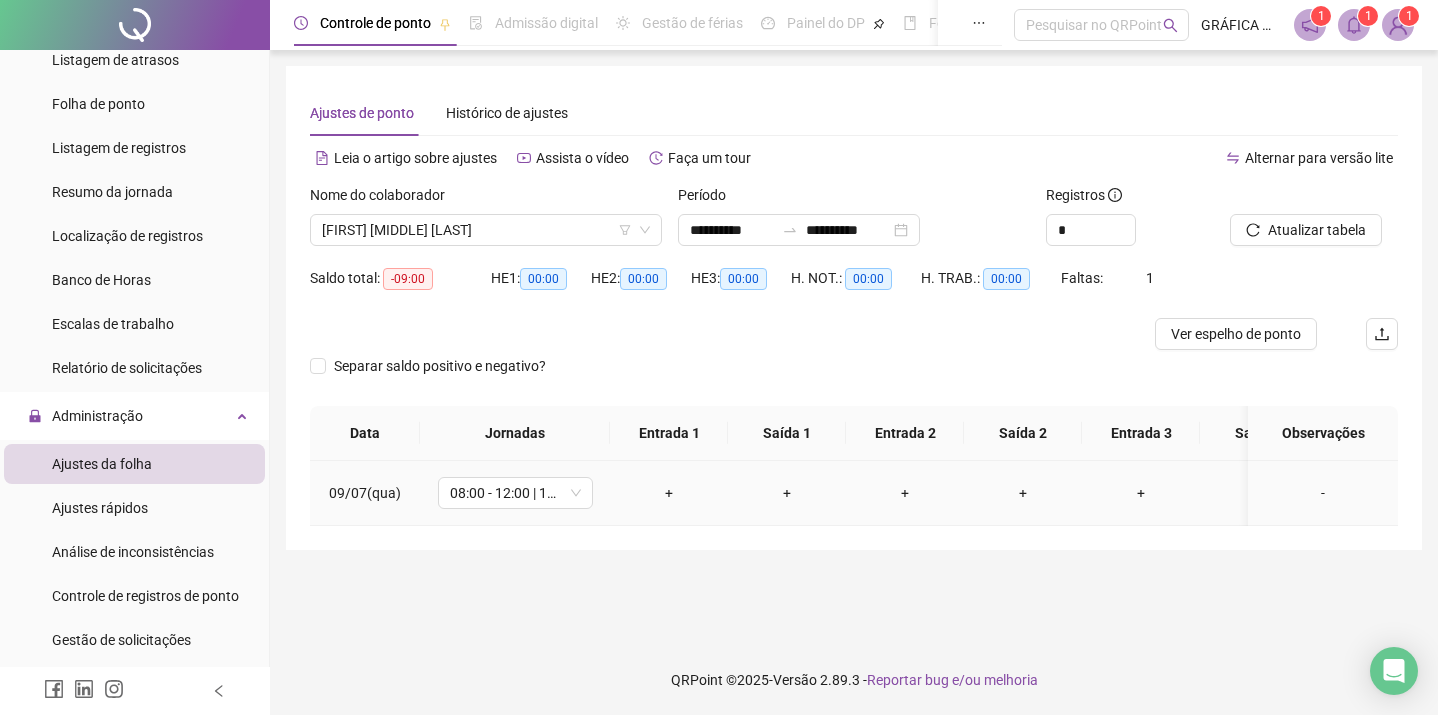 click on "-" at bounding box center (1323, 493) 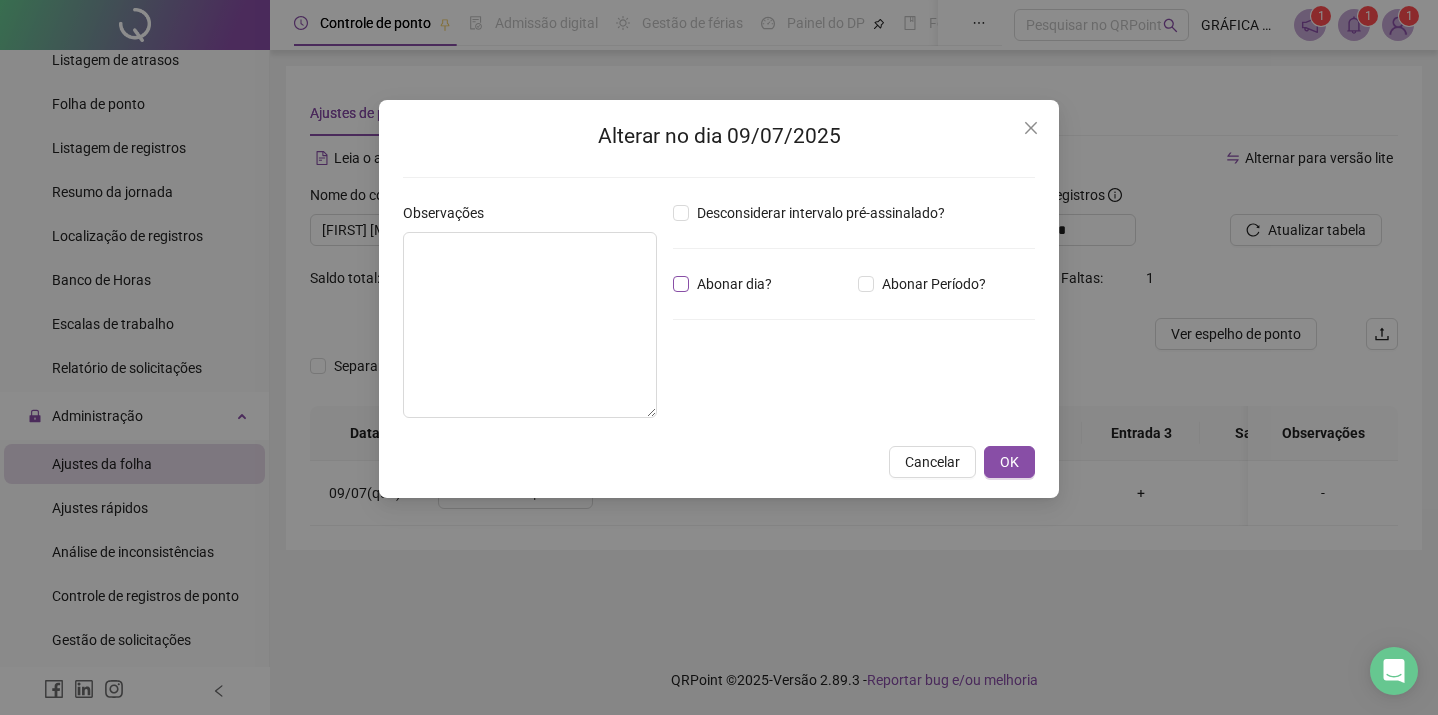 click on "Abonar dia?" at bounding box center [734, 284] 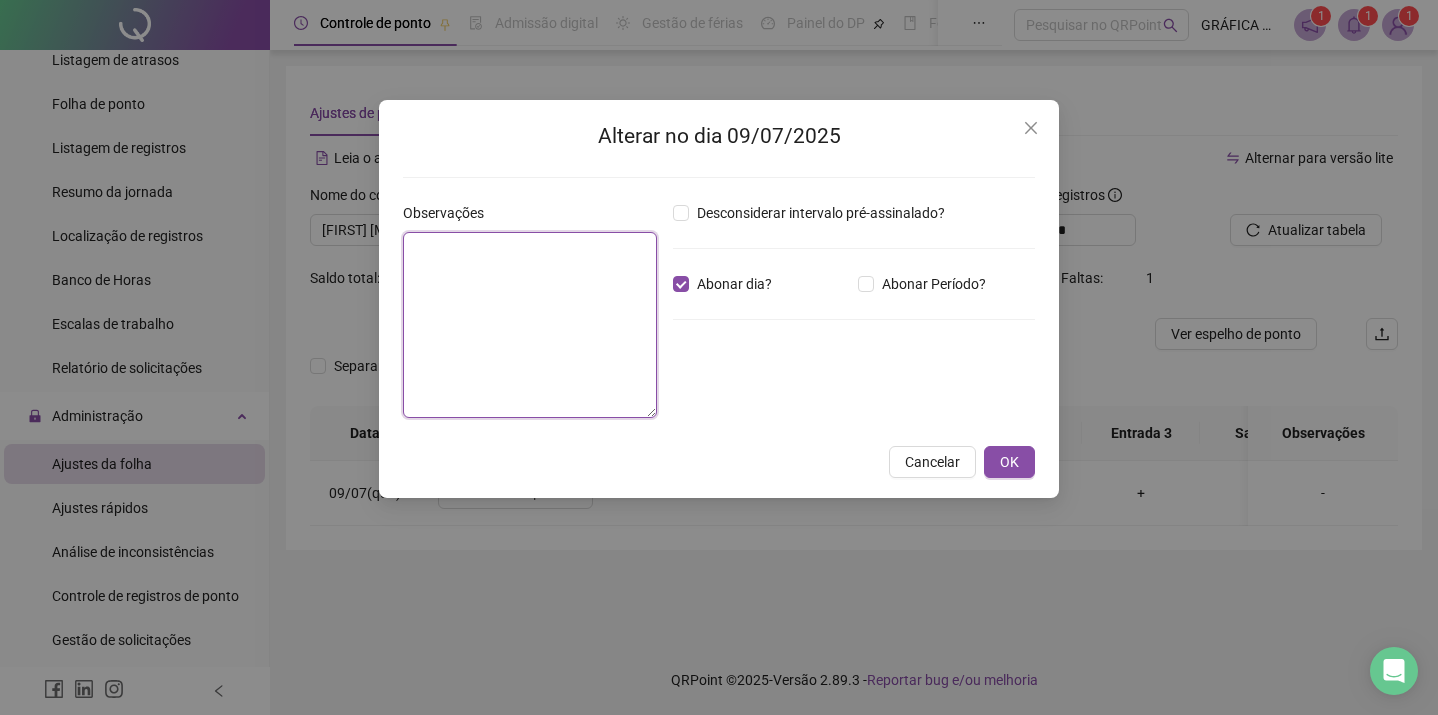 click at bounding box center (530, 325) 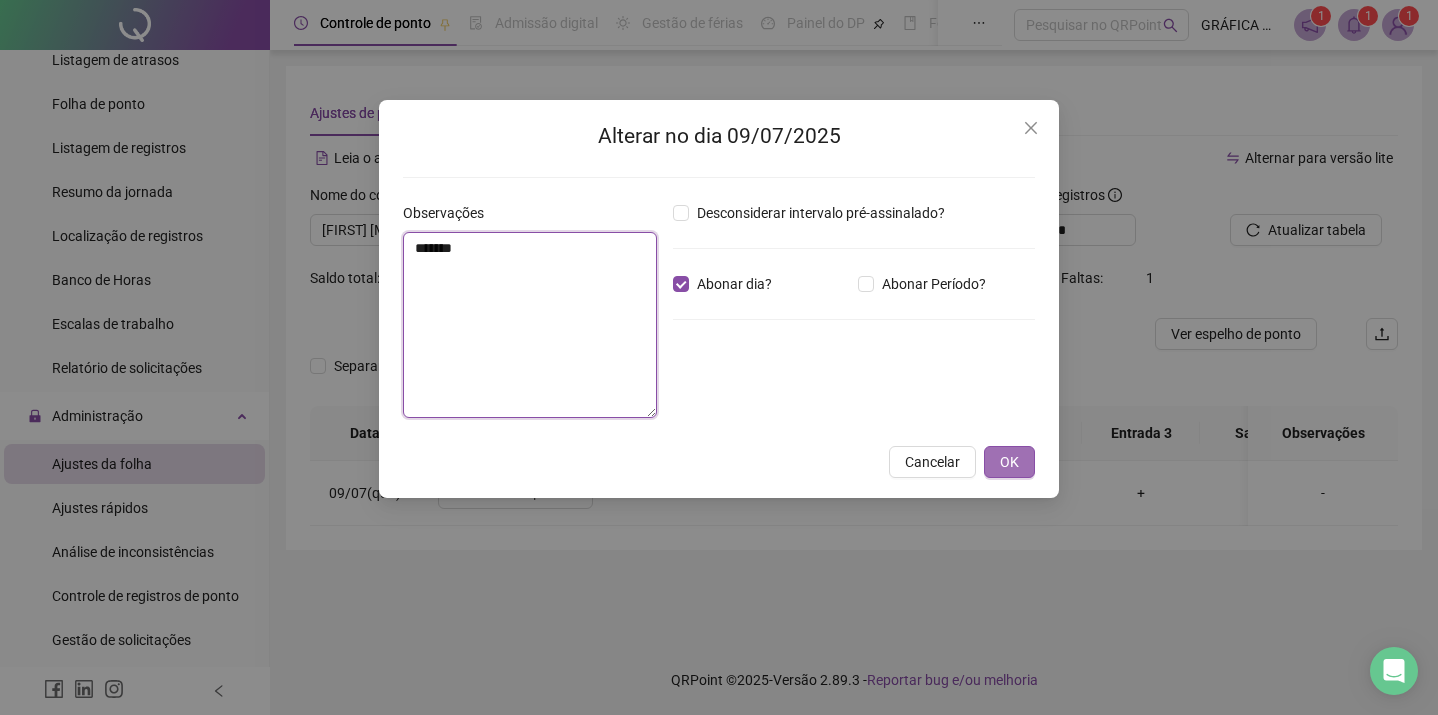 type on "*******" 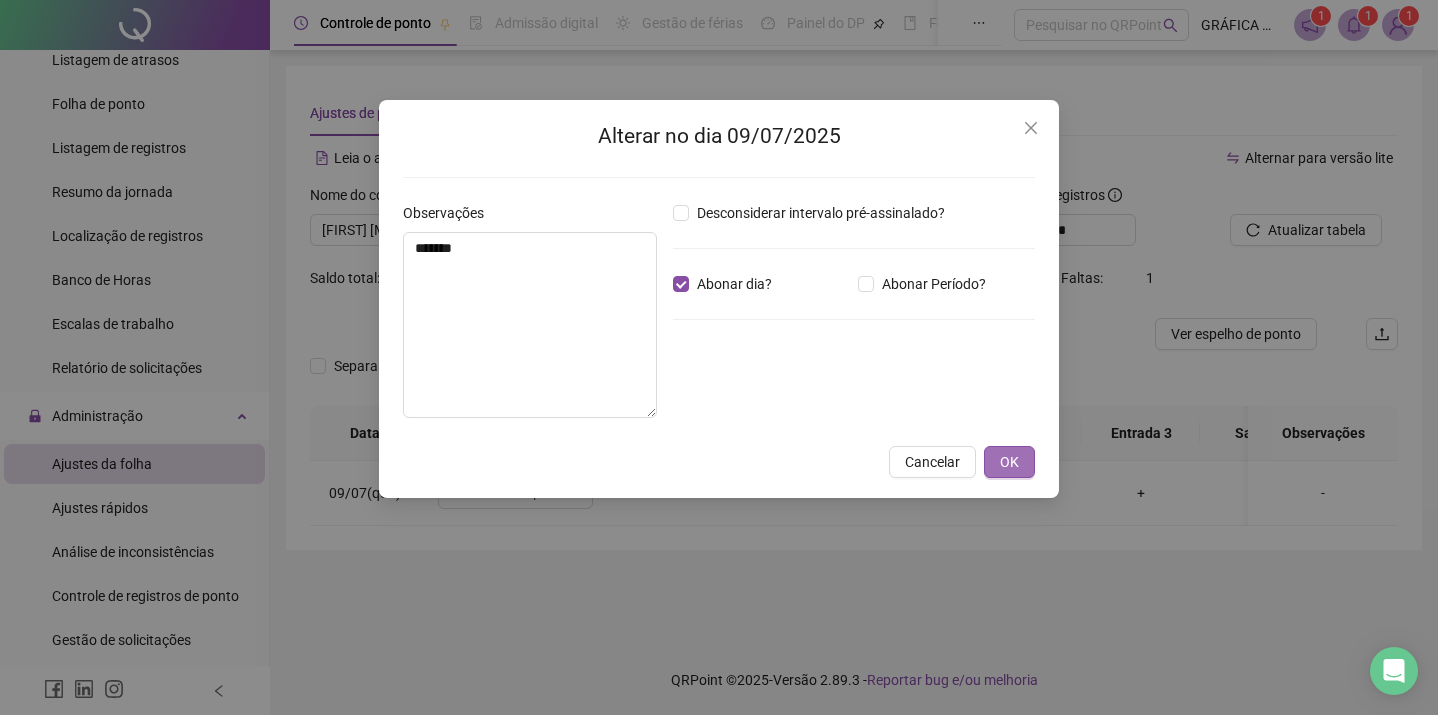 click on "OK" at bounding box center (1009, 462) 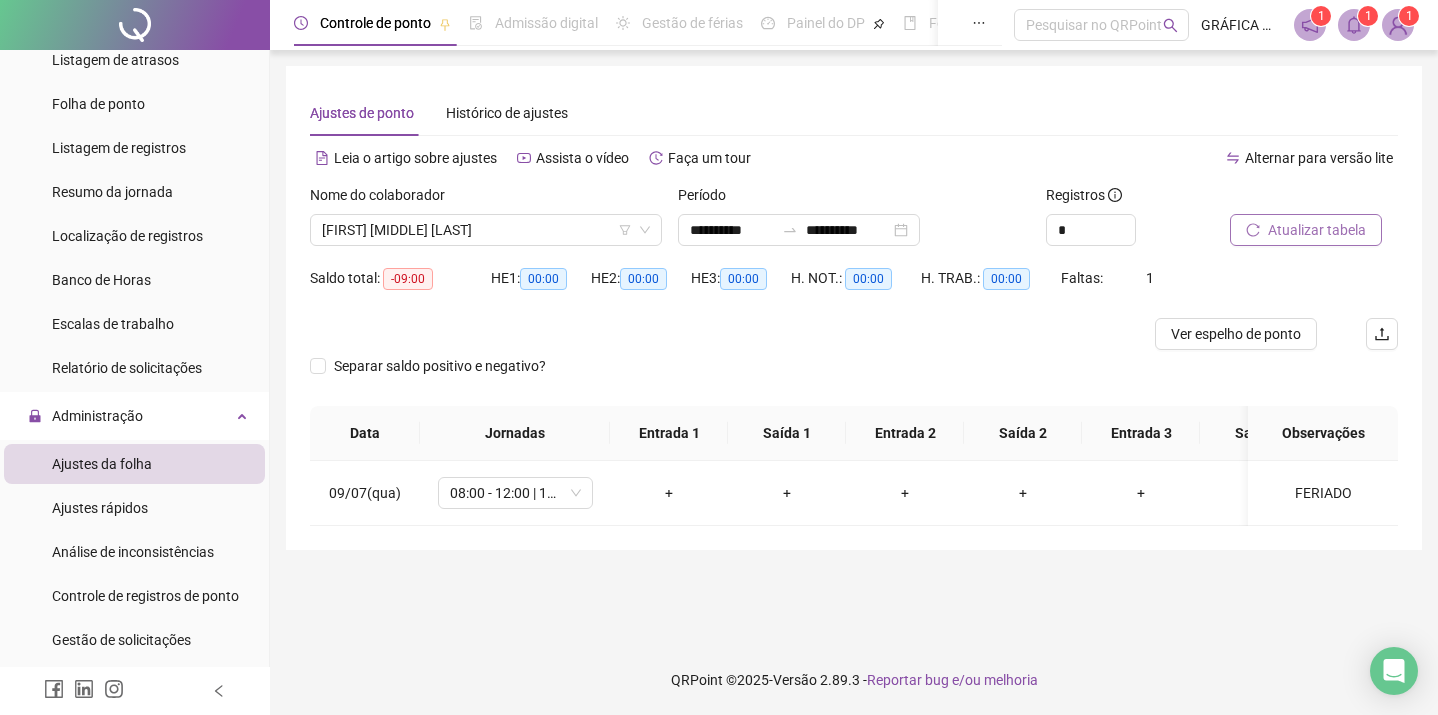 click on "Atualizar tabela" at bounding box center (1317, 230) 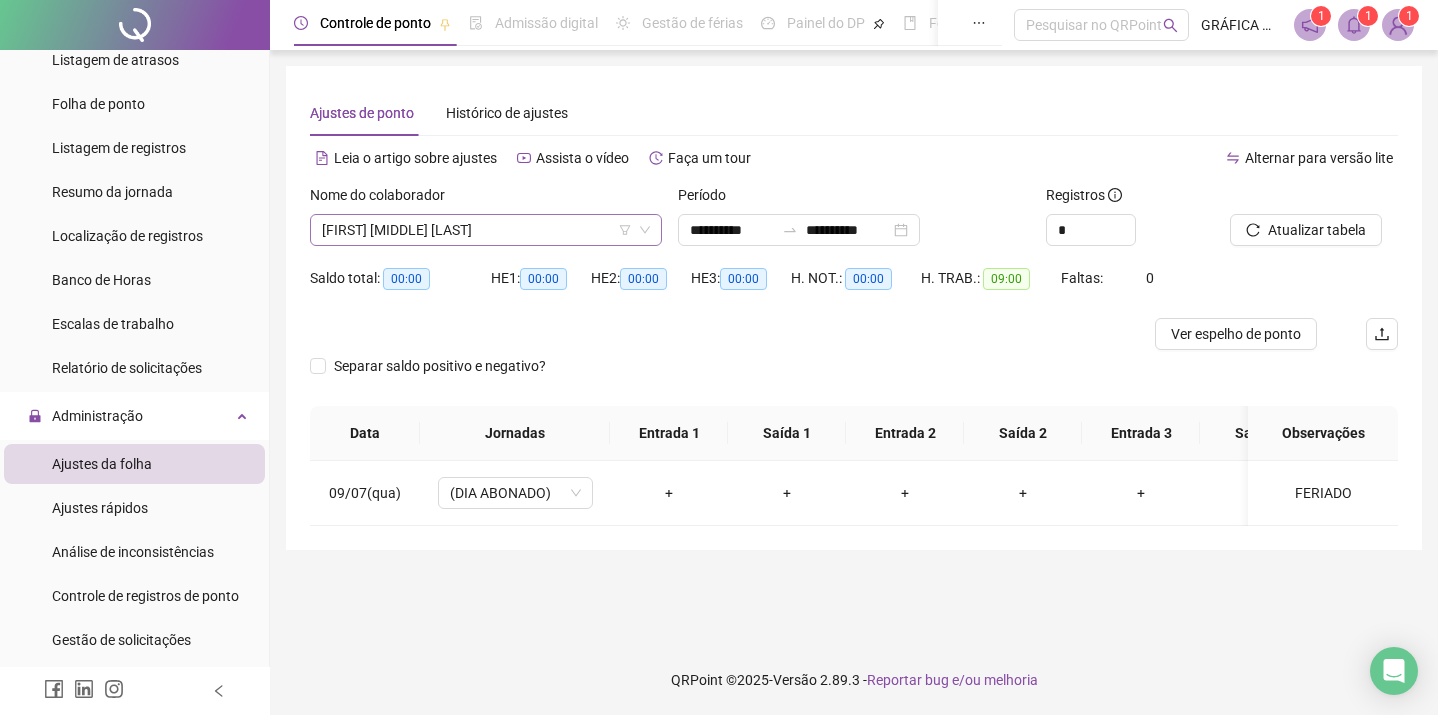 click on "[FIRST] [MIDDLE] [LAST]" at bounding box center (486, 230) 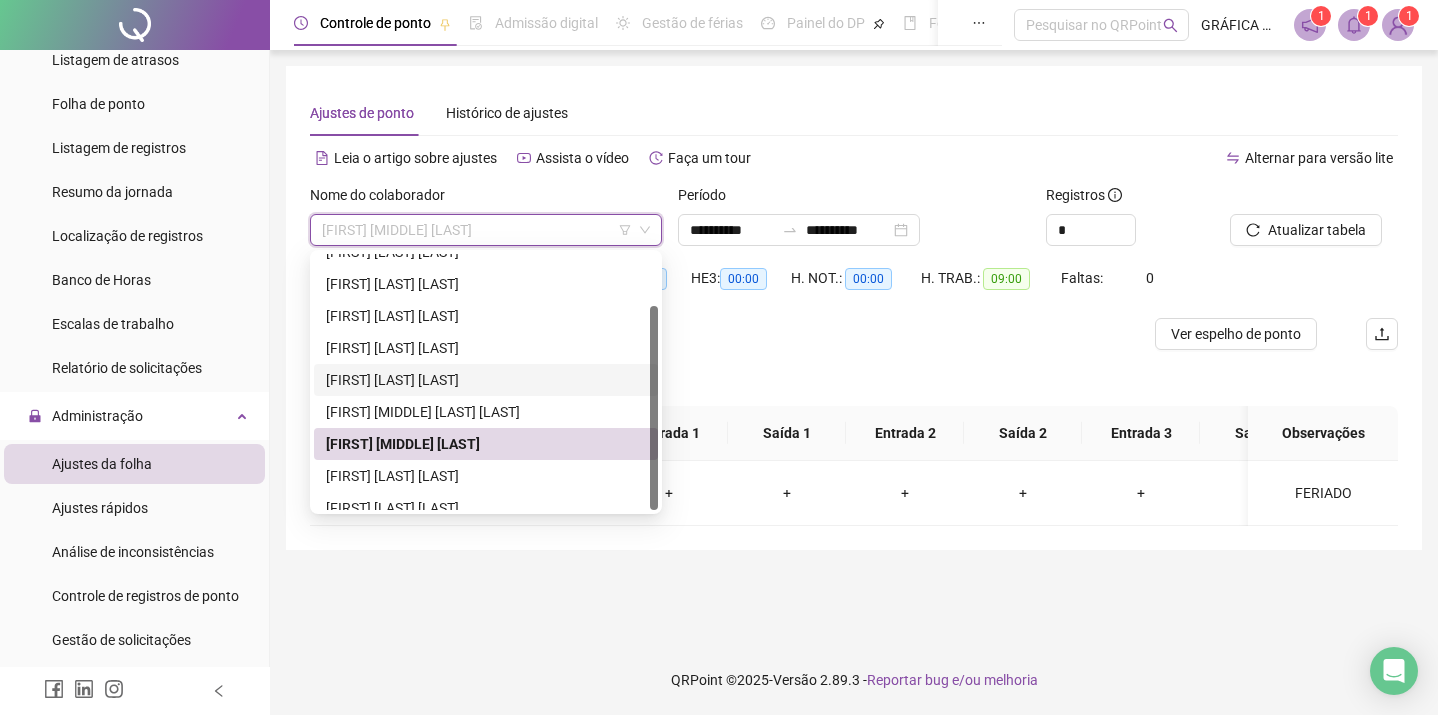 scroll, scrollTop: 64, scrollLeft: 0, axis: vertical 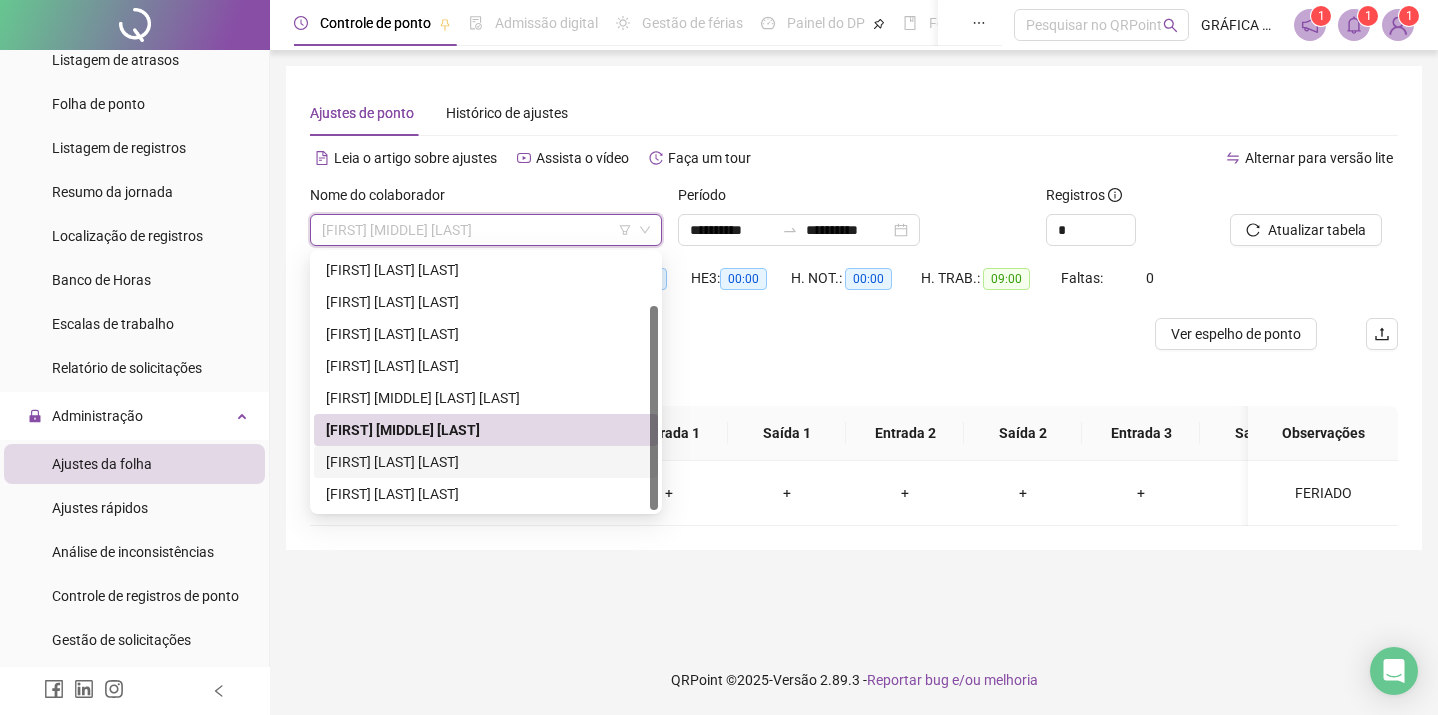 click on "[FIRST] [LAST] [LAST]" at bounding box center (486, 462) 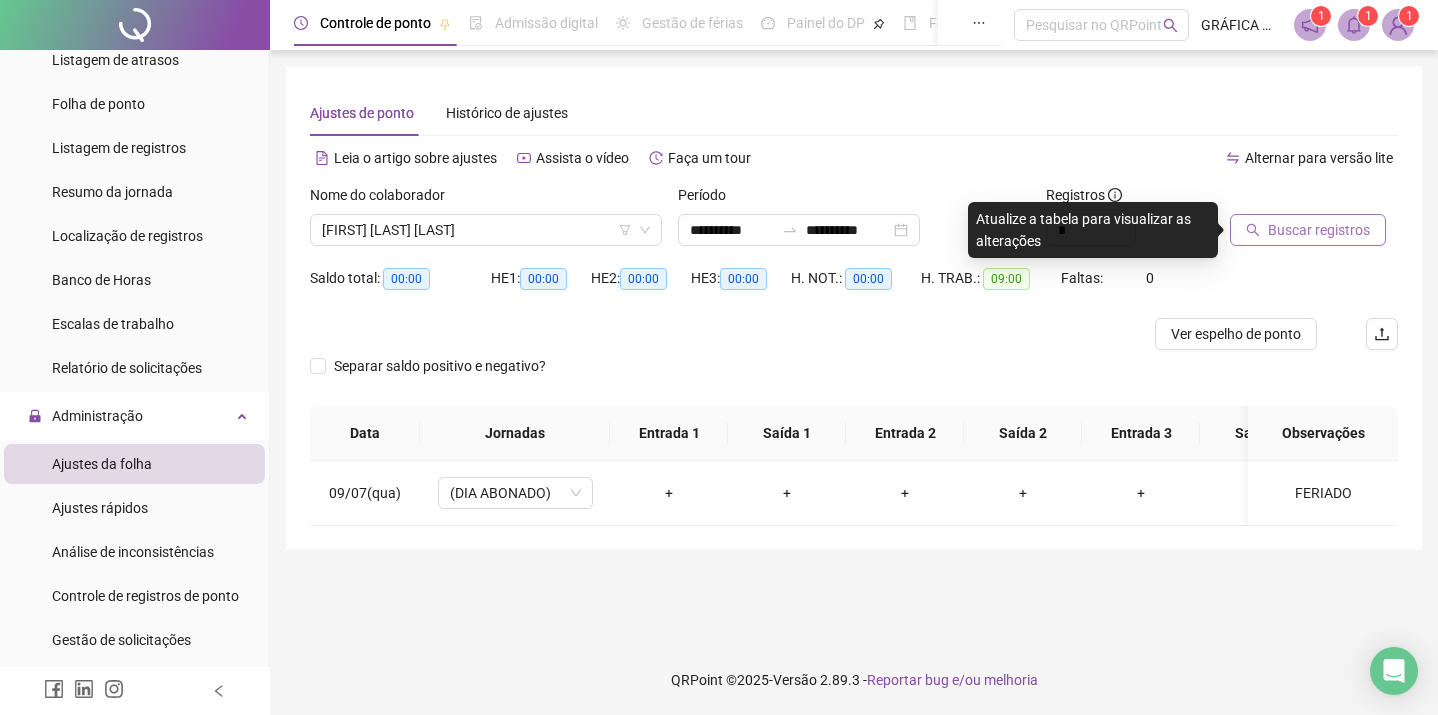 click on "Buscar registros" at bounding box center (1319, 230) 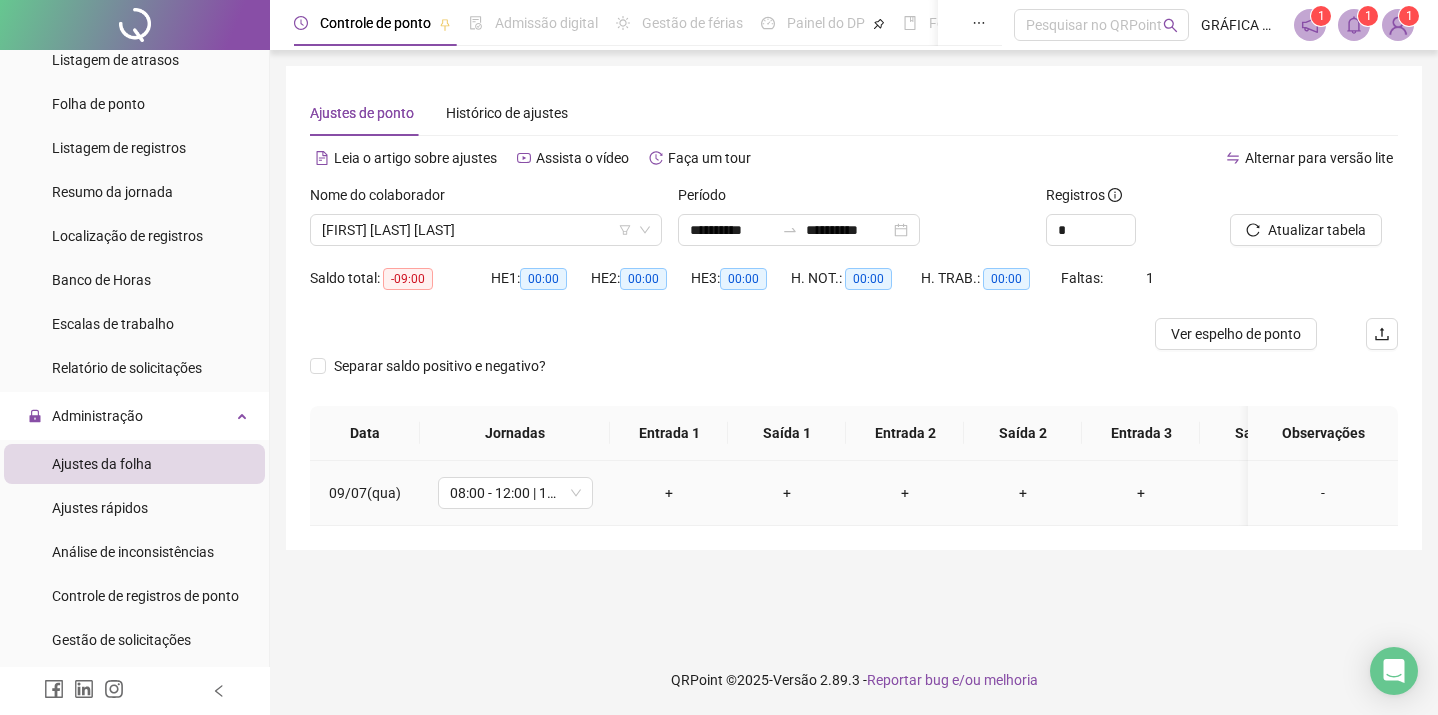 click on "-" at bounding box center [1323, 493] 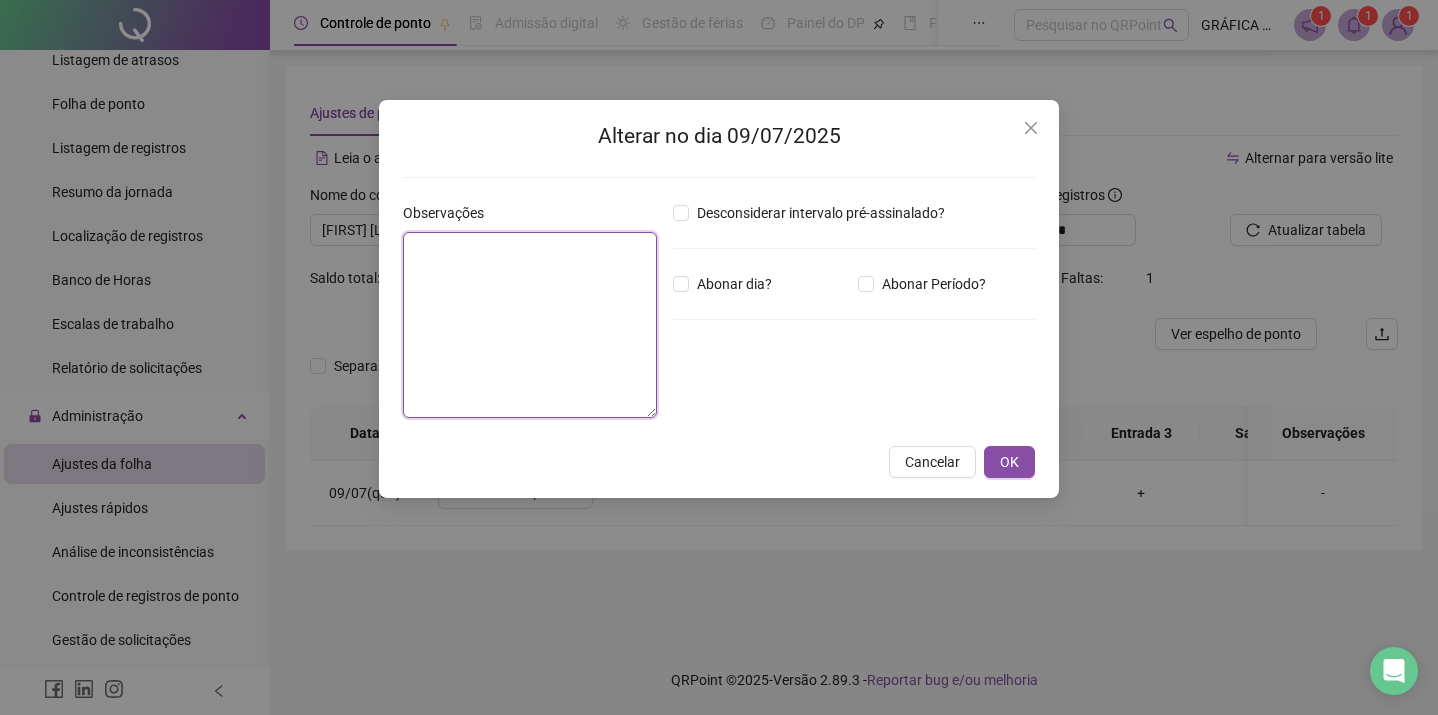click at bounding box center [530, 325] 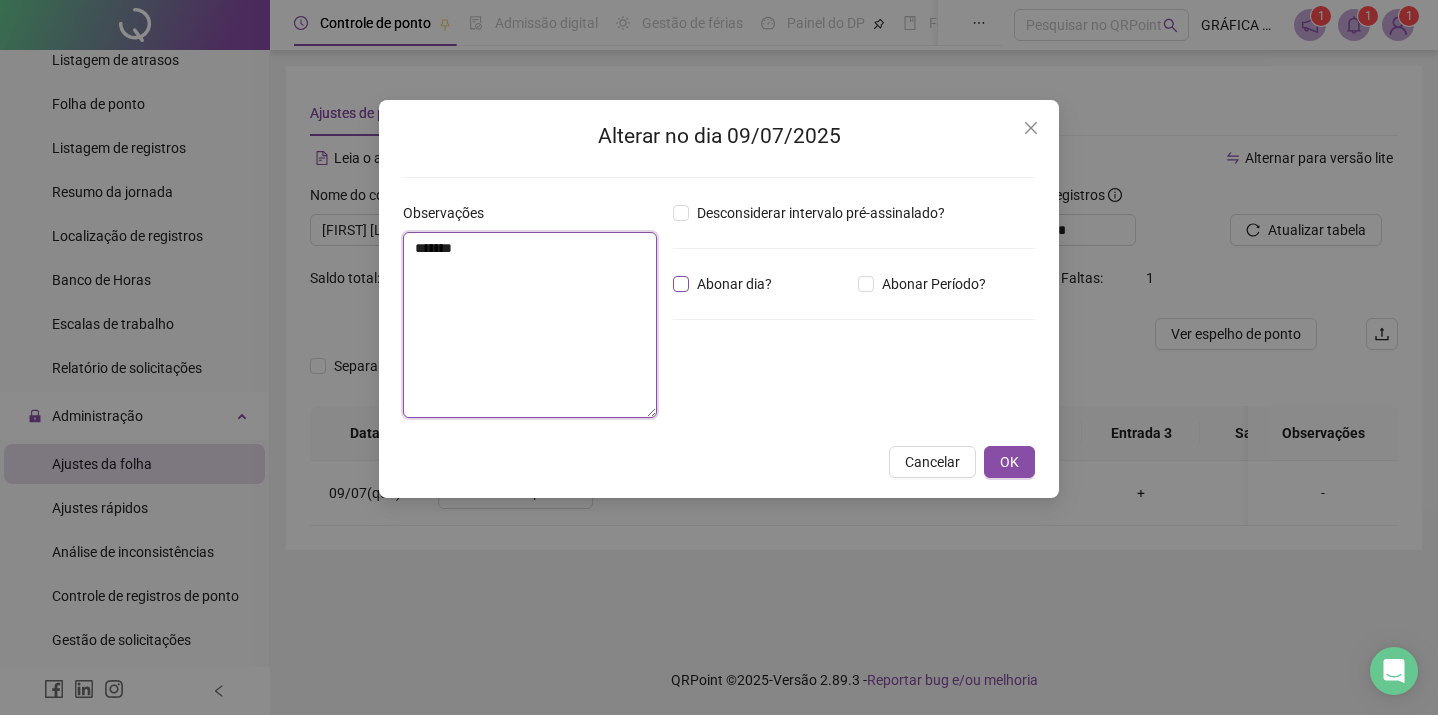 type on "*******" 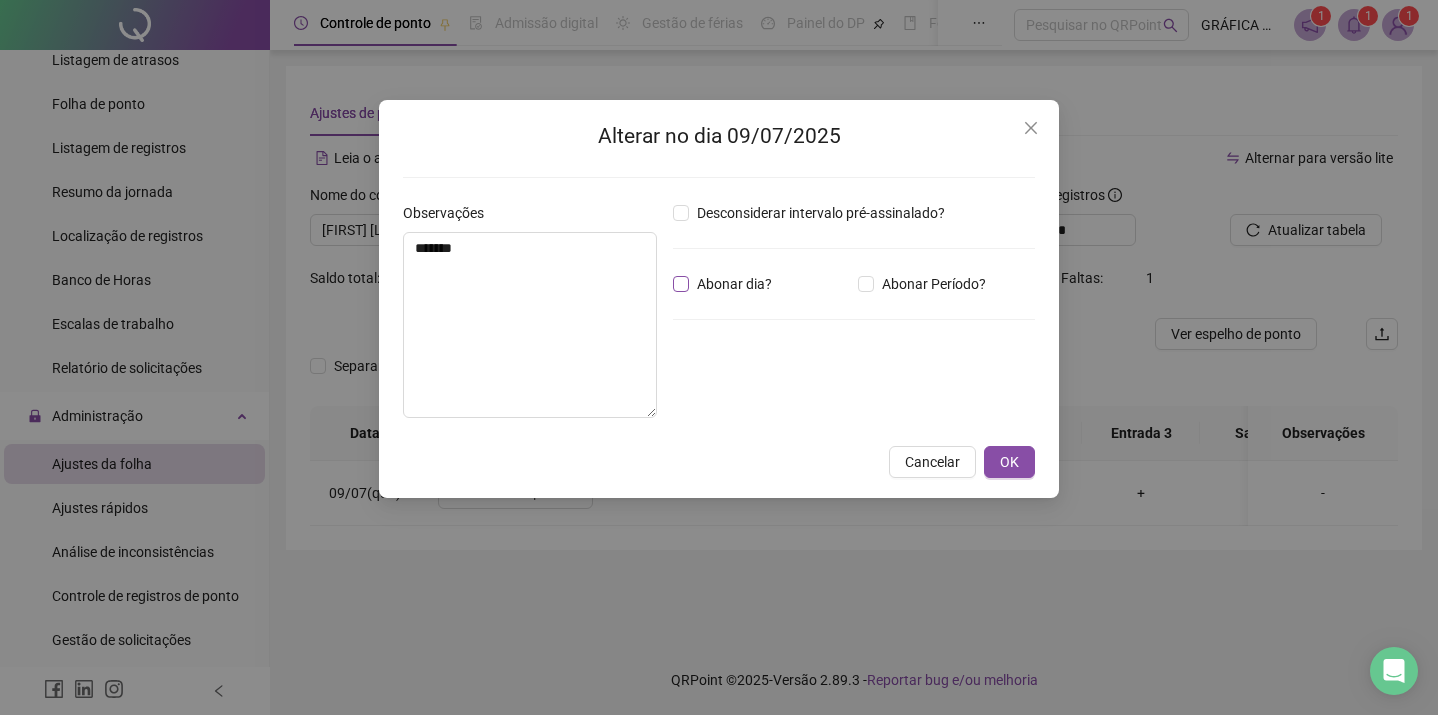 click on "Abonar dia?" at bounding box center (734, 284) 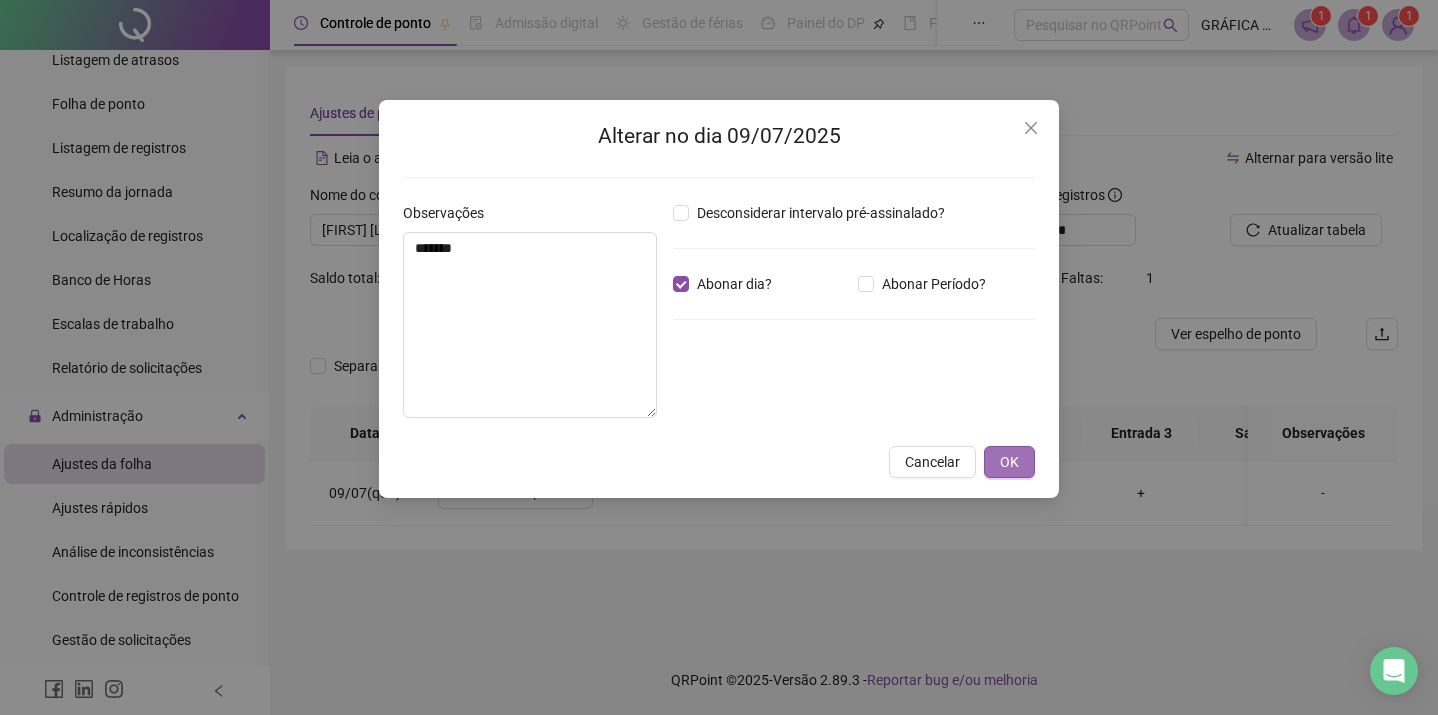 click on "OK" at bounding box center [1009, 462] 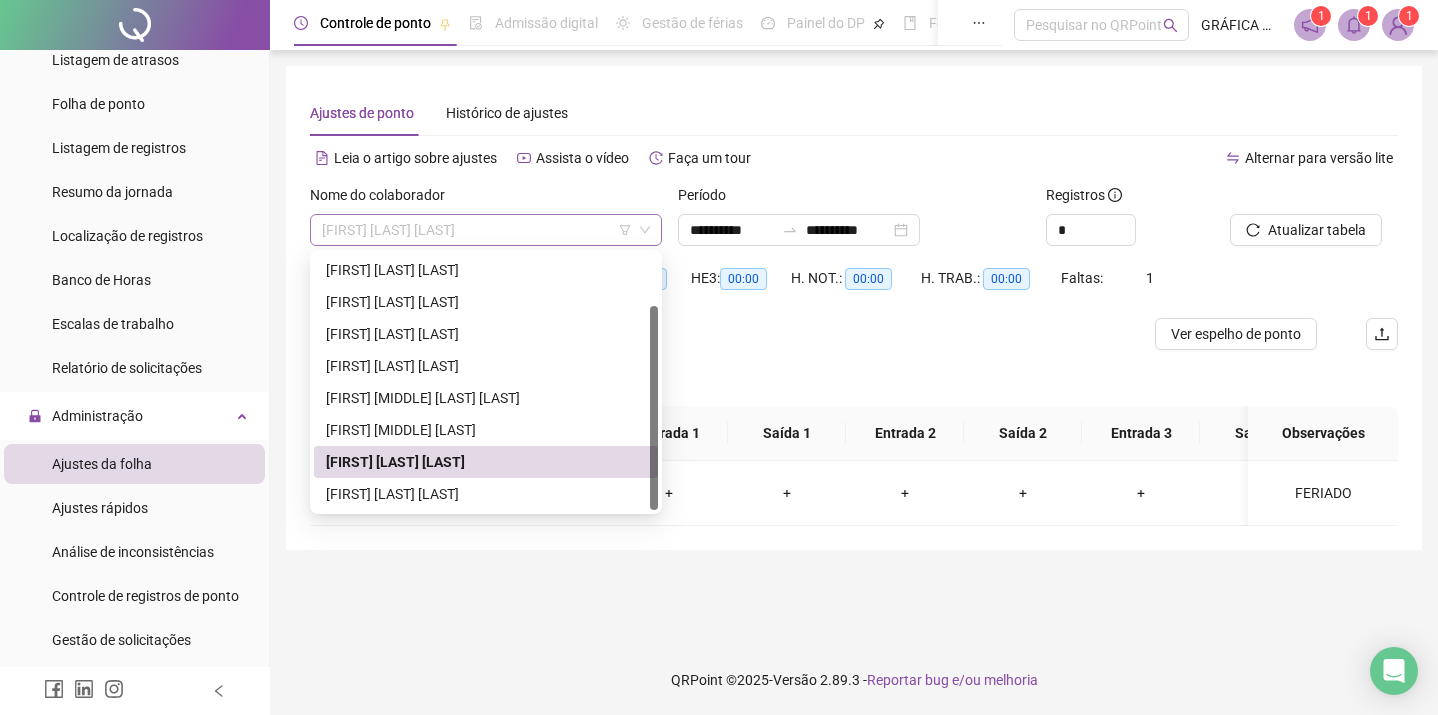 click on "[FIRST] [LAST] [LAST]" at bounding box center (486, 230) 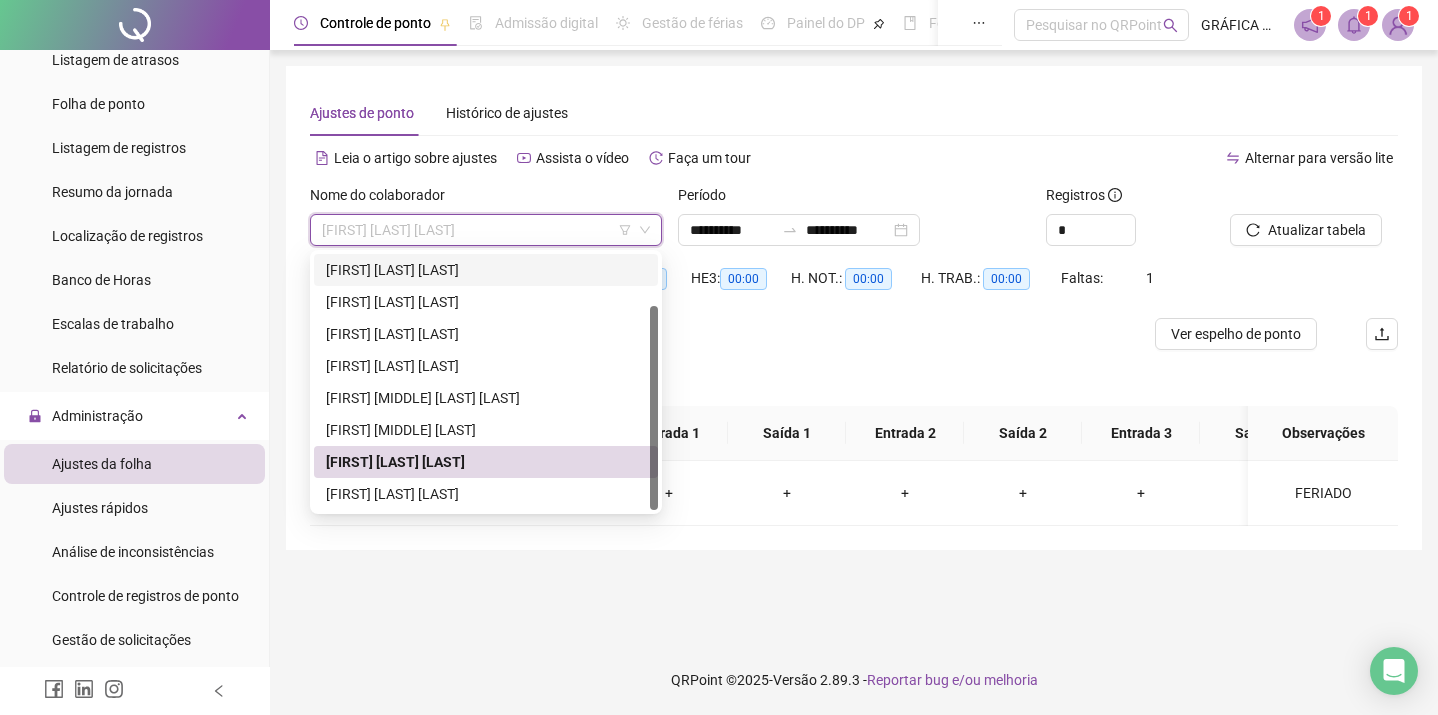 click on "[FIRST] [LAST] [LAST]" at bounding box center (486, 270) 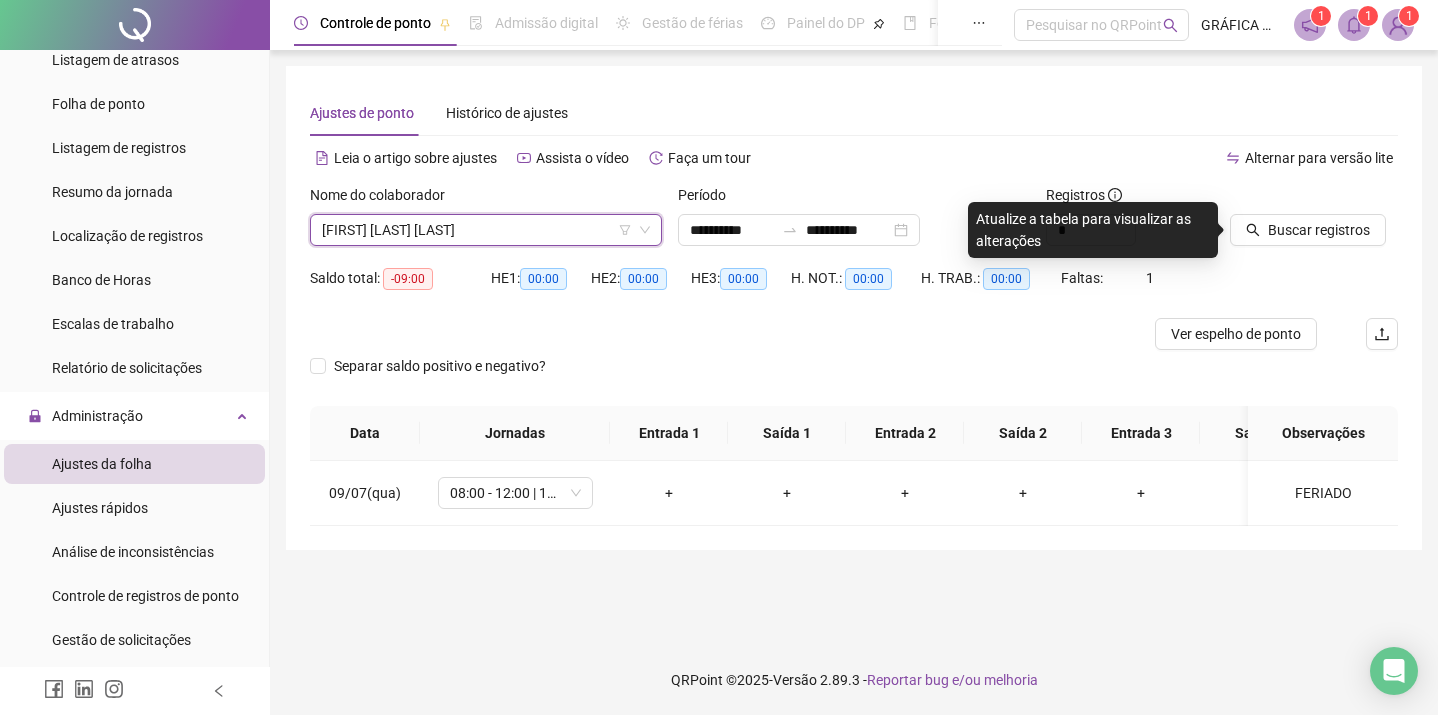 click on "Período" at bounding box center [854, 199] 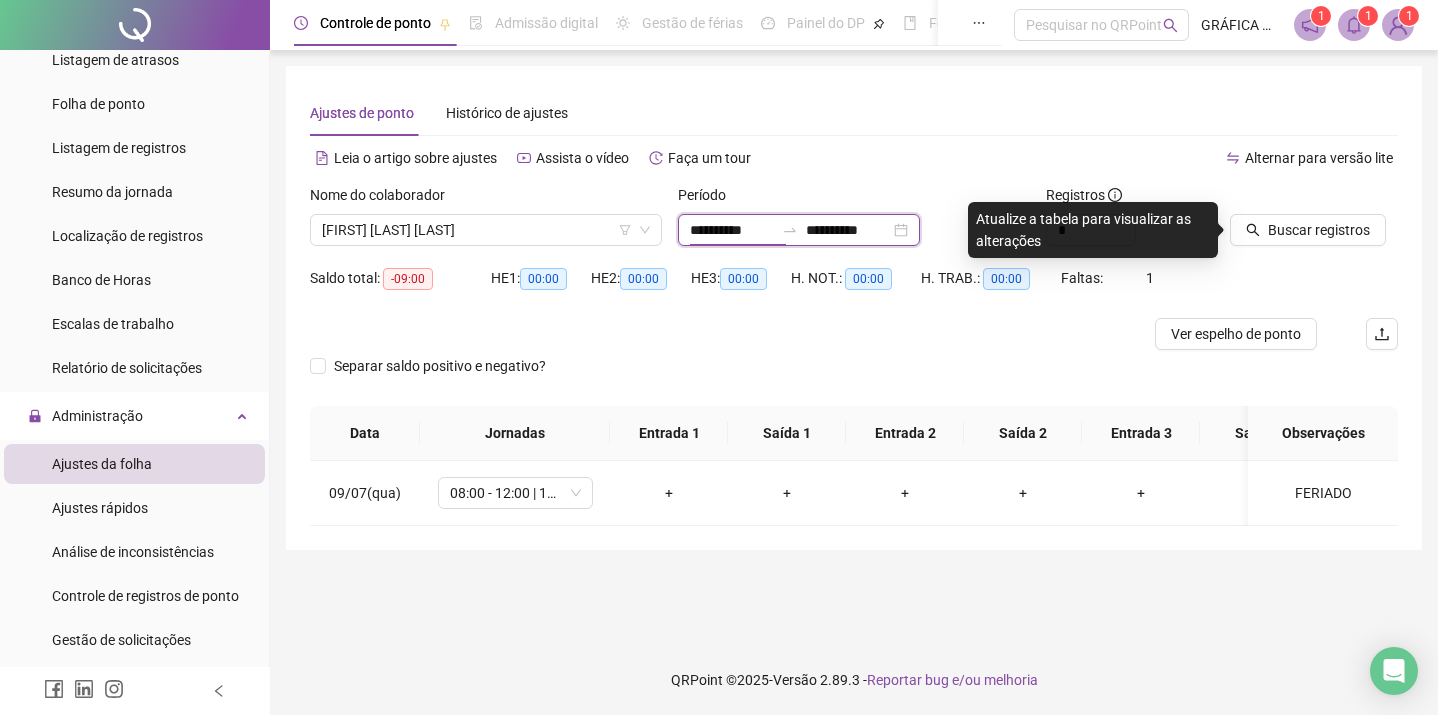 click on "**********" at bounding box center [732, 230] 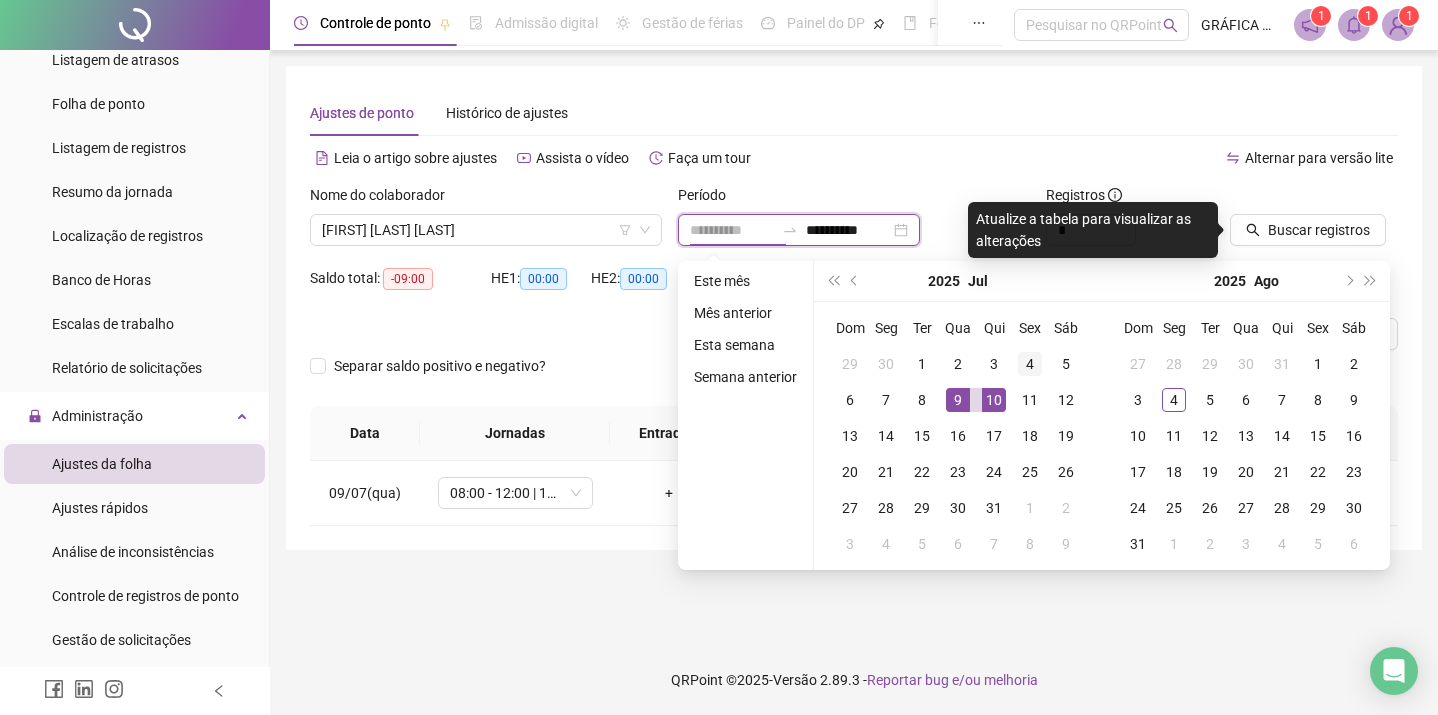 type on "**********" 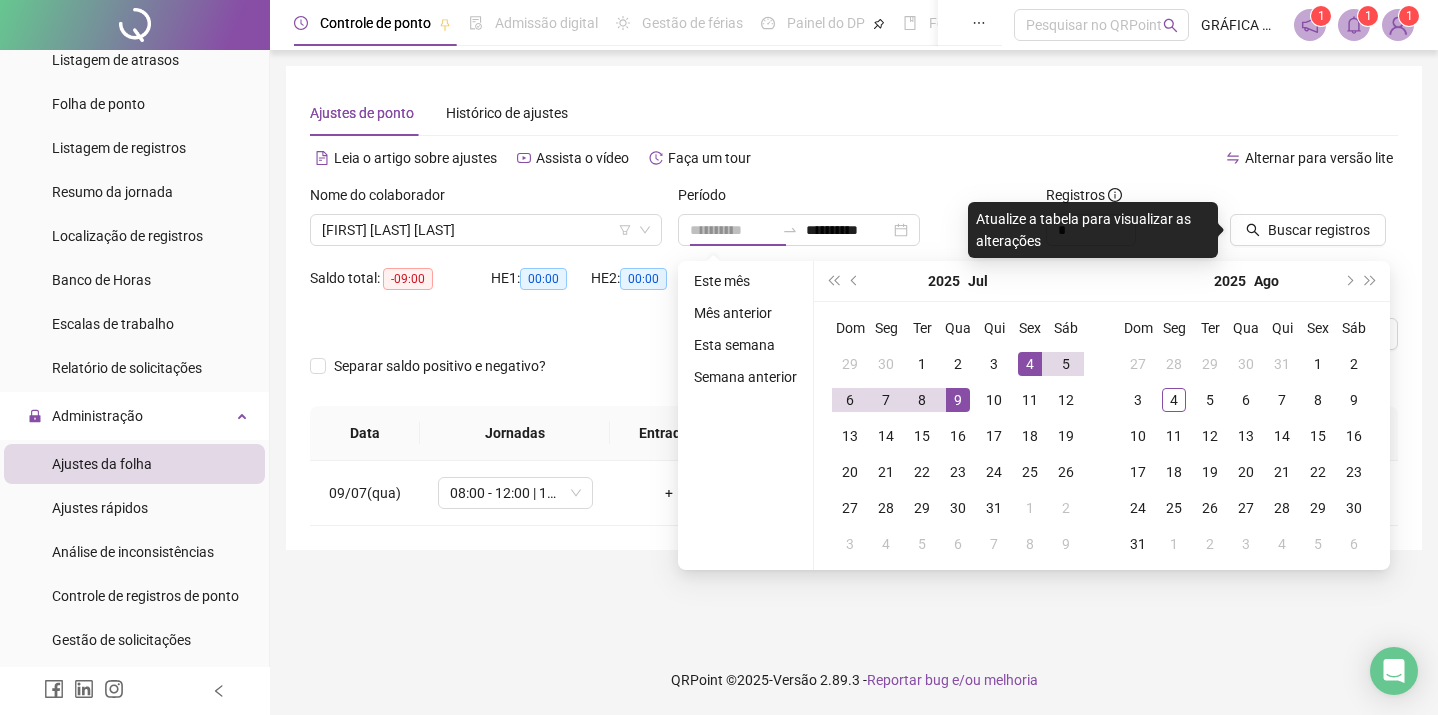 click on "4" at bounding box center [1030, 364] 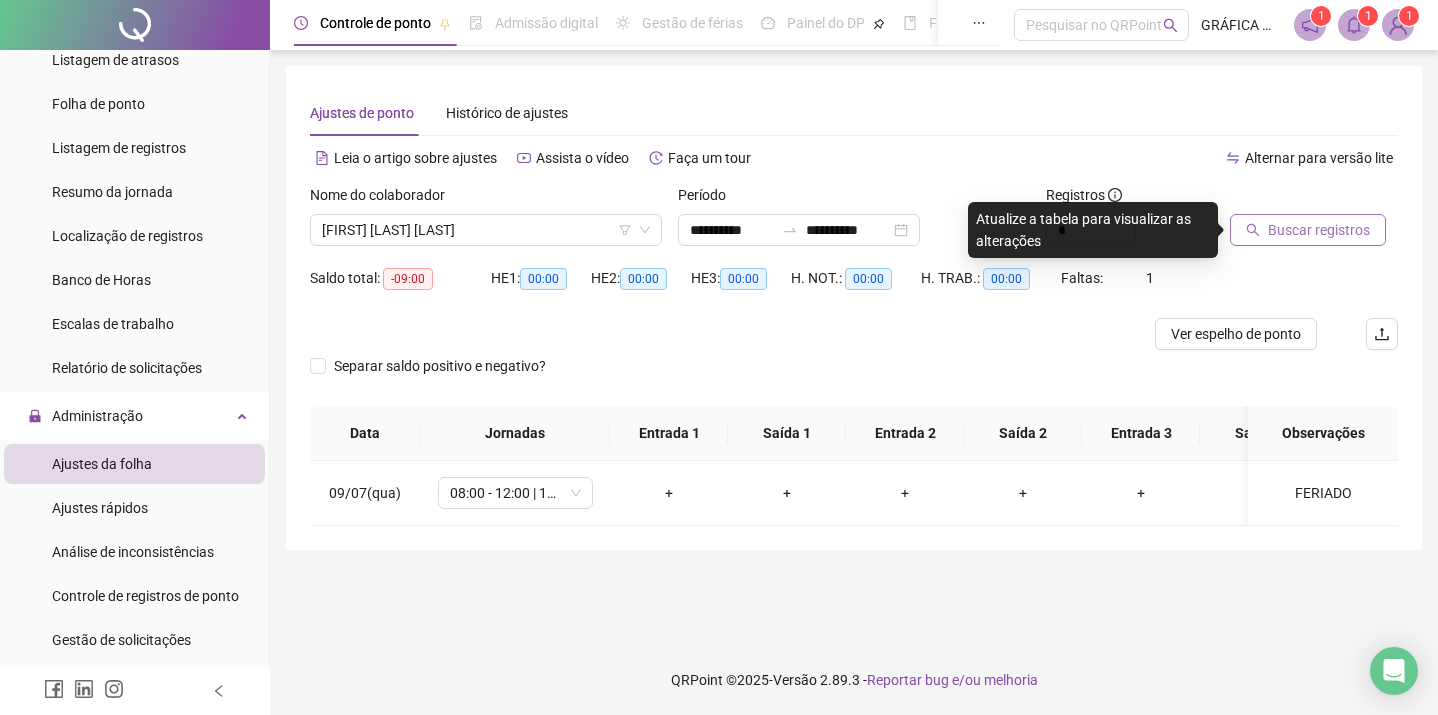 click on "Buscar registros" at bounding box center (1319, 230) 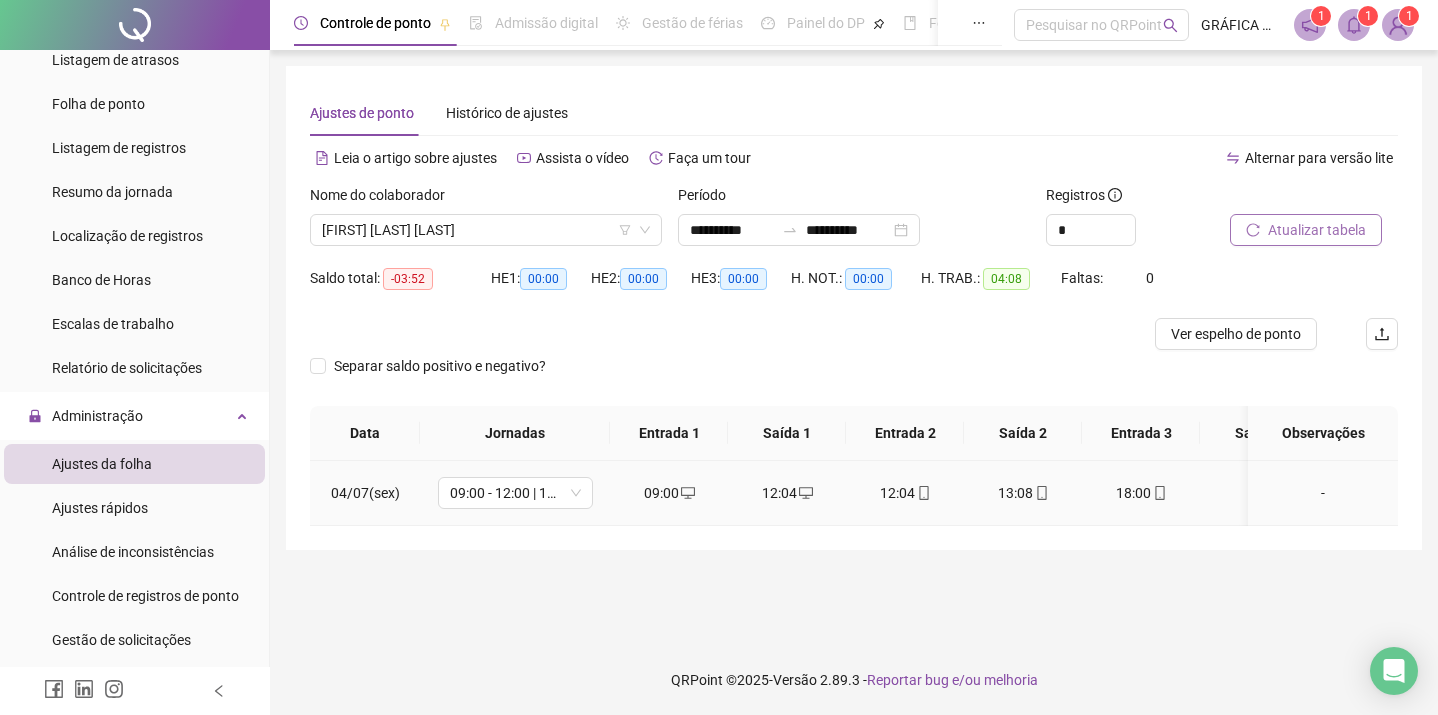 click 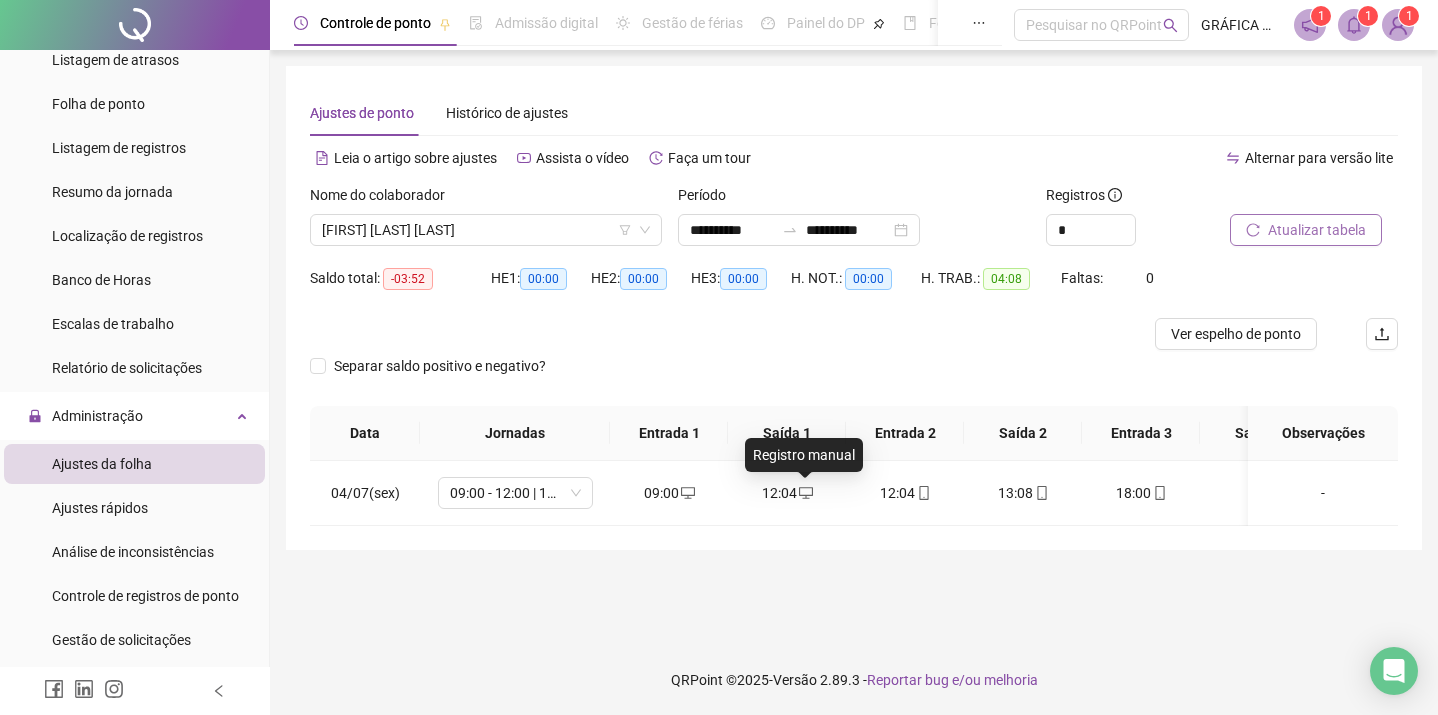 type on "**********" 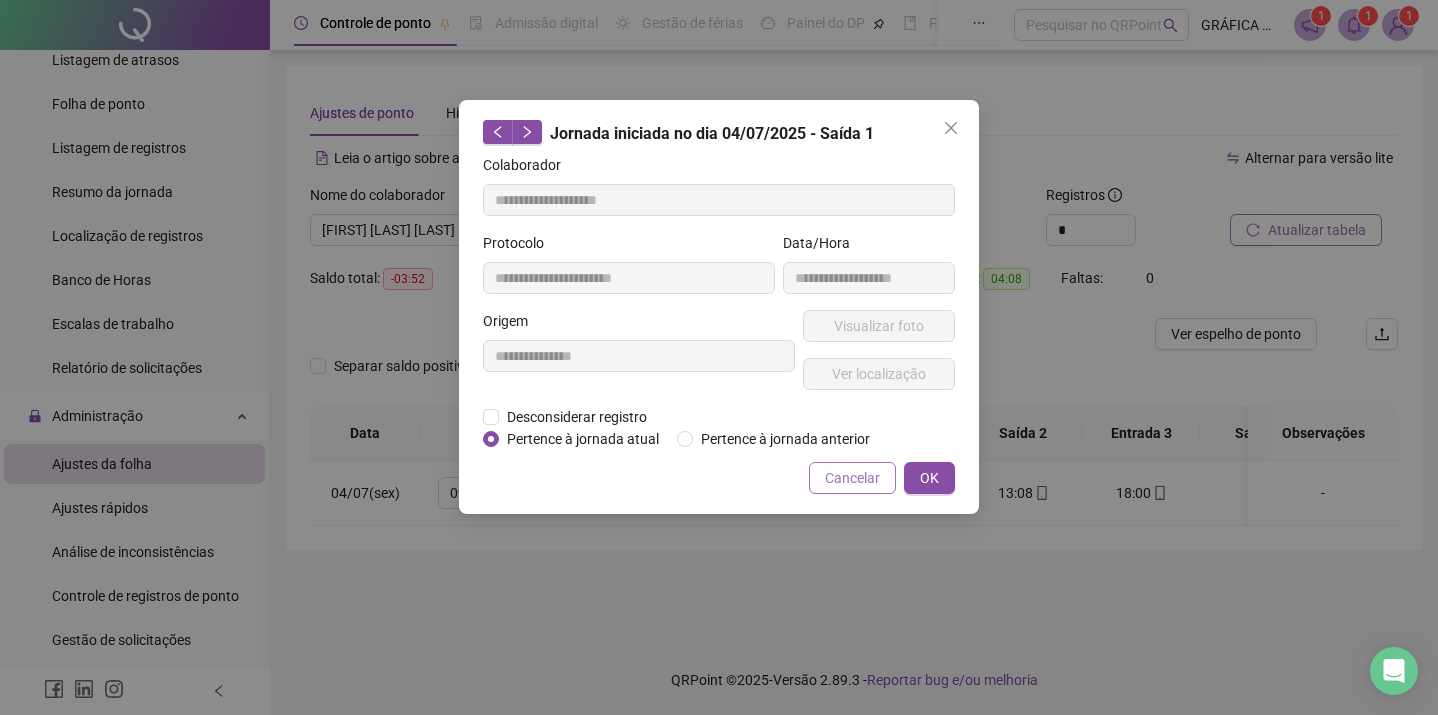 click on "Cancelar" at bounding box center (852, 478) 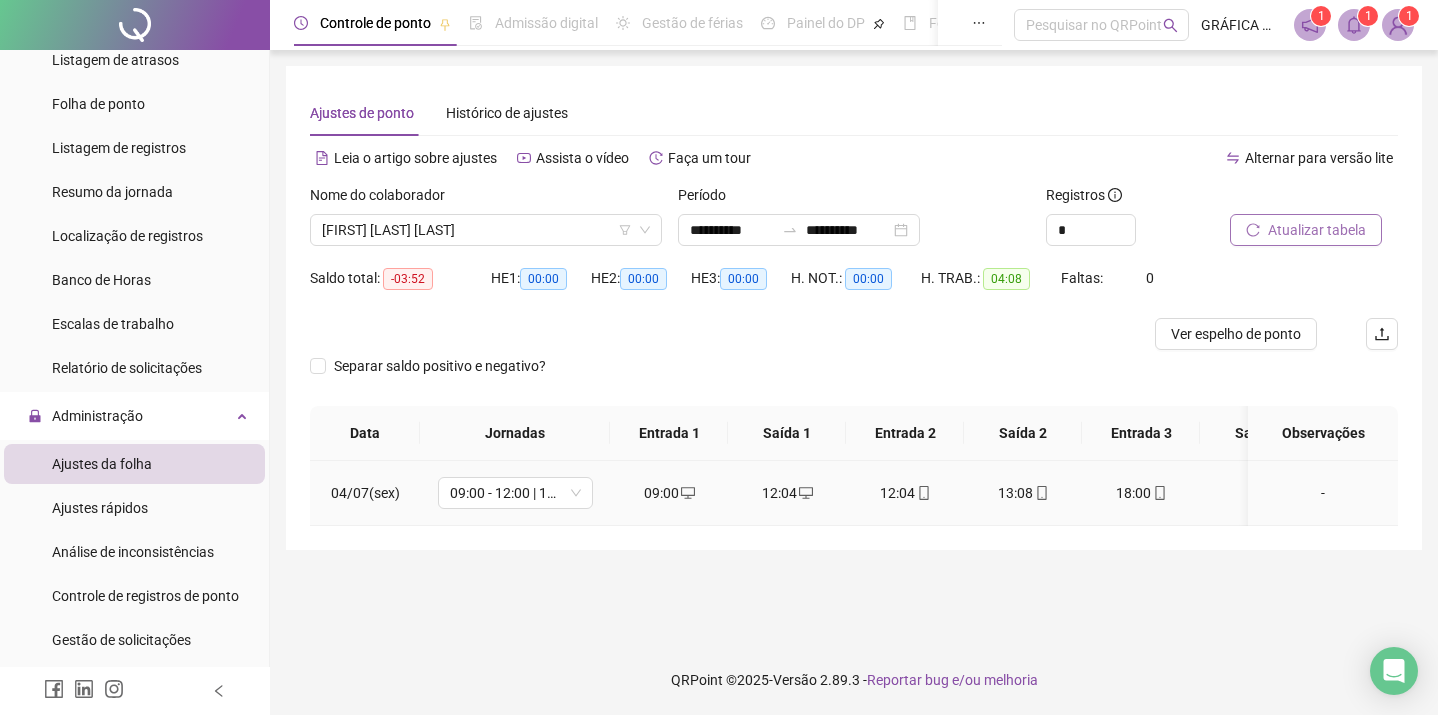 click on "12:04" at bounding box center [905, 493] 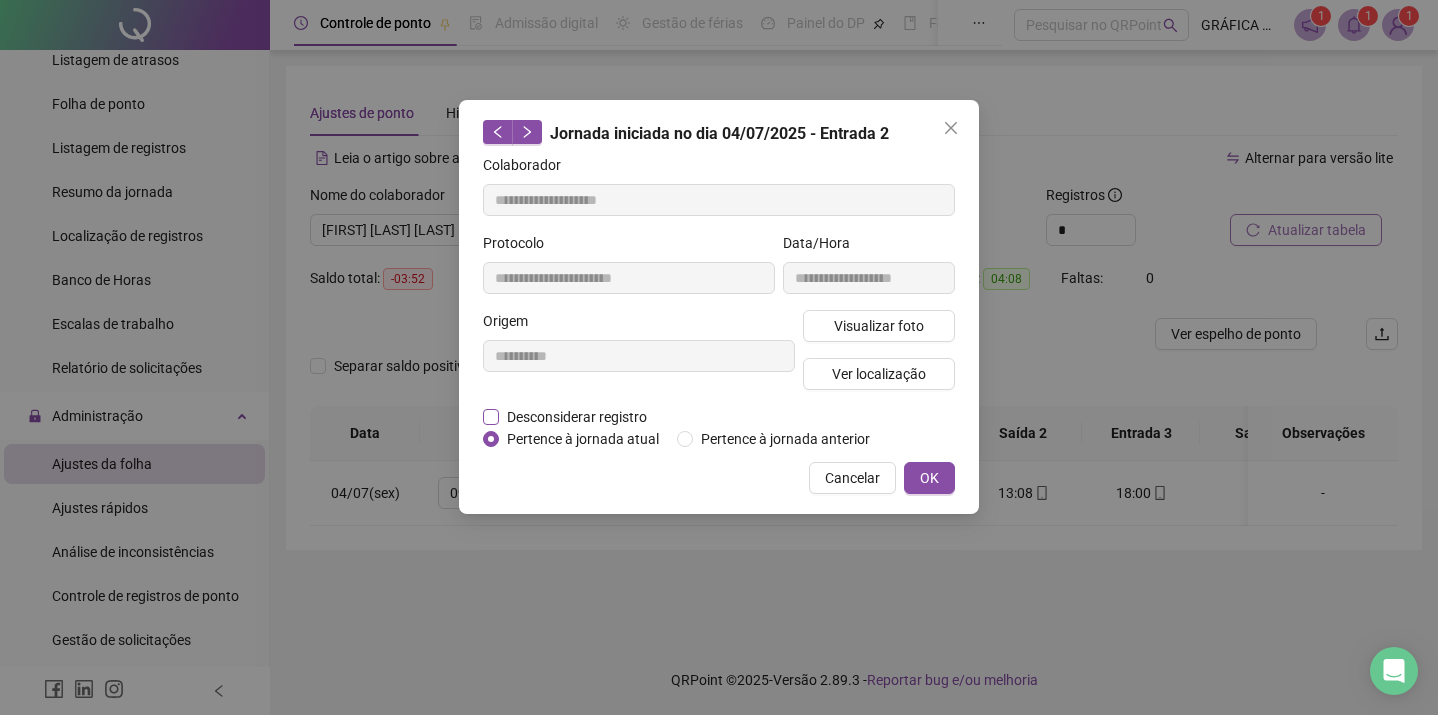 click on "Desconsiderar registro" at bounding box center (577, 417) 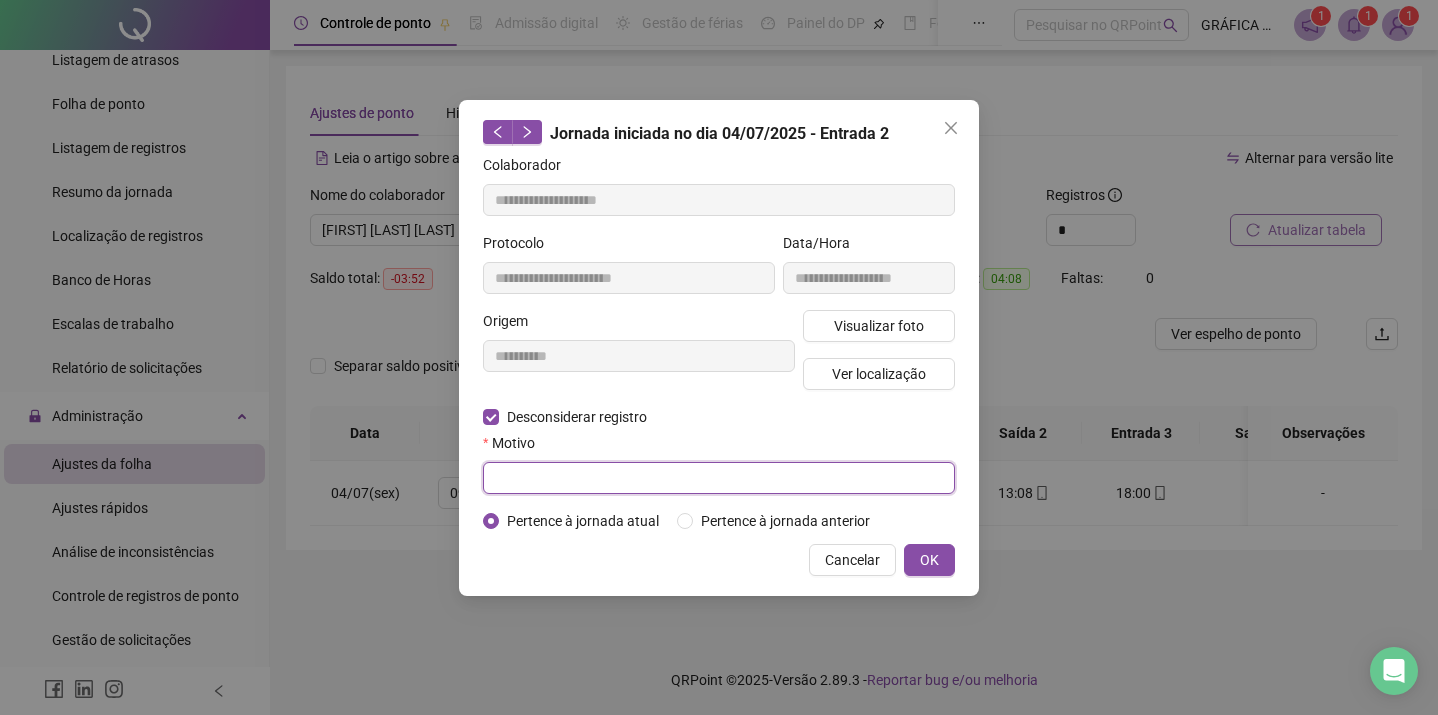 click at bounding box center (719, 478) 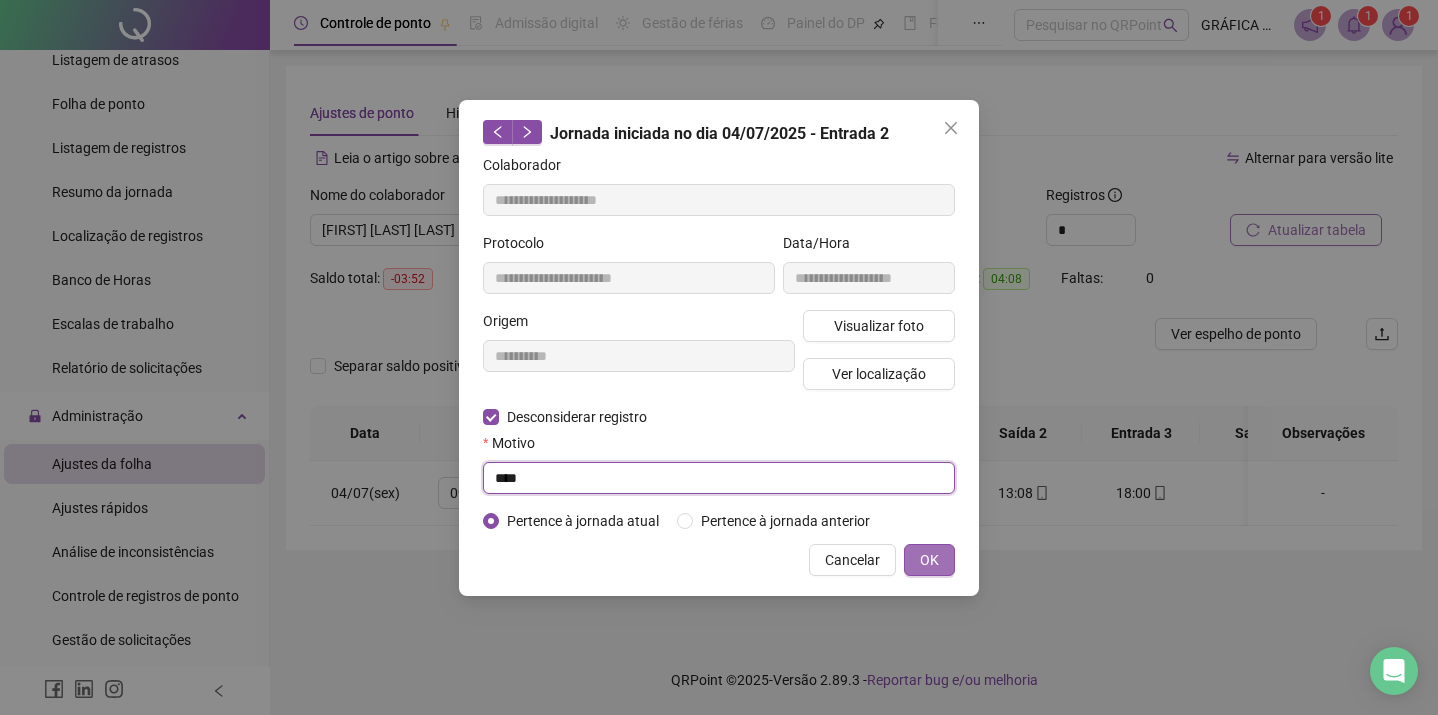 type on "****" 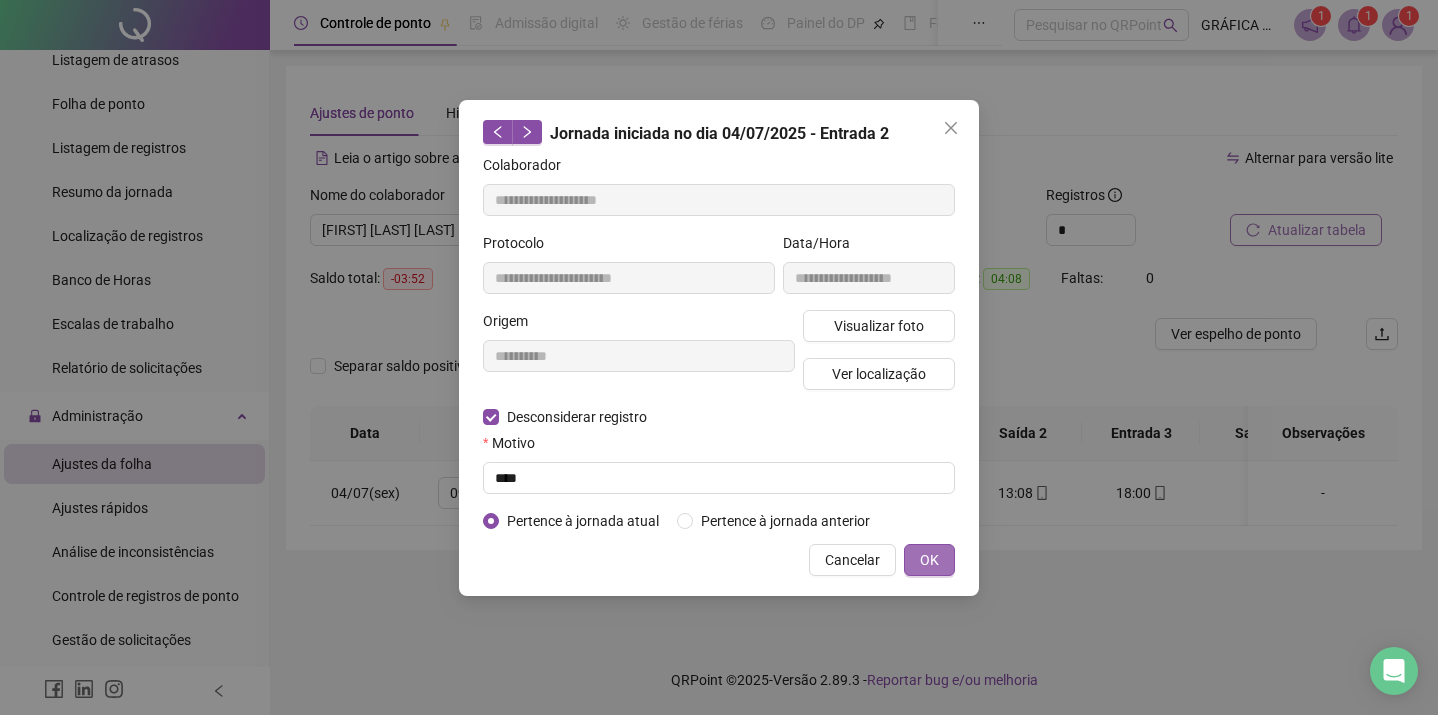 click on "OK" at bounding box center [929, 560] 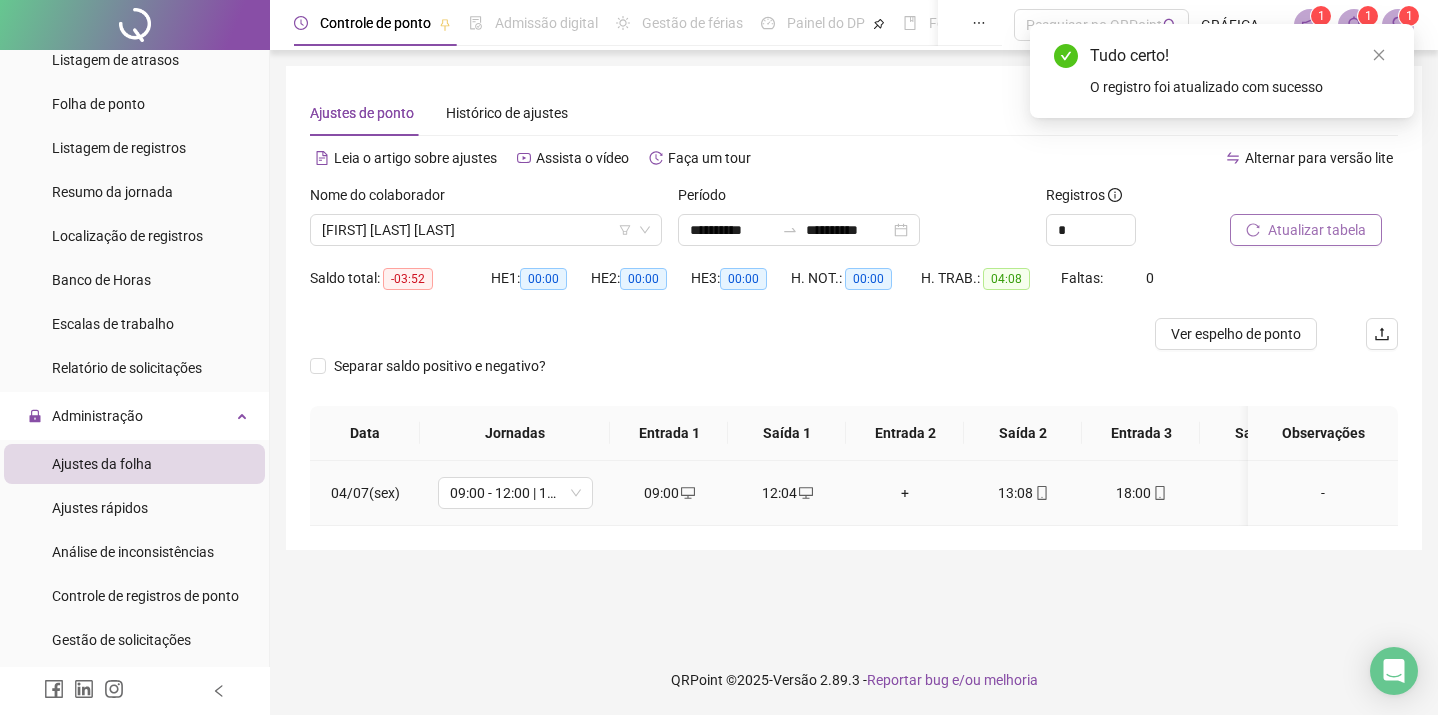 click on "+" at bounding box center (905, 493) 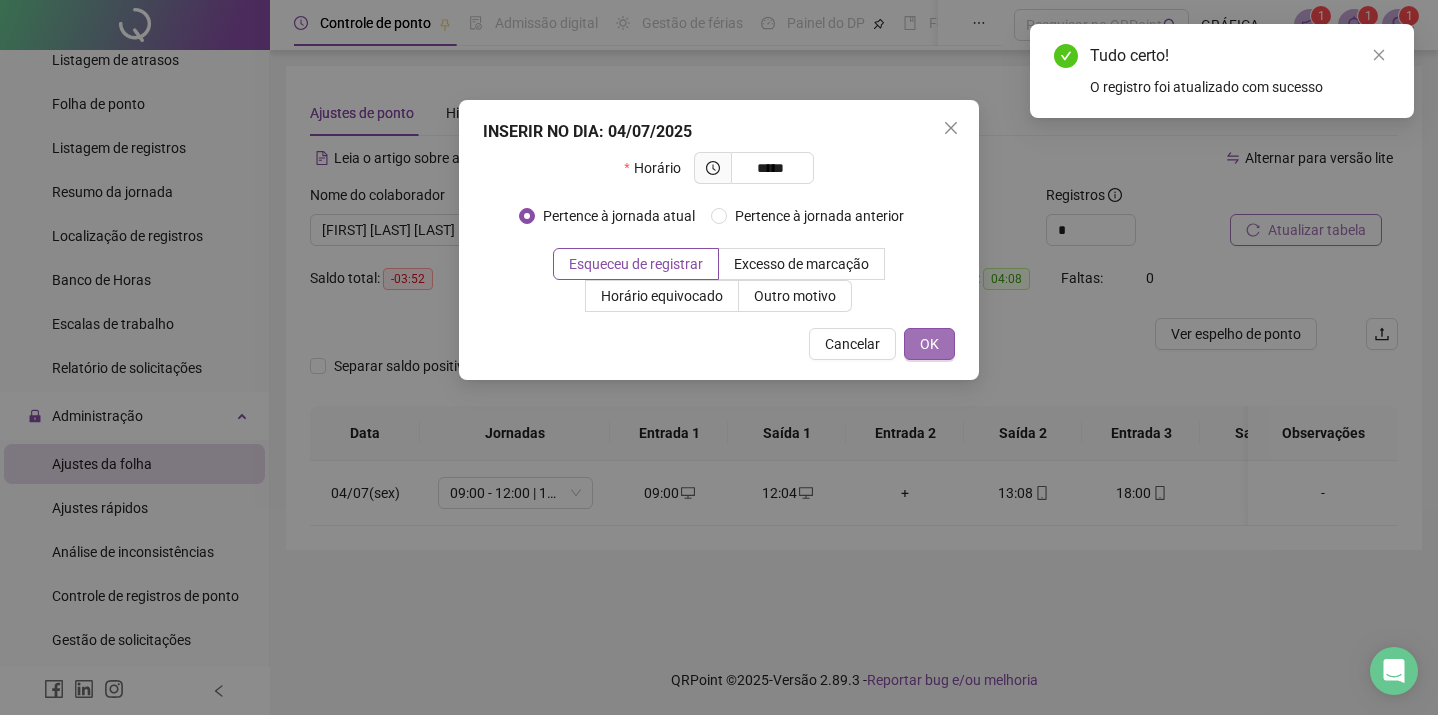type on "*****" 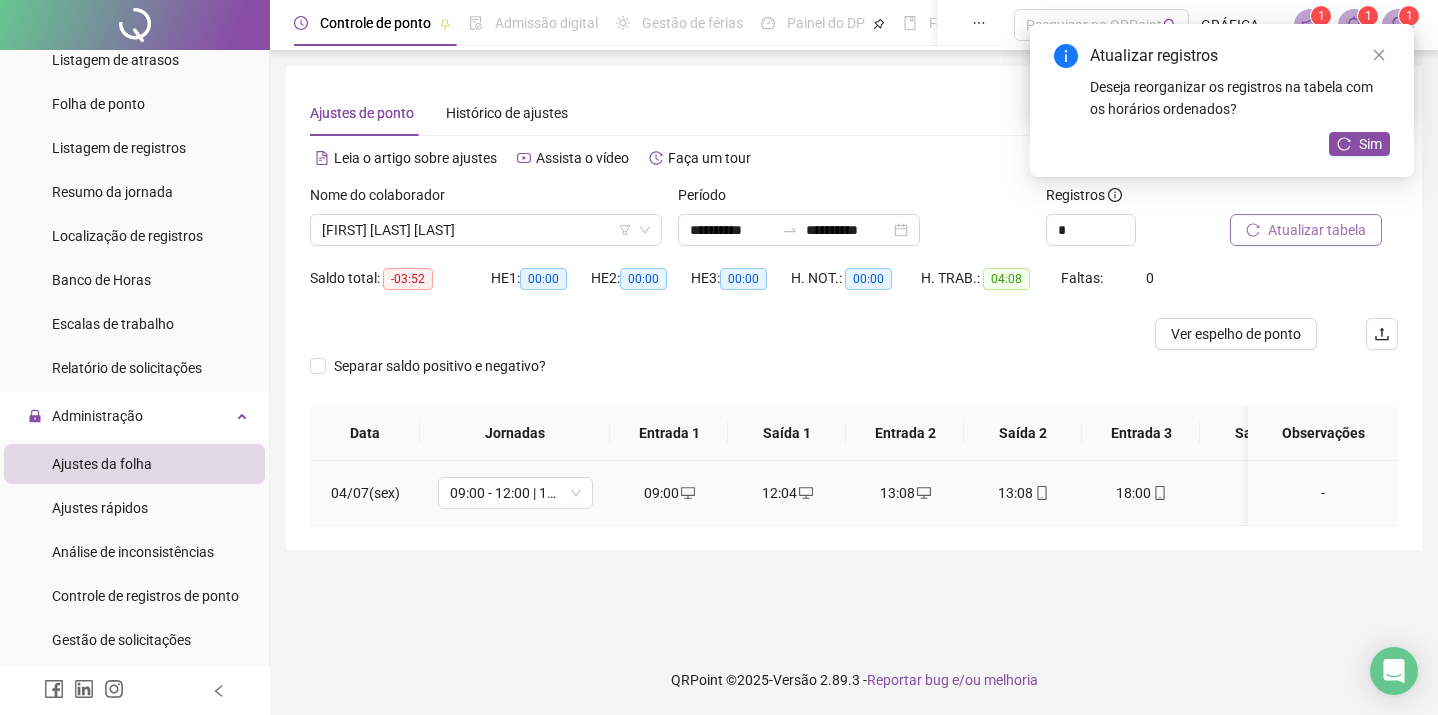 click on "13:08" at bounding box center [1023, 493] 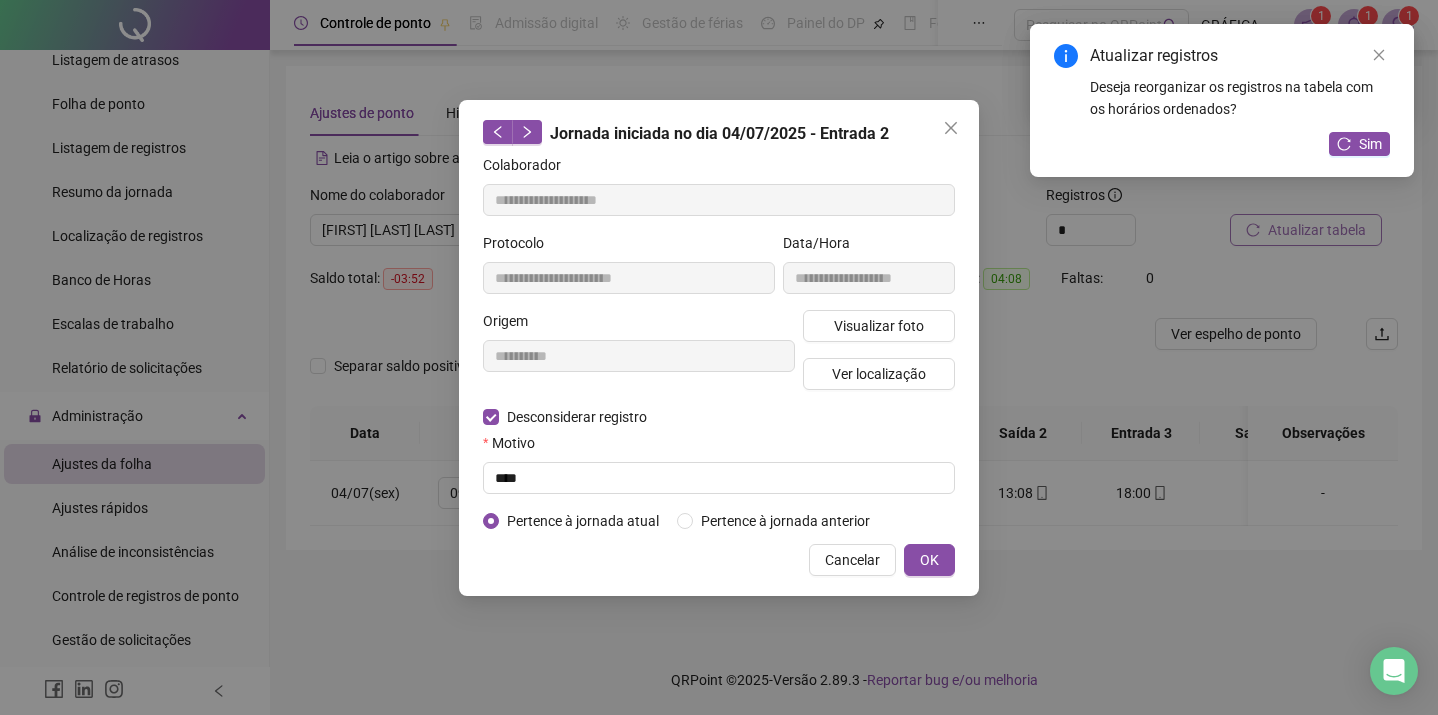 type on "**********" 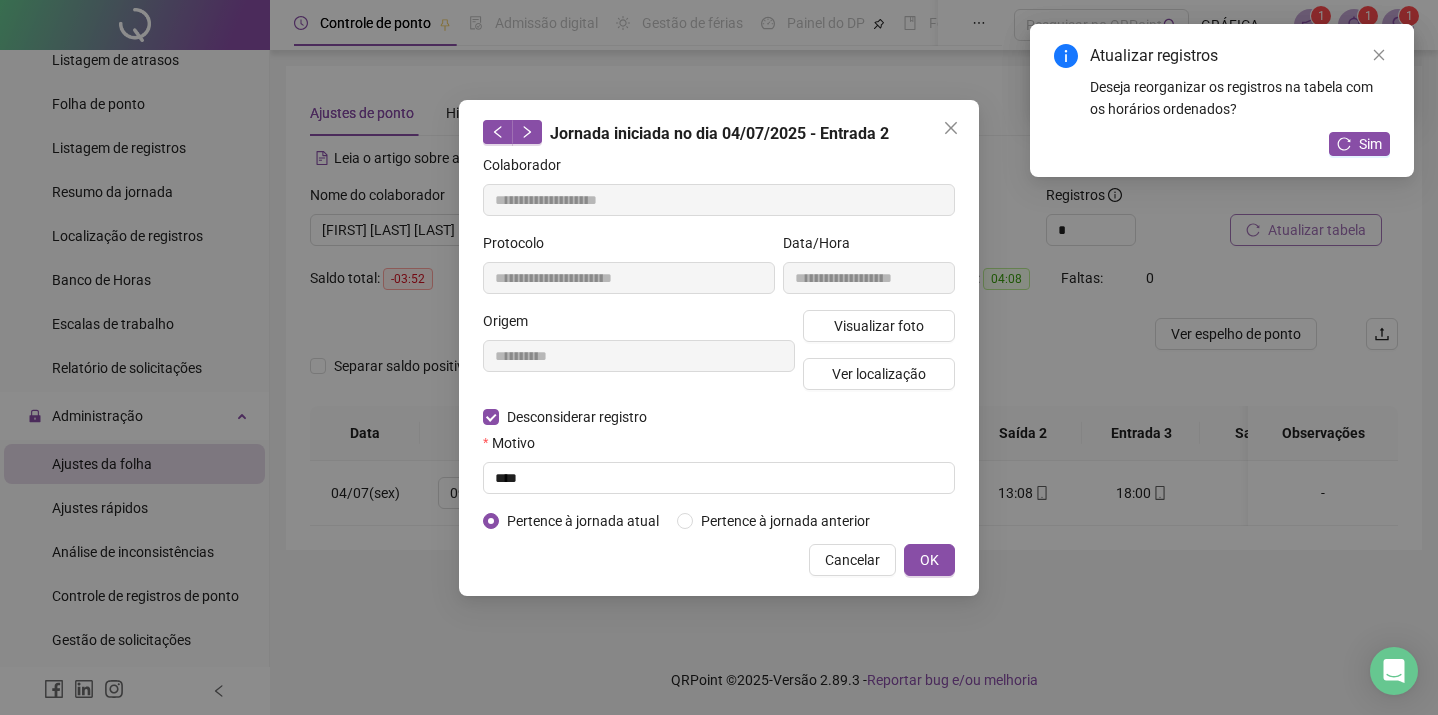 type on "**********" 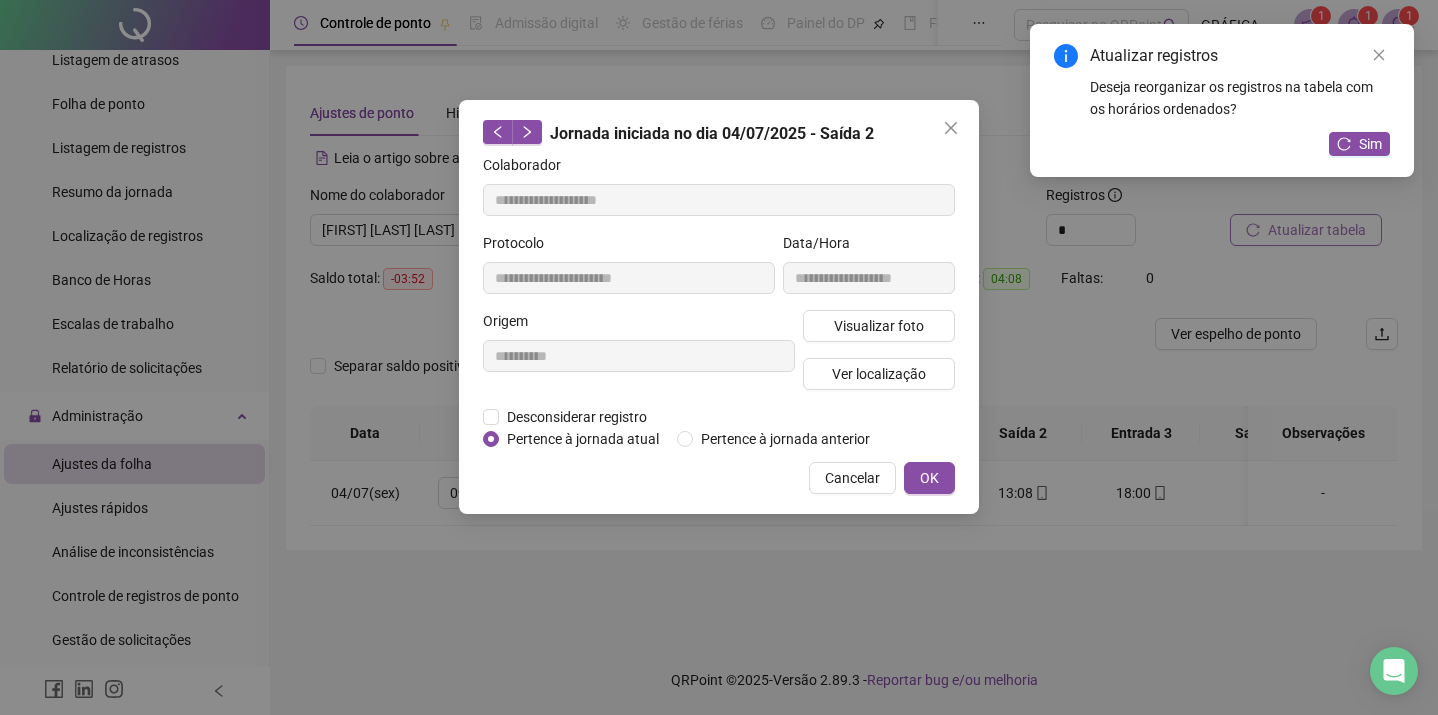 click on "Pertence à jornada atual" at bounding box center (583, 439) 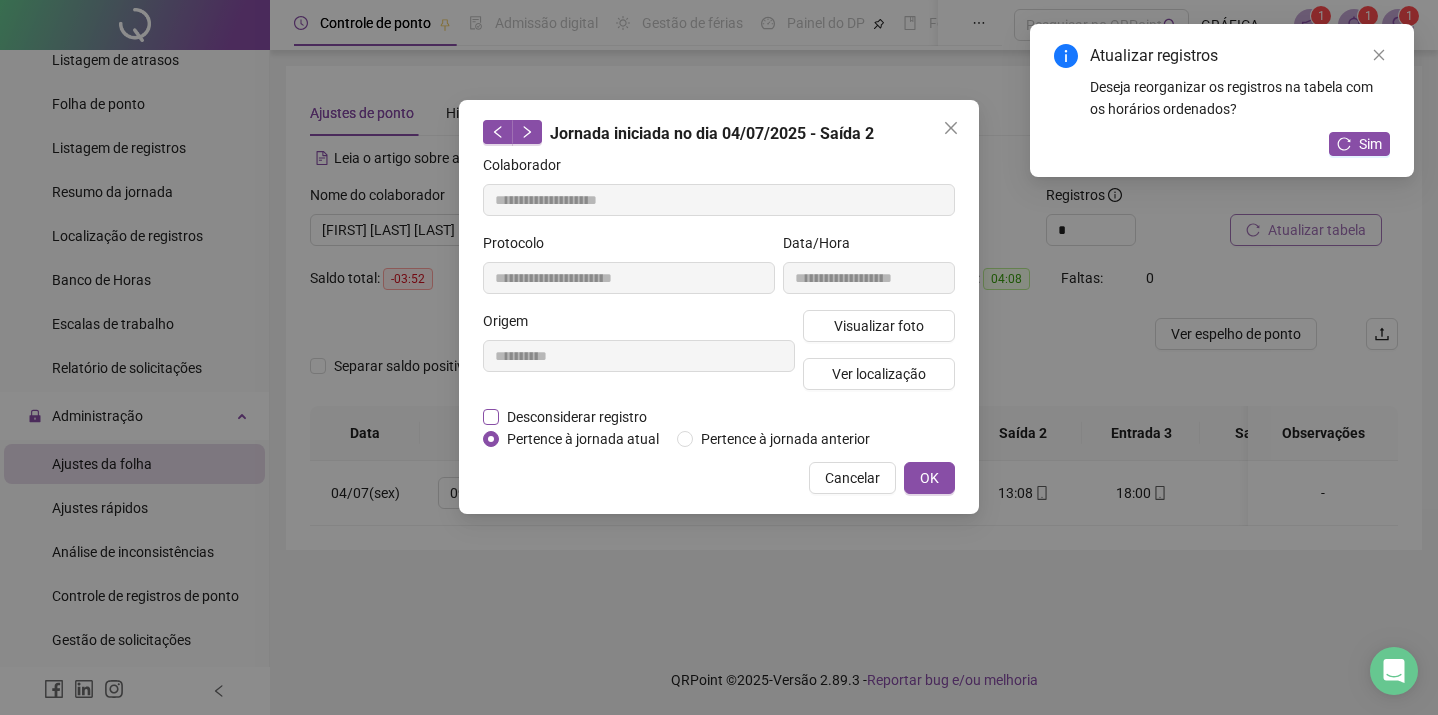 click on "Desconsiderar registro" at bounding box center (577, 417) 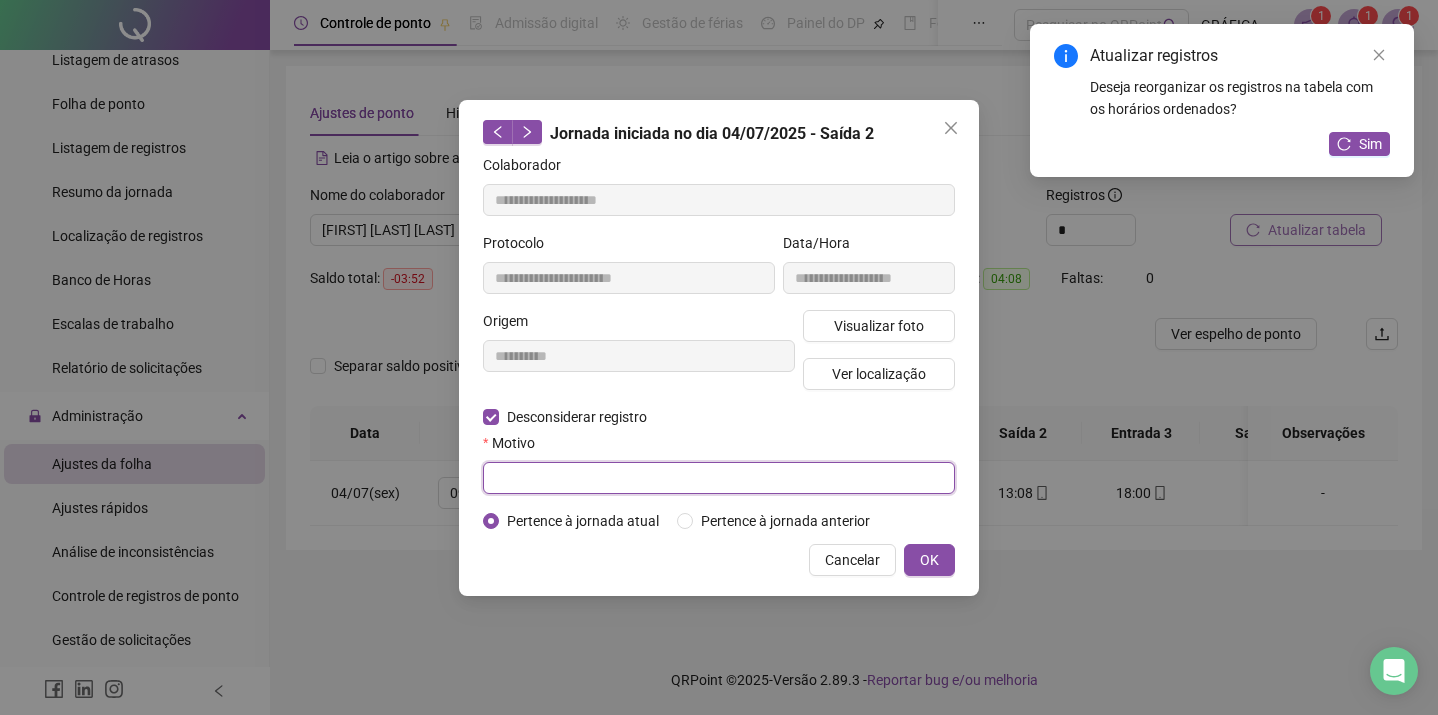 click at bounding box center [719, 478] 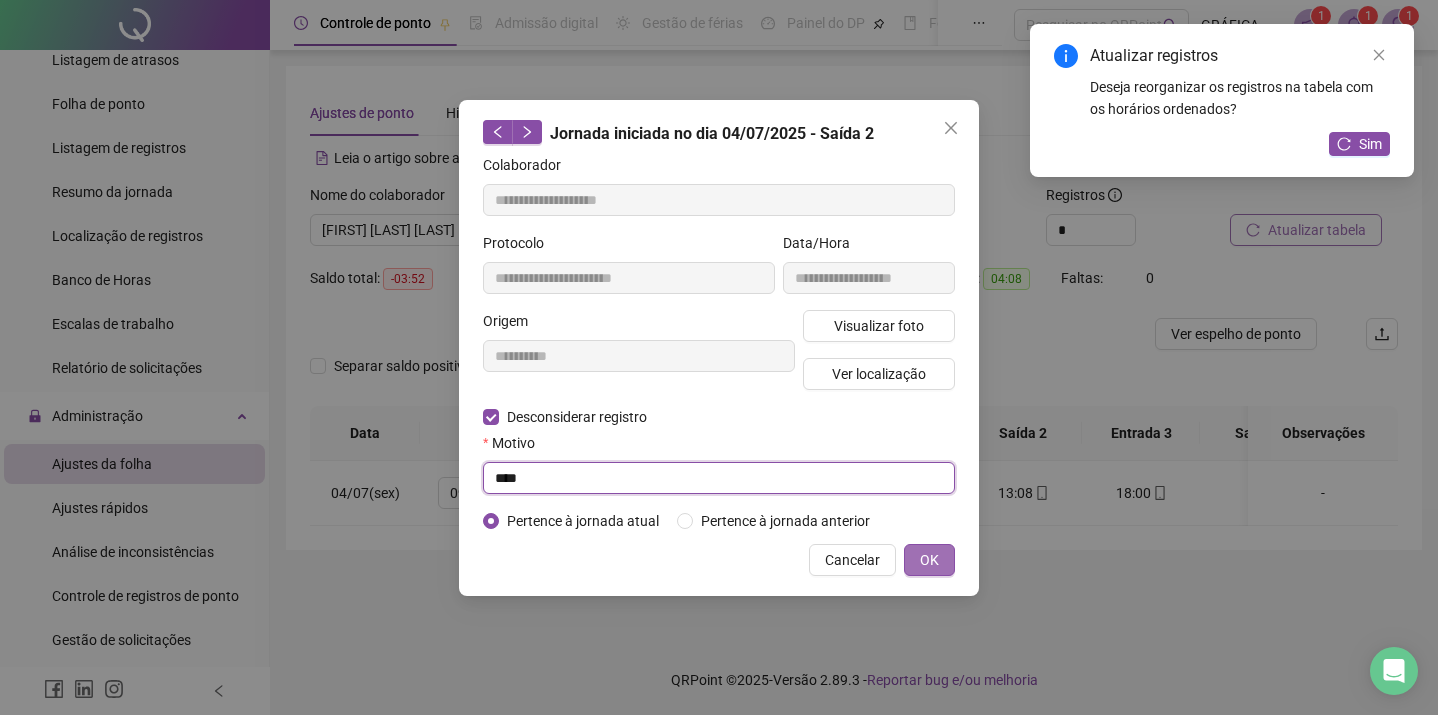 type on "****" 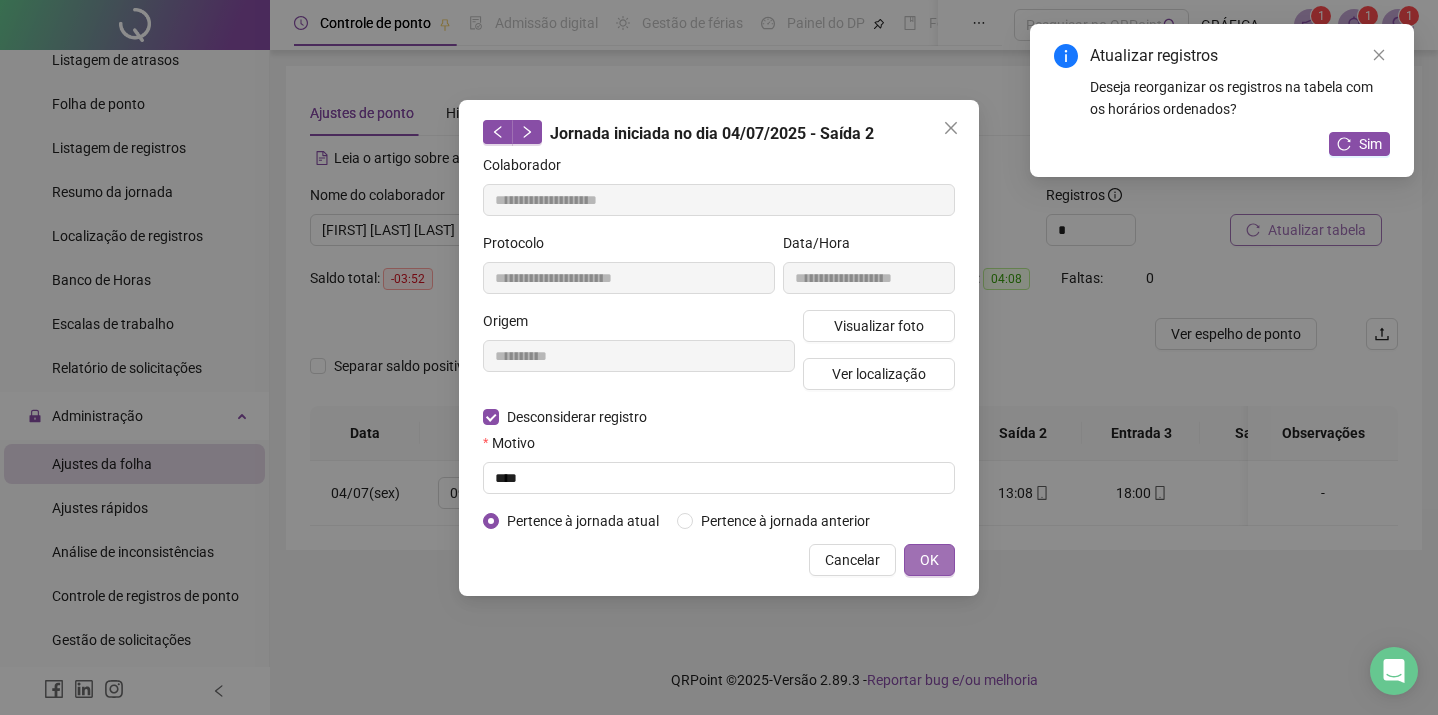 click on "OK" at bounding box center (929, 560) 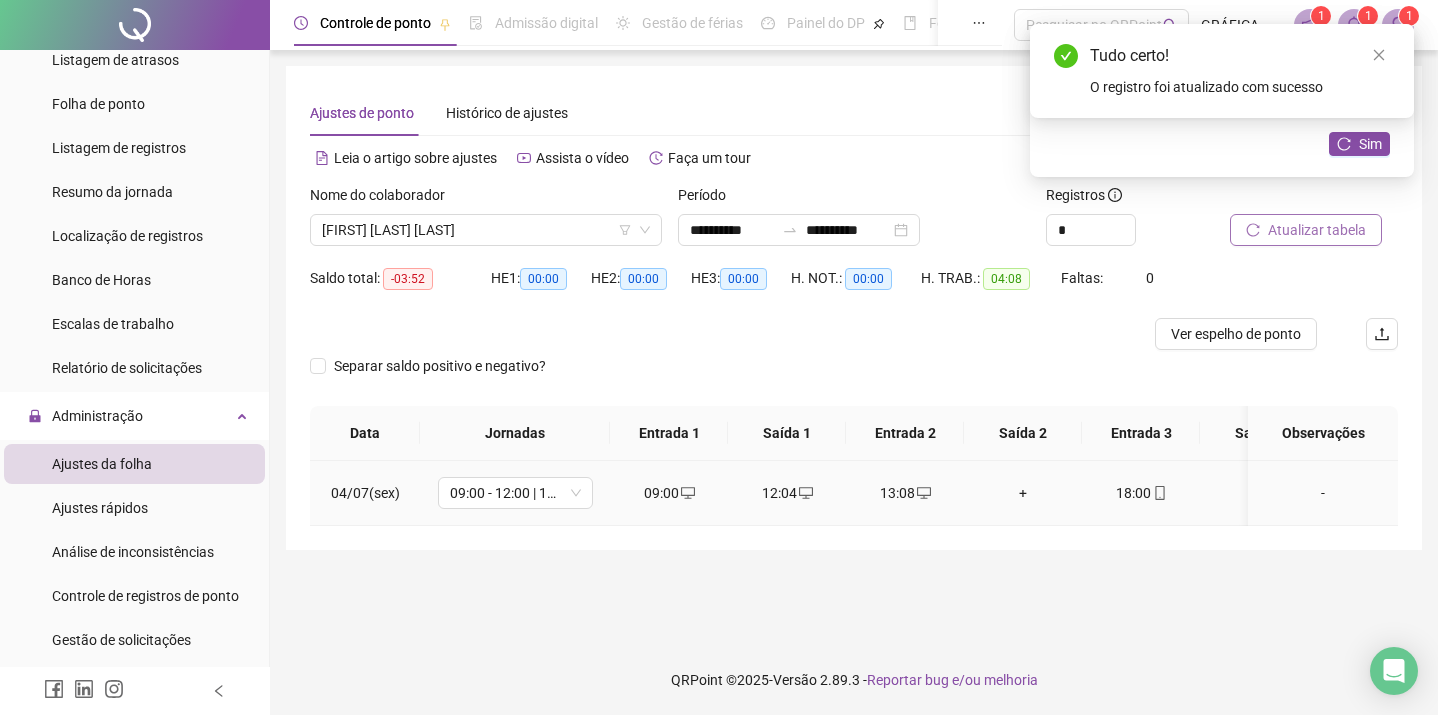 click on "+" at bounding box center (1023, 493) 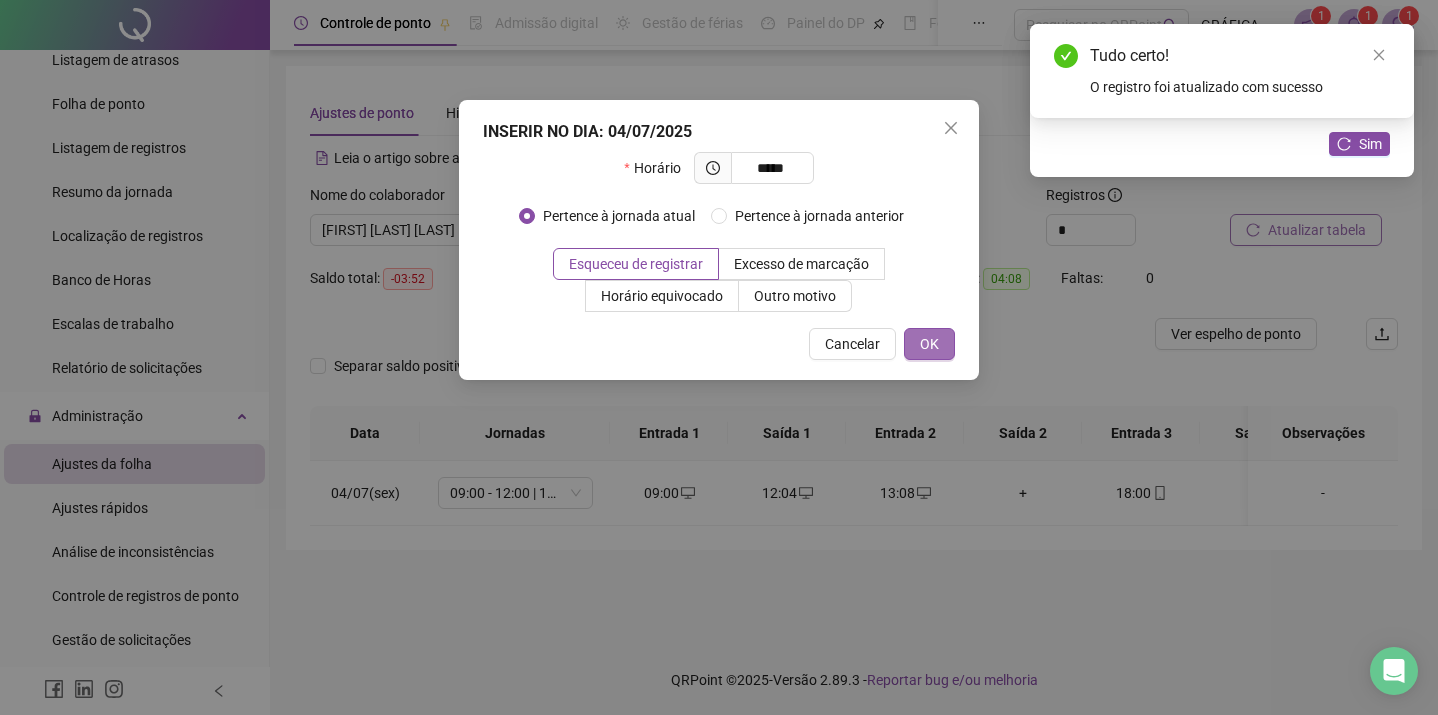 type on "*****" 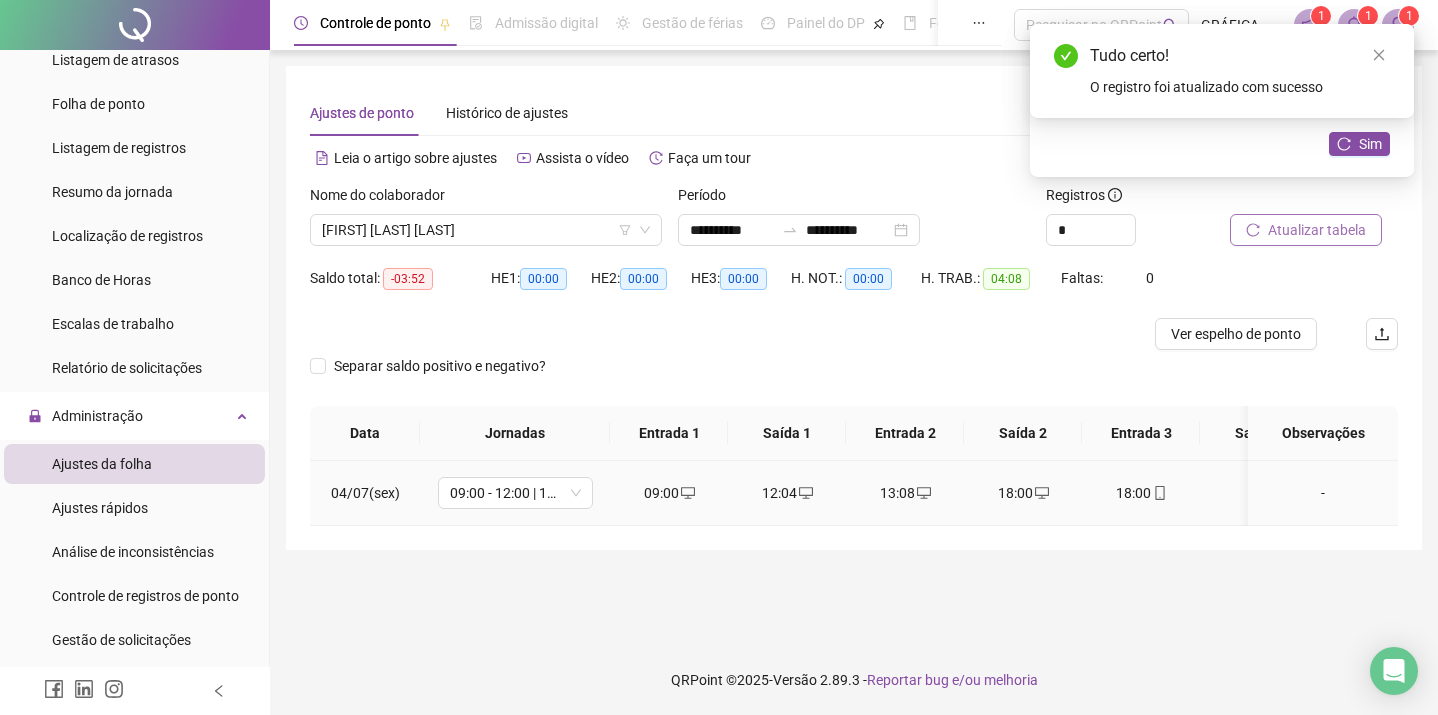 click on "18:00" at bounding box center (1141, 493) 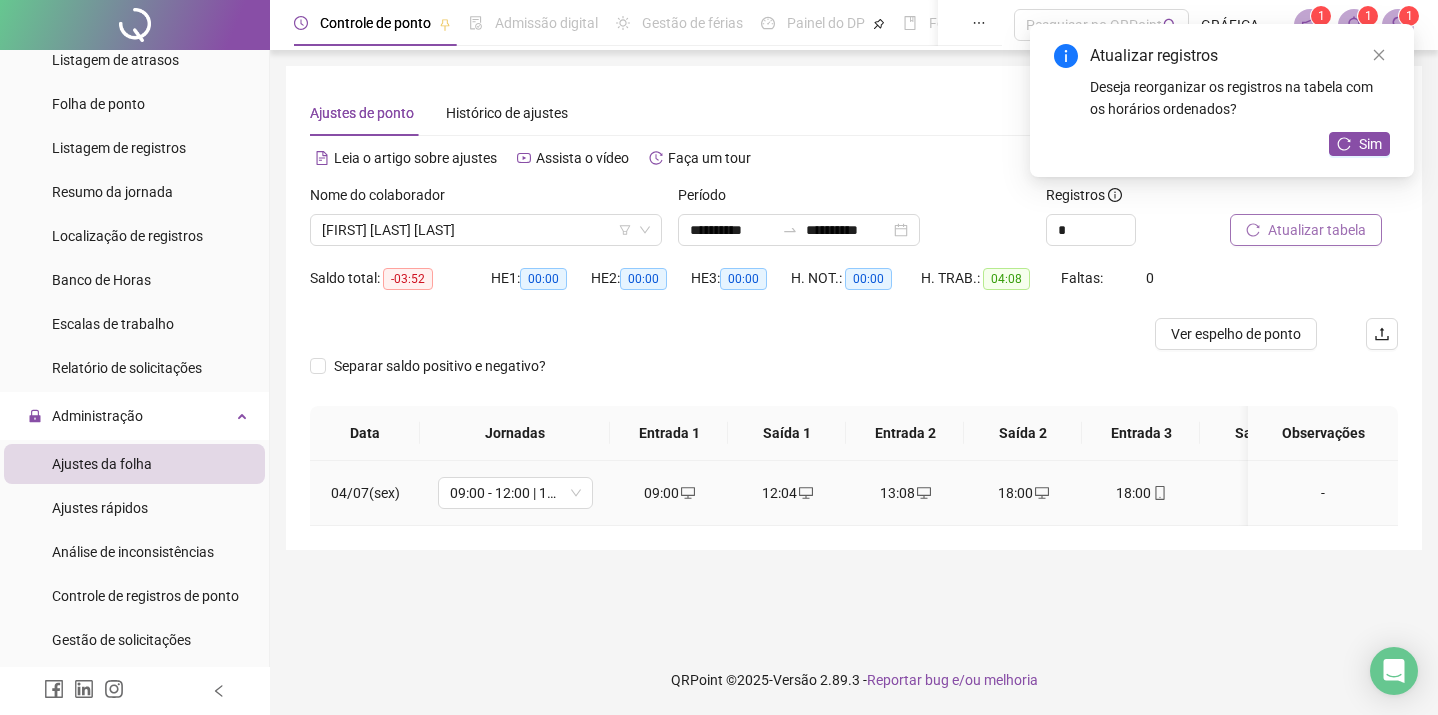 click on "18:00" at bounding box center (1141, 493) 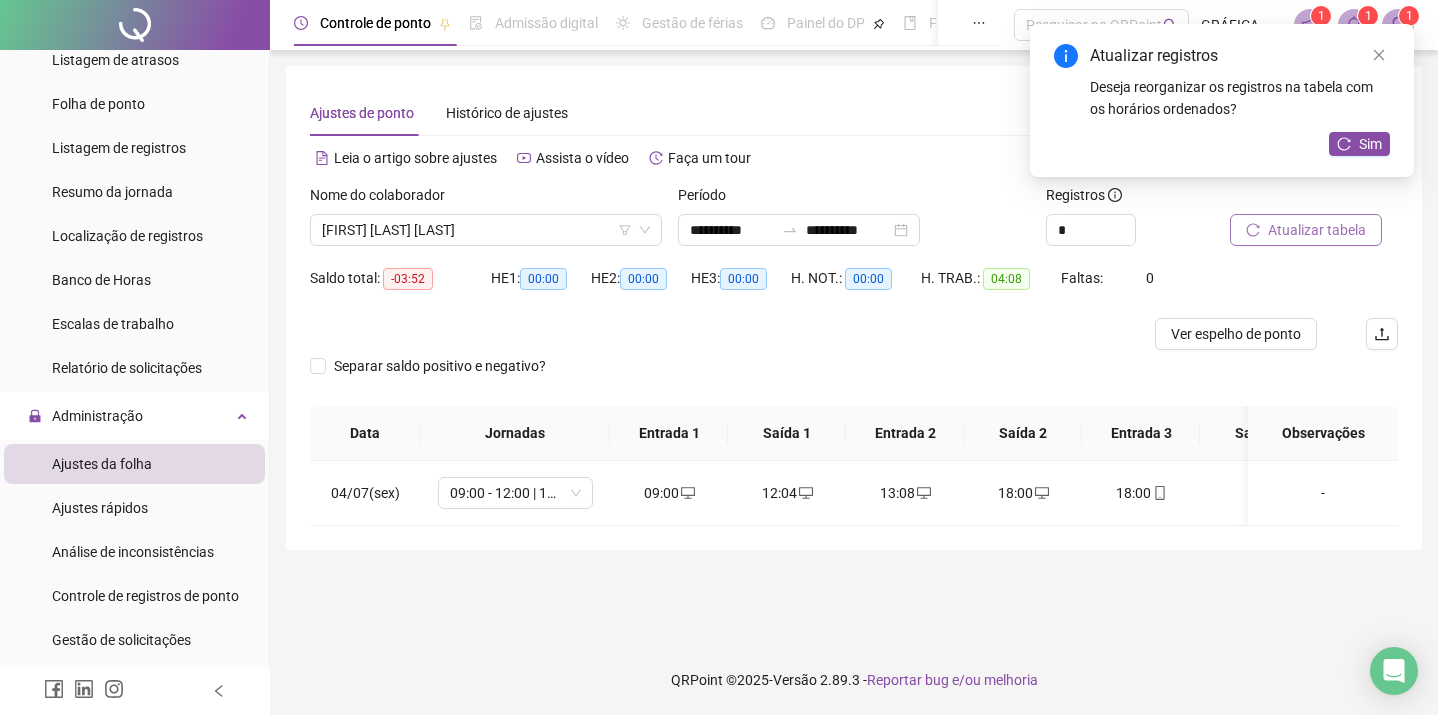 type on "**********" 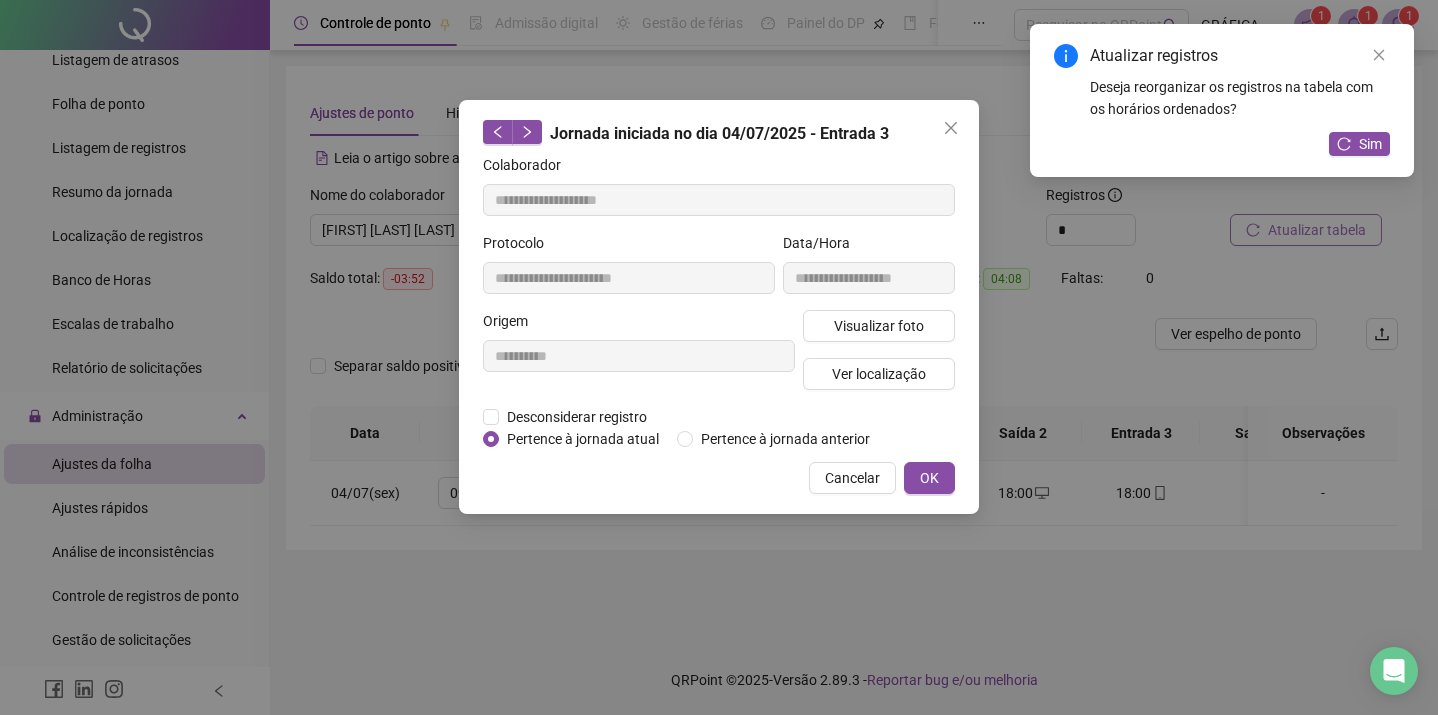 click on "**********" at bounding box center [639, 358] 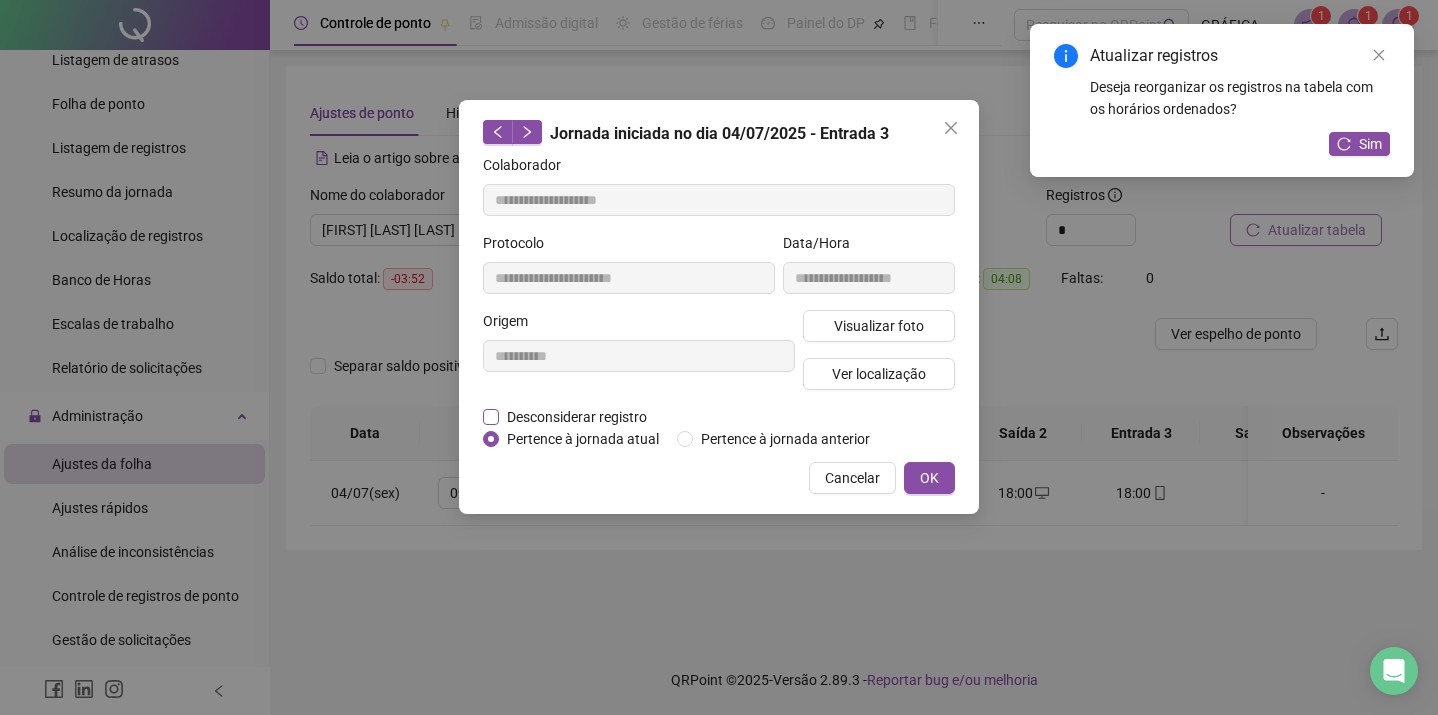 click on "Desconsiderar registro" at bounding box center [577, 417] 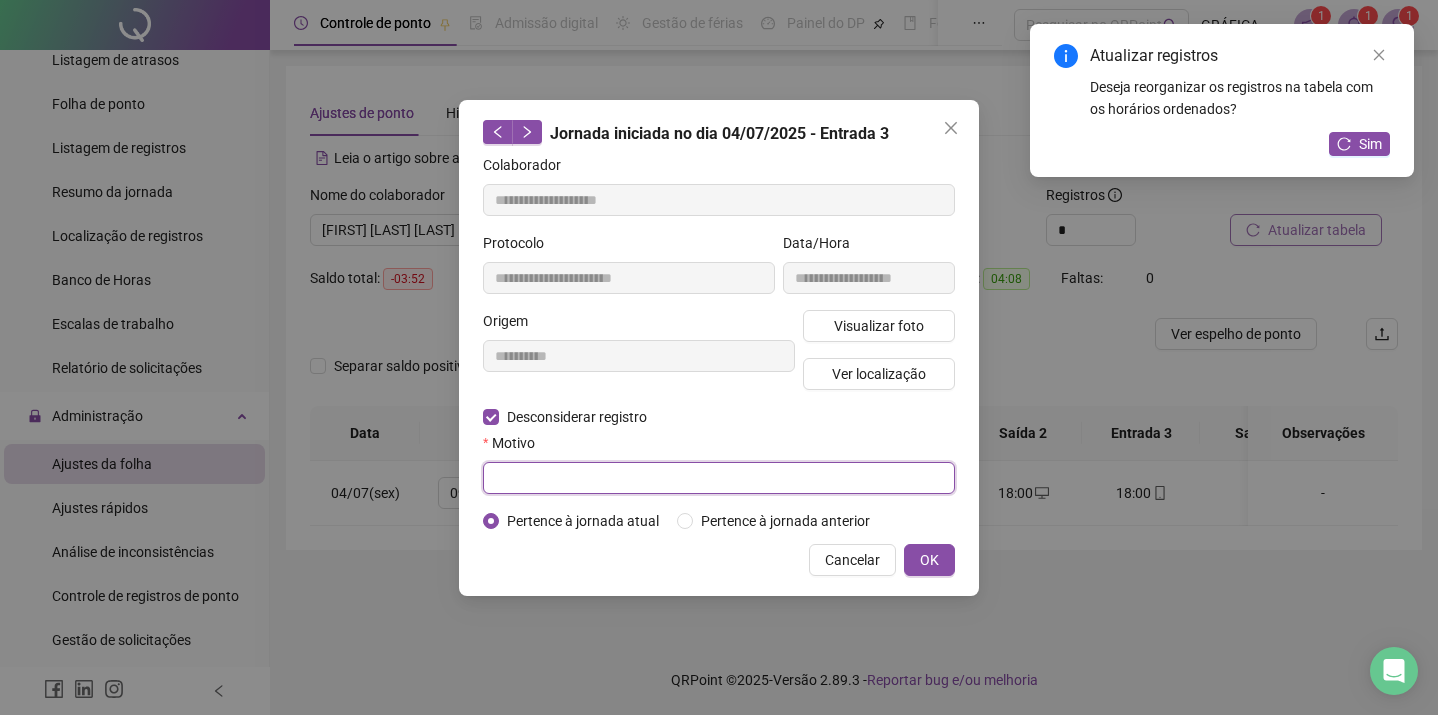 click at bounding box center [719, 478] 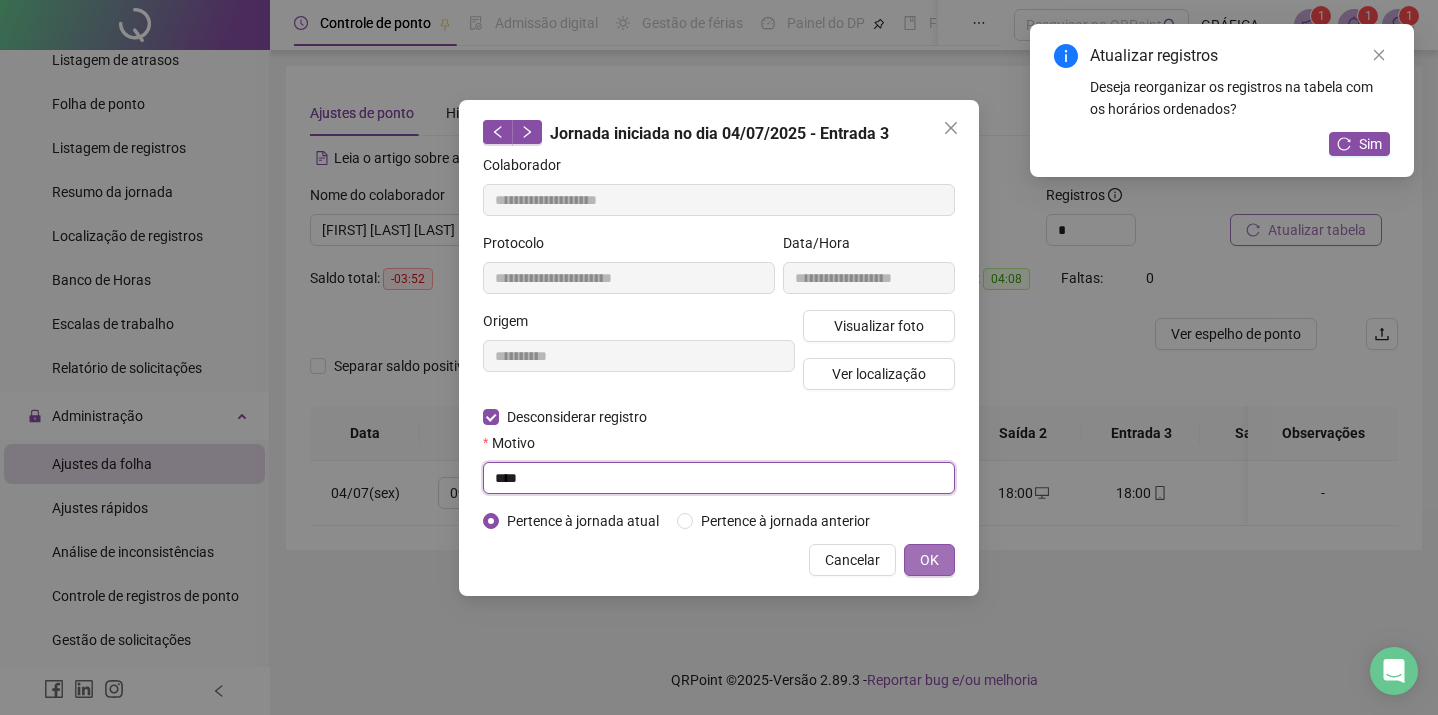 type on "****" 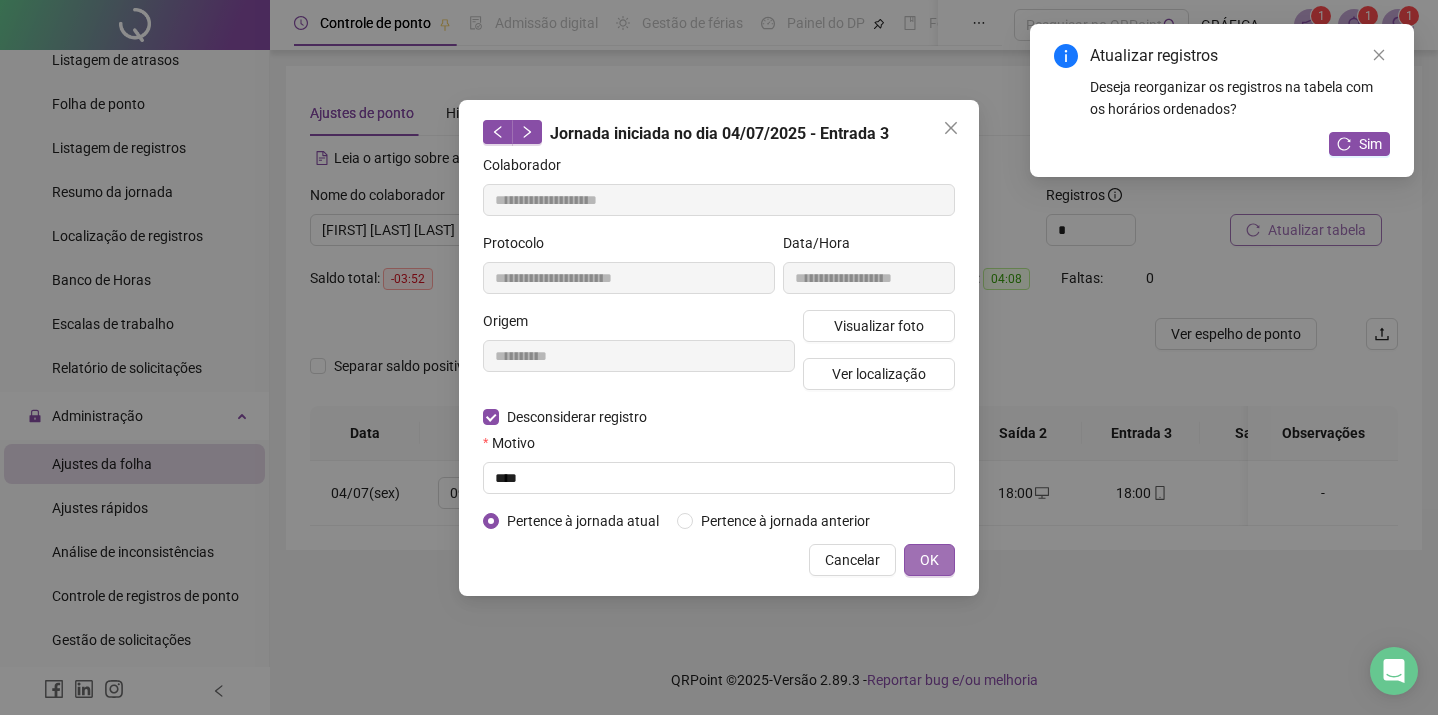 click on "OK" at bounding box center [929, 560] 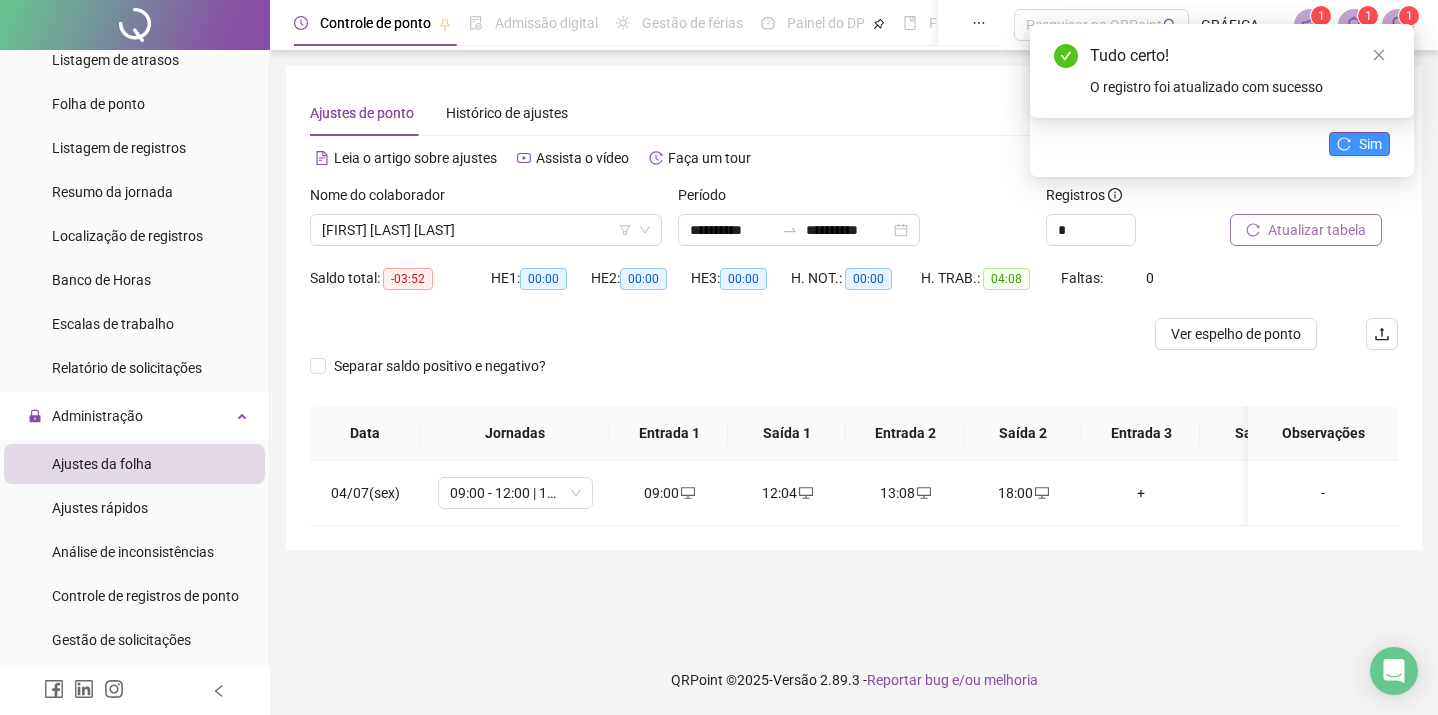 click on "Sim" at bounding box center [1359, 144] 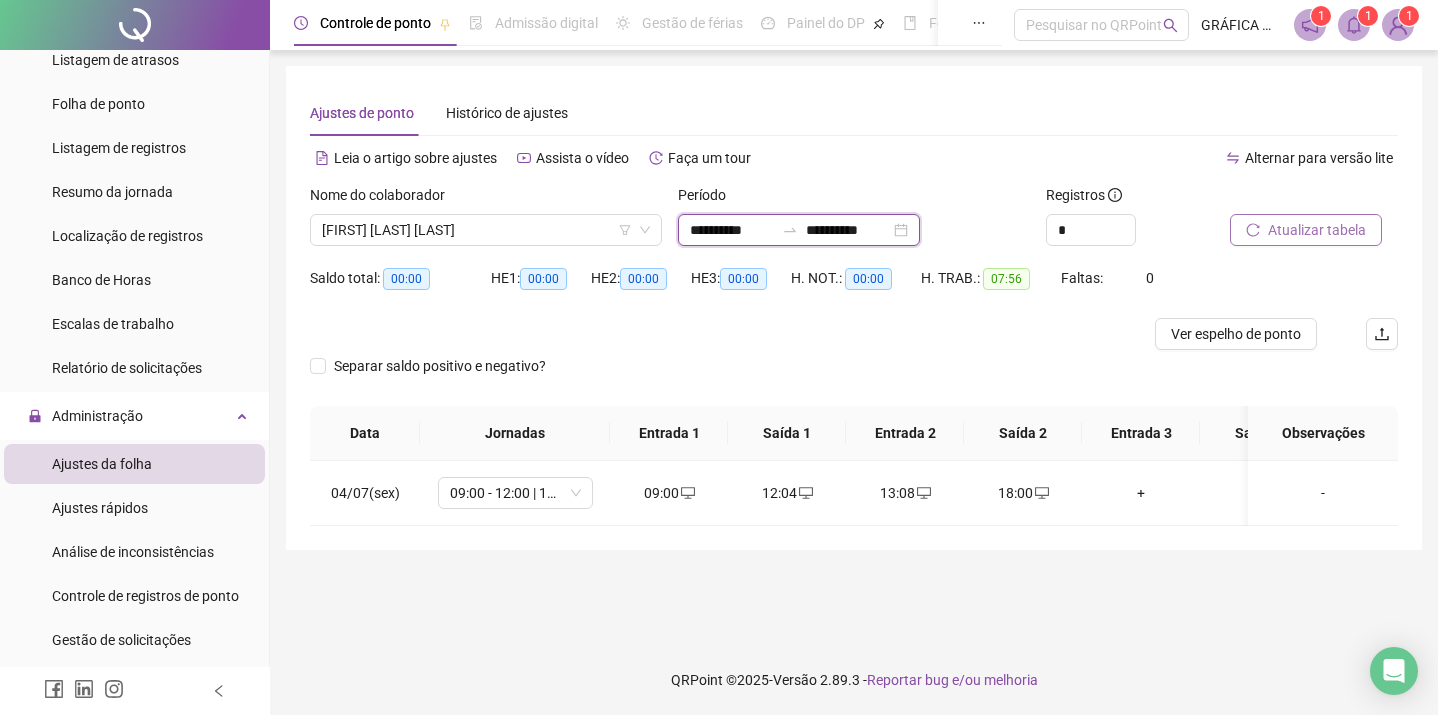 click on "**********" at bounding box center (732, 230) 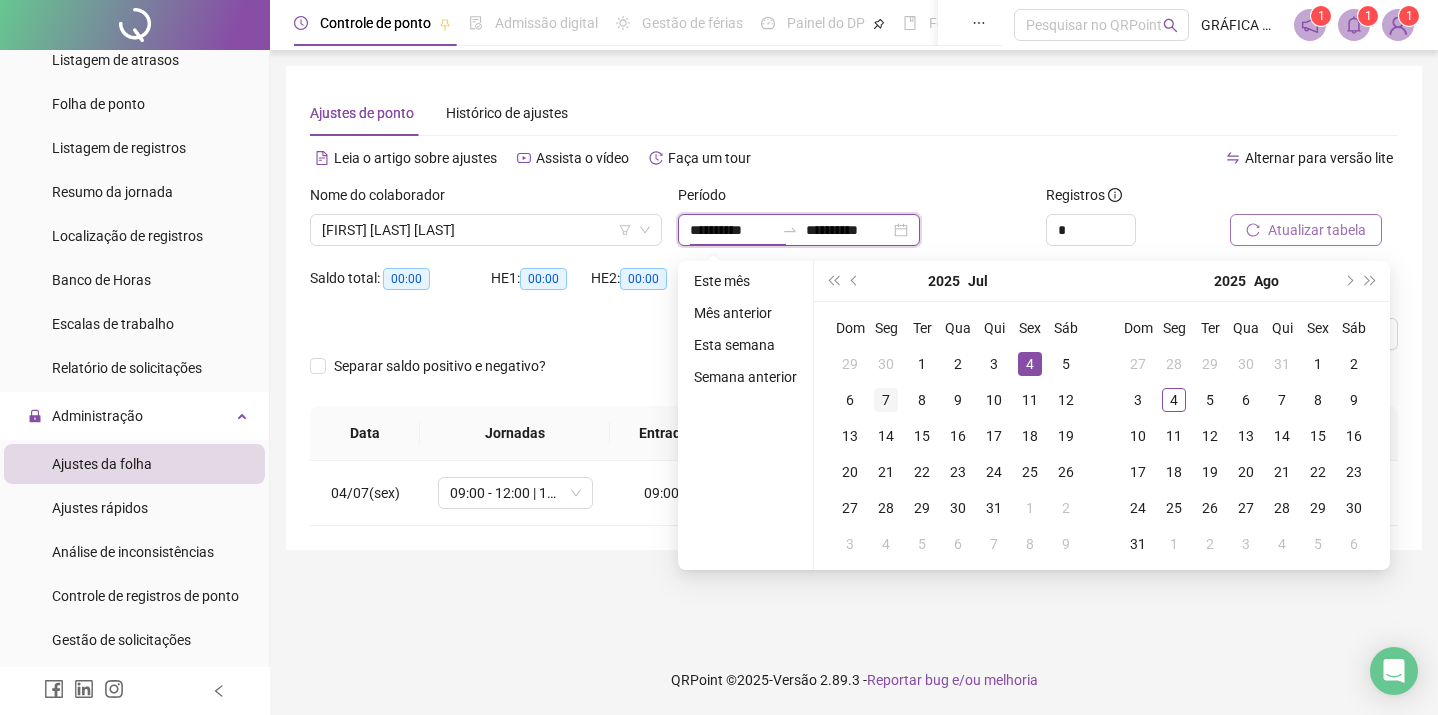 type on "**********" 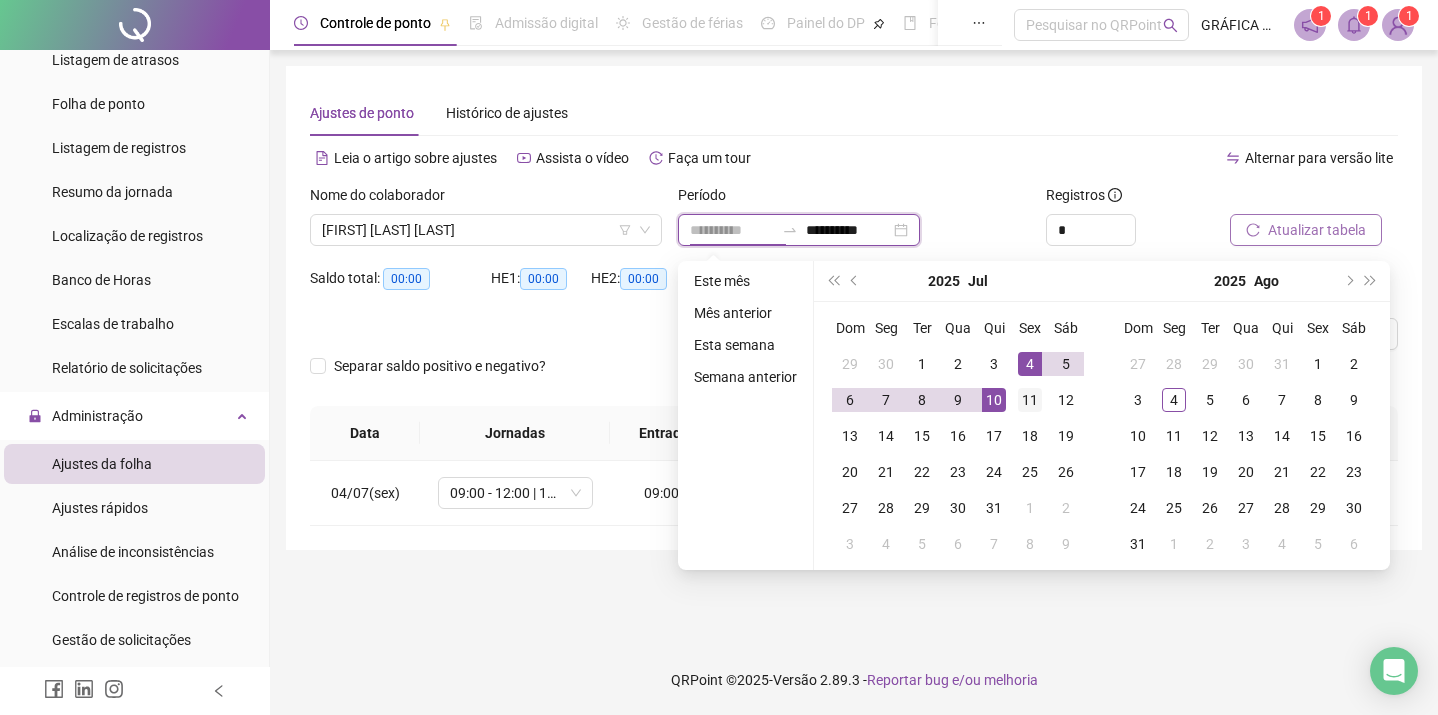 type on "**********" 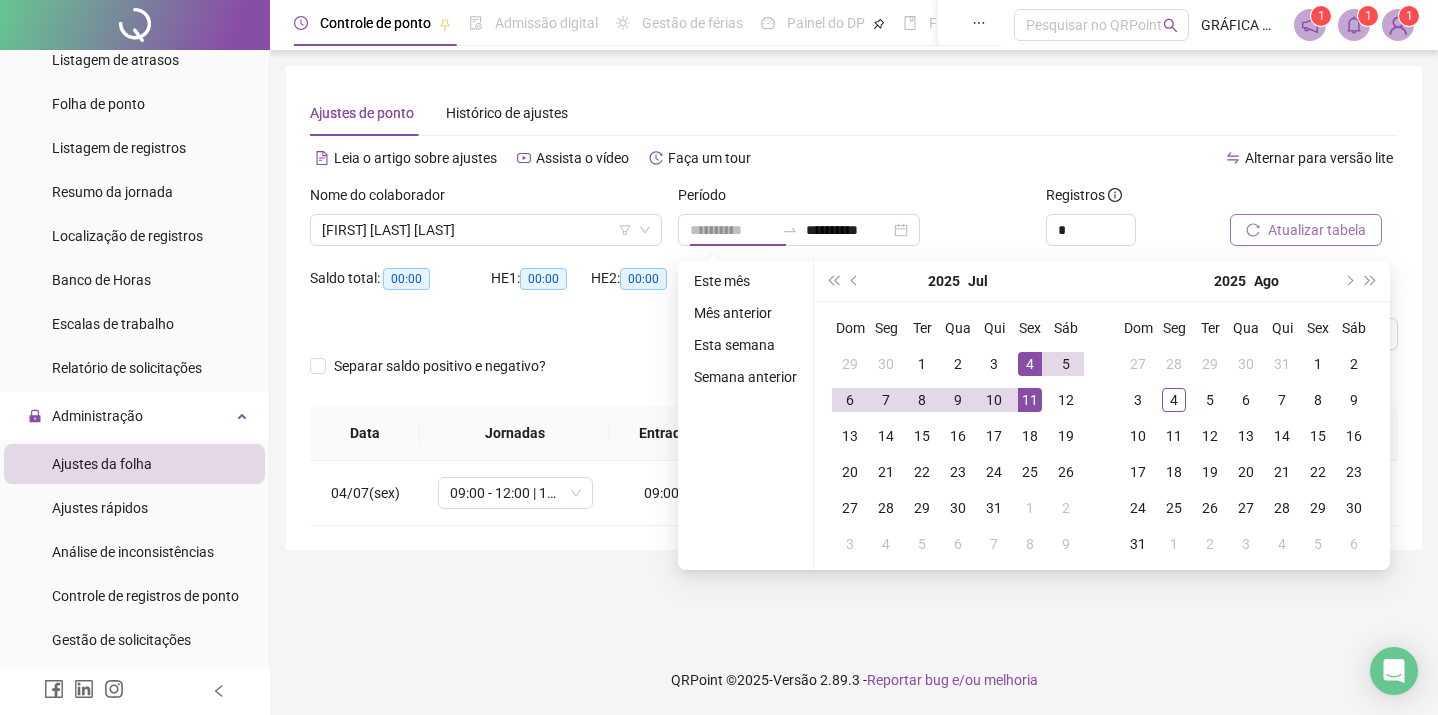 click on "11" at bounding box center [1030, 400] 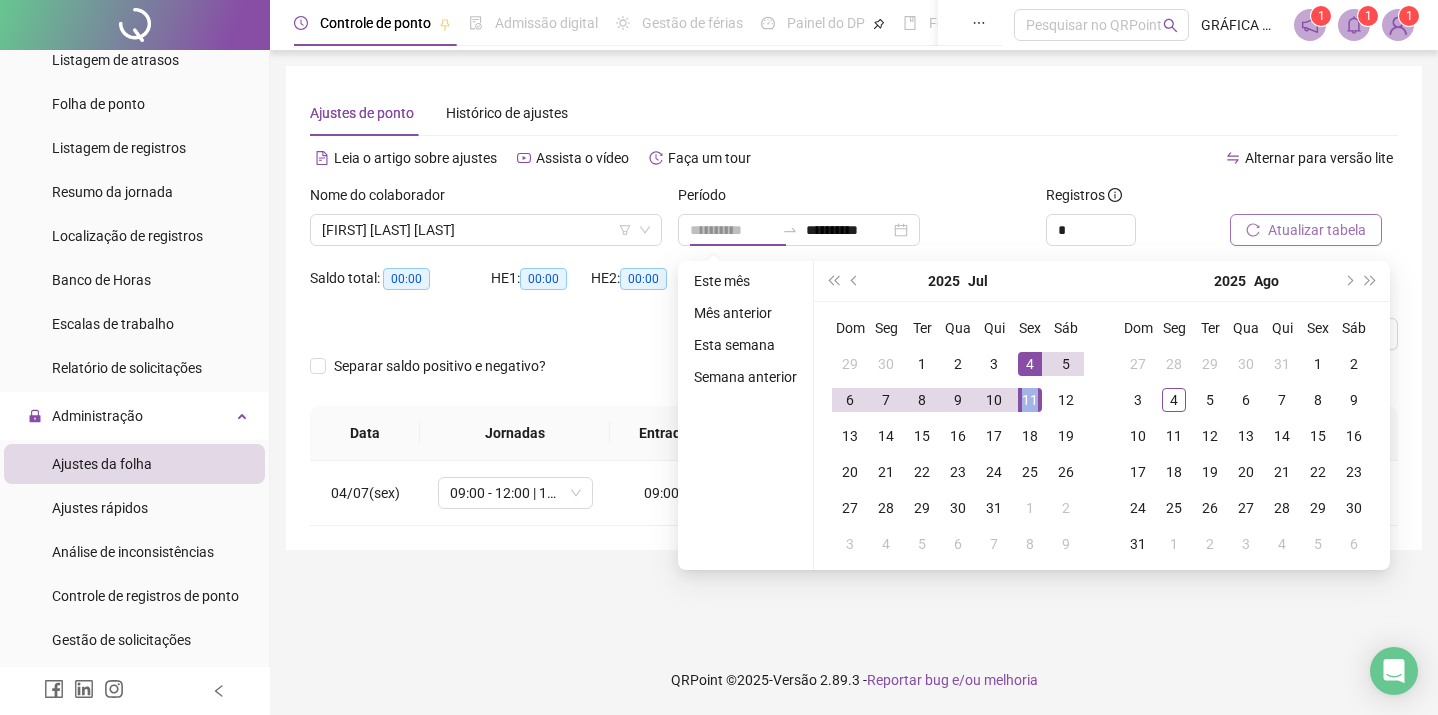 click on "11" at bounding box center [1030, 400] 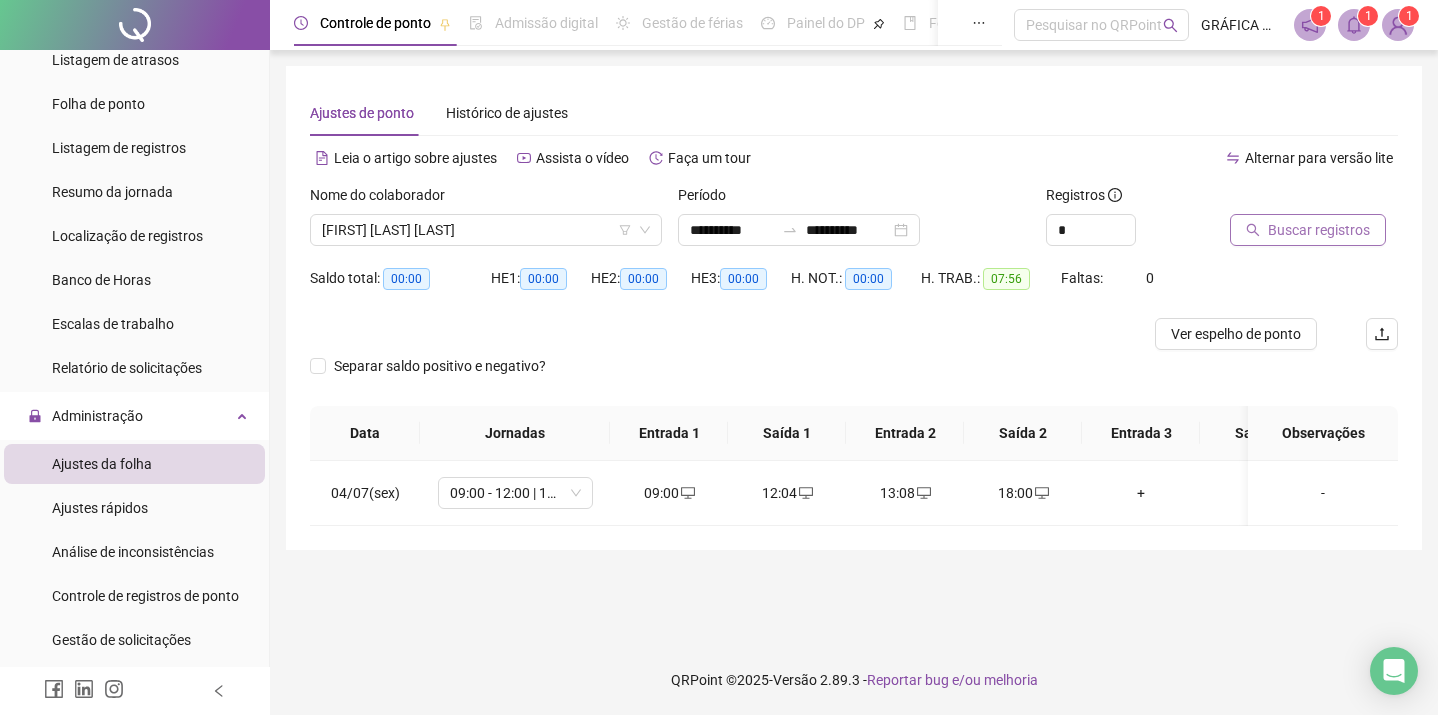 click on "Buscar registros" at bounding box center (1308, 230) 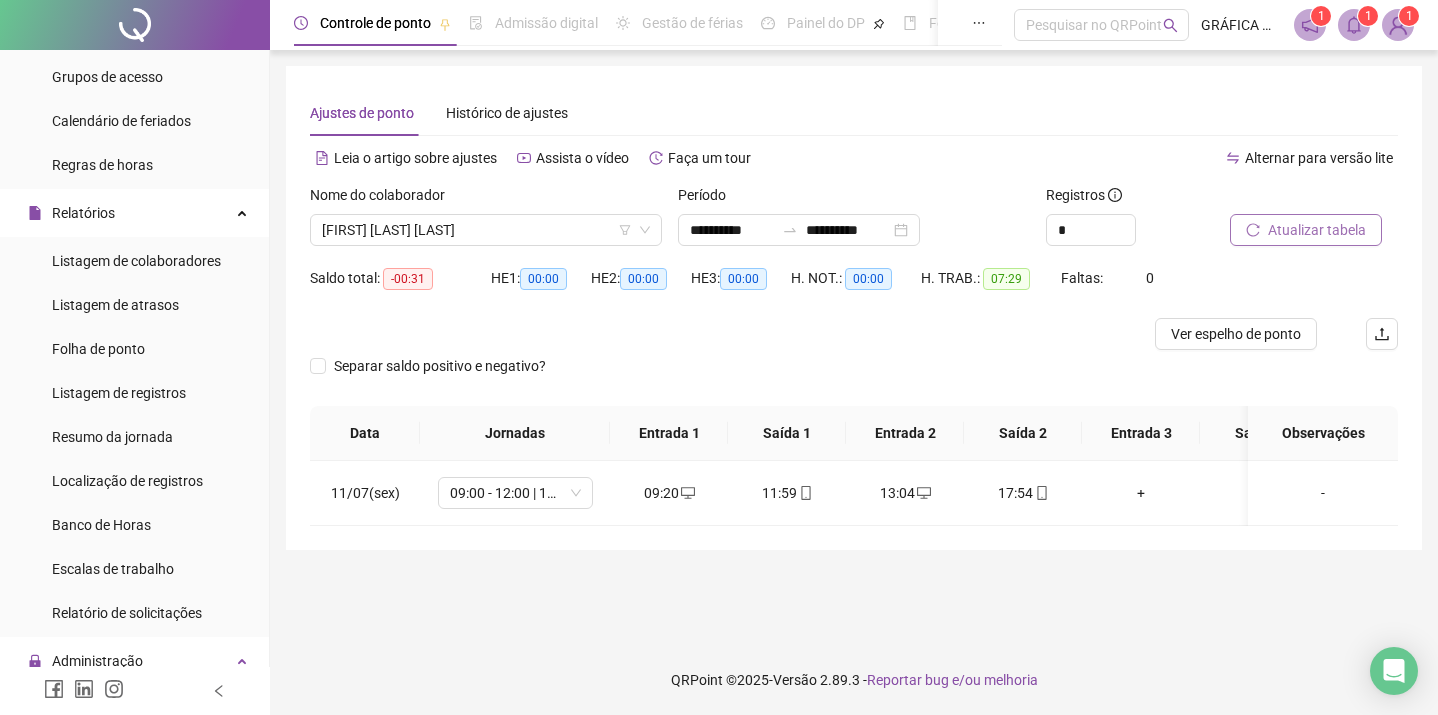 scroll, scrollTop: 304, scrollLeft: 0, axis: vertical 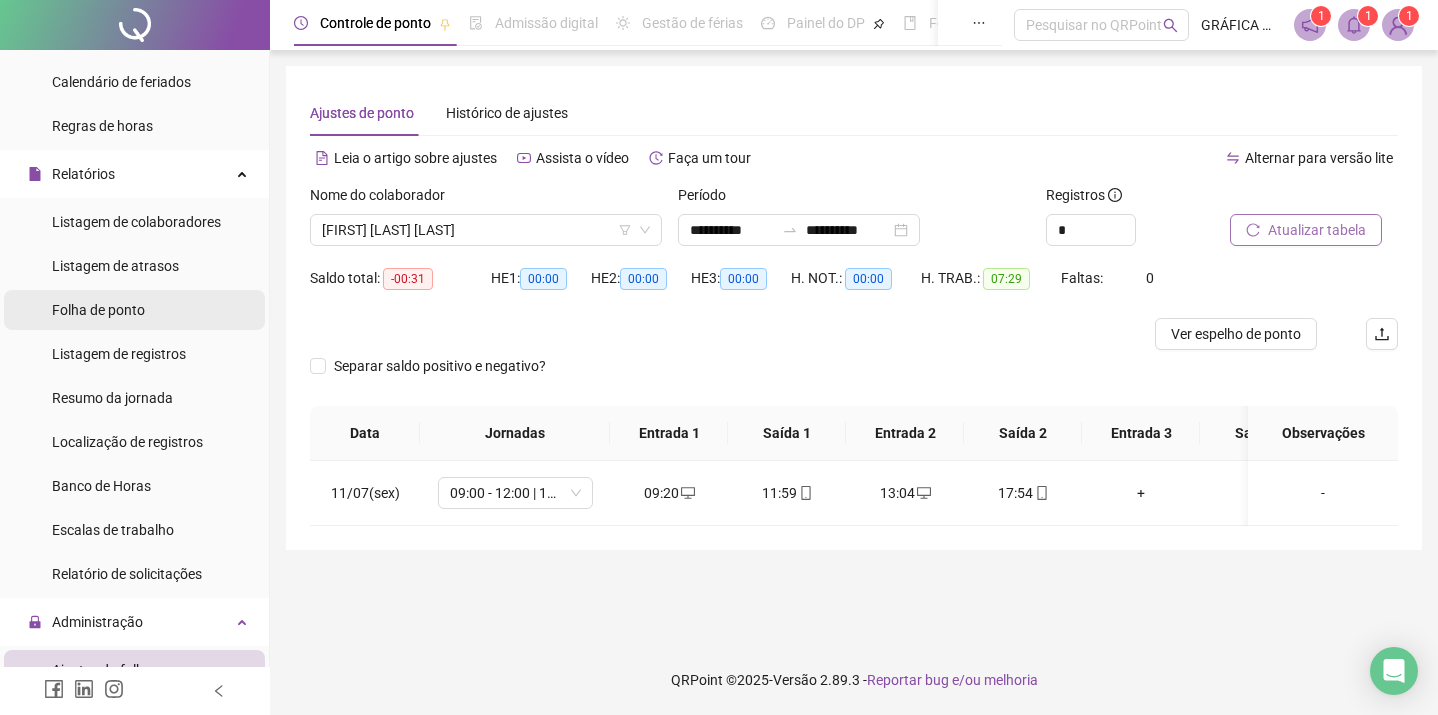 click on "Folha de ponto" at bounding box center (98, 310) 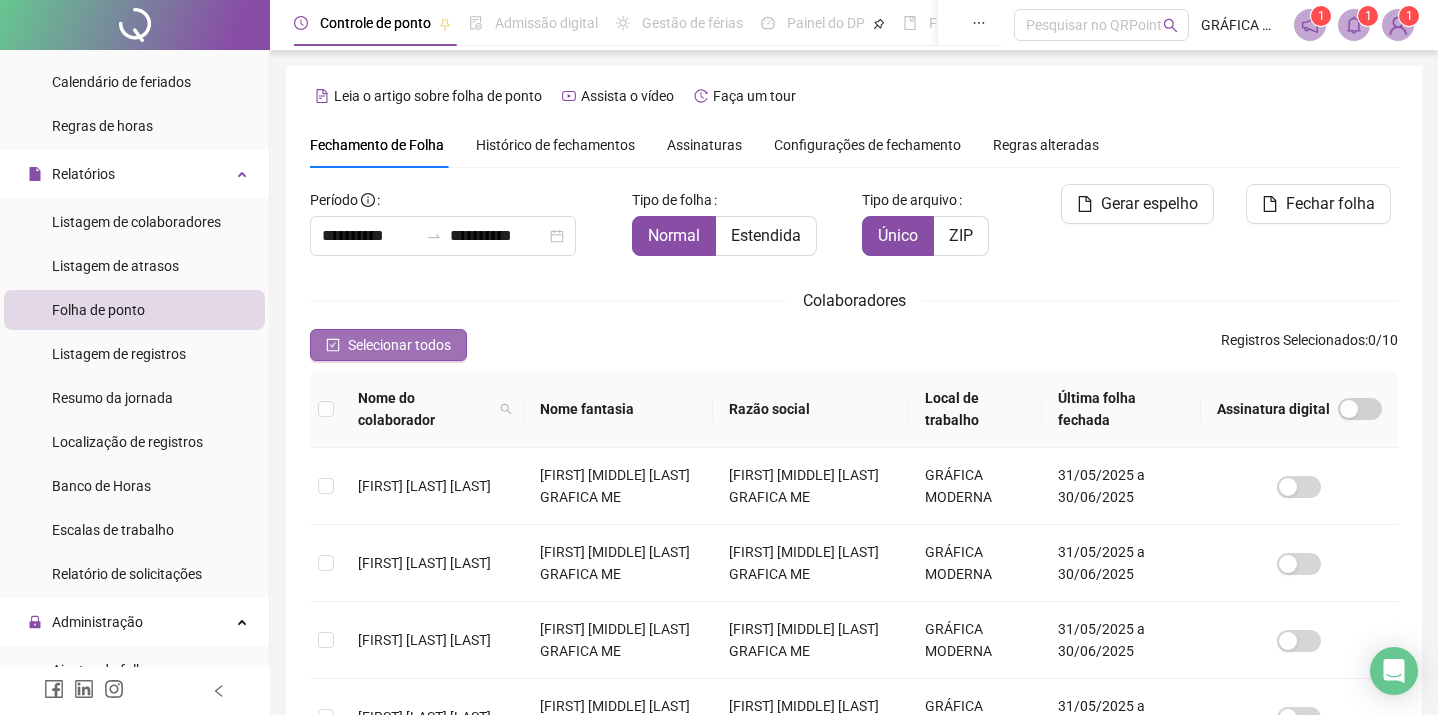 click on "Selecionar todos" at bounding box center [388, 345] 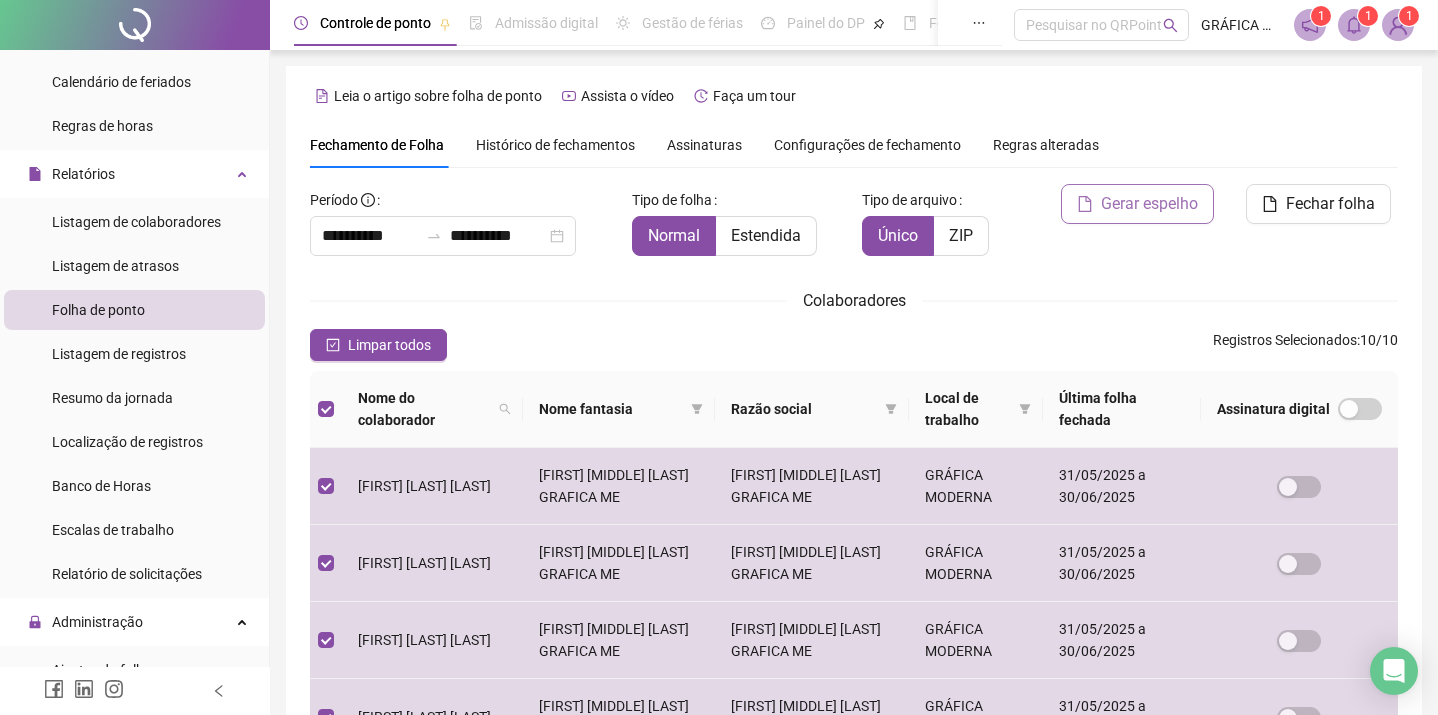 click on "Gerar espelho" at bounding box center [1149, 204] 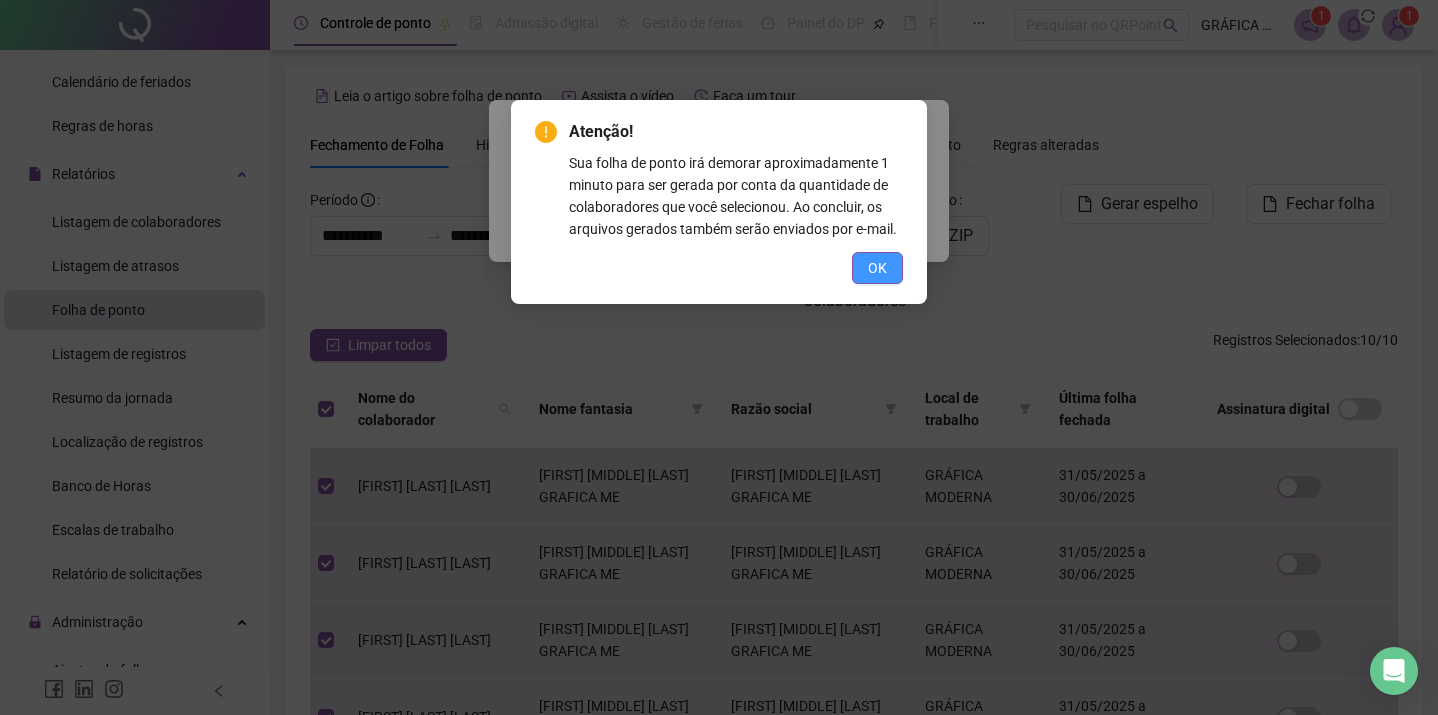 click on "OK" at bounding box center (877, 268) 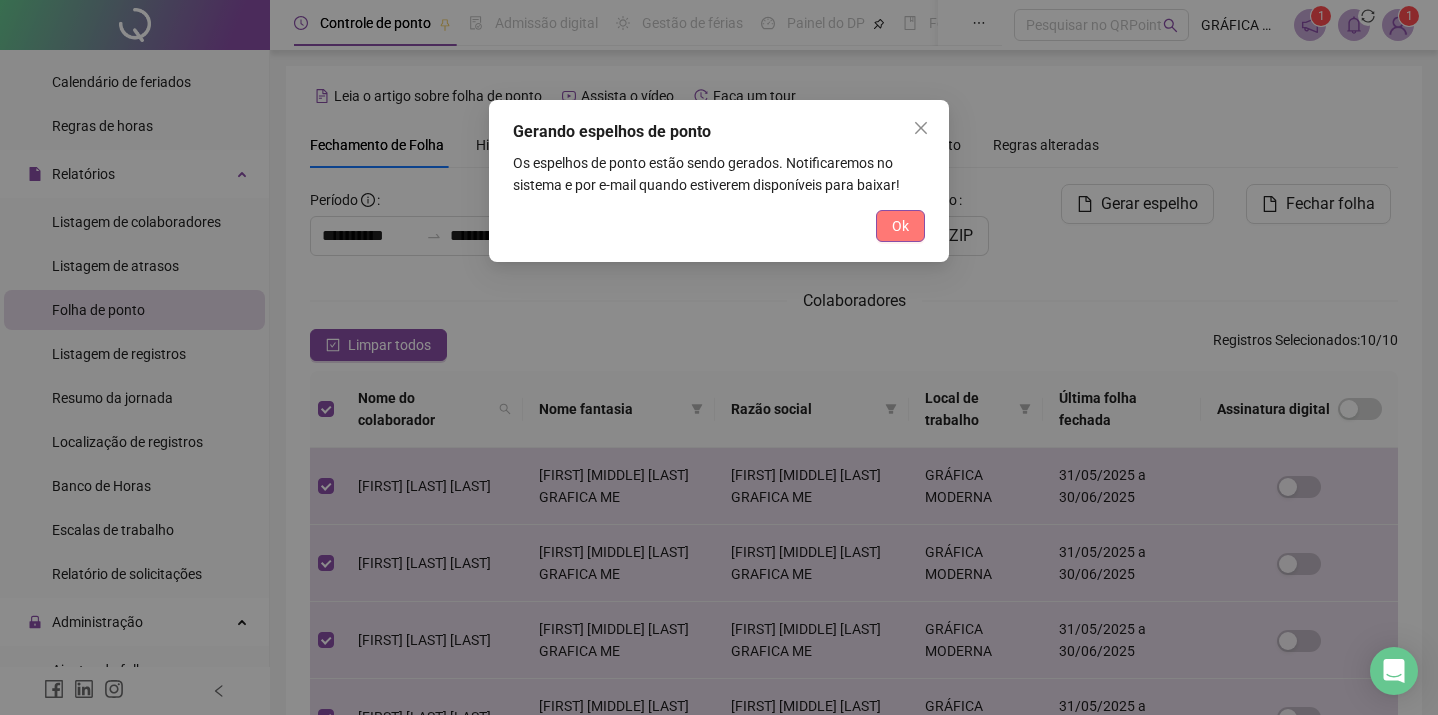 click on "Ok" at bounding box center (900, 226) 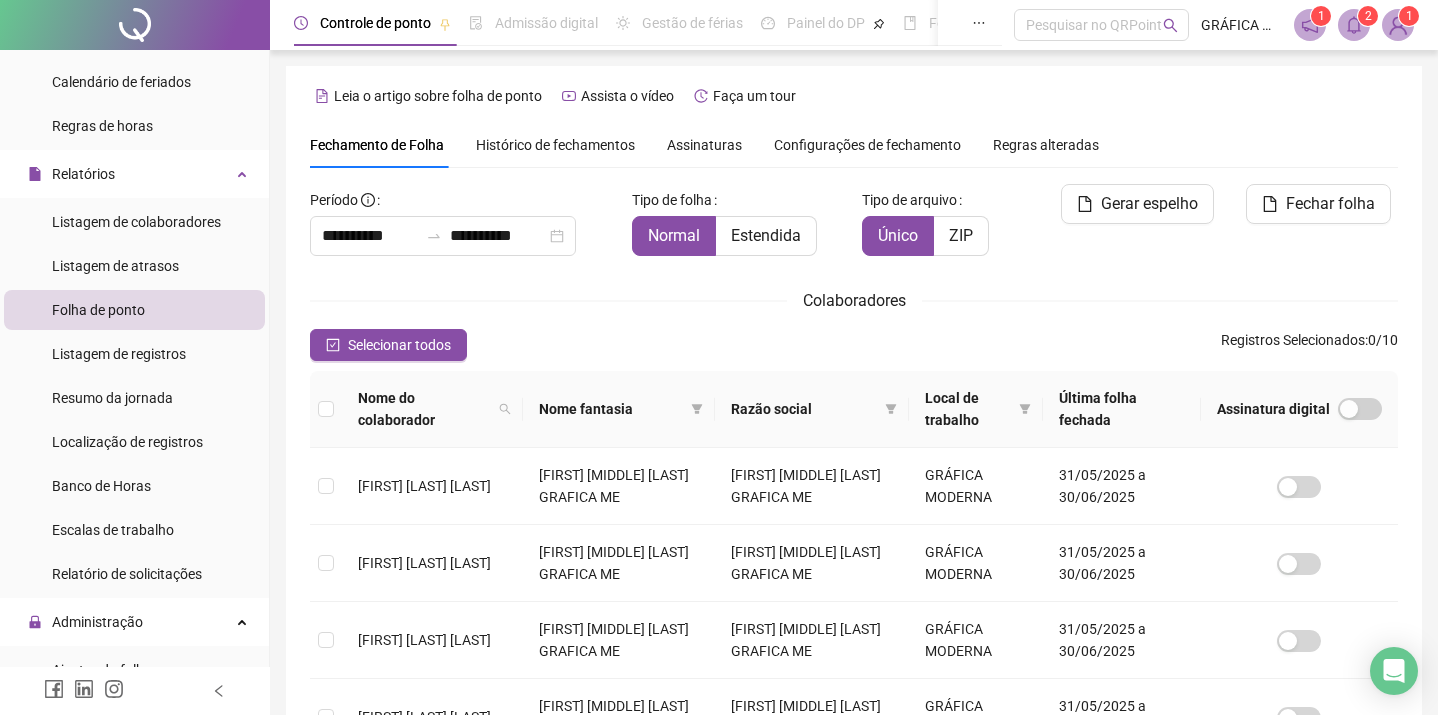 click 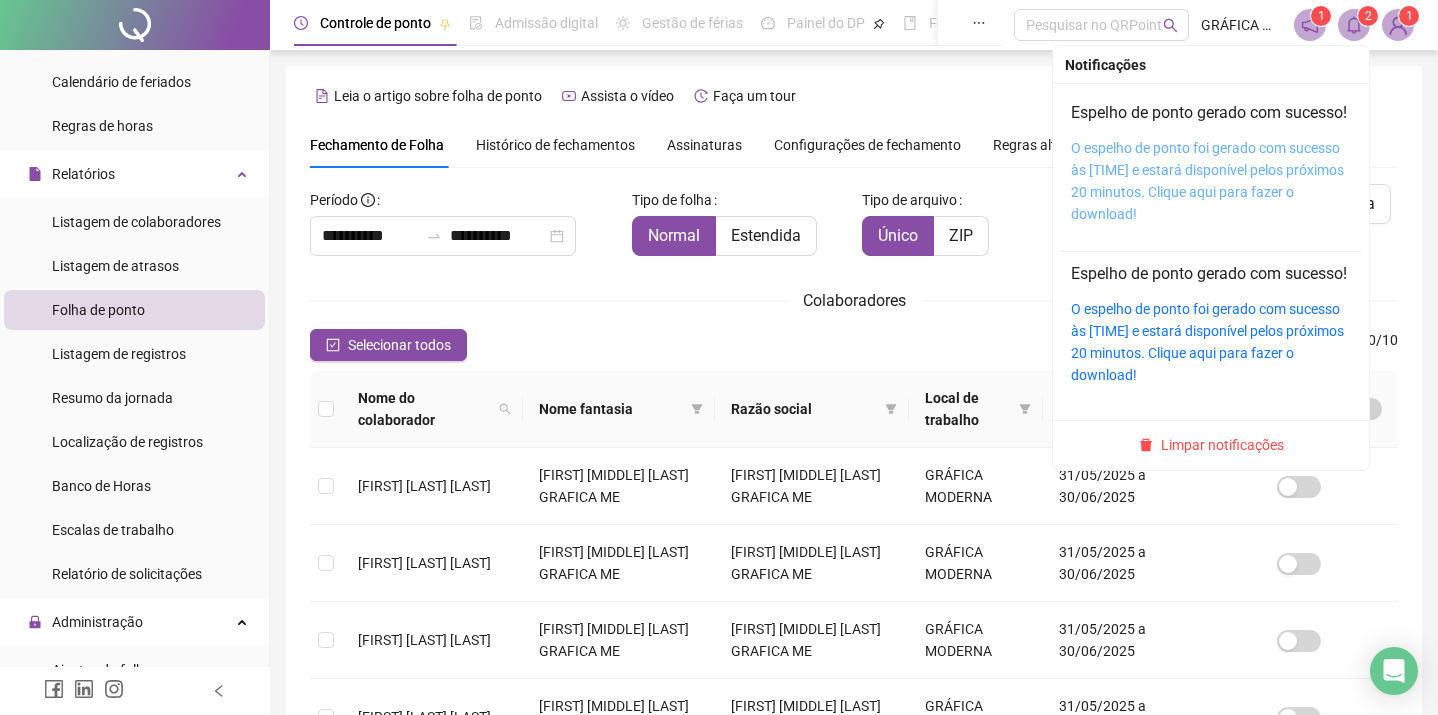 click on "O espelho de ponto foi gerado com sucesso às [TIME] e estará disponível pelos próximos 20 minutos.
Clique aqui para fazer o download!" at bounding box center (1207, 181) 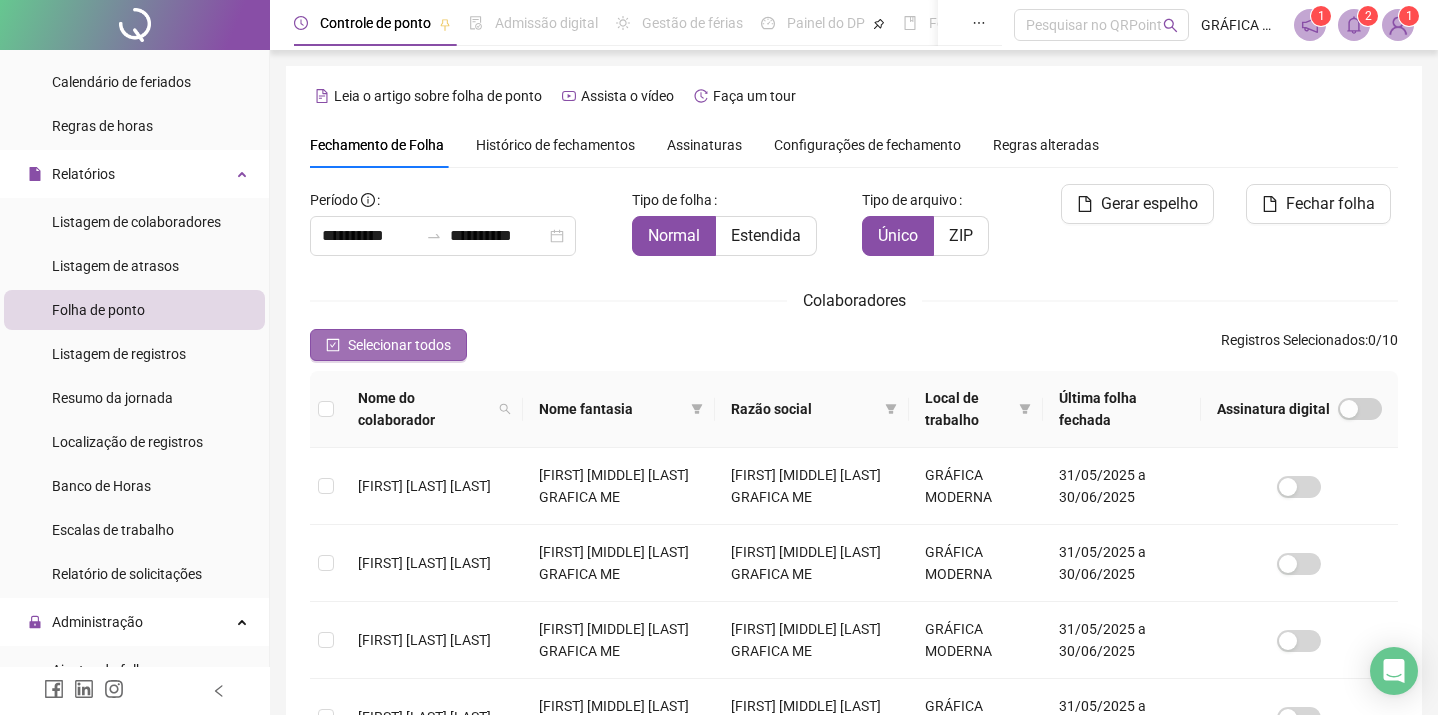 click on "Selecionar todos" at bounding box center [388, 345] 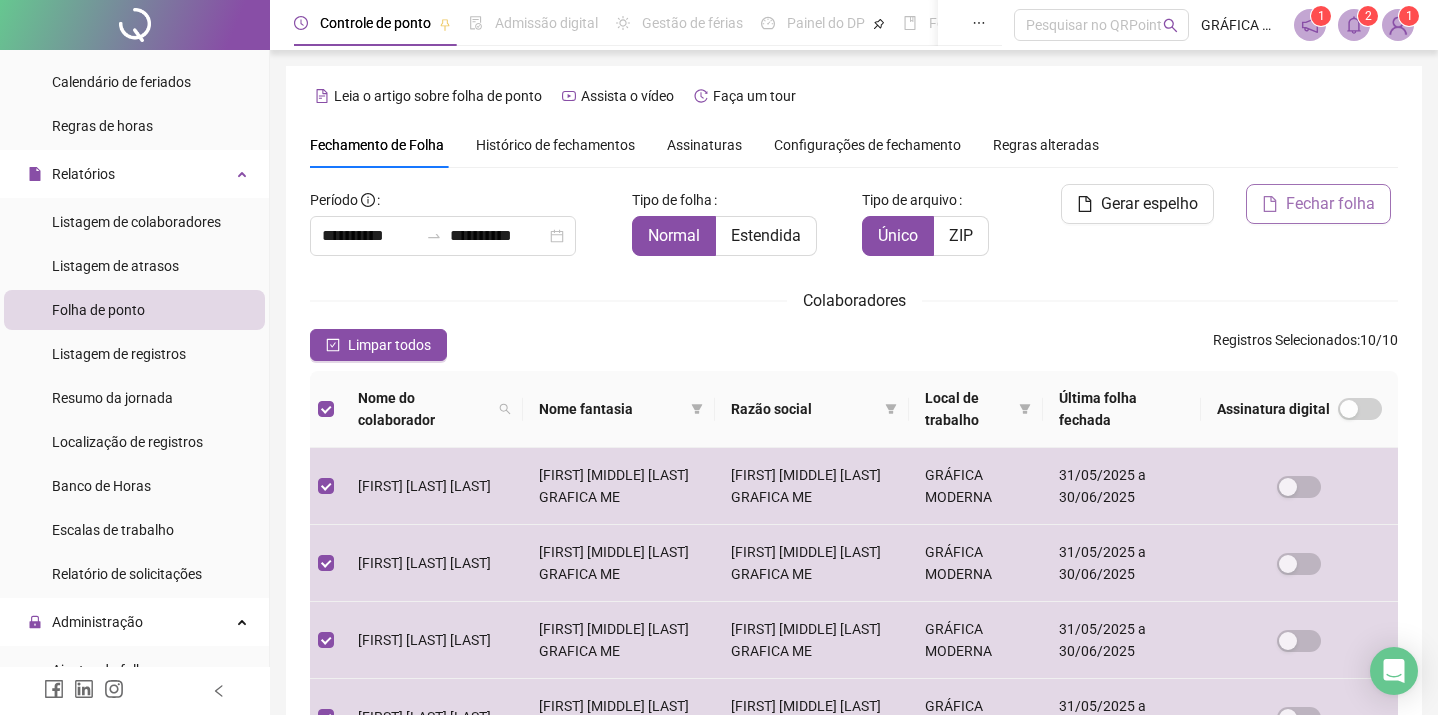 click on "Fechar folha" at bounding box center (1330, 204) 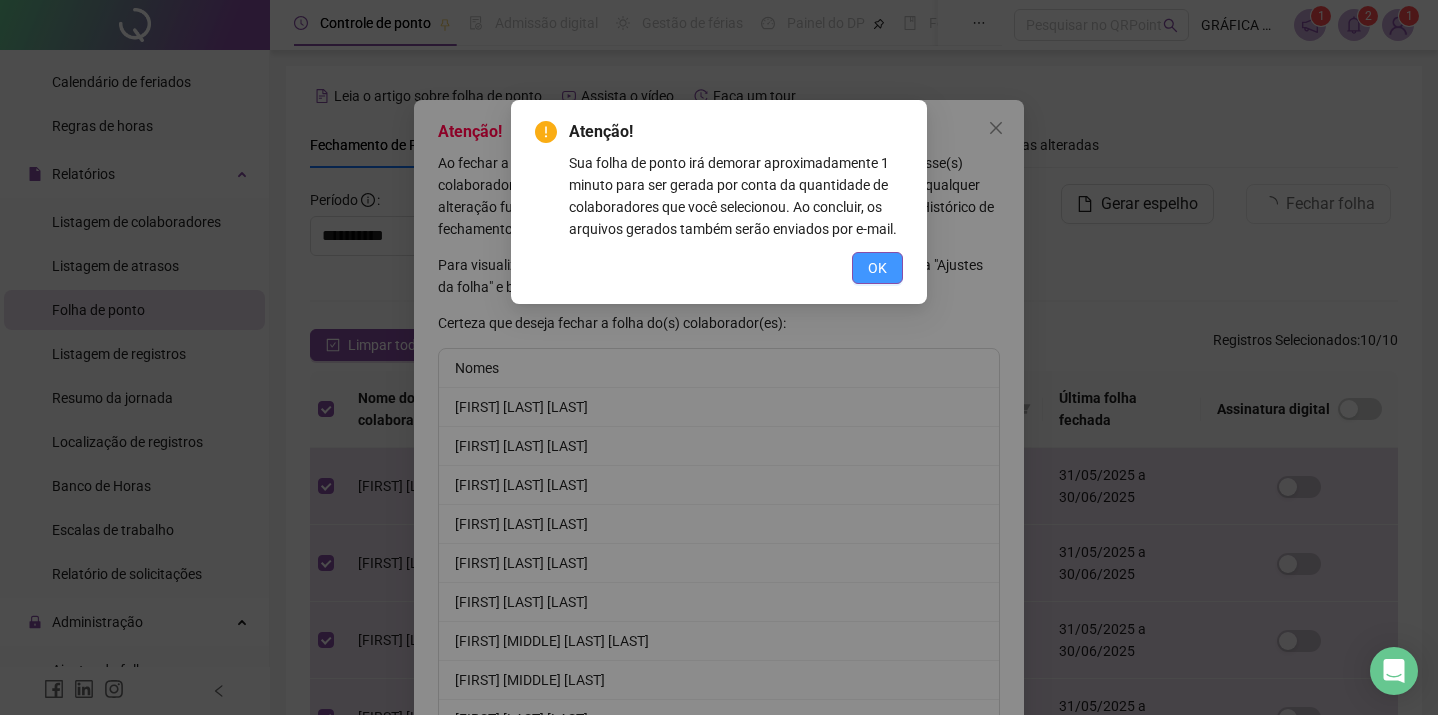 click on "OK" at bounding box center [877, 268] 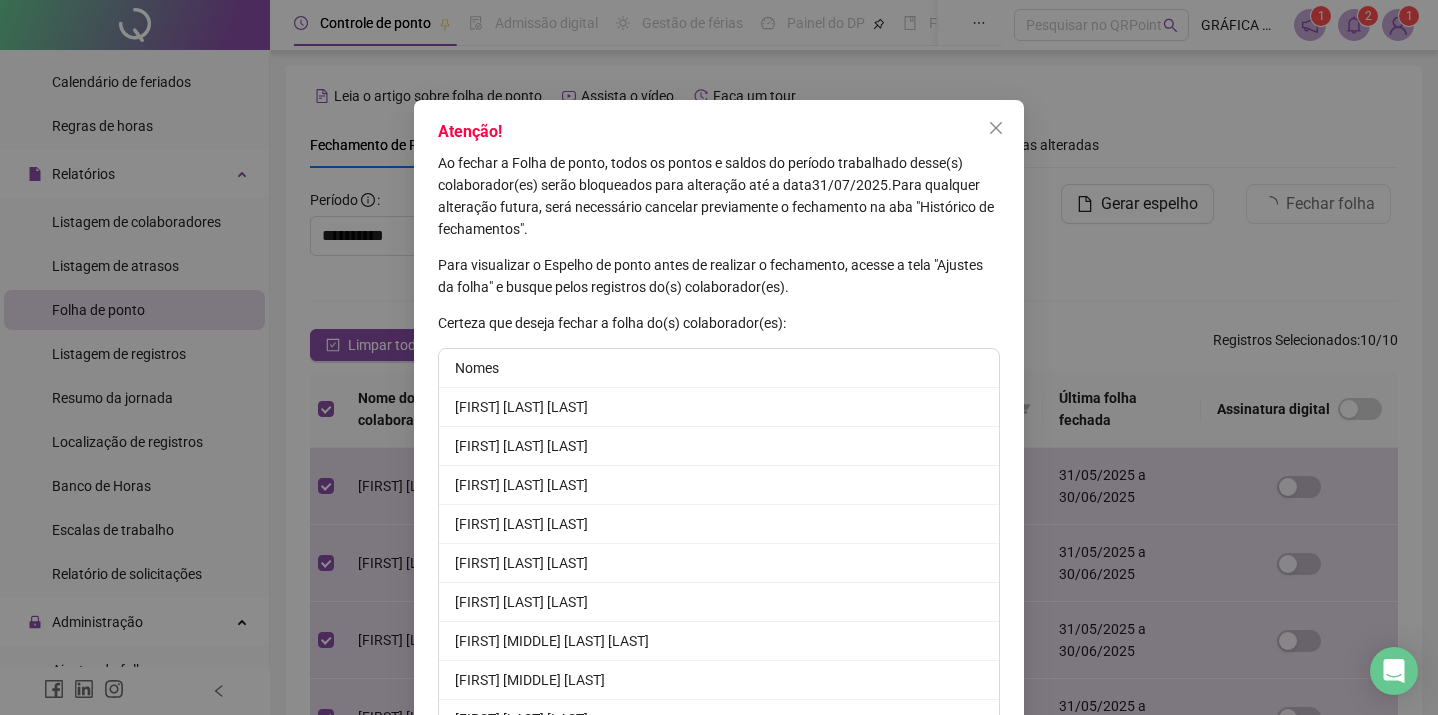 scroll, scrollTop: 151, scrollLeft: 0, axis: vertical 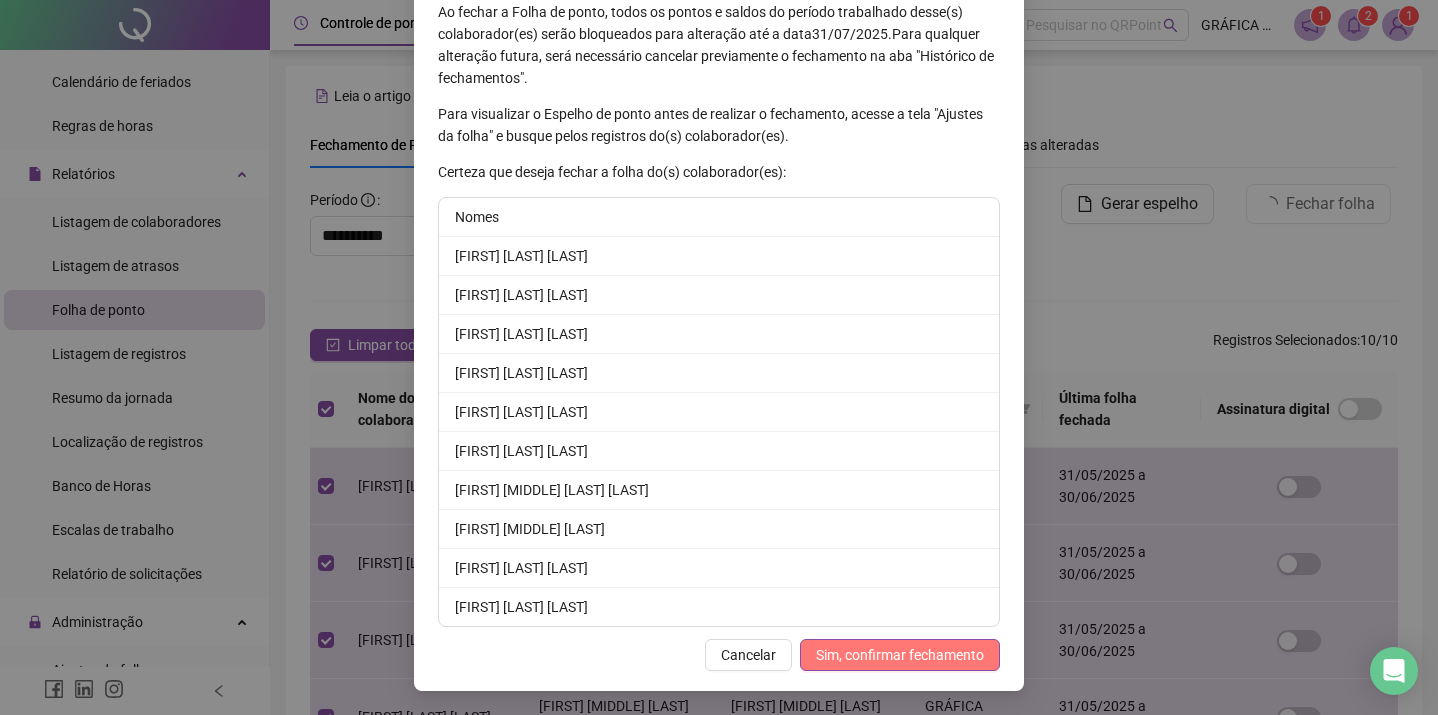 click on "Sim, confirmar fechamento" at bounding box center (900, 655) 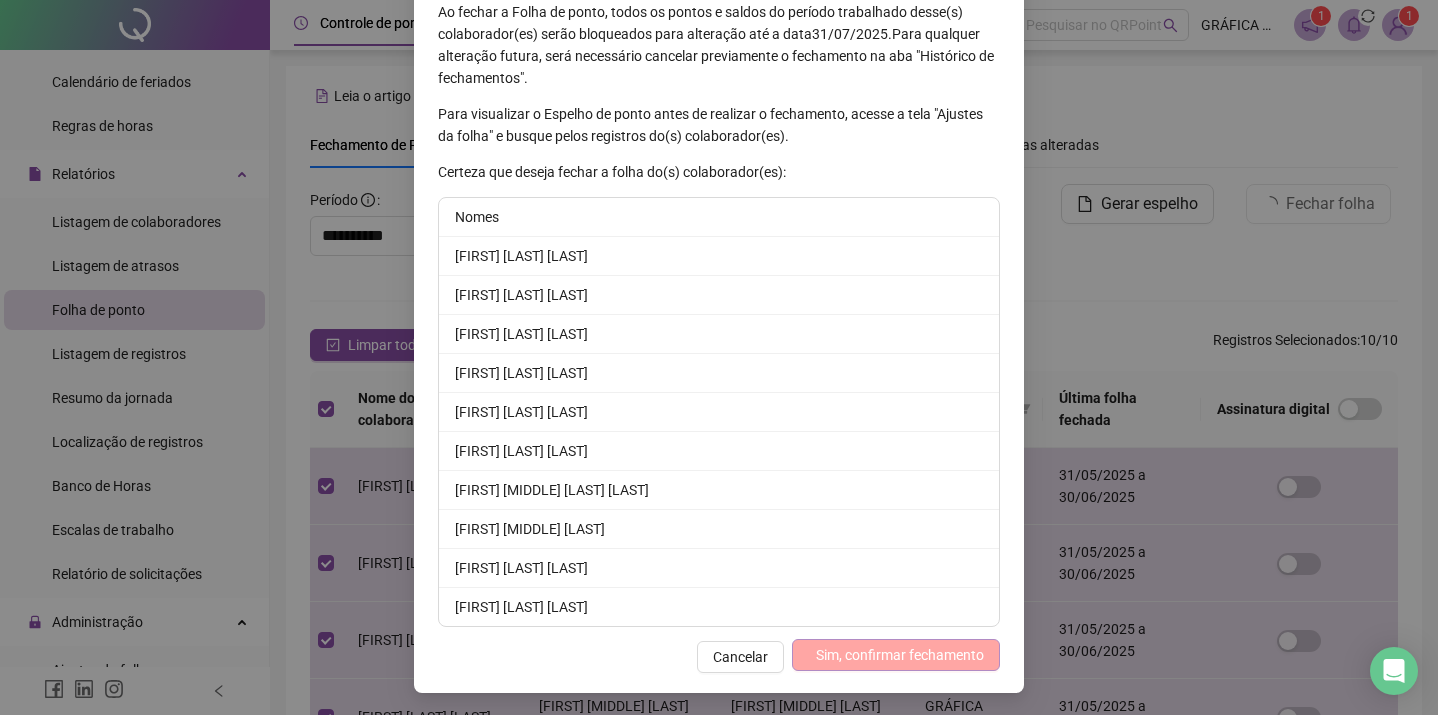 scroll, scrollTop: 53, scrollLeft: 0, axis: vertical 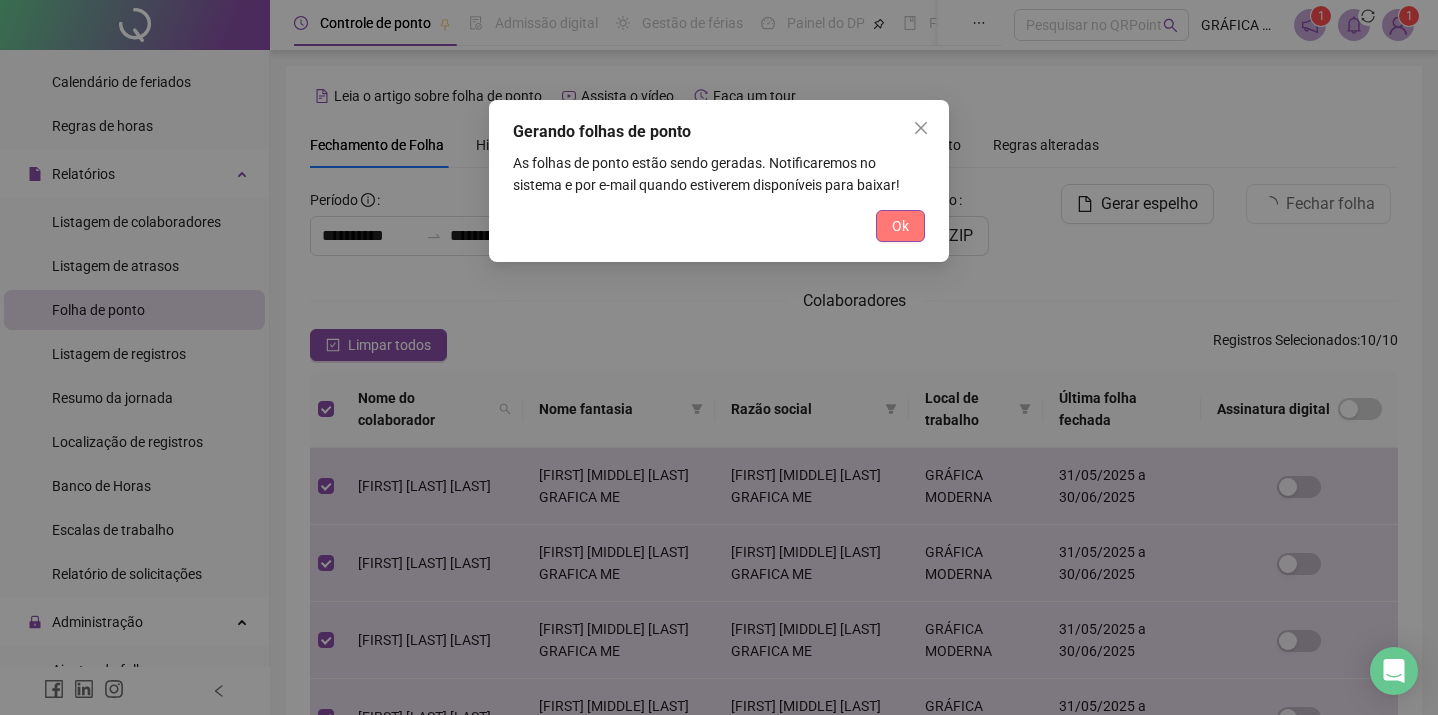 click on "Ok" at bounding box center [900, 226] 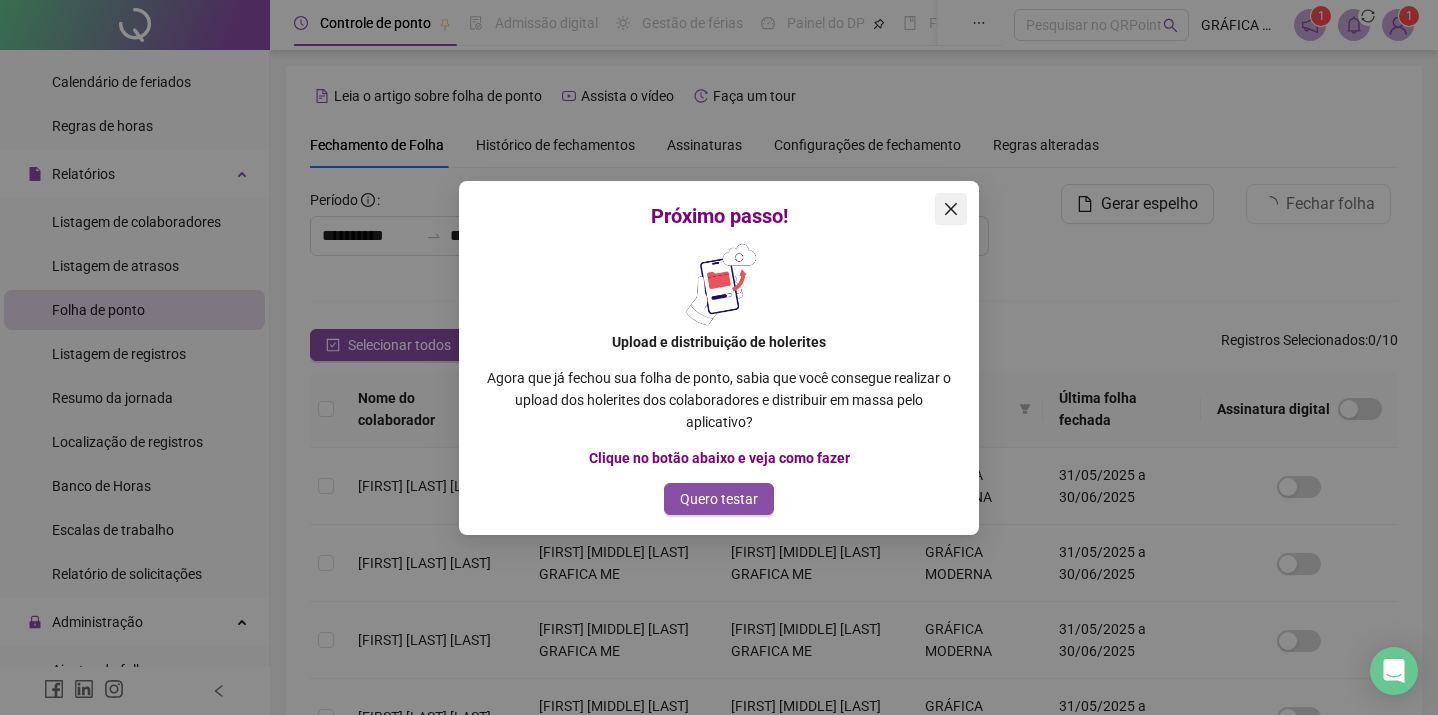 click 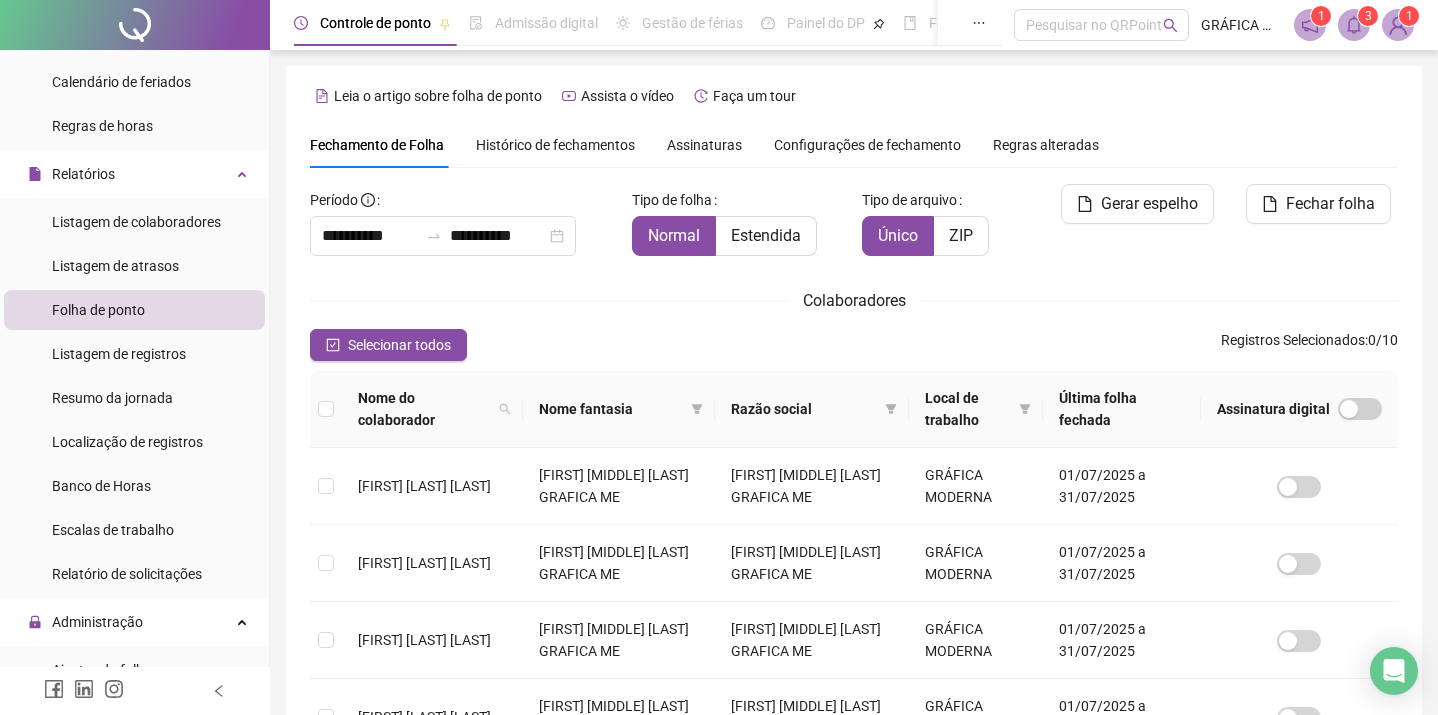 click 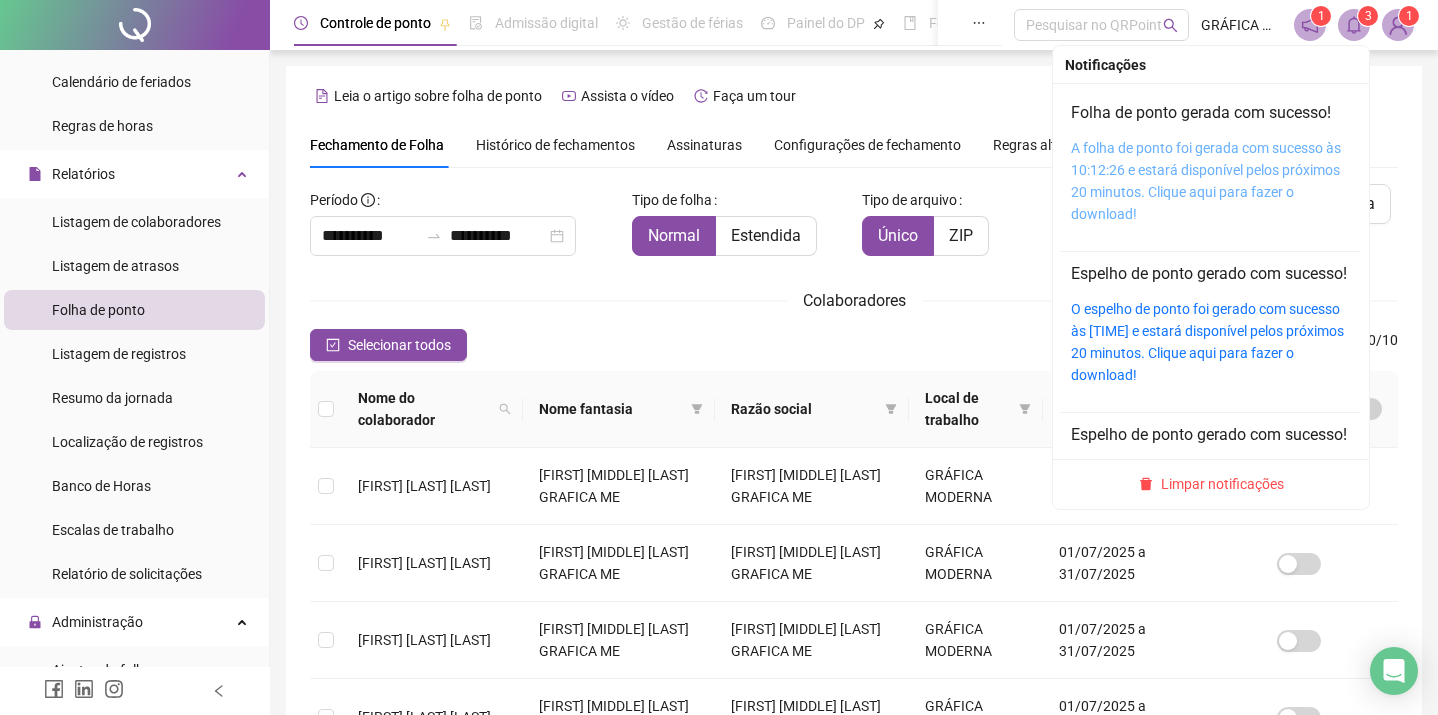 click on "A folha de ponto foi gerada com sucesso às 10:12:26 e estará disponível pelos próximos 20 minutos.
Clique aqui para fazer o download!" at bounding box center [1206, 181] 